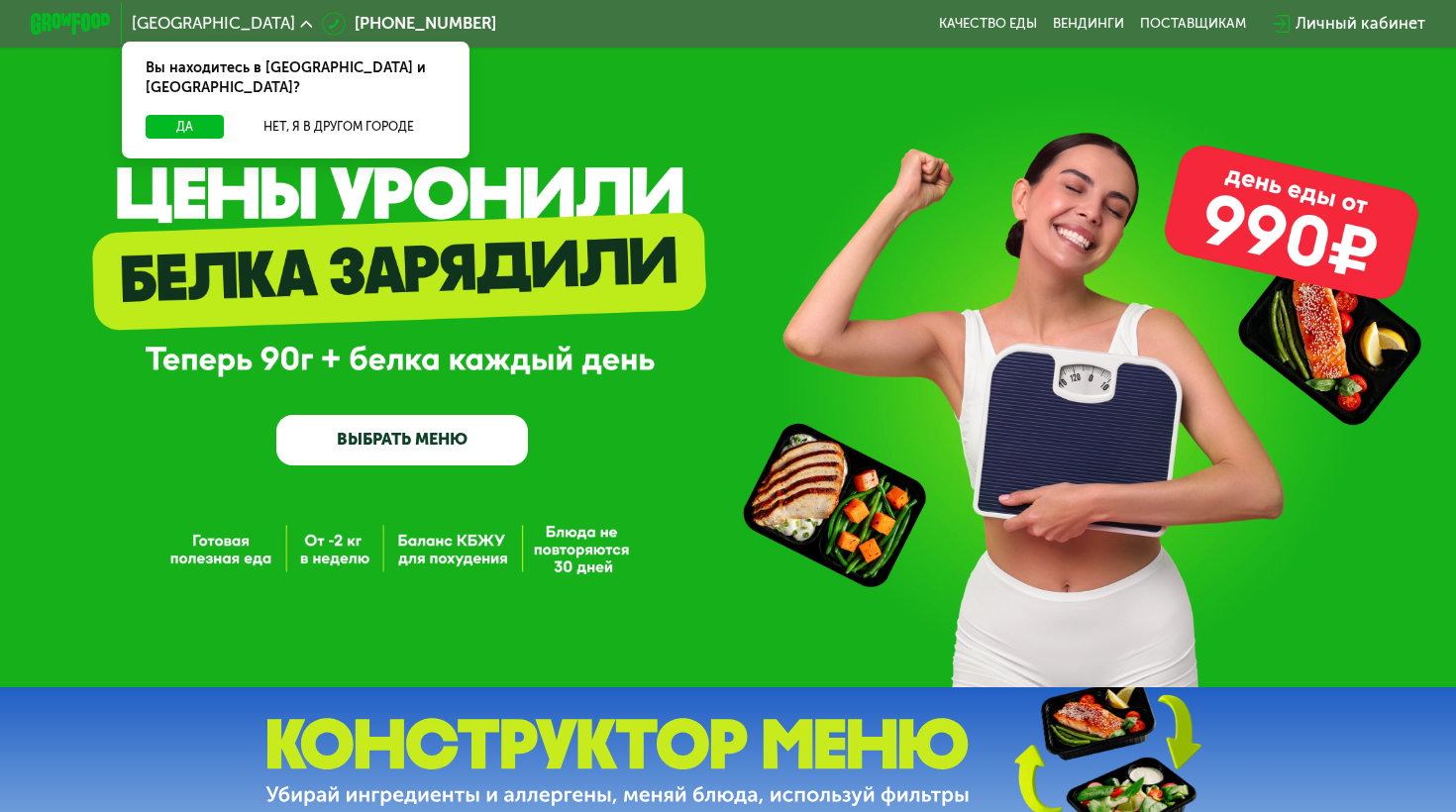 scroll, scrollTop: 128, scrollLeft: 0, axis: vertical 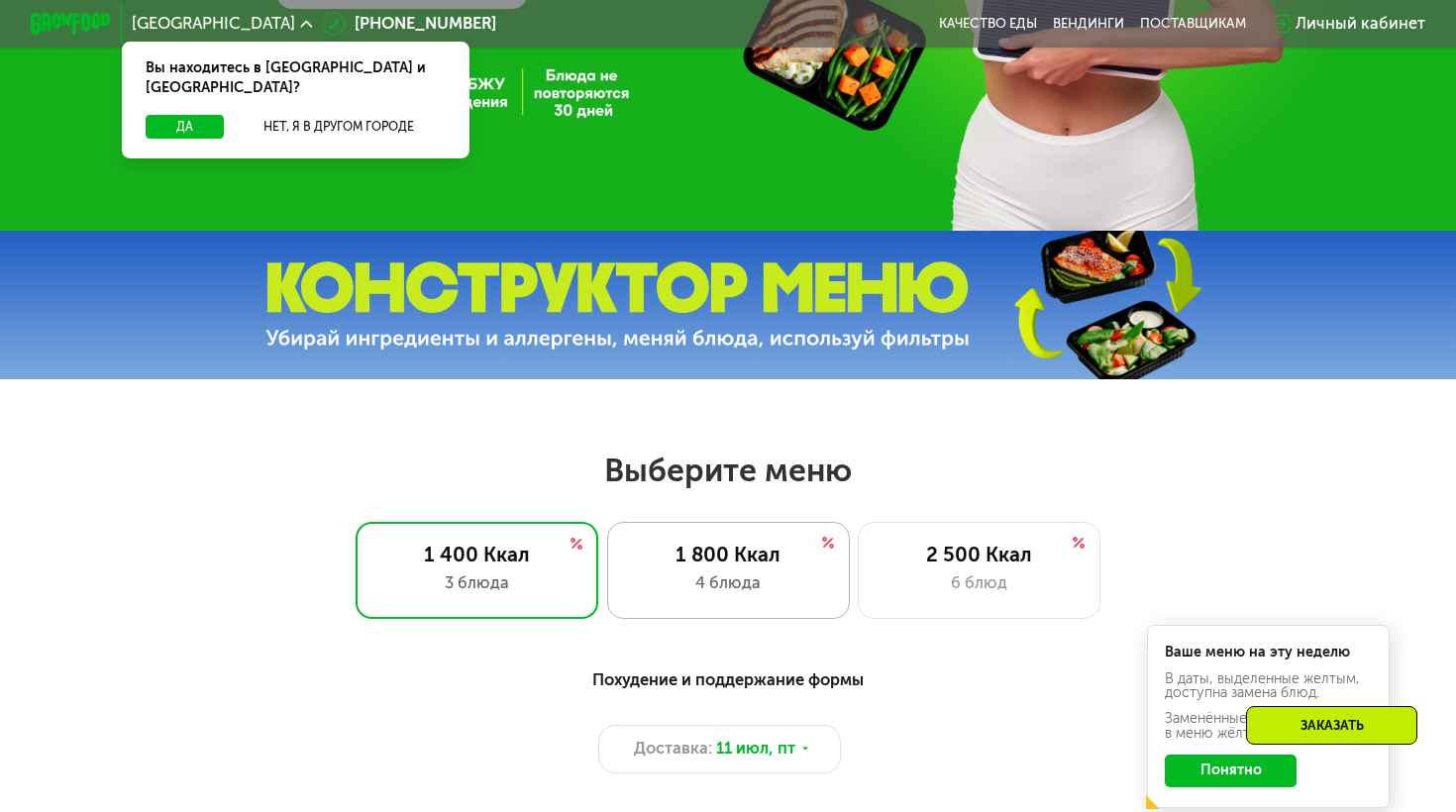 click on "1 800 Ккал" at bounding box center (728, 555) 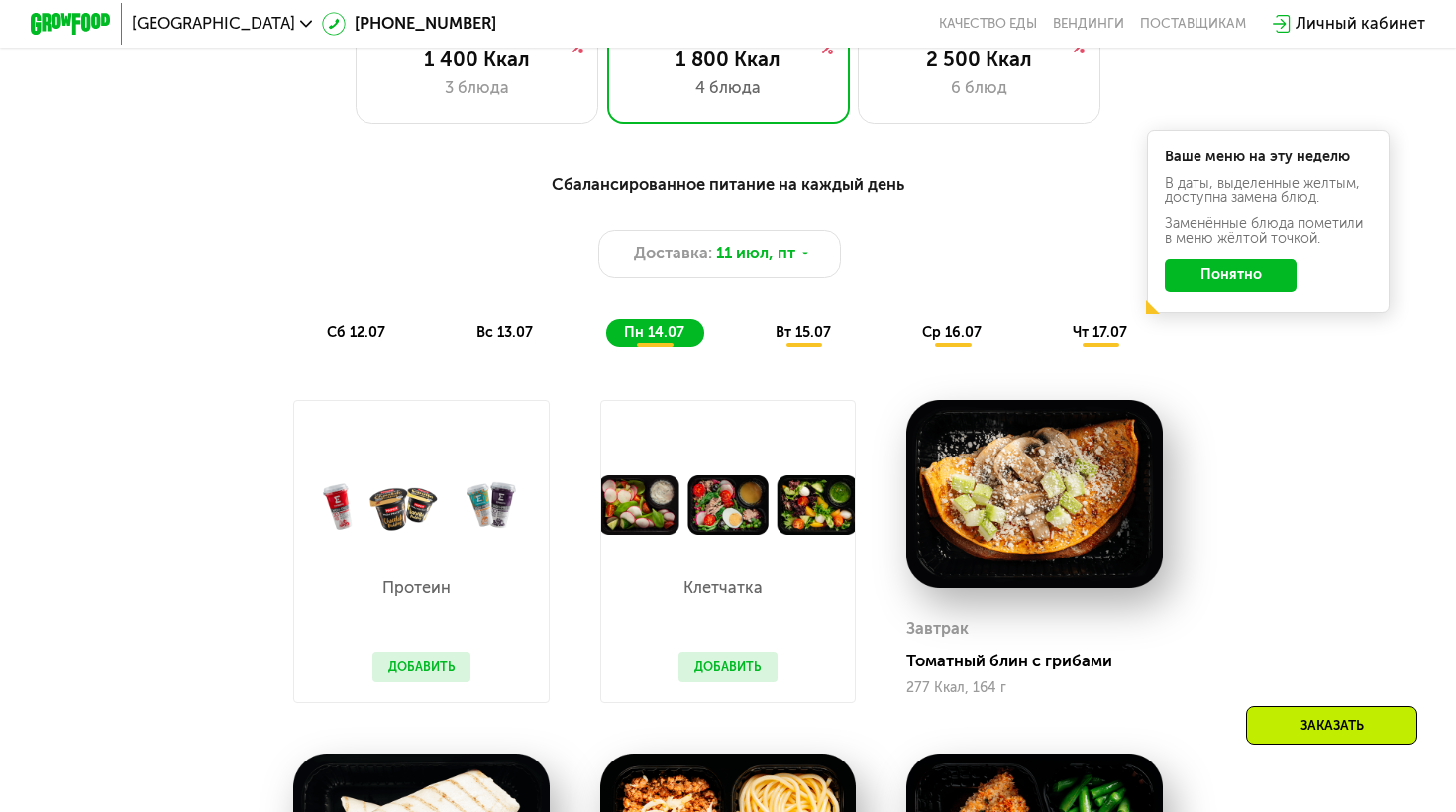 scroll, scrollTop: 959, scrollLeft: 0, axis: vertical 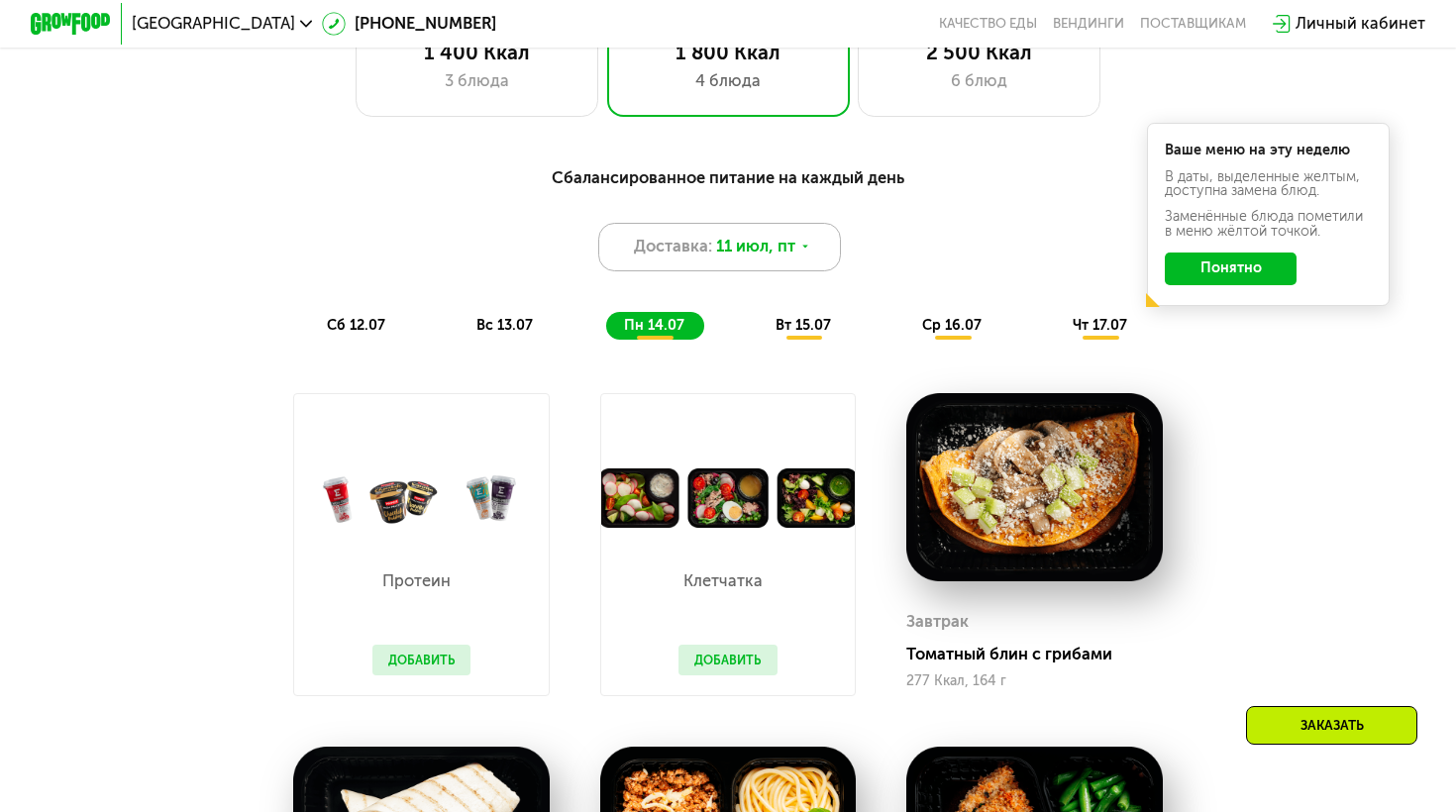 click on "11 июл, пт" at bounding box center (756, 247) 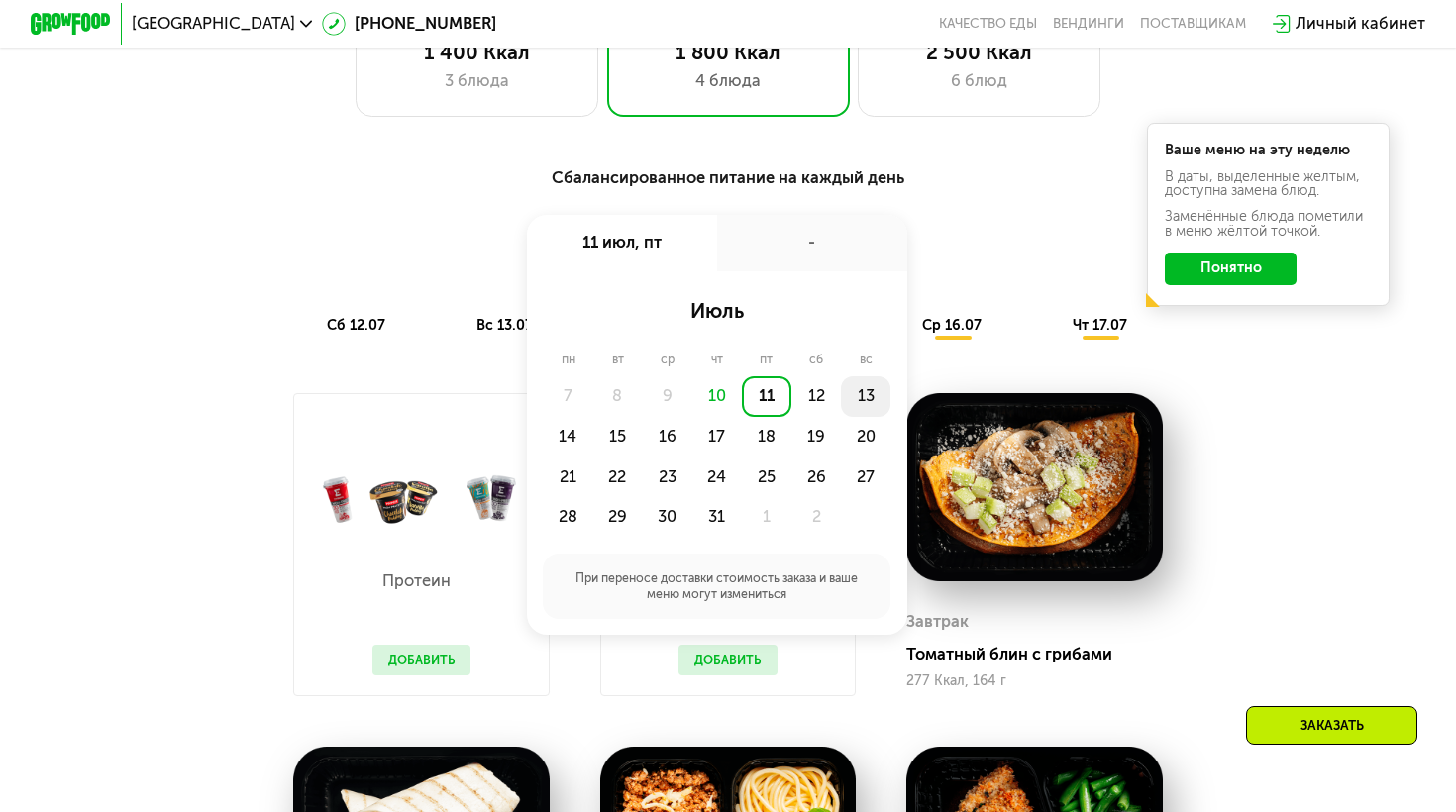 click on "13" 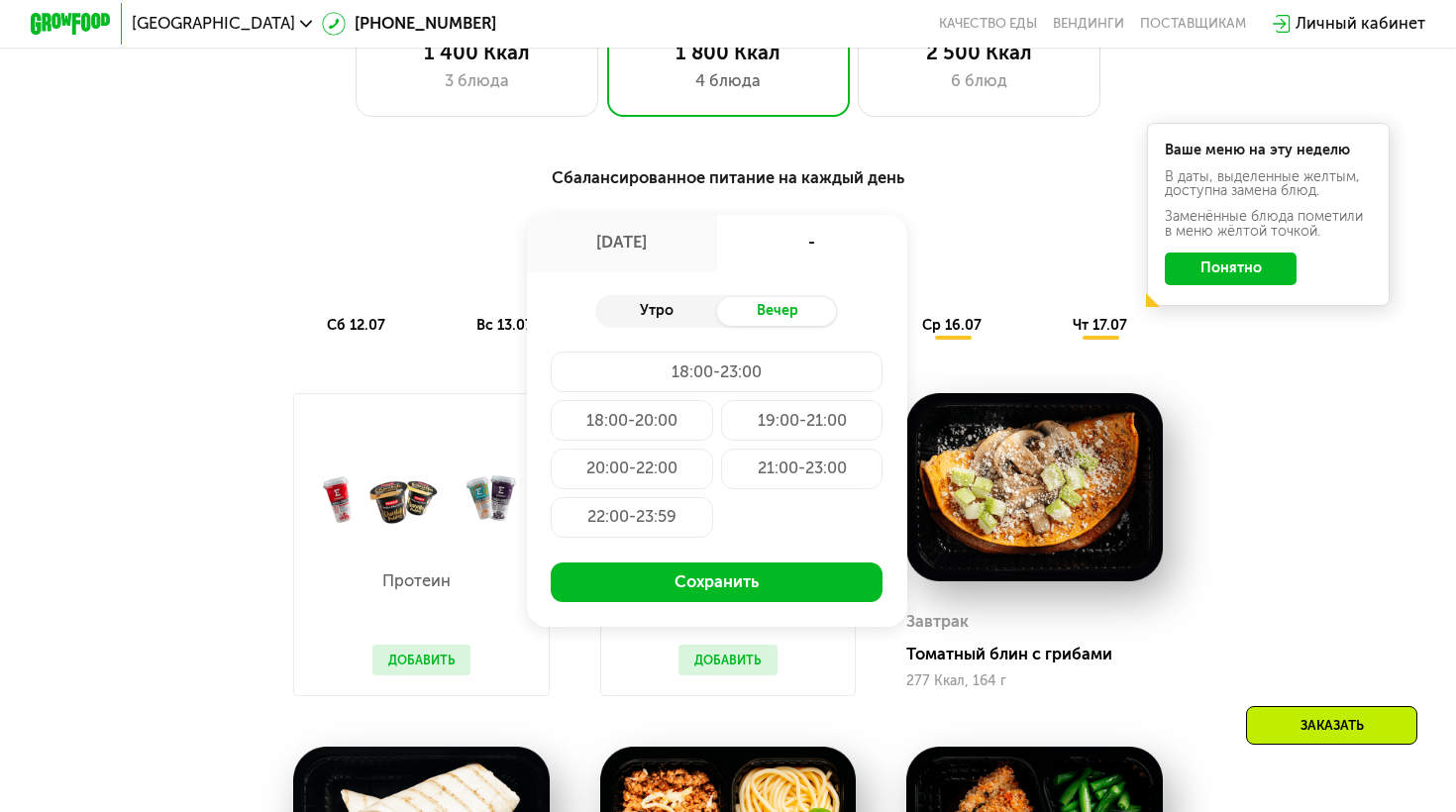 click on "Утро" at bounding box center [656, 311] 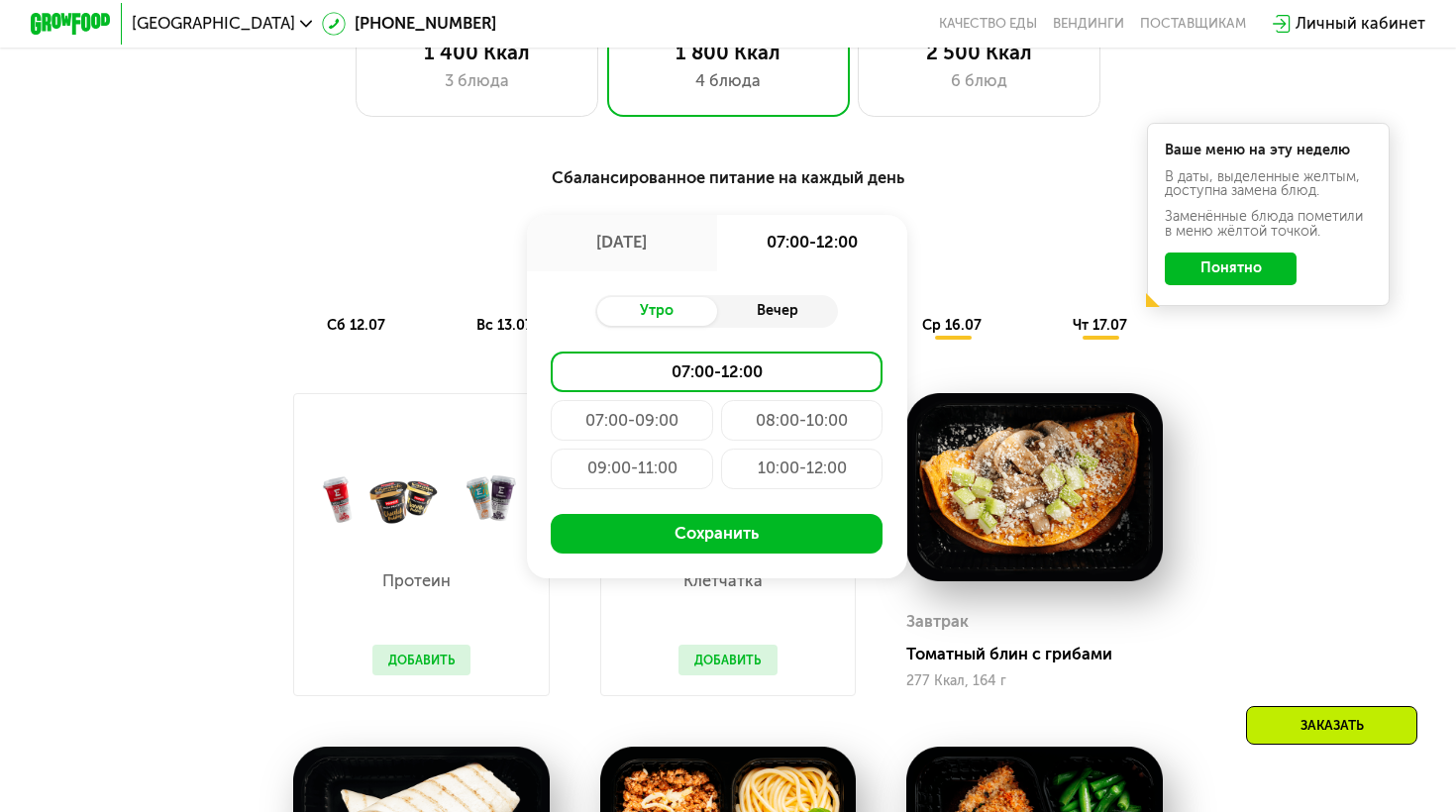 click on "Вечер" at bounding box center [778, 311] 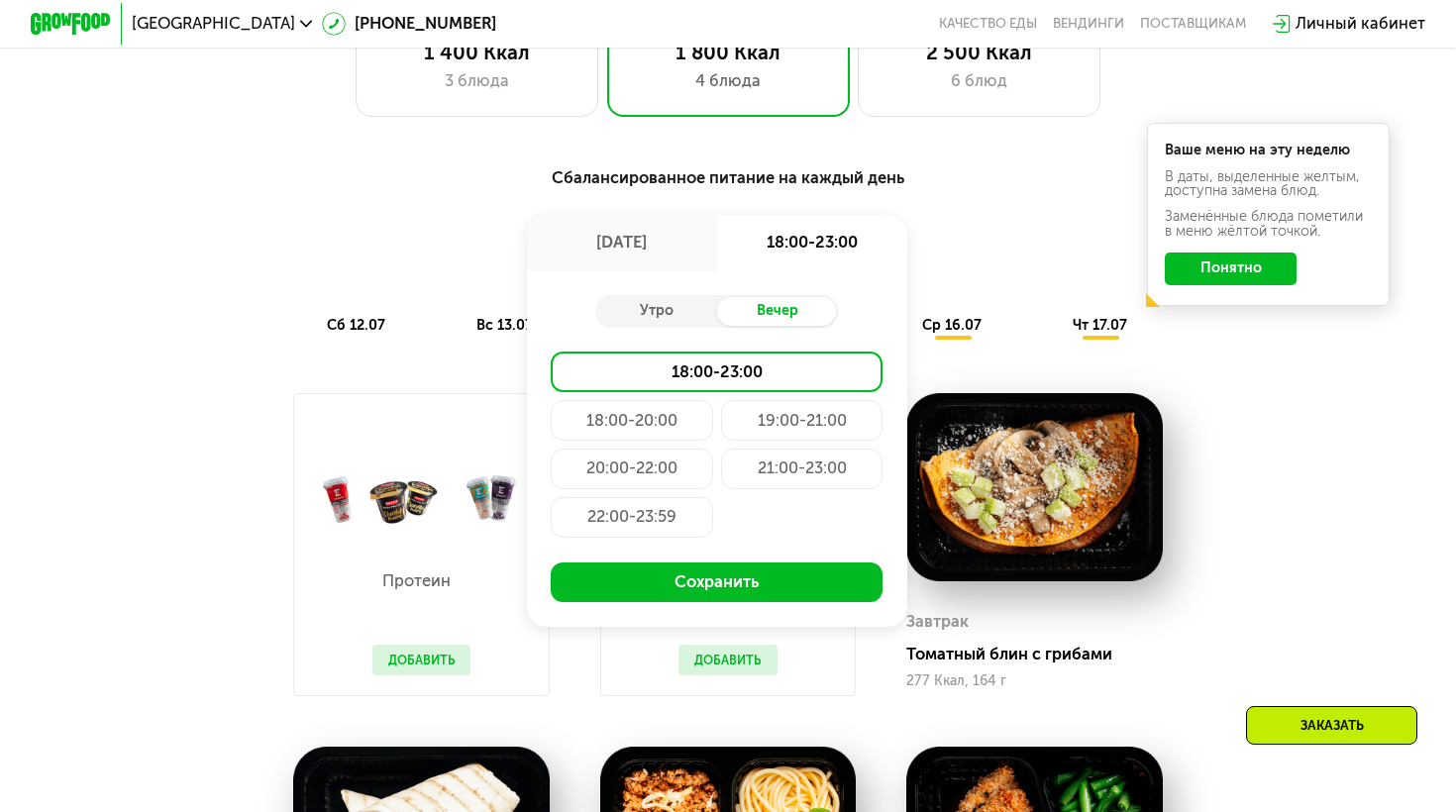 click on "13 июл, вс" at bounding box center [622, 243] 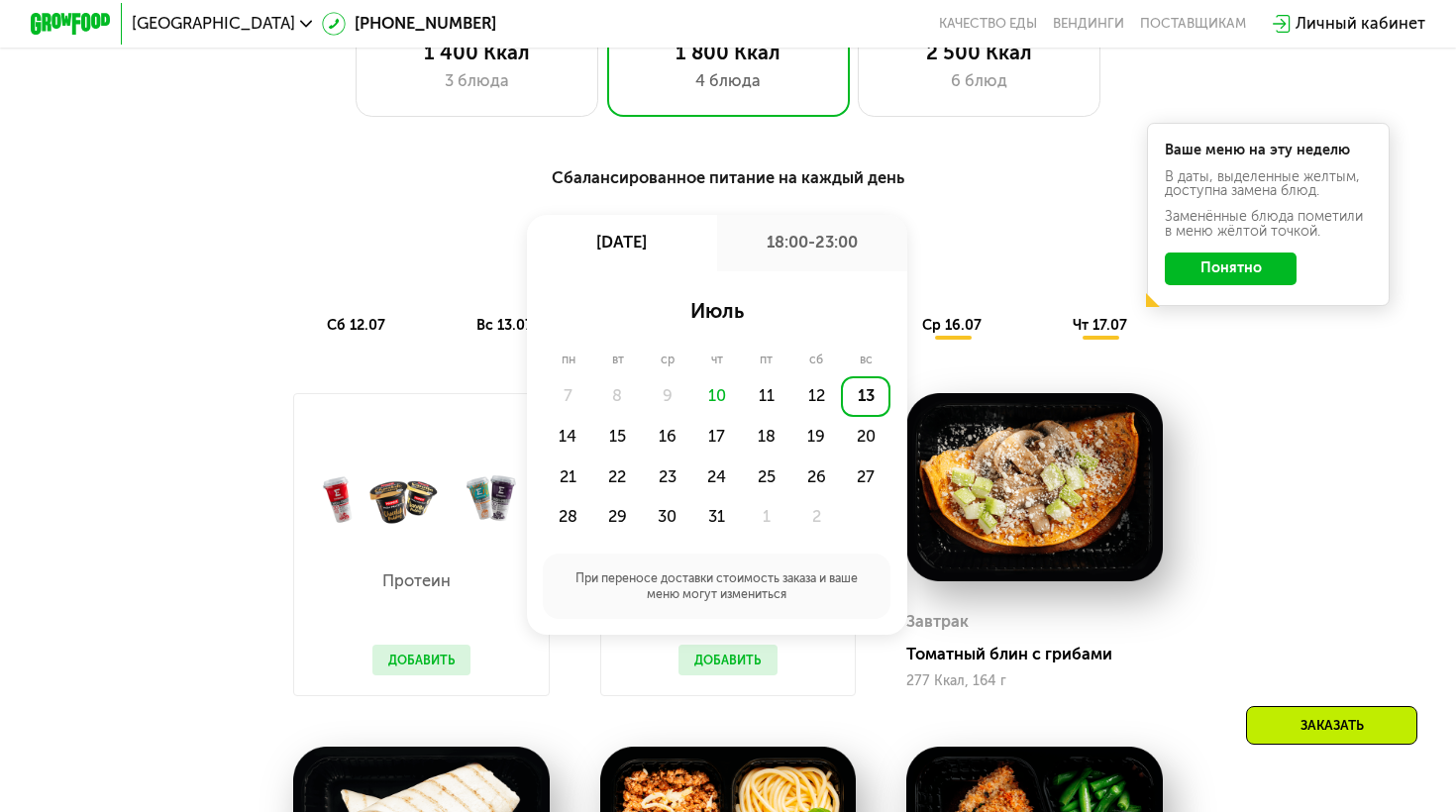 click on "18:00-23:00" at bounding box center [812, 243] 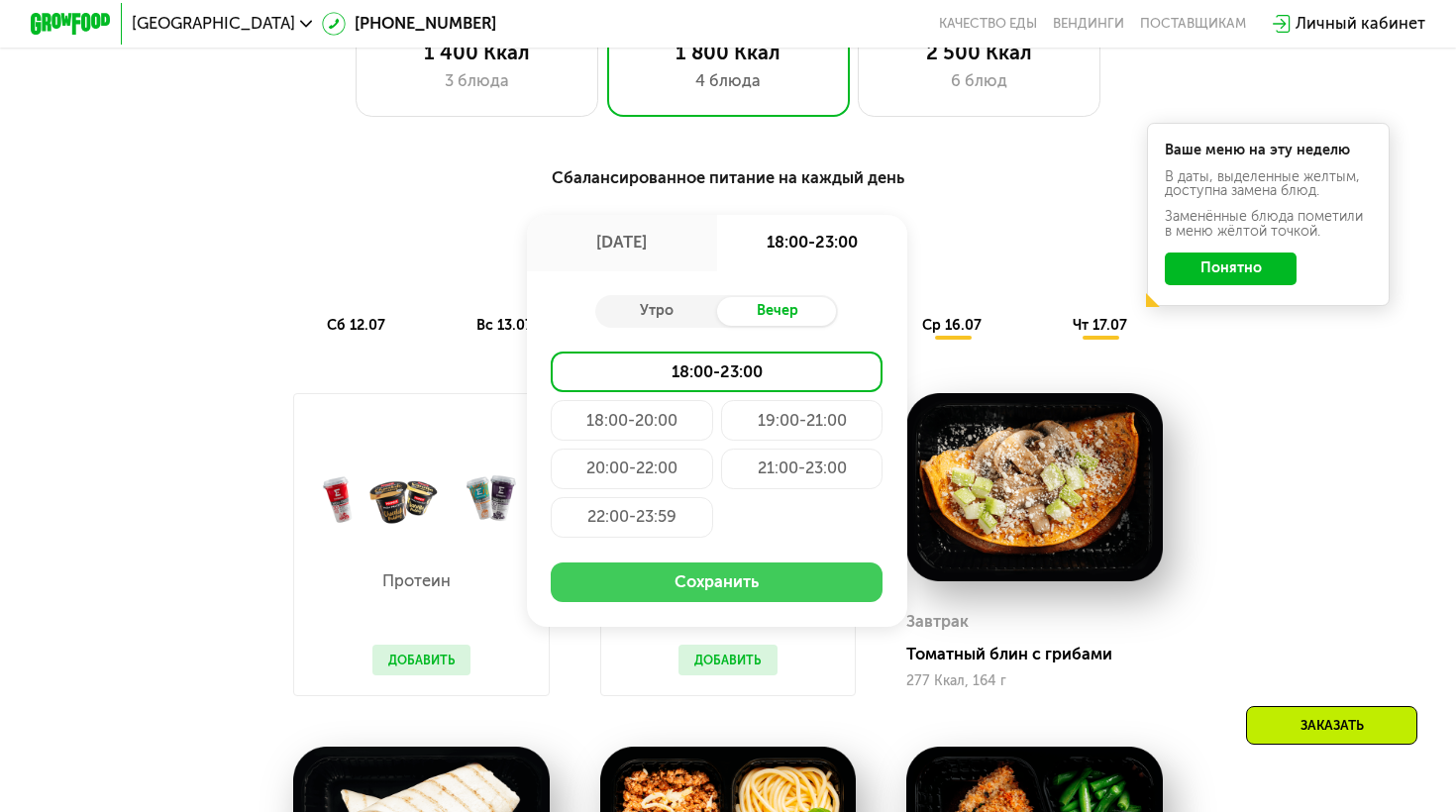 click on "Сохранить" at bounding box center [716, 582] 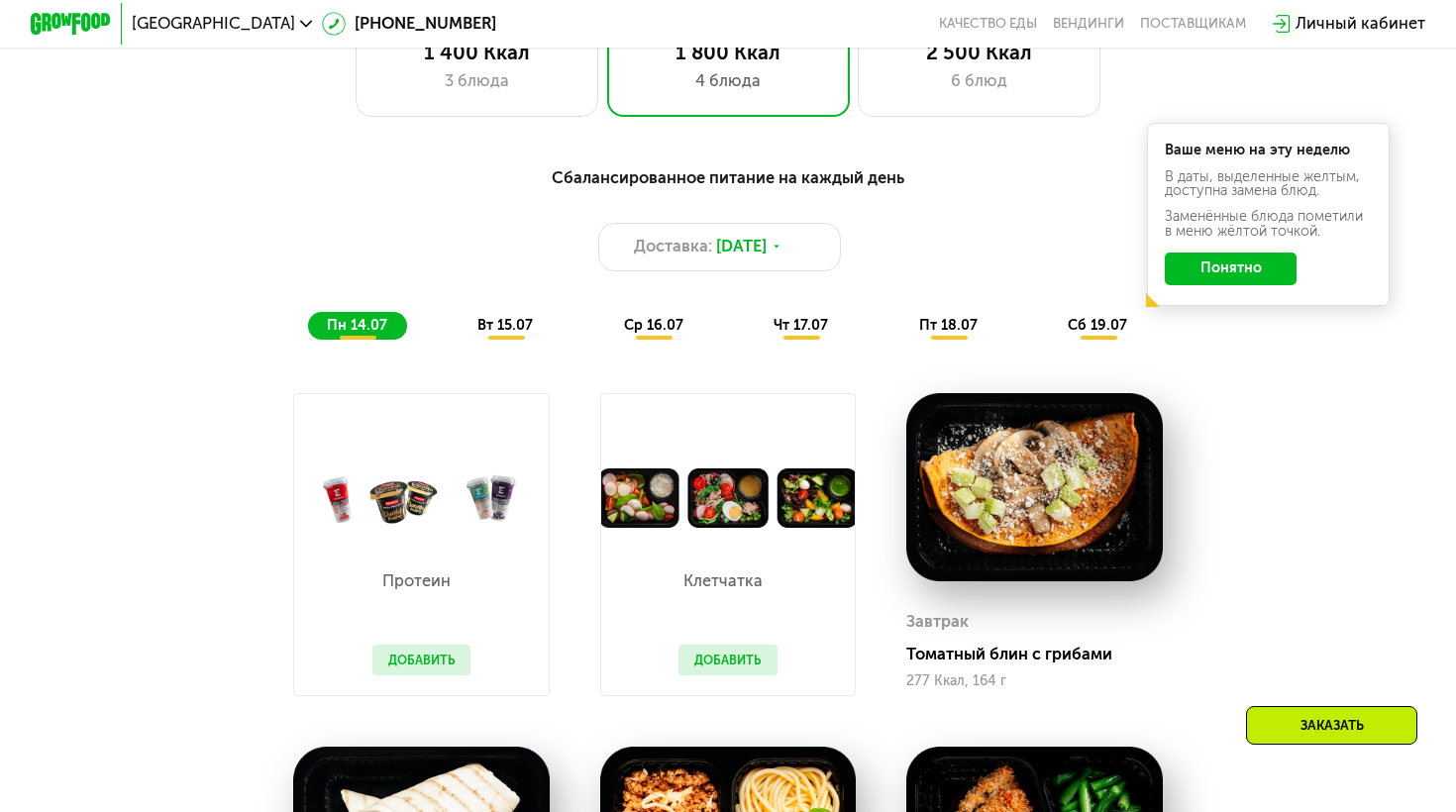 click on "Понятно" 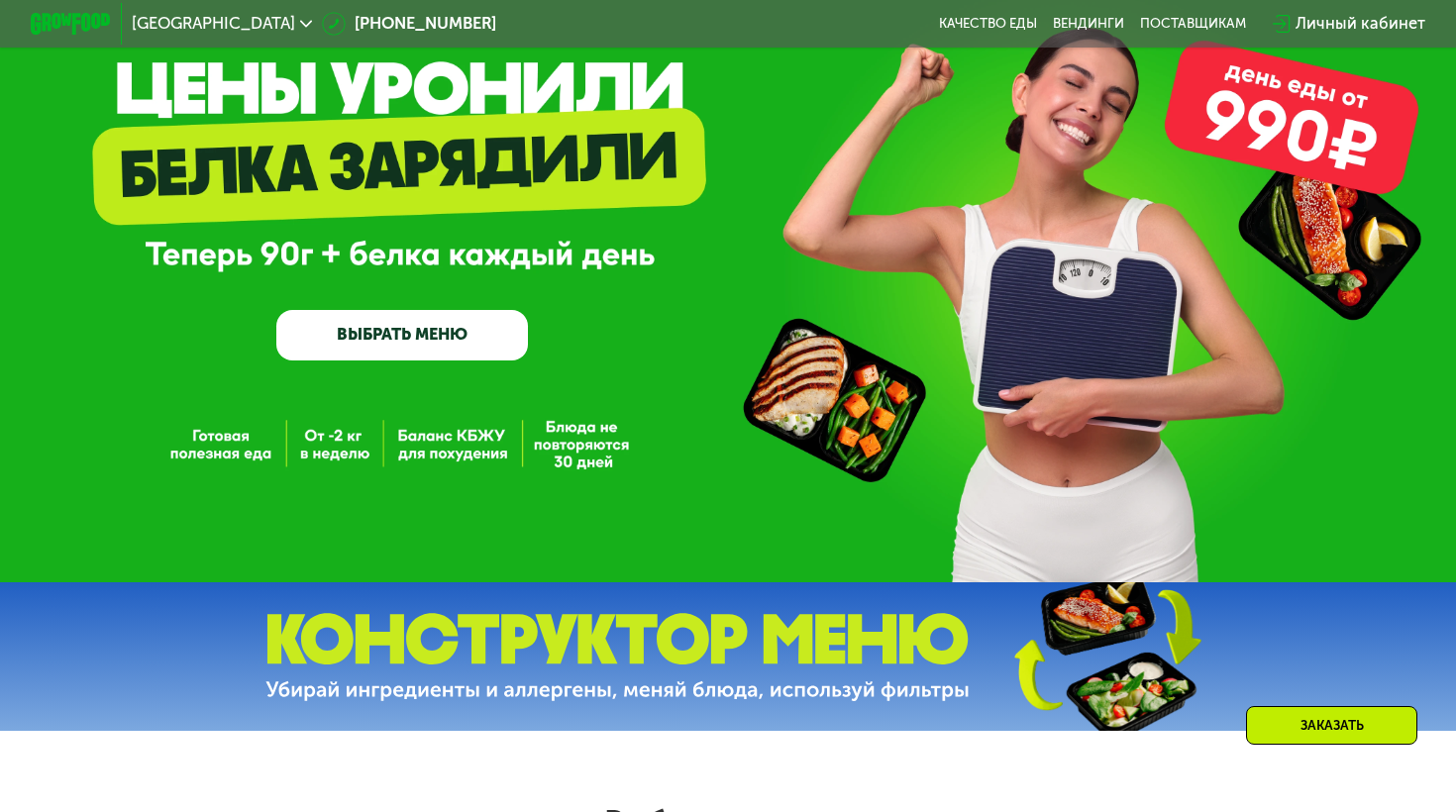 scroll, scrollTop: 0, scrollLeft: 0, axis: both 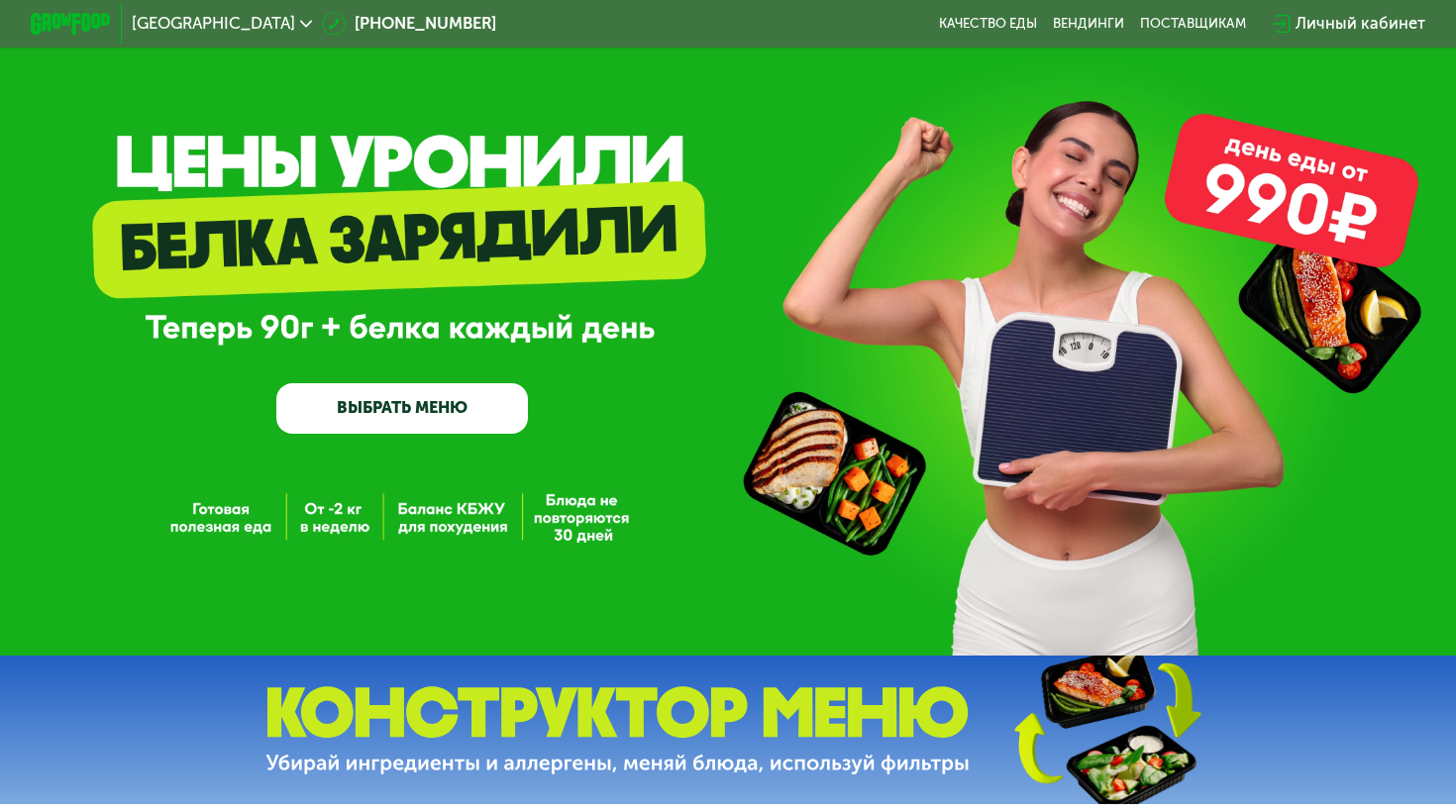 click on "ВЫБРАТЬ МЕНЮ" at bounding box center (402, 408) 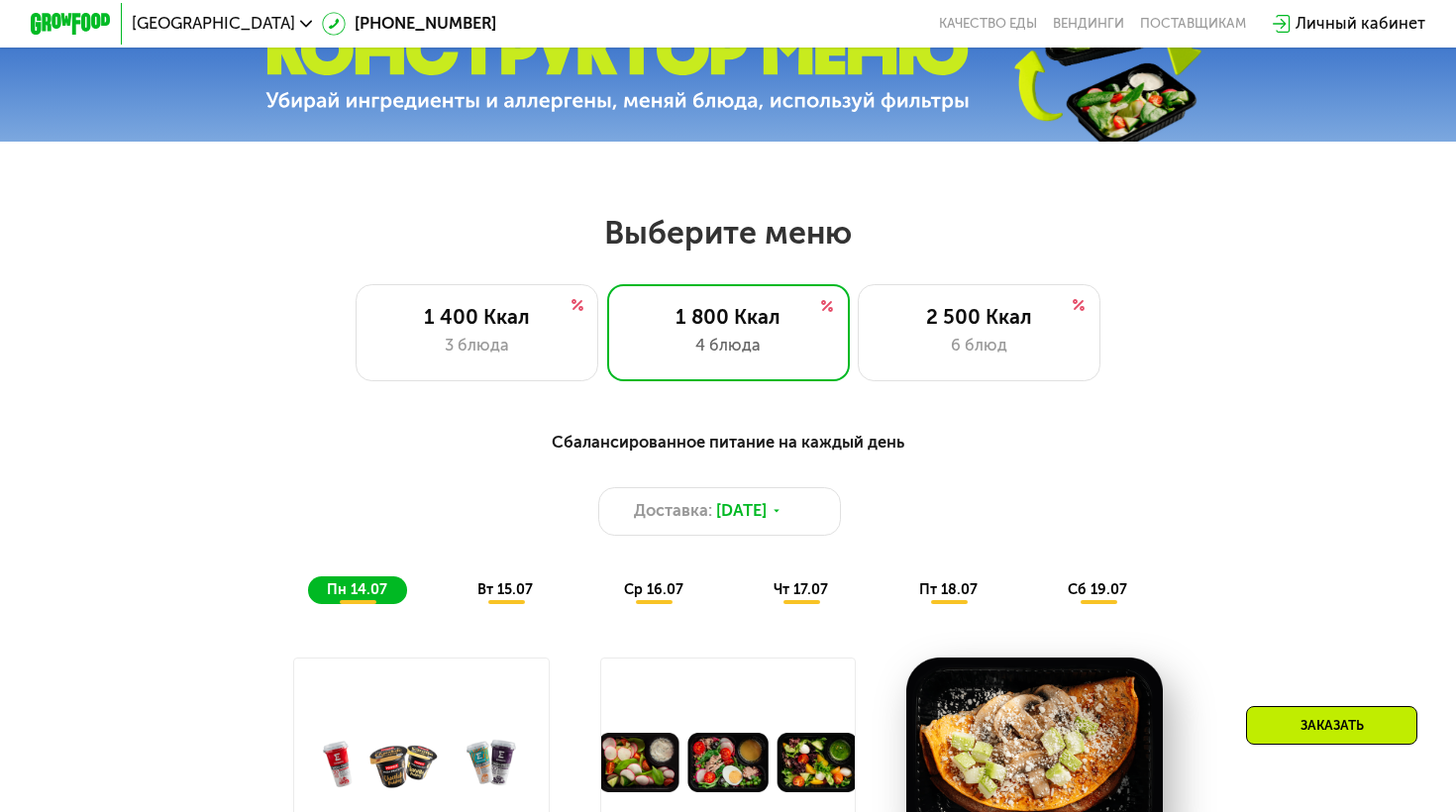 scroll, scrollTop: 687, scrollLeft: 0, axis: vertical 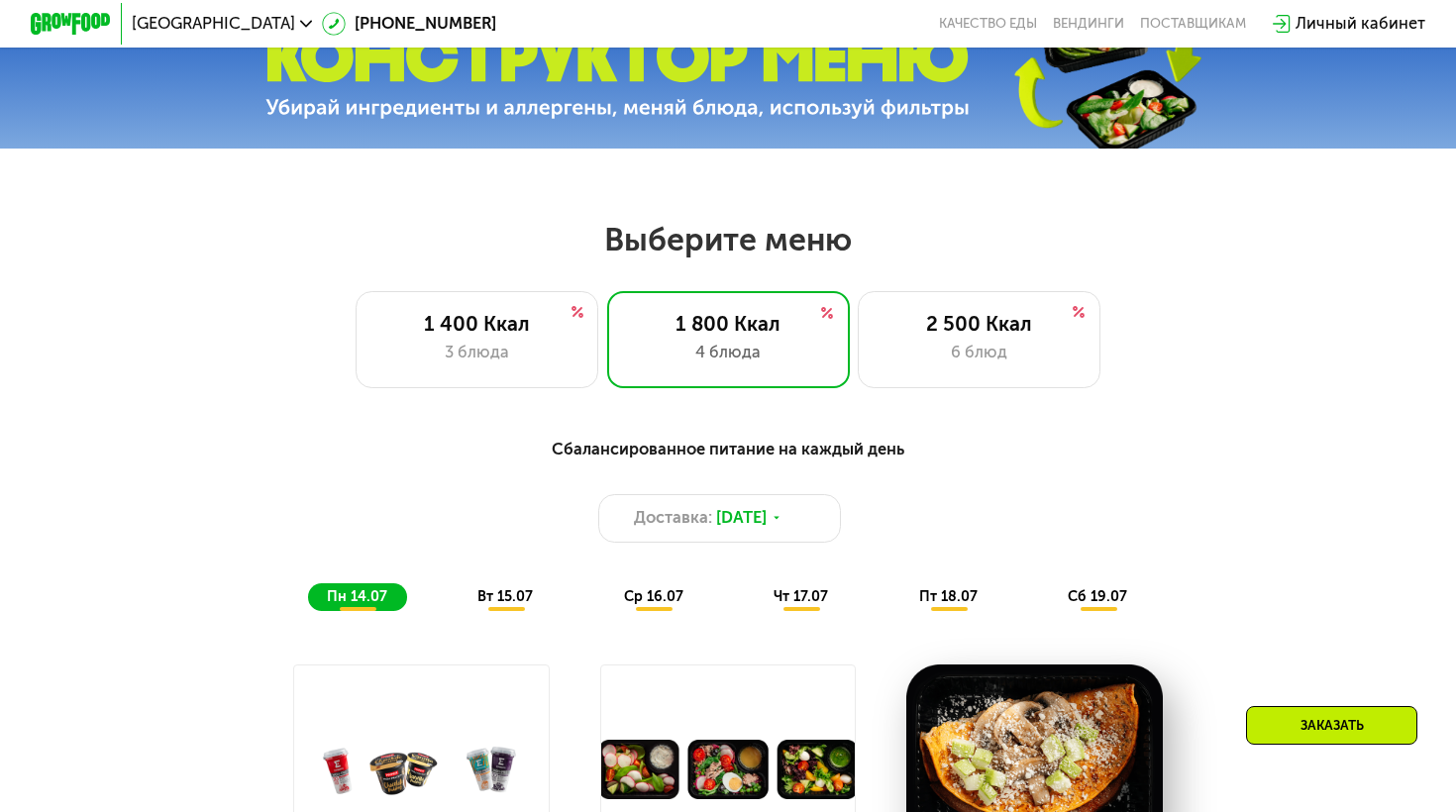 click at bounding box center (617, 74) 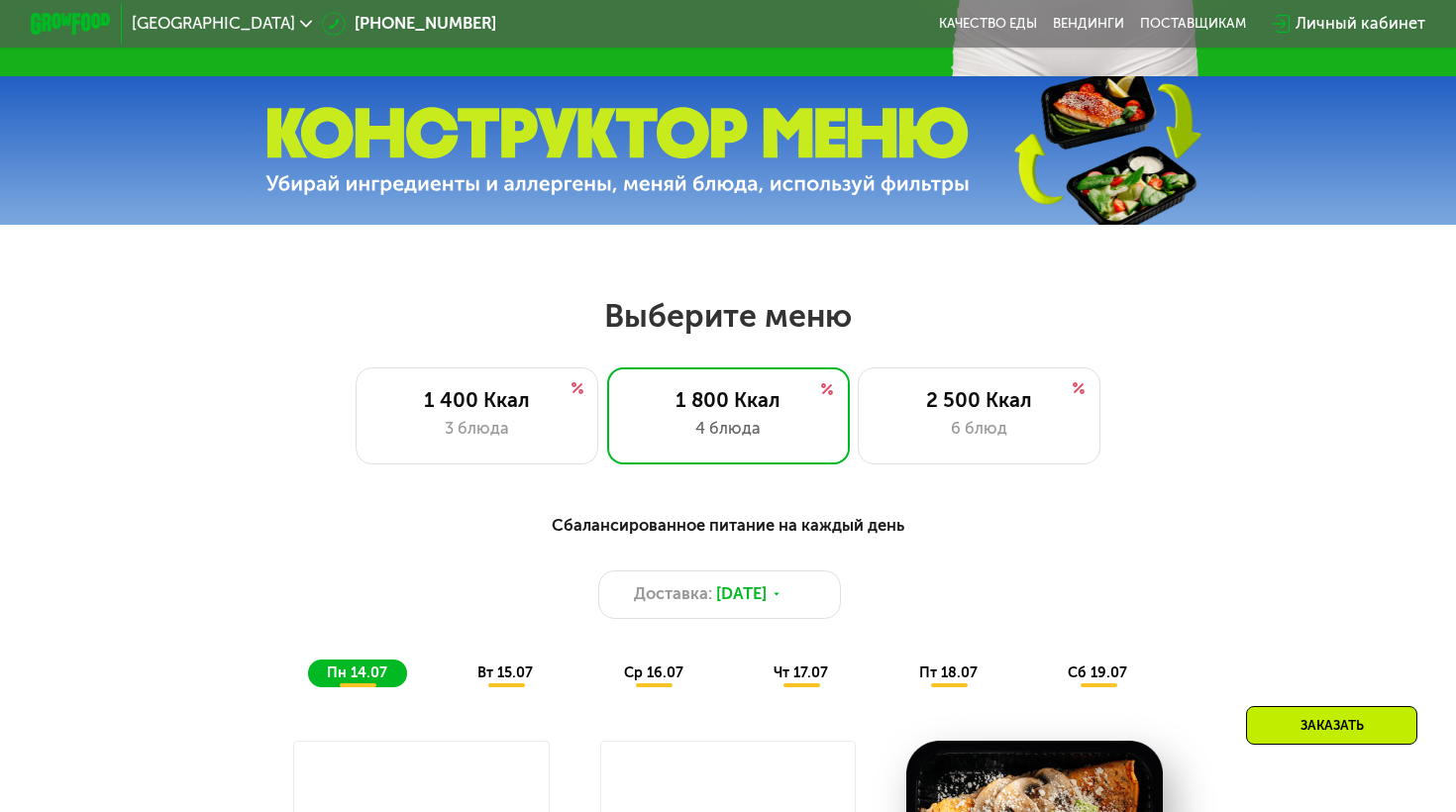 scroll, scrollTop: 613, scrollLeft: 0, axis: vertical 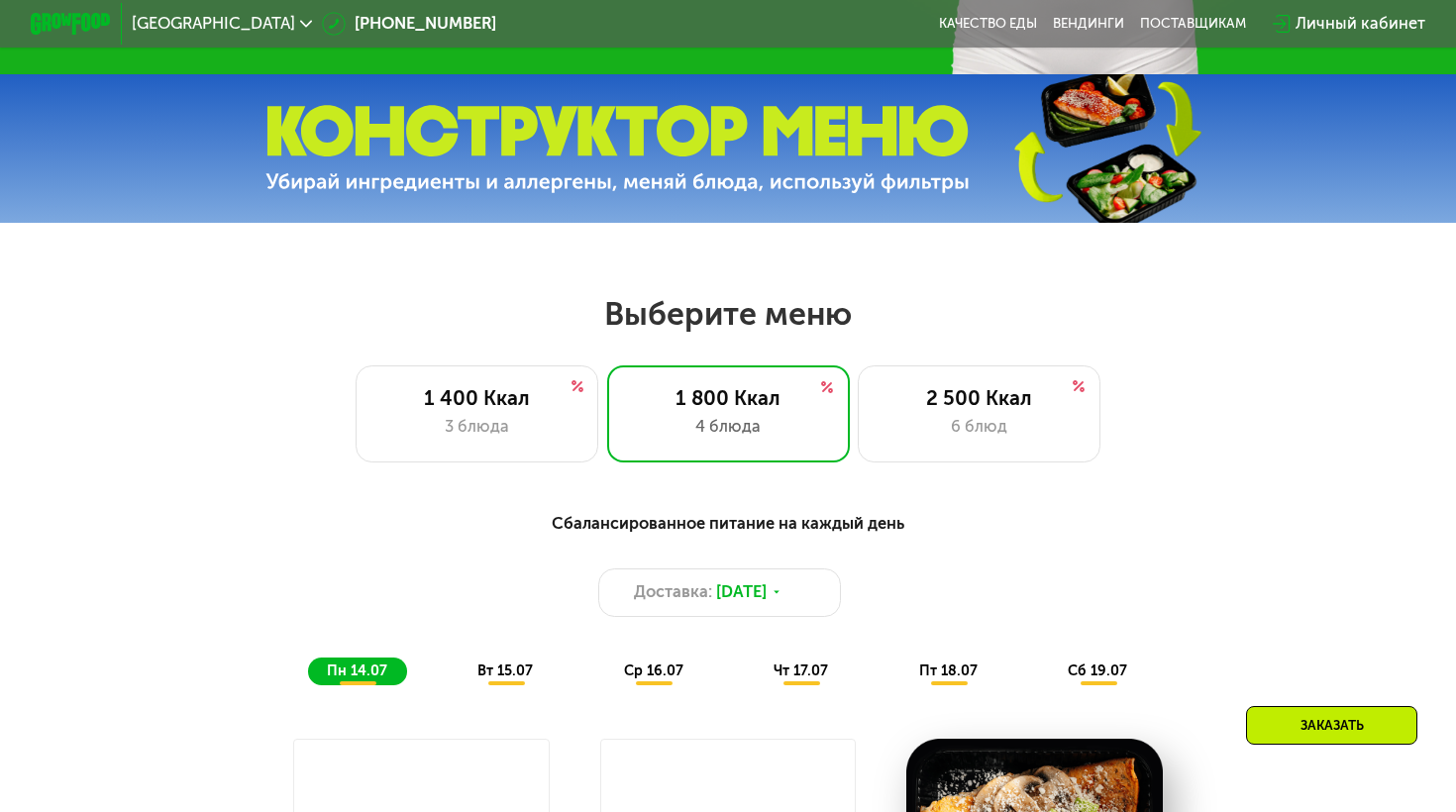 click at bounding box center [617, 149] 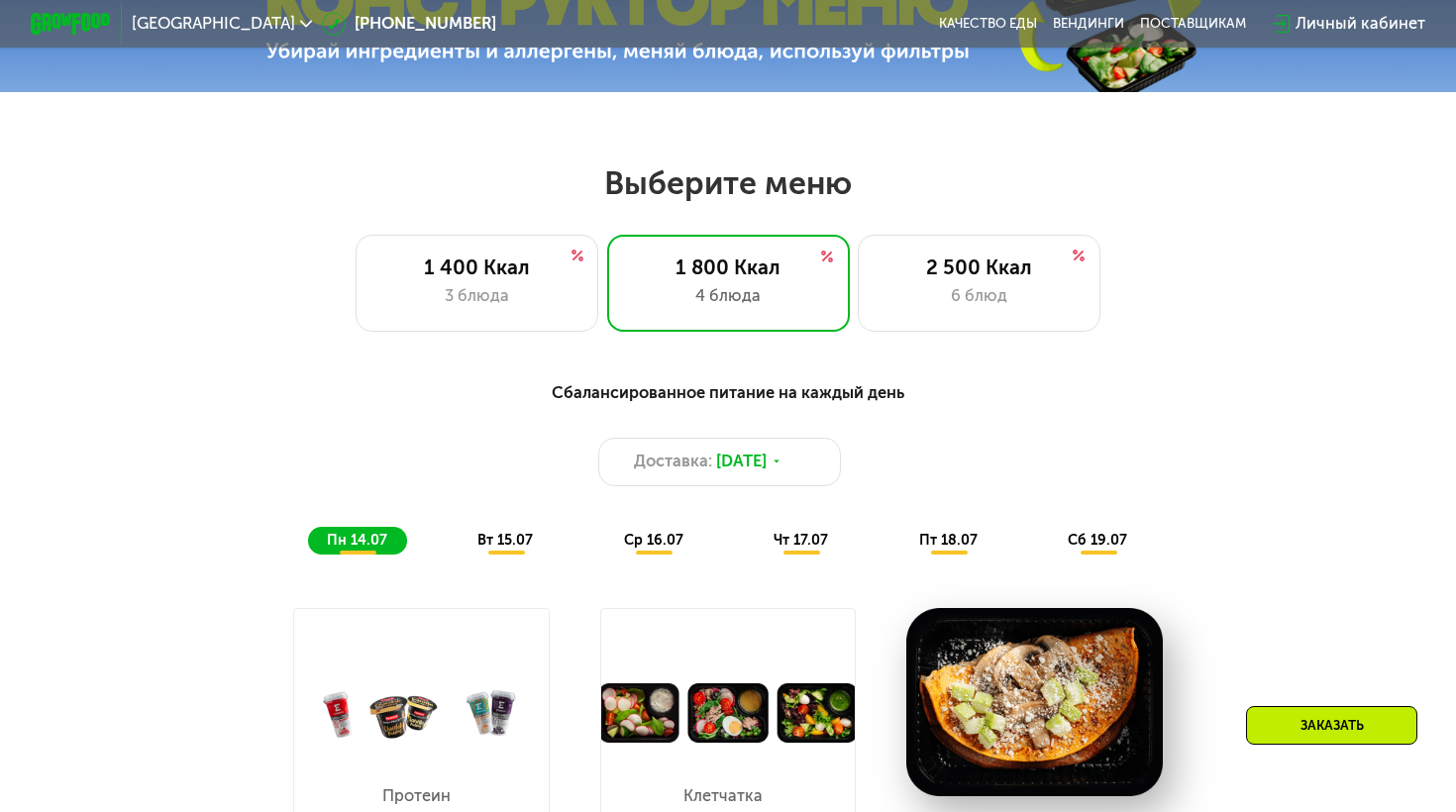 scroll, scrollTop: 752, scrollLeft: 0, axis: vertical 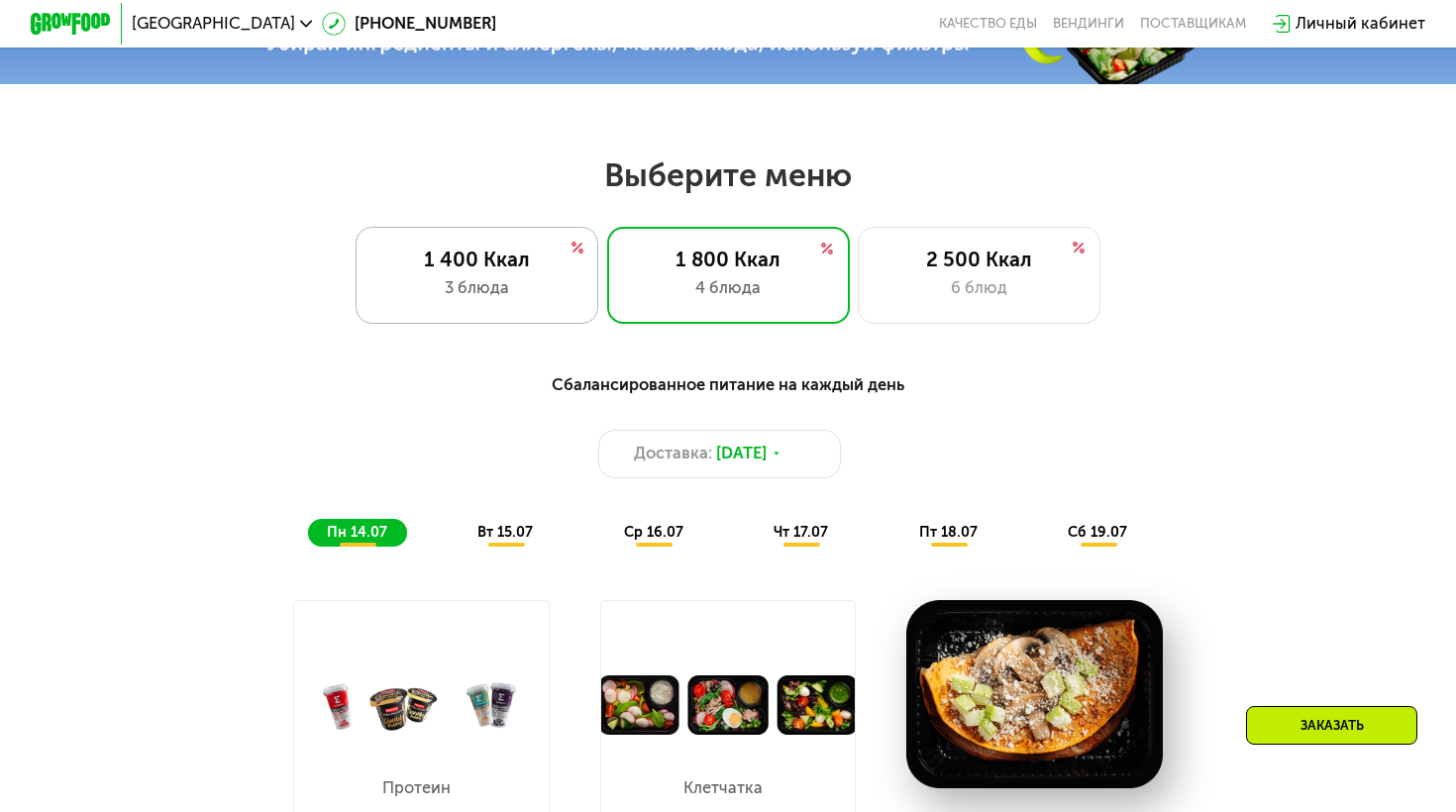 click on "1 400 Ккал" at bounding box center [477, 259] 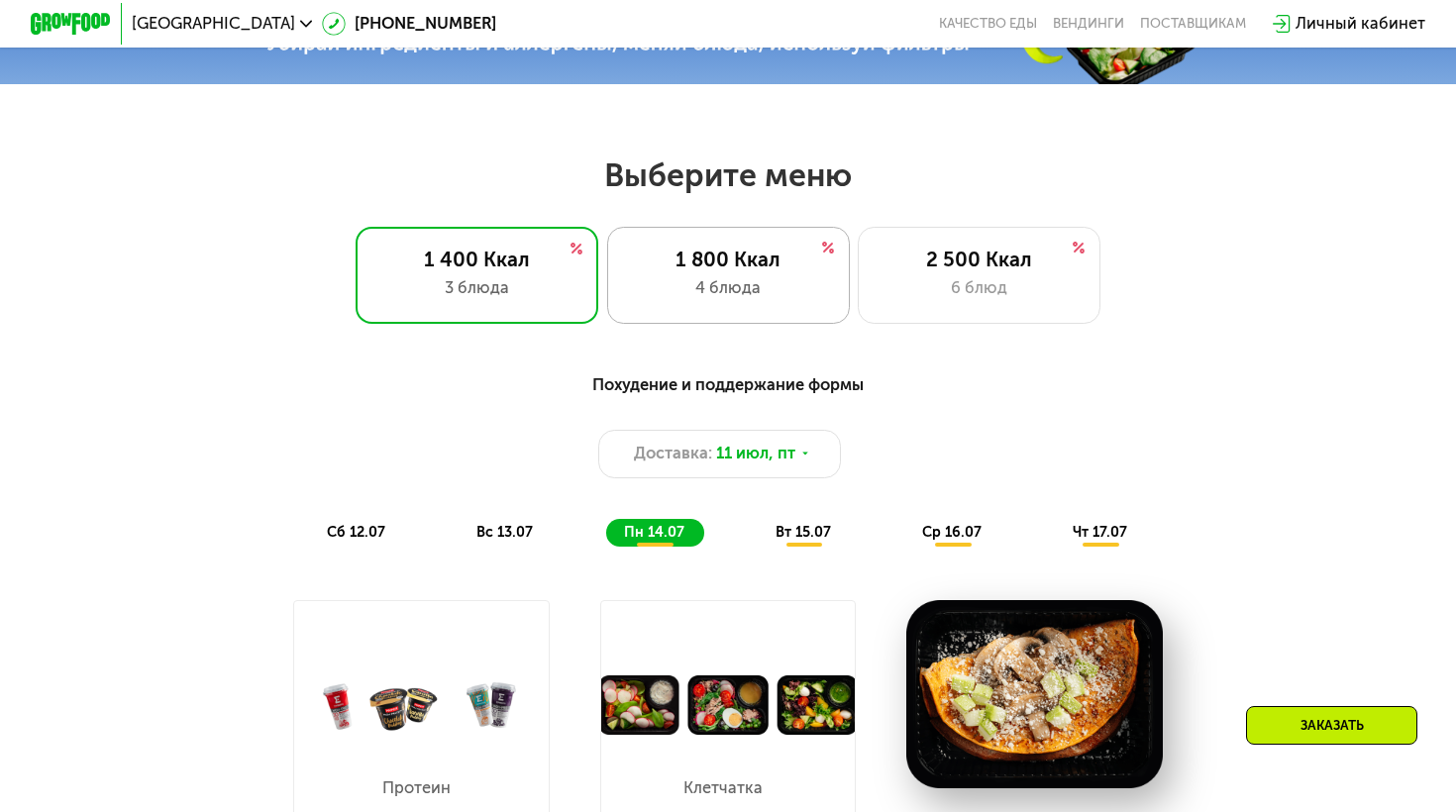 click on "4 блюда" at bounding box center [728, 288] 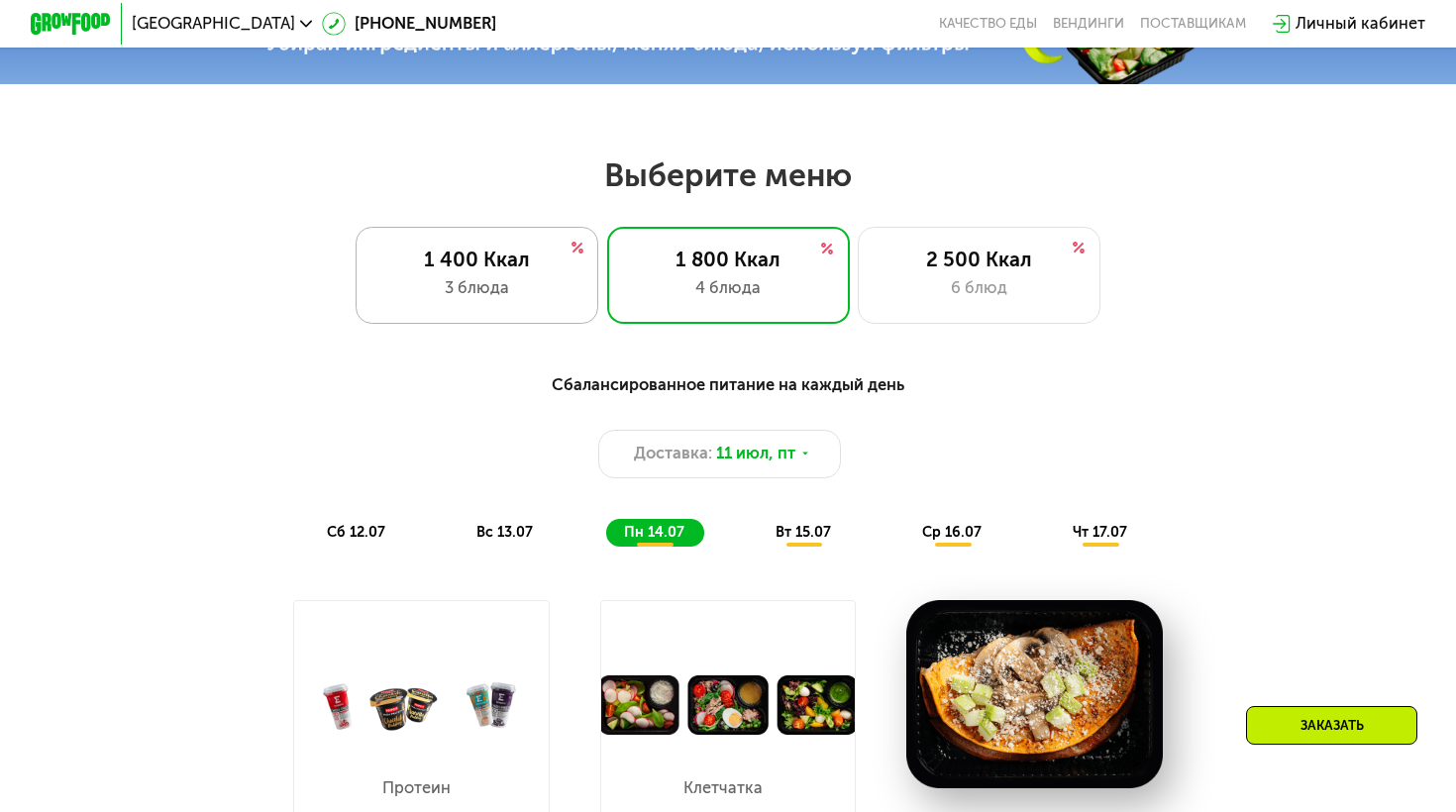 click on "1 400 Ккал 3 блюда" 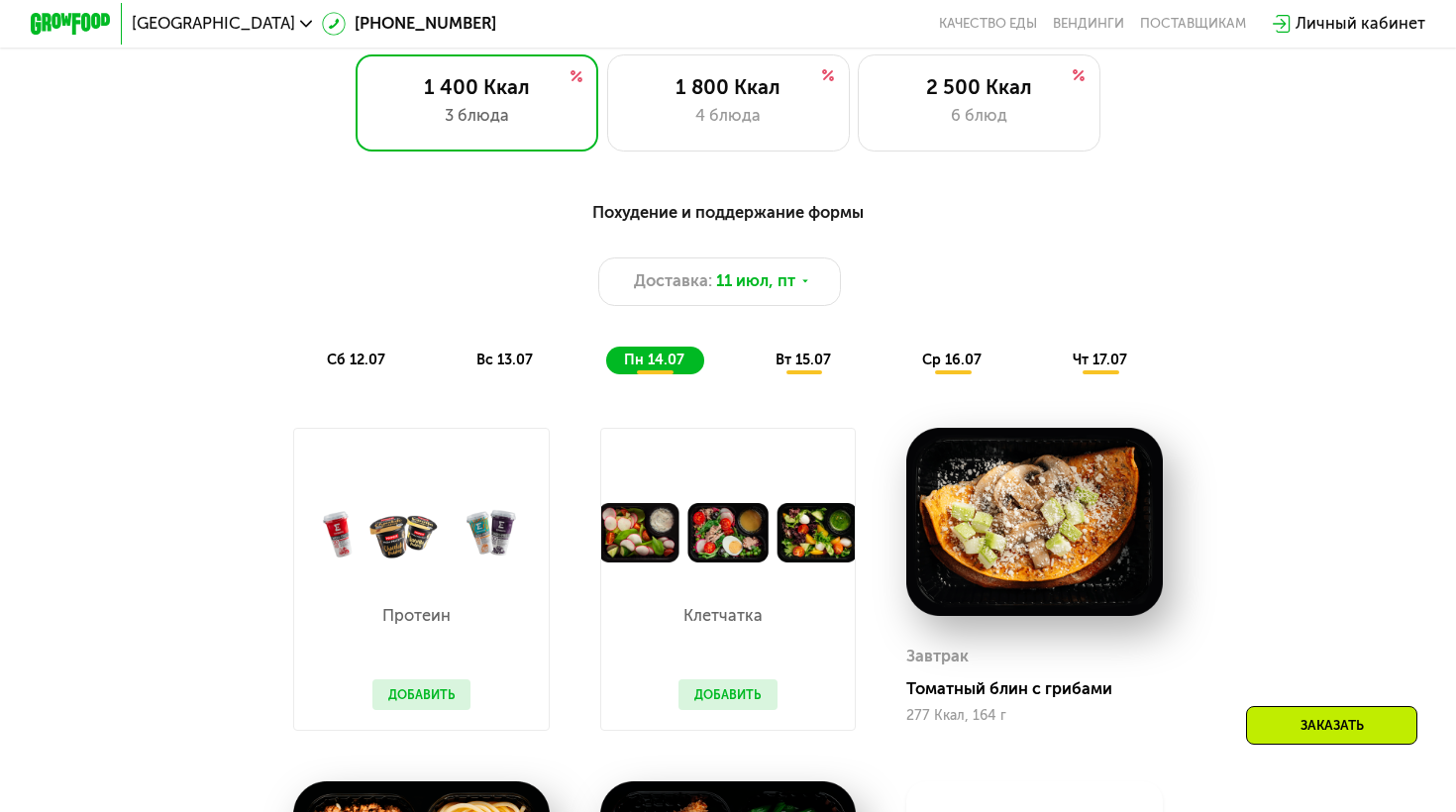 scroll, scrollTop: 926, scrollLeft: 0, axis: vertical 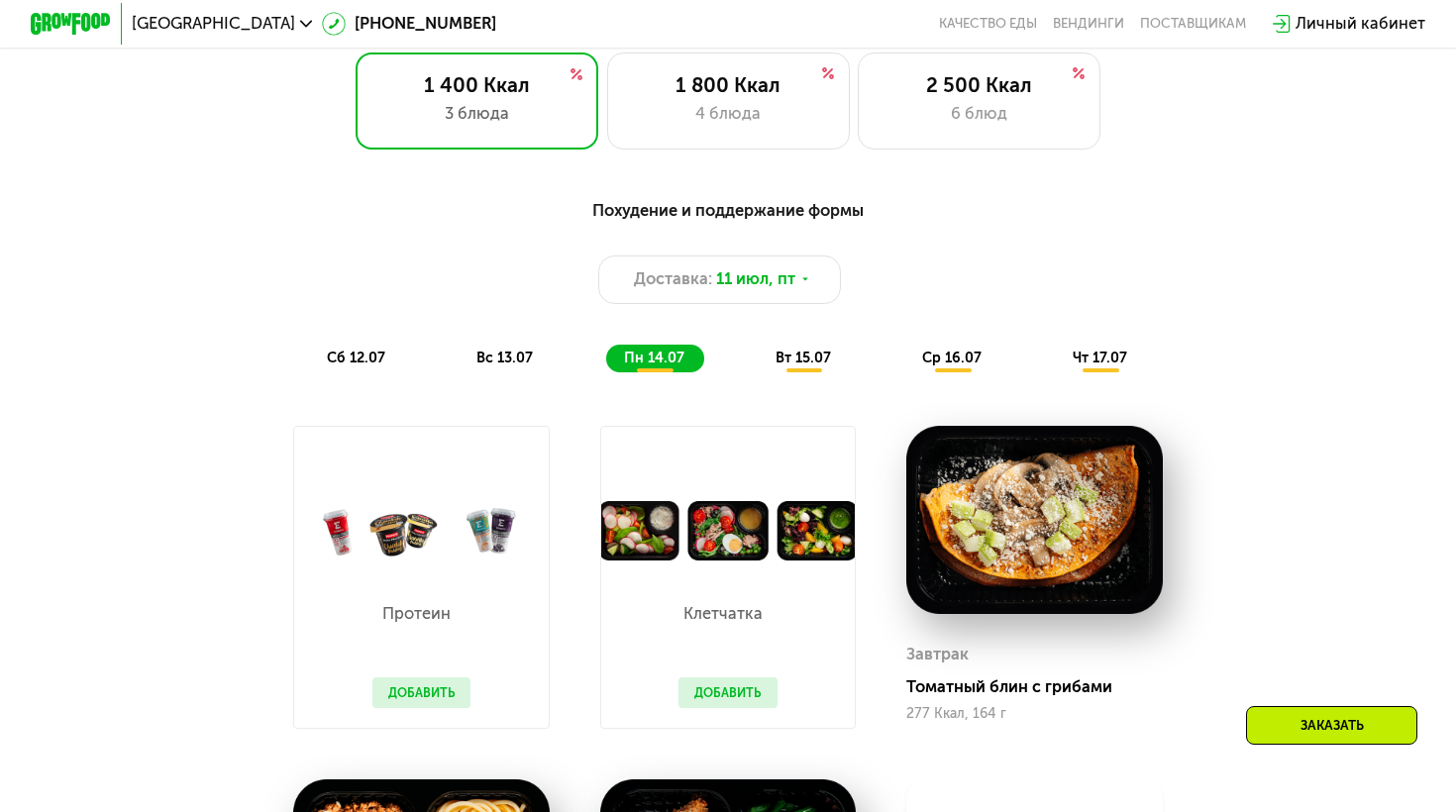 click on "вт 15.07" at bounding box center (803, 357) 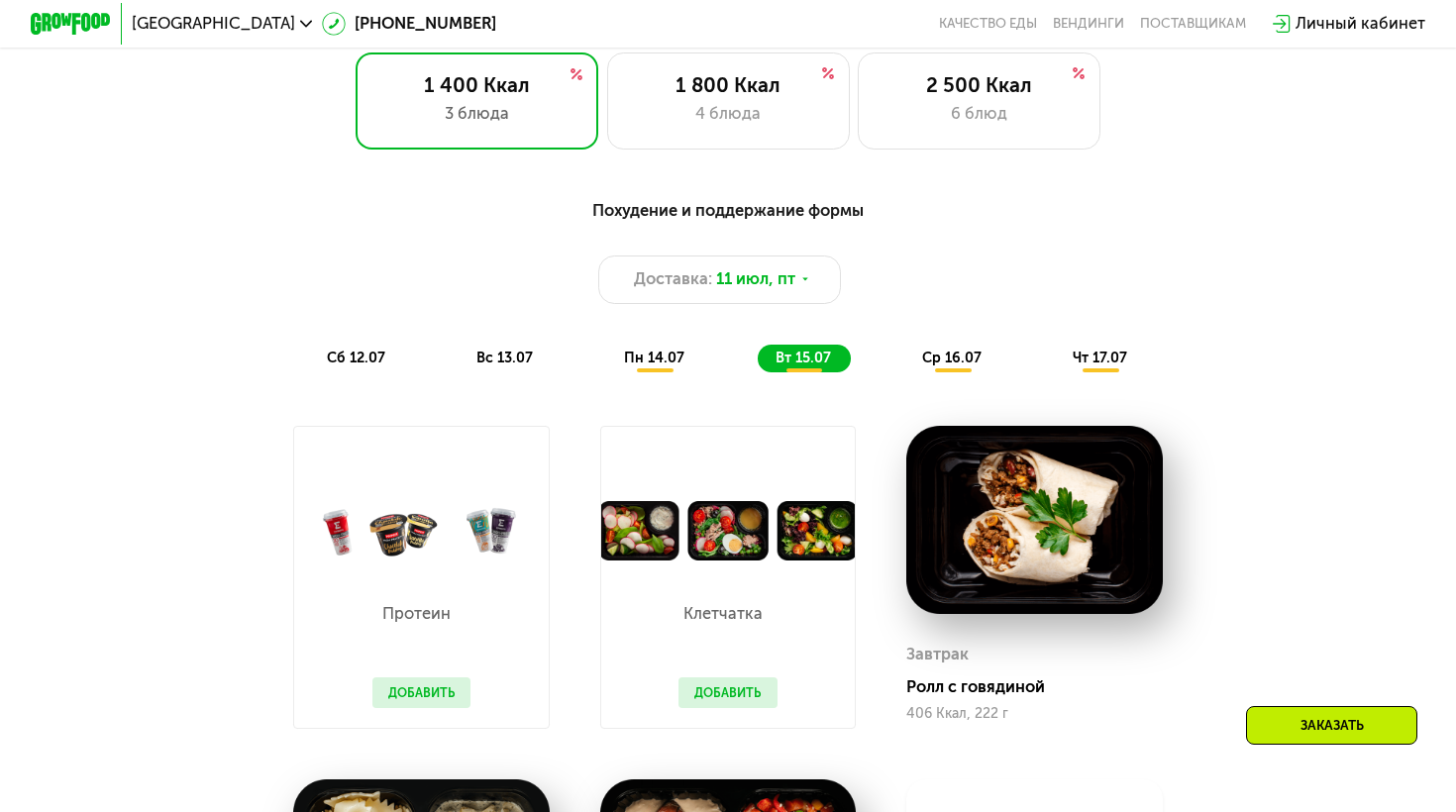 click on "пн 14.07" at bounding box center (654, 357) 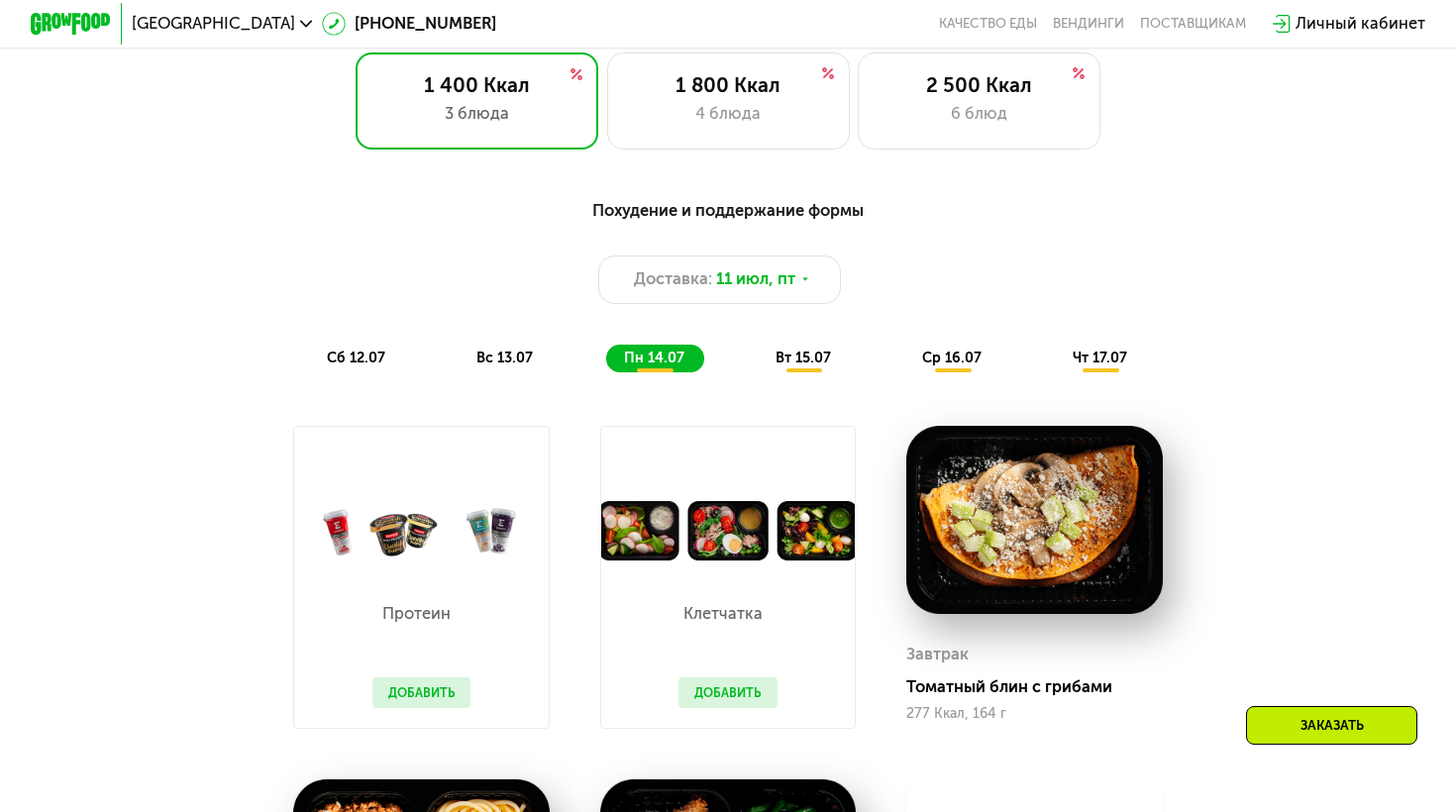 click on "вт 15.07" at bounding box center (803, 357) 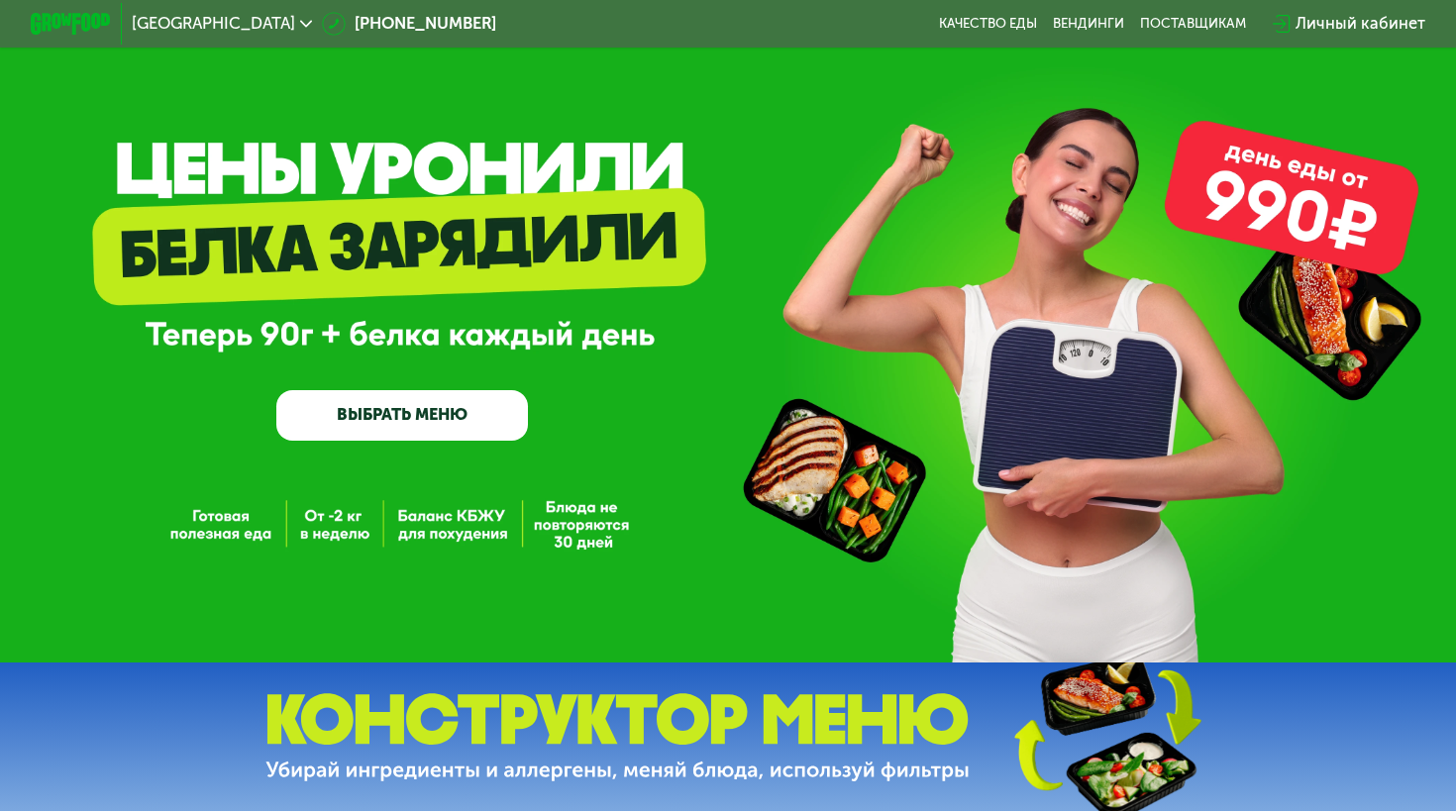 scroll, scrollTop: 0, scrollLeft: 0, axis: both 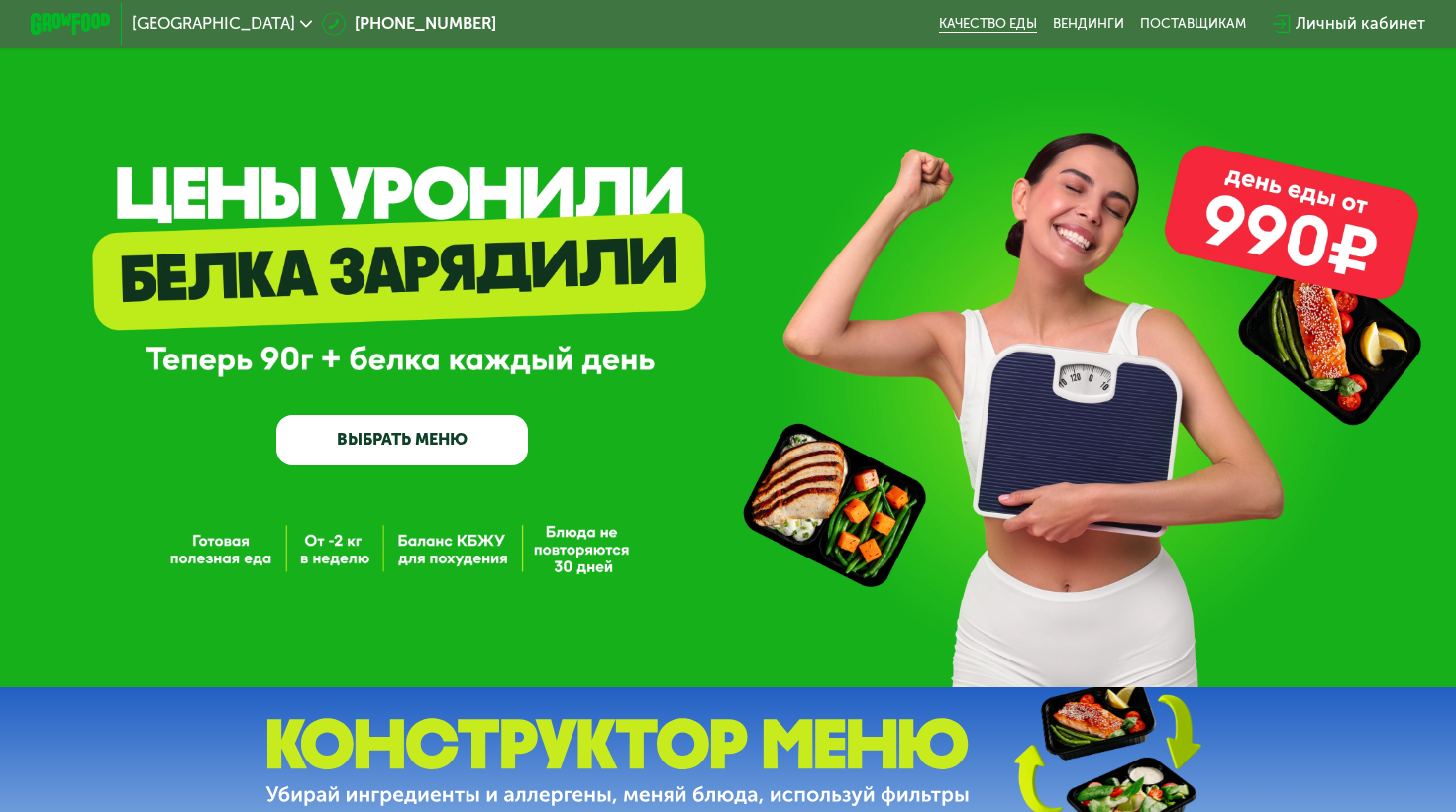 click on "Качество еды" at bounding box center (988, 24) 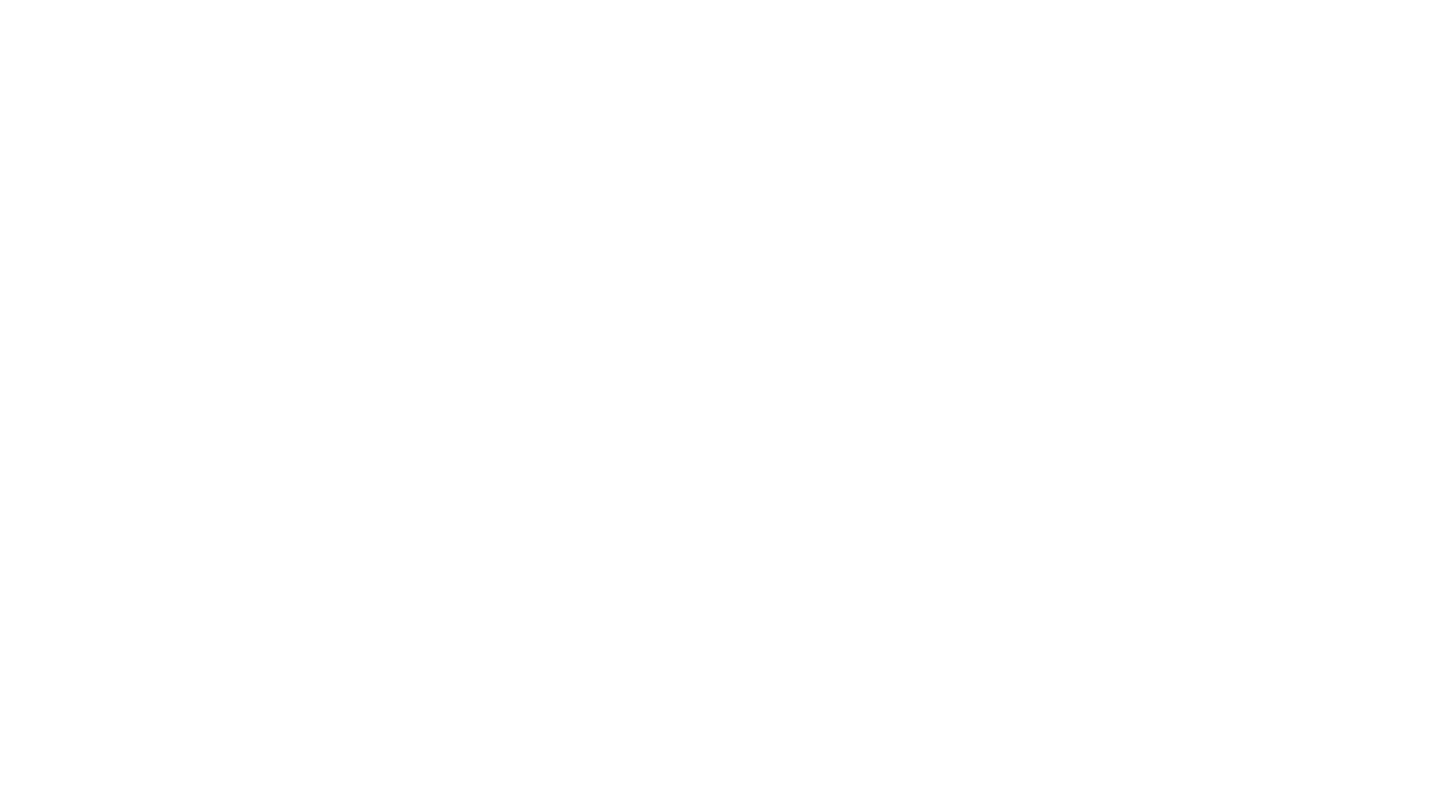 scroll, scrollTop: 0, scrollLeft: 0, axis: both 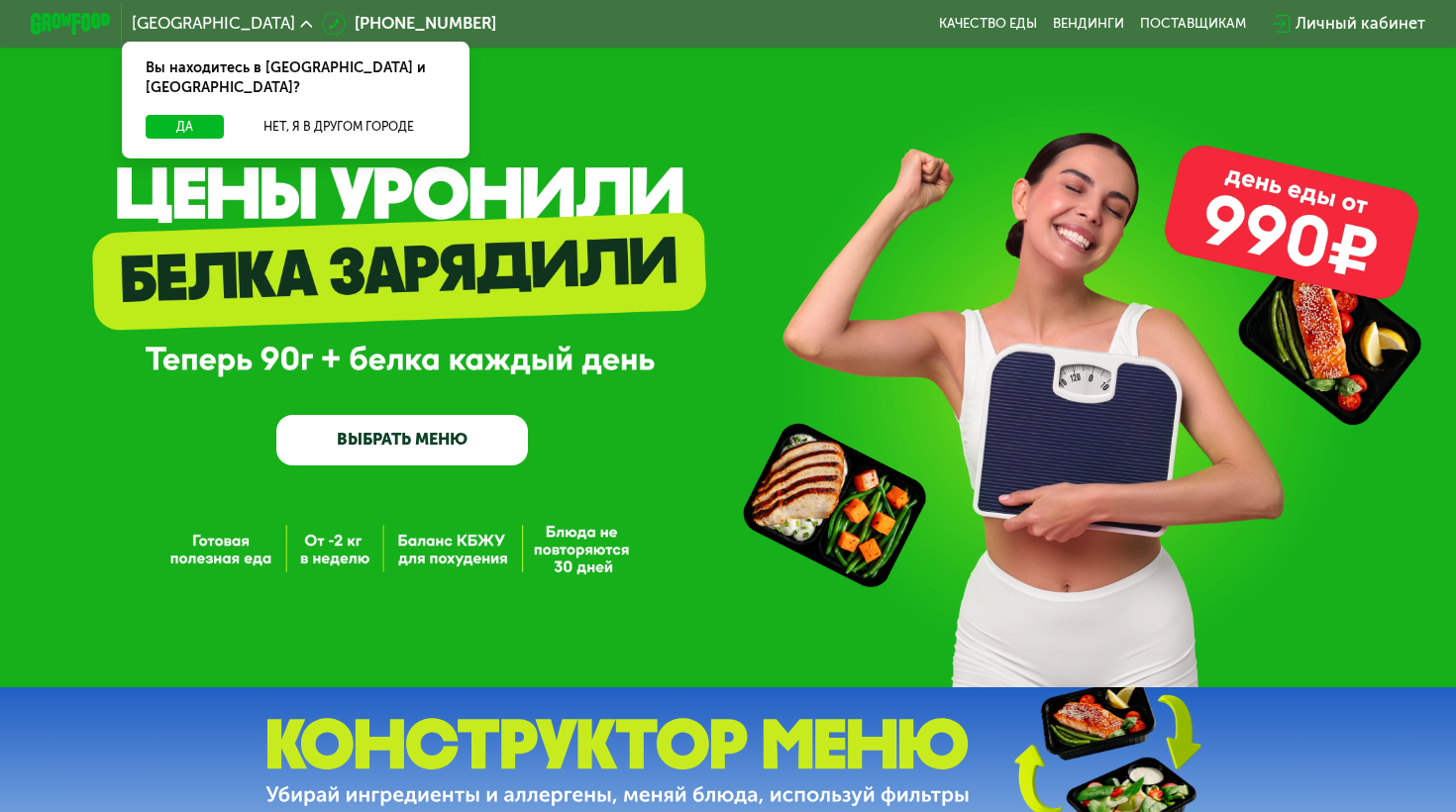 click on "Личный кабинет" at bounding box center [1360, 24] 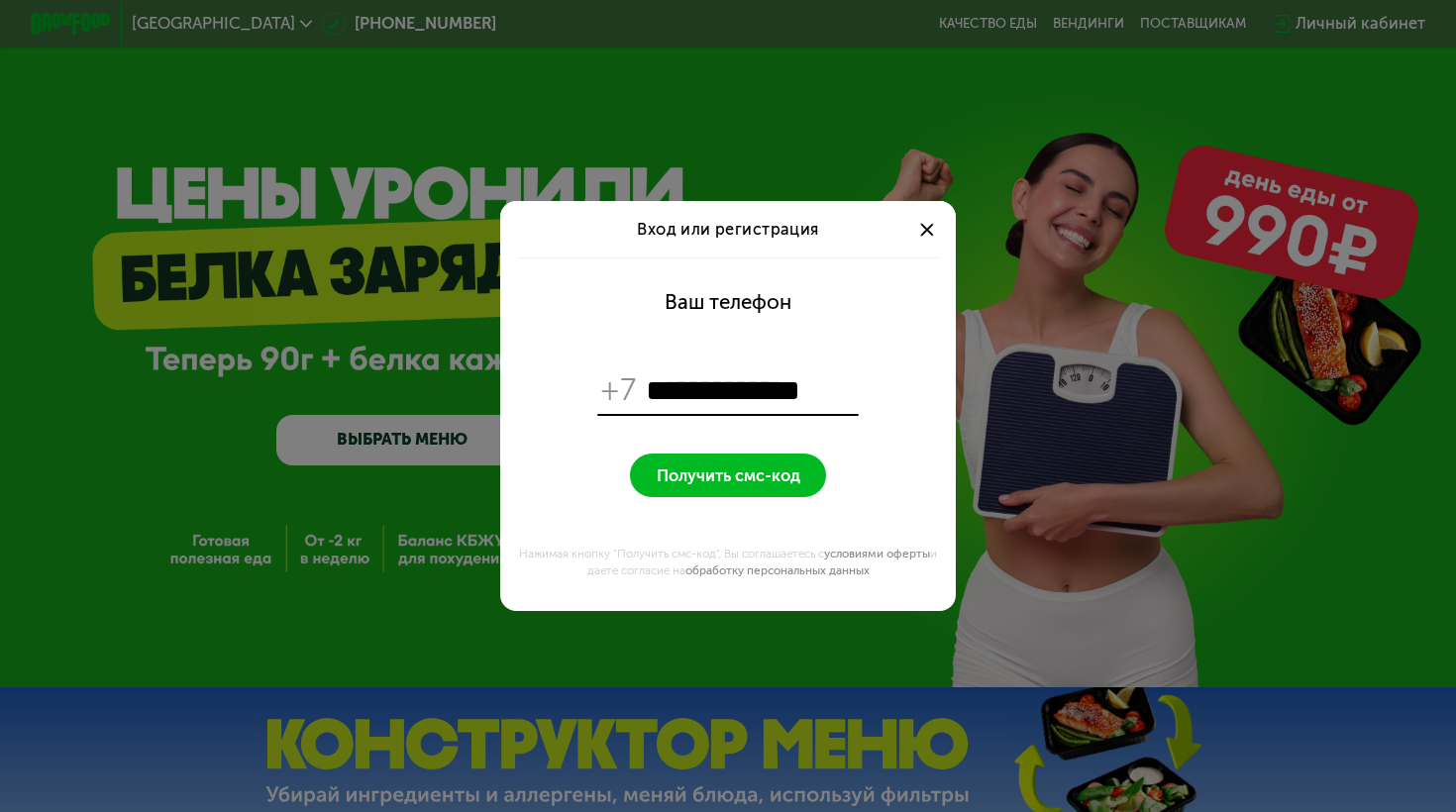 type on "**********" 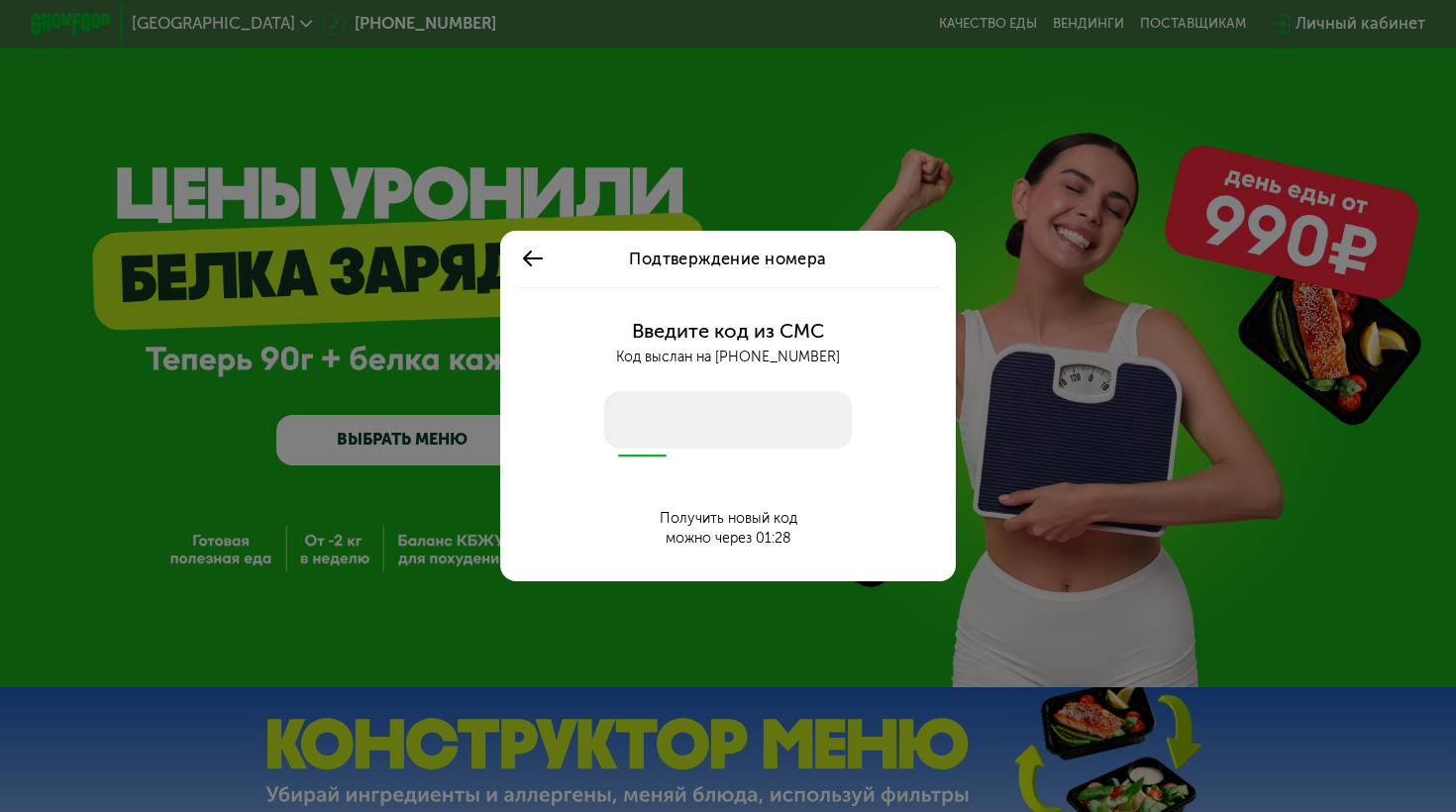 click at bounding box center (727, 419) 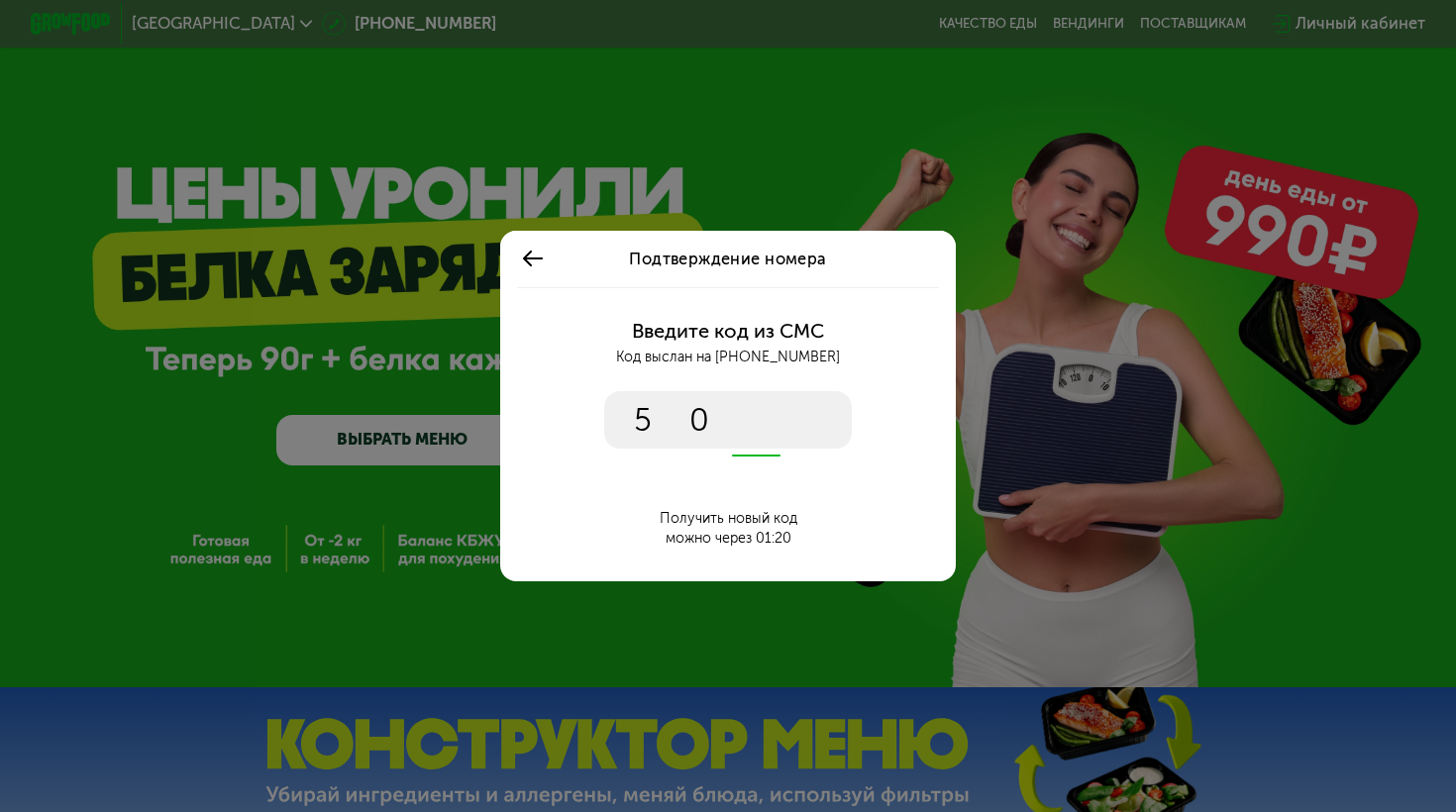 type on "****" 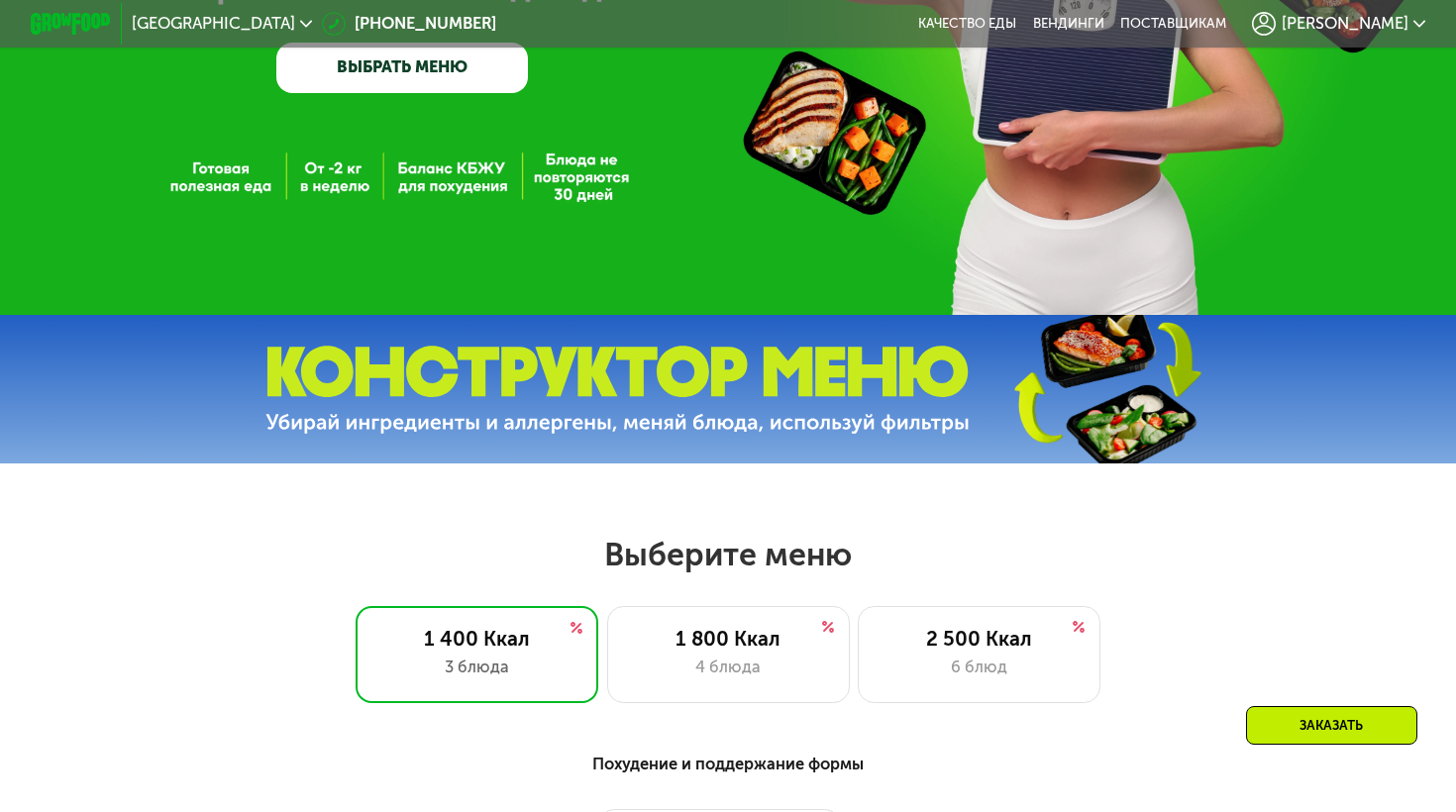 scroll, scrollTop: 375, scrollLeft: 0, axis: vertical 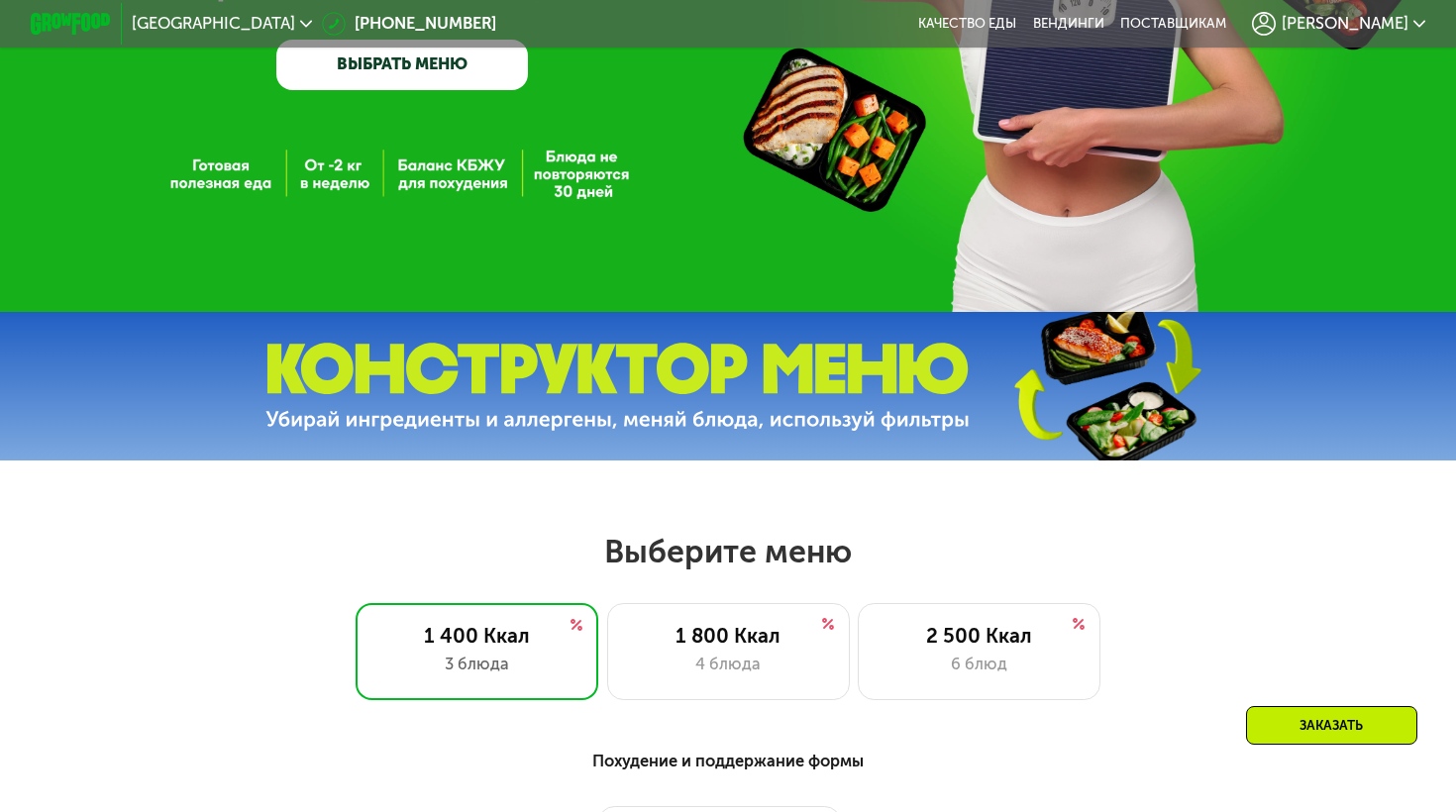 click at bounding box center (617, 386) 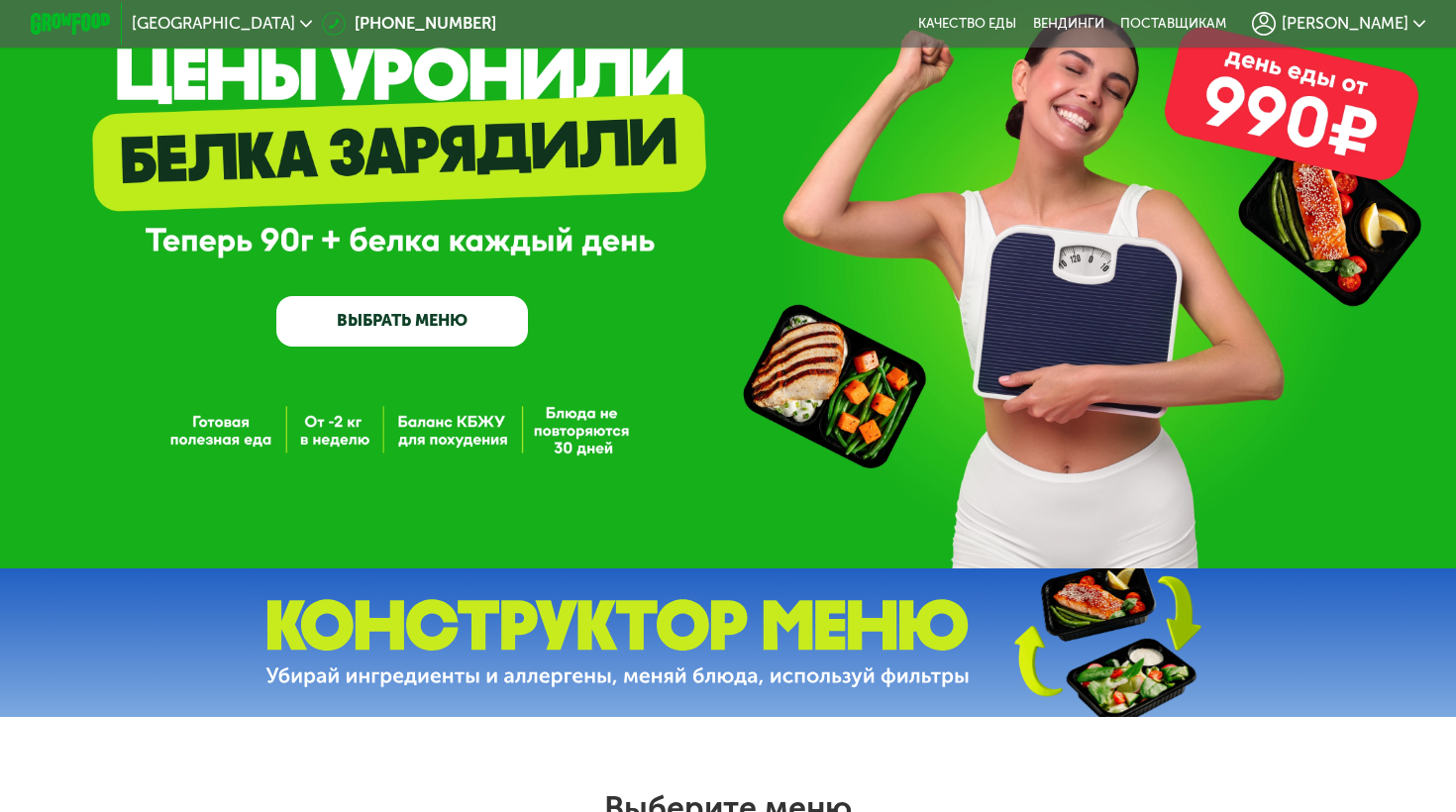 scroll, scrollTop: 0, scrollLeft: 0, axis: both 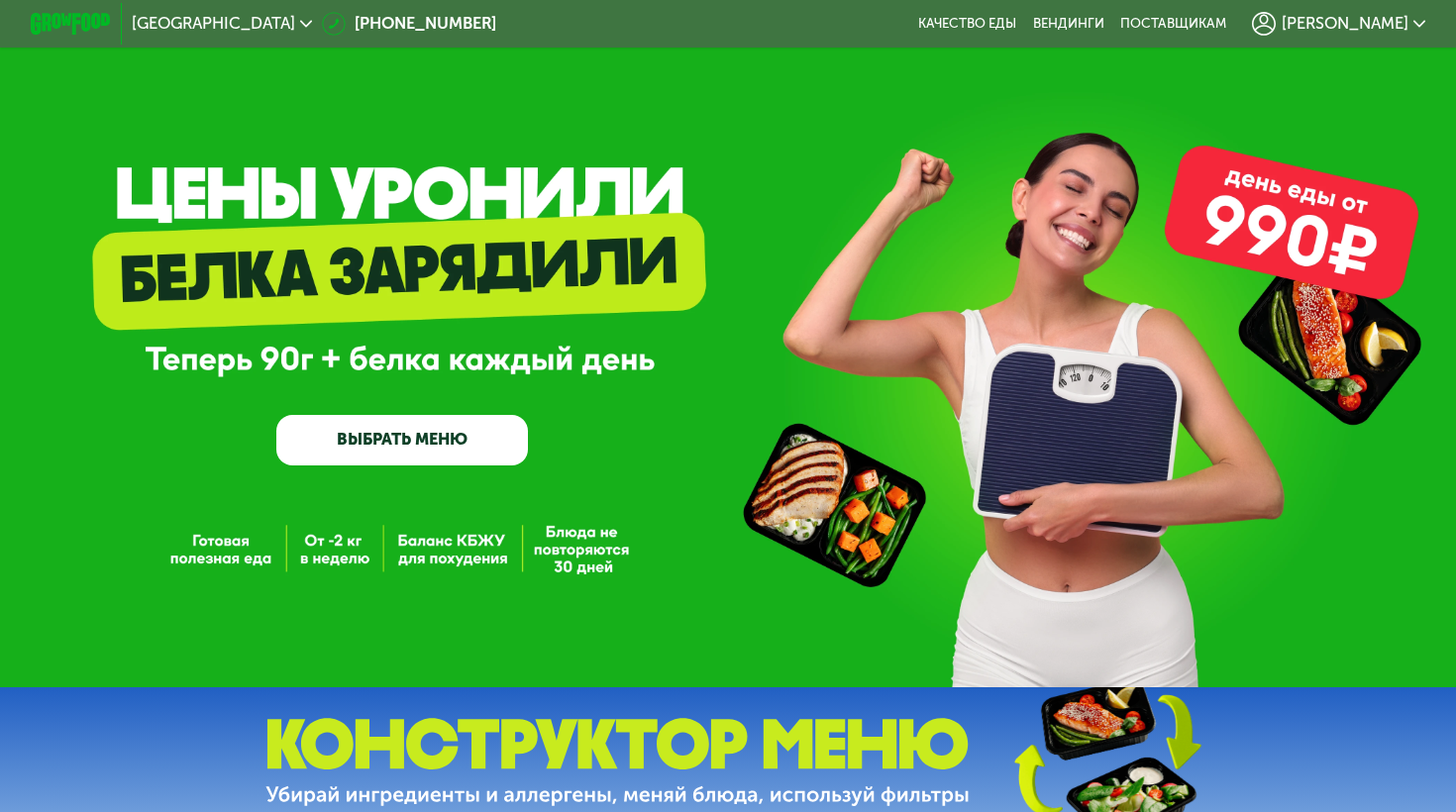 click on "[PERSON_NAME]" at bounding box center (1345, 24) 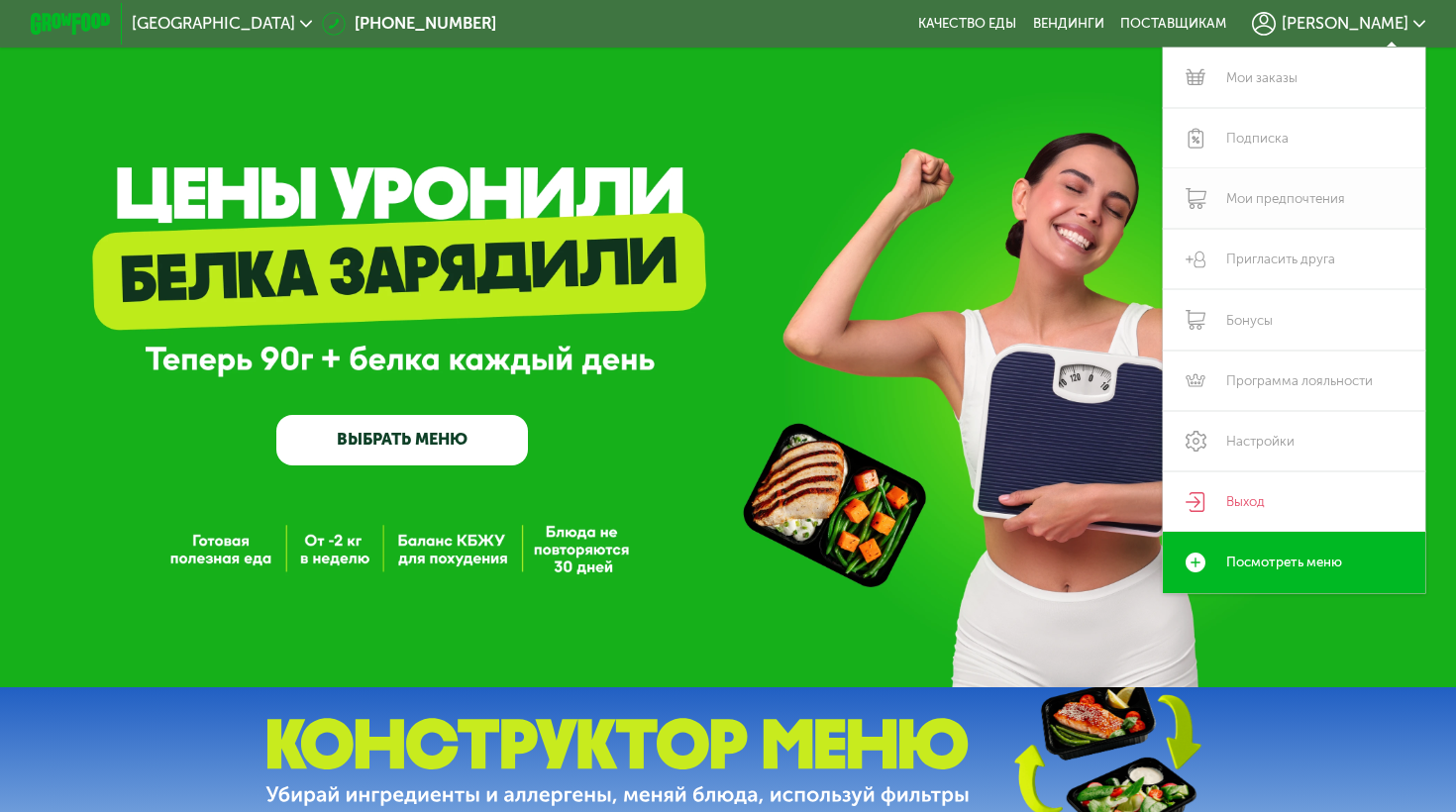 click on "Мои предпочтения" at bounding box center (1294, 198) 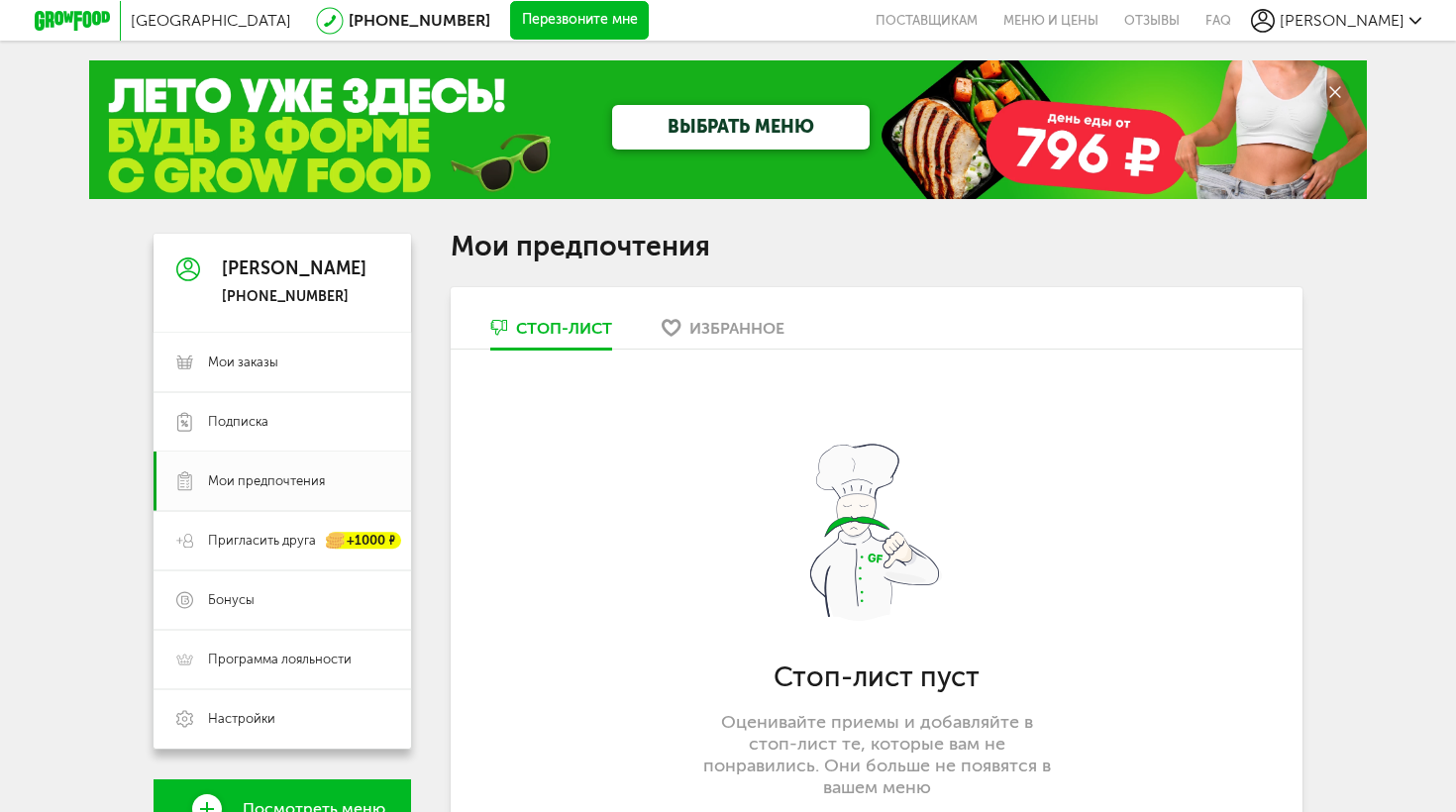 scroll, scrollTop: 0, scrollLeft: 0, axis: both 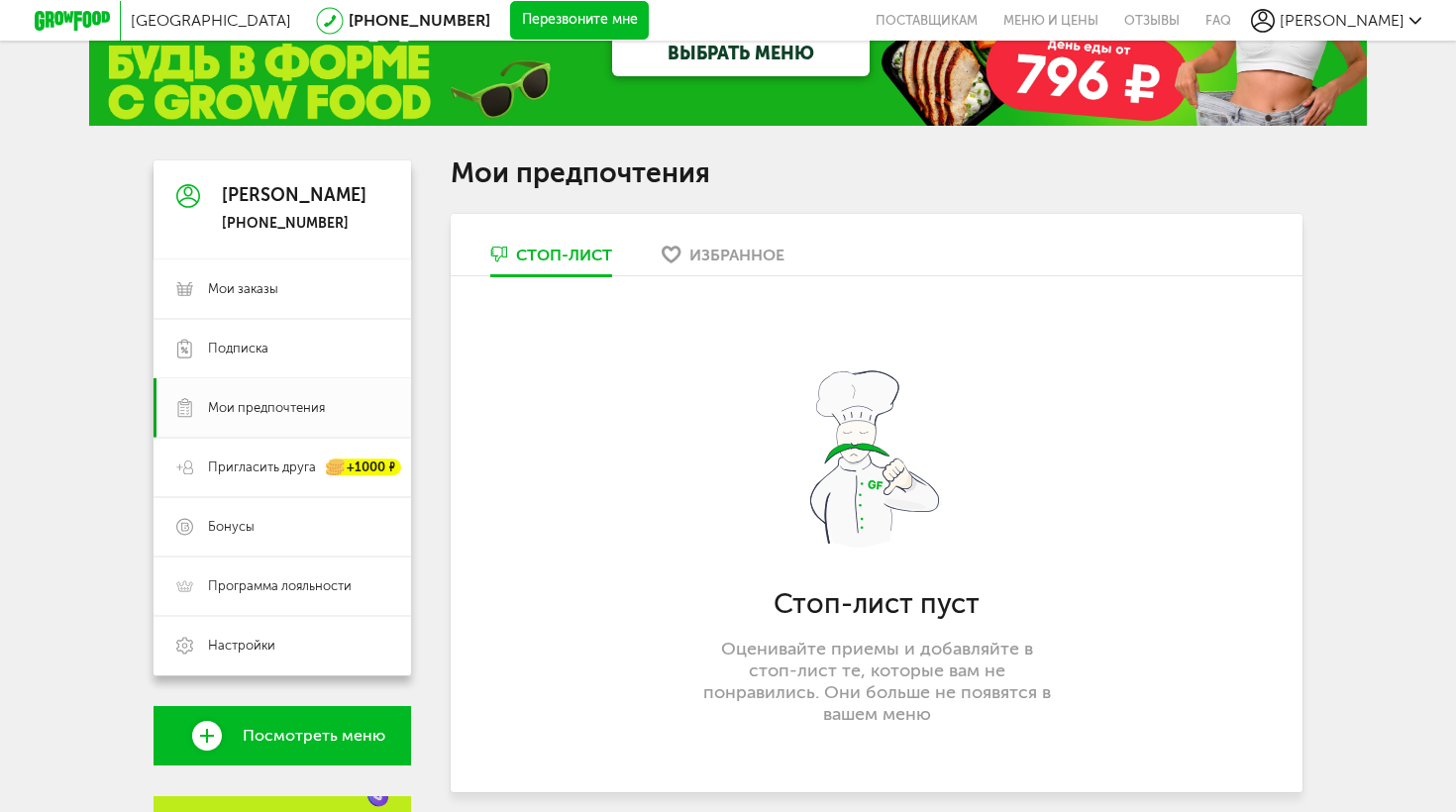 click on "Избранное" at bounding box center (737, 254) 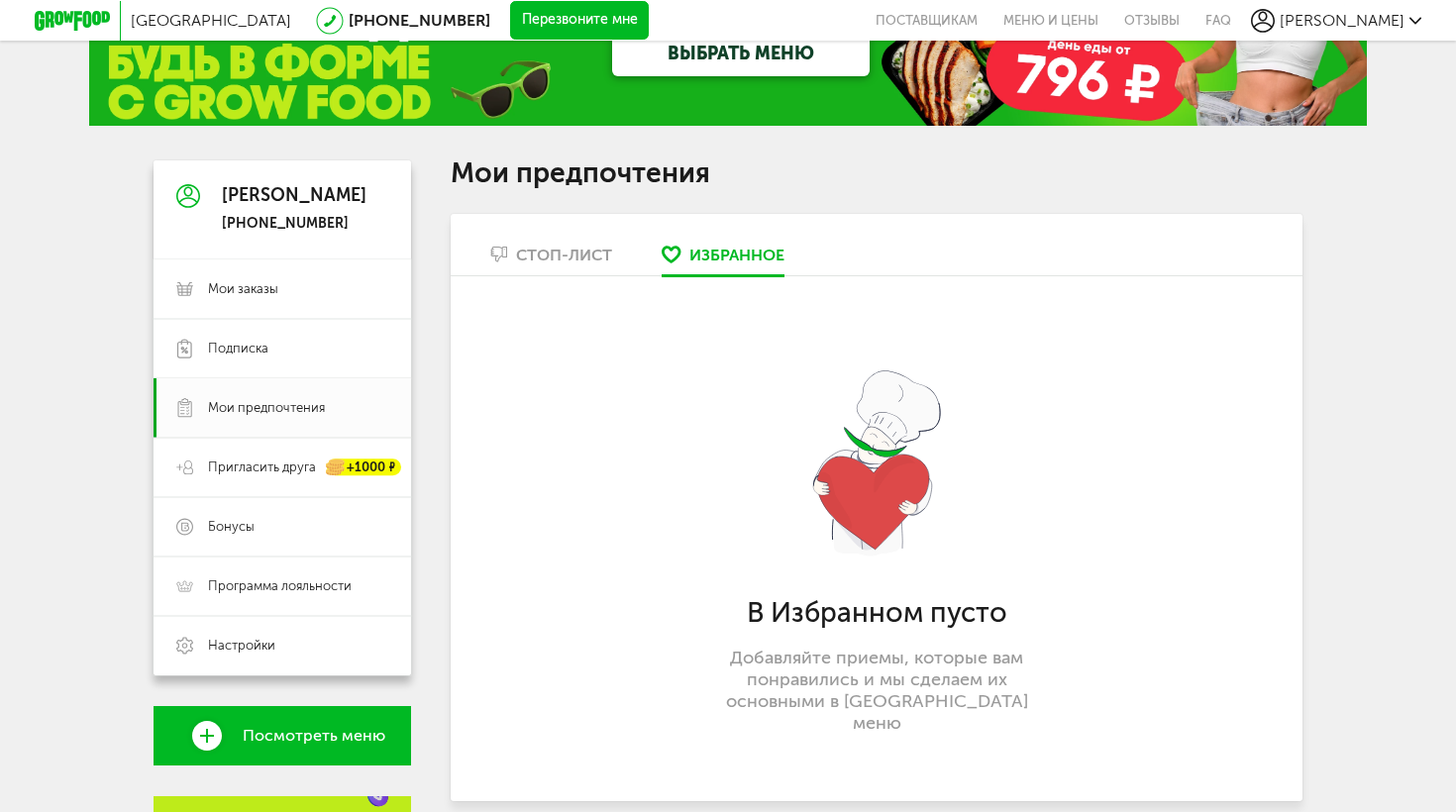 click on "Стоп-лист" at bounding box center (564, 254) 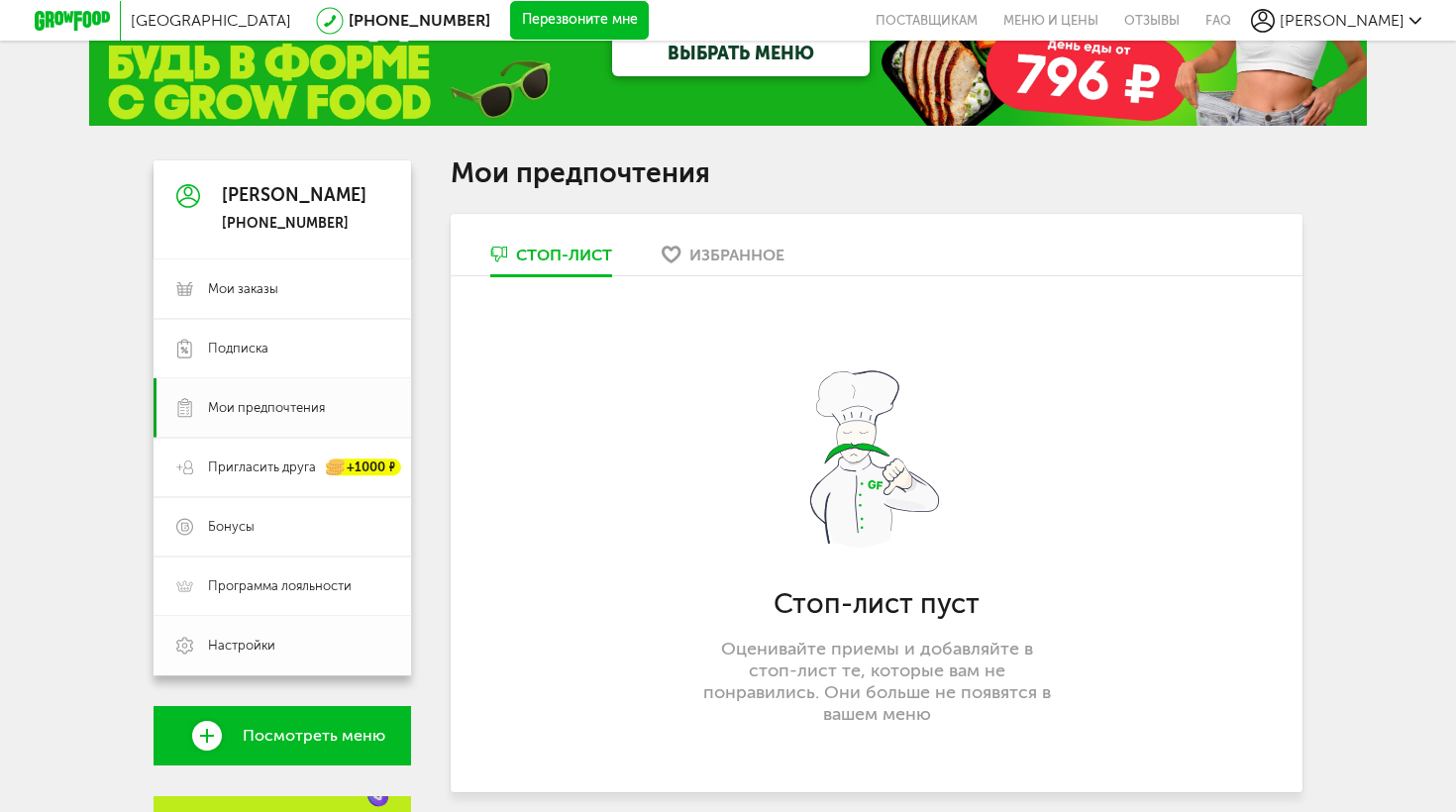 click on "Настройки" at bounding box center (298, 646) 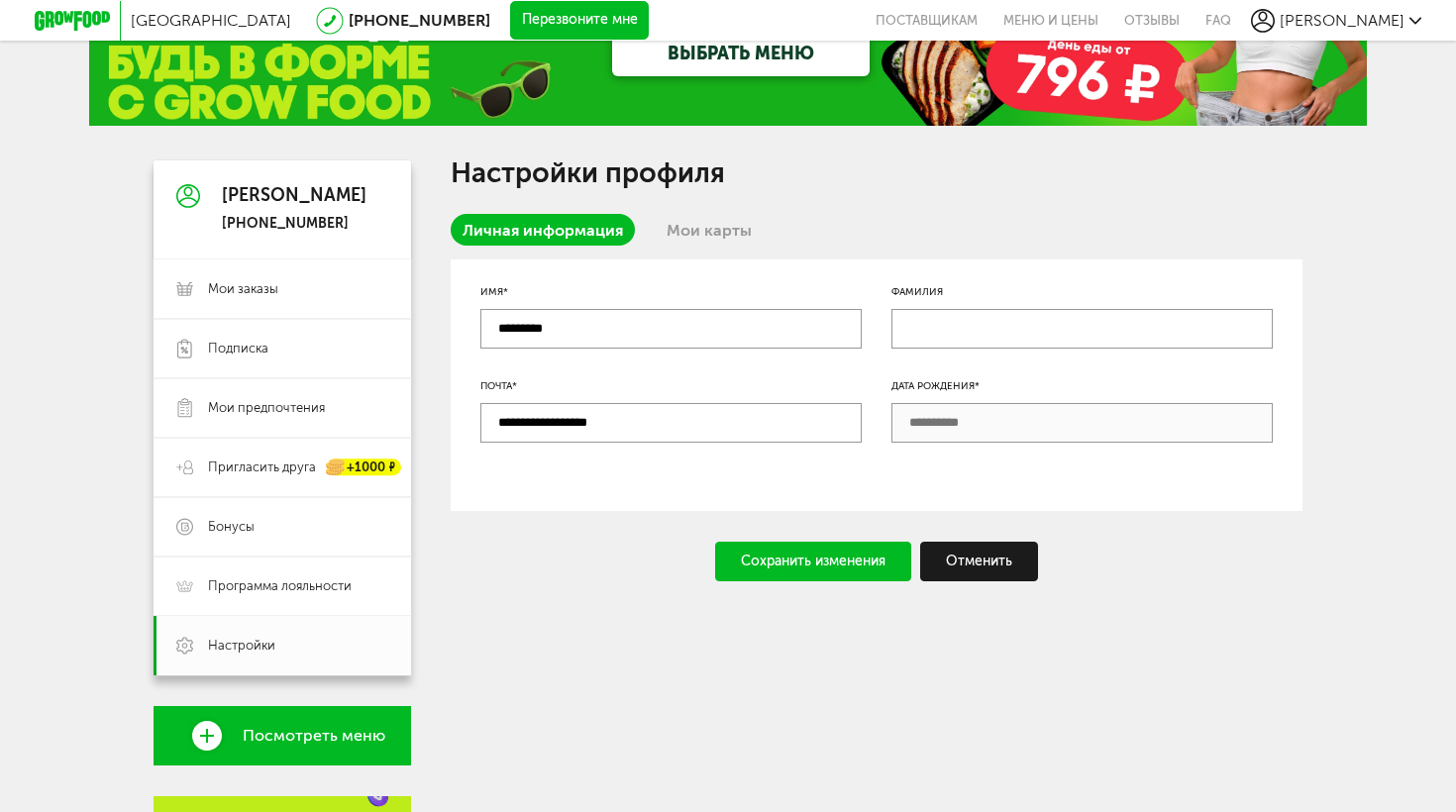 click on "Посмотреть меню" at bounding box center [314, 736] 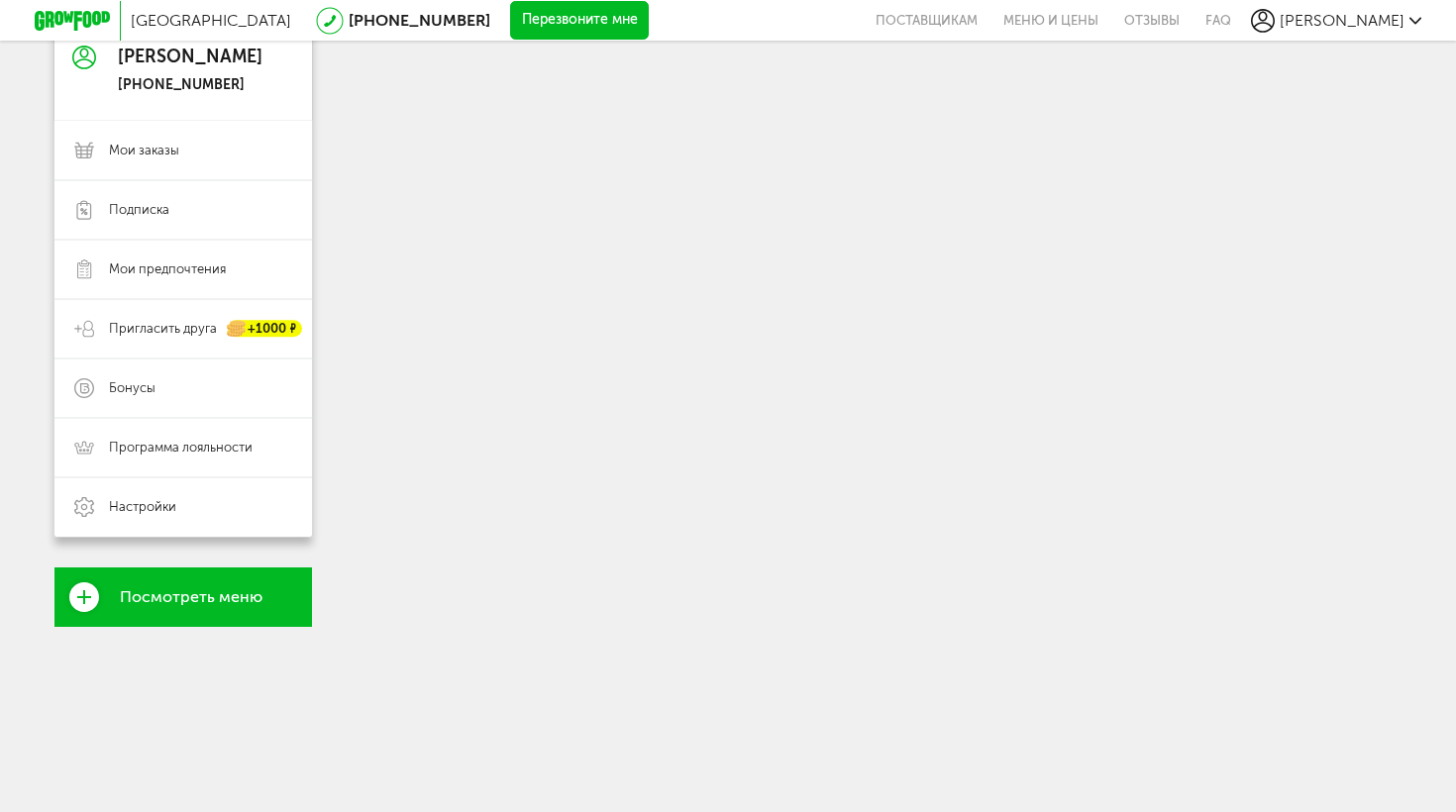 scroll, scrollTop: 0, scrollLeft: 0, axis: both 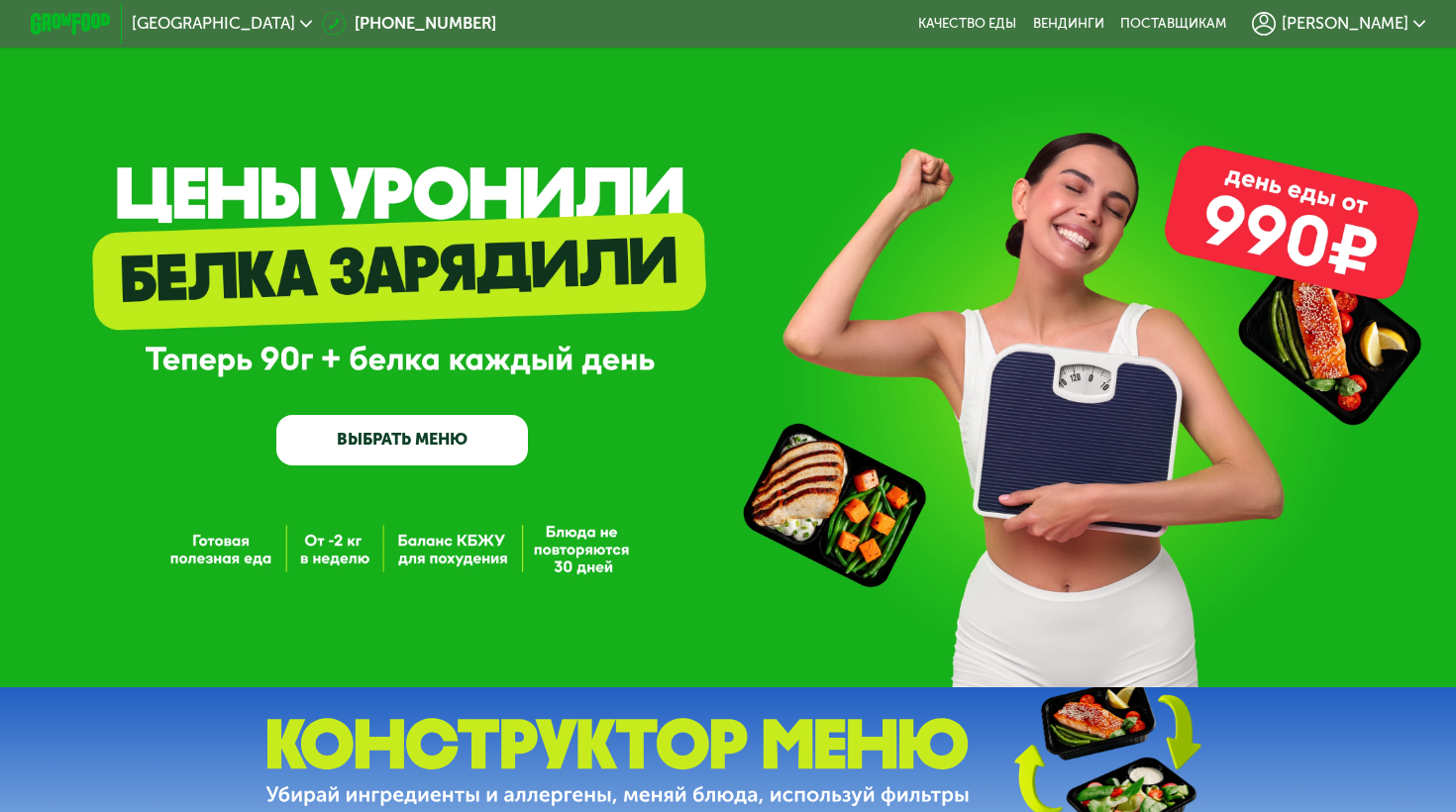 click on "[PERSON_NAME]" at bounding box center [1345, 24] 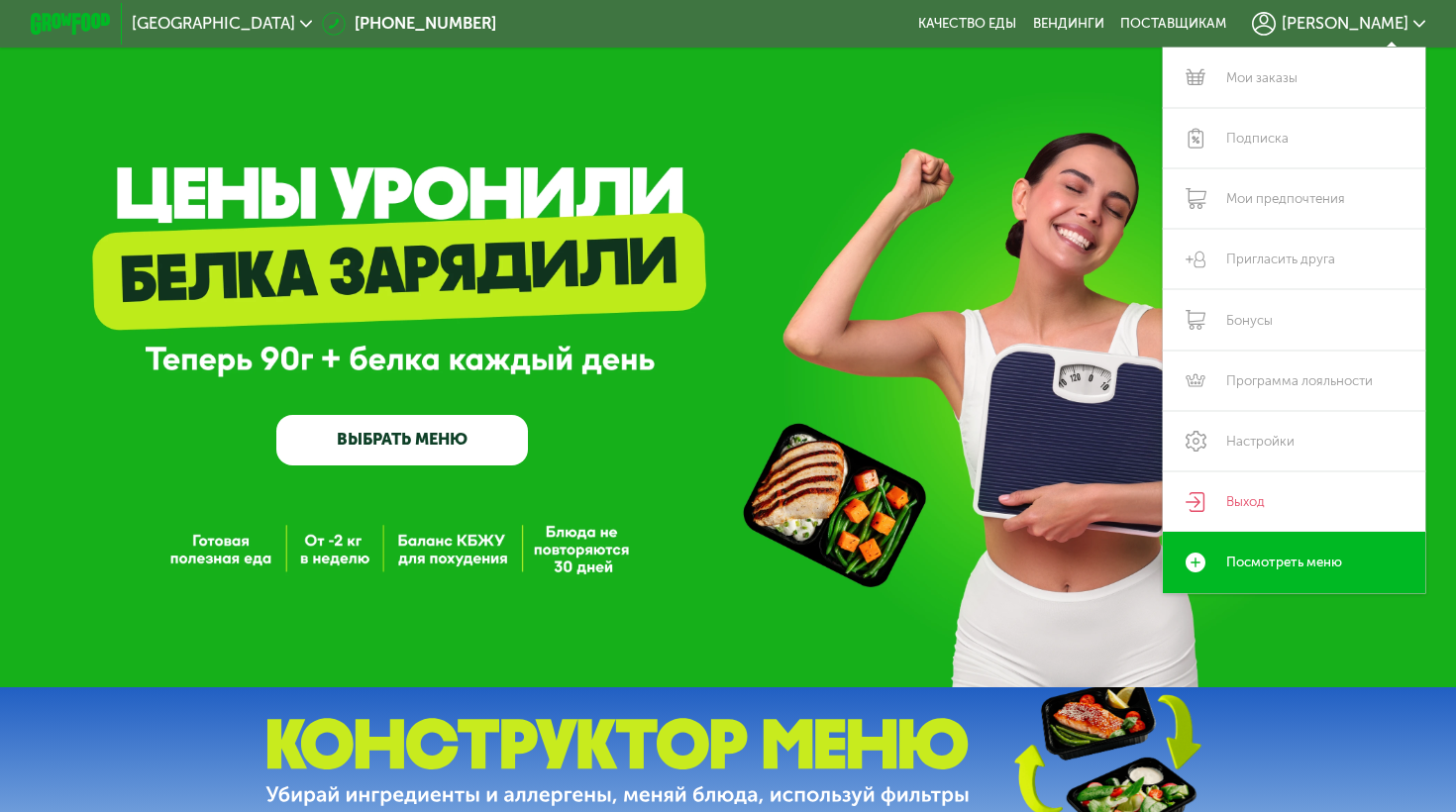 click on "GrowFood — доставка правильного питания  ВЫБРАТЬ МЕНЮ" at bounding box center [728, 349] 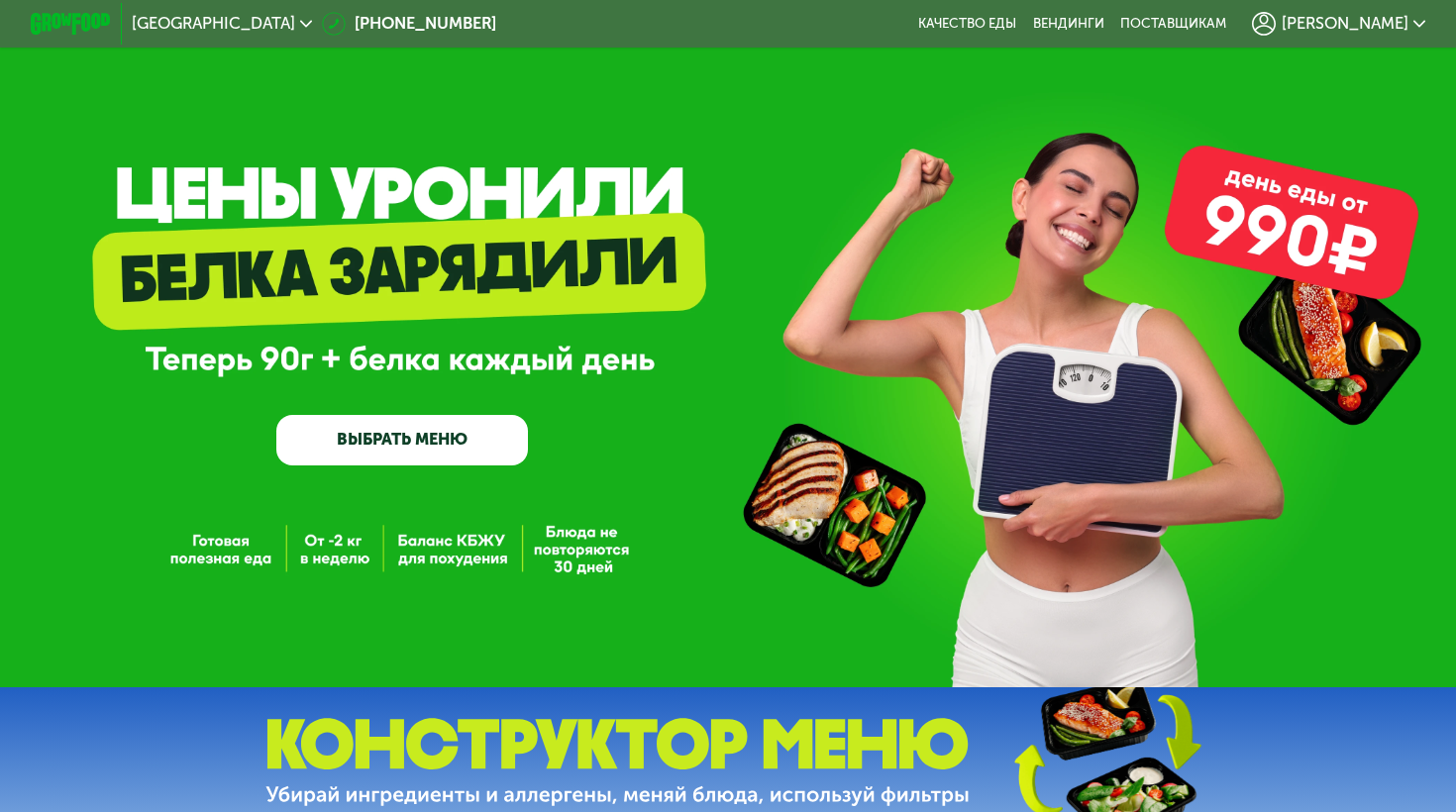 click on "ВЫБРАТЬ МЕНЮ" at bounding box center [402, 440] 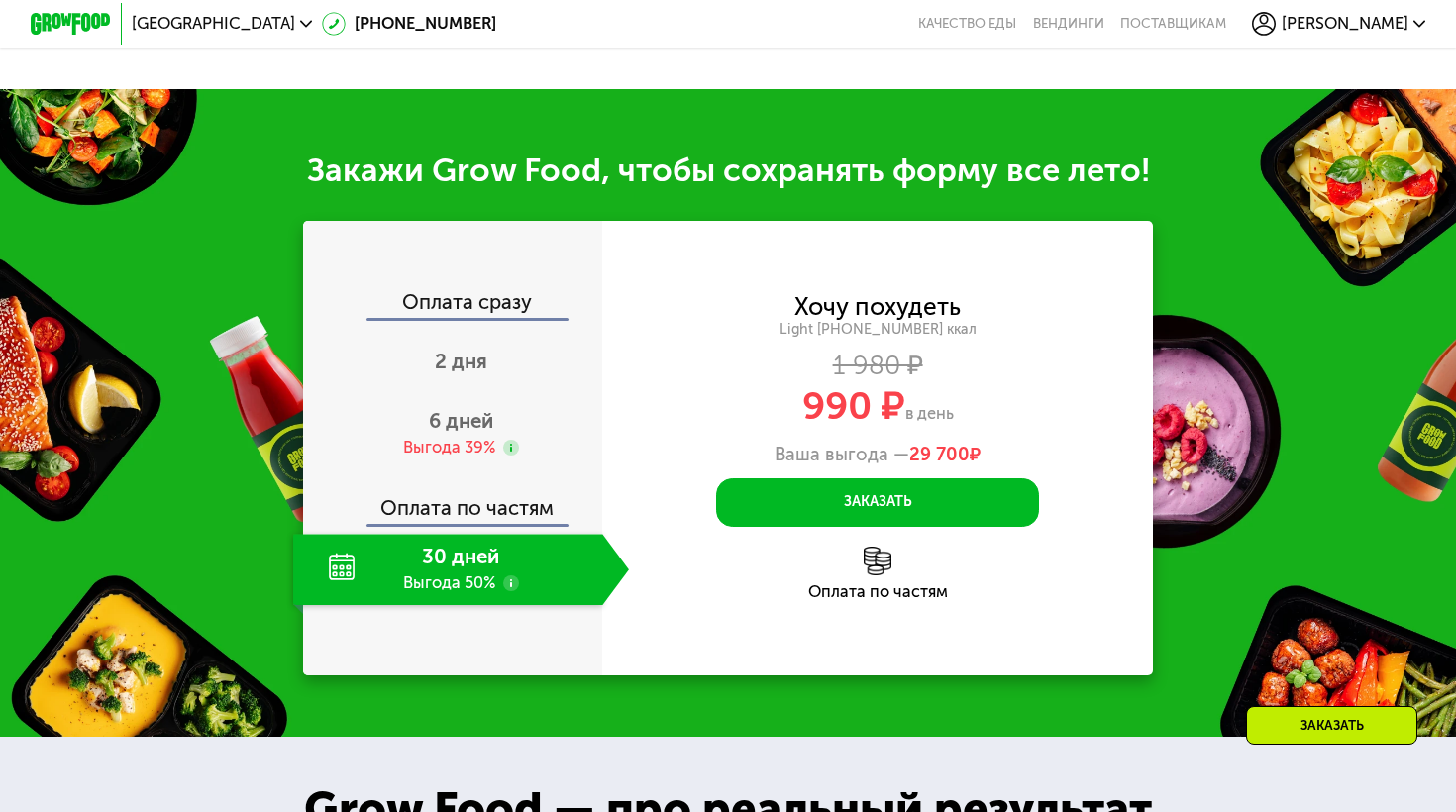 scroll, scrollTop: 2043, scrollLeft: 0, axis: vertical 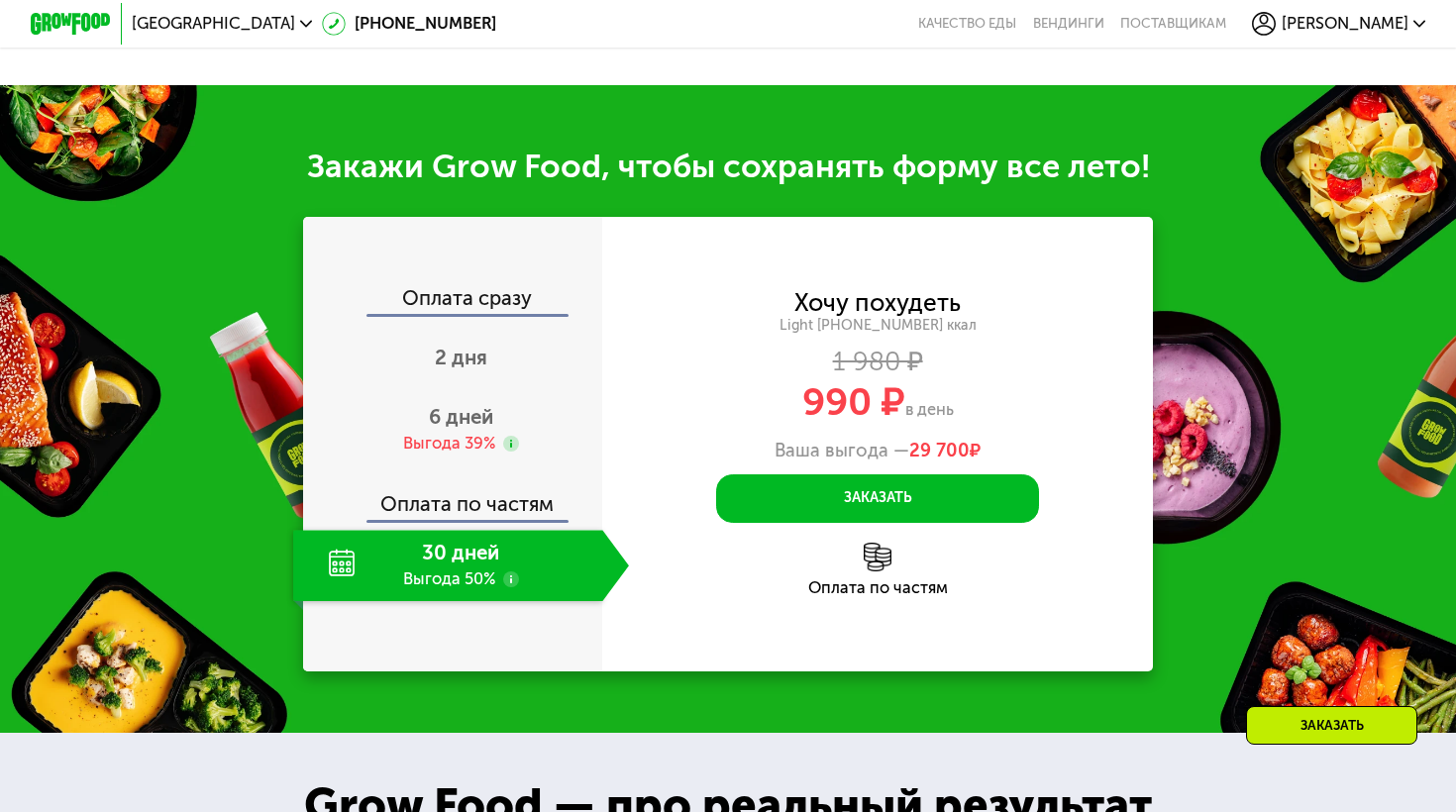 click on "Оплата сразу" 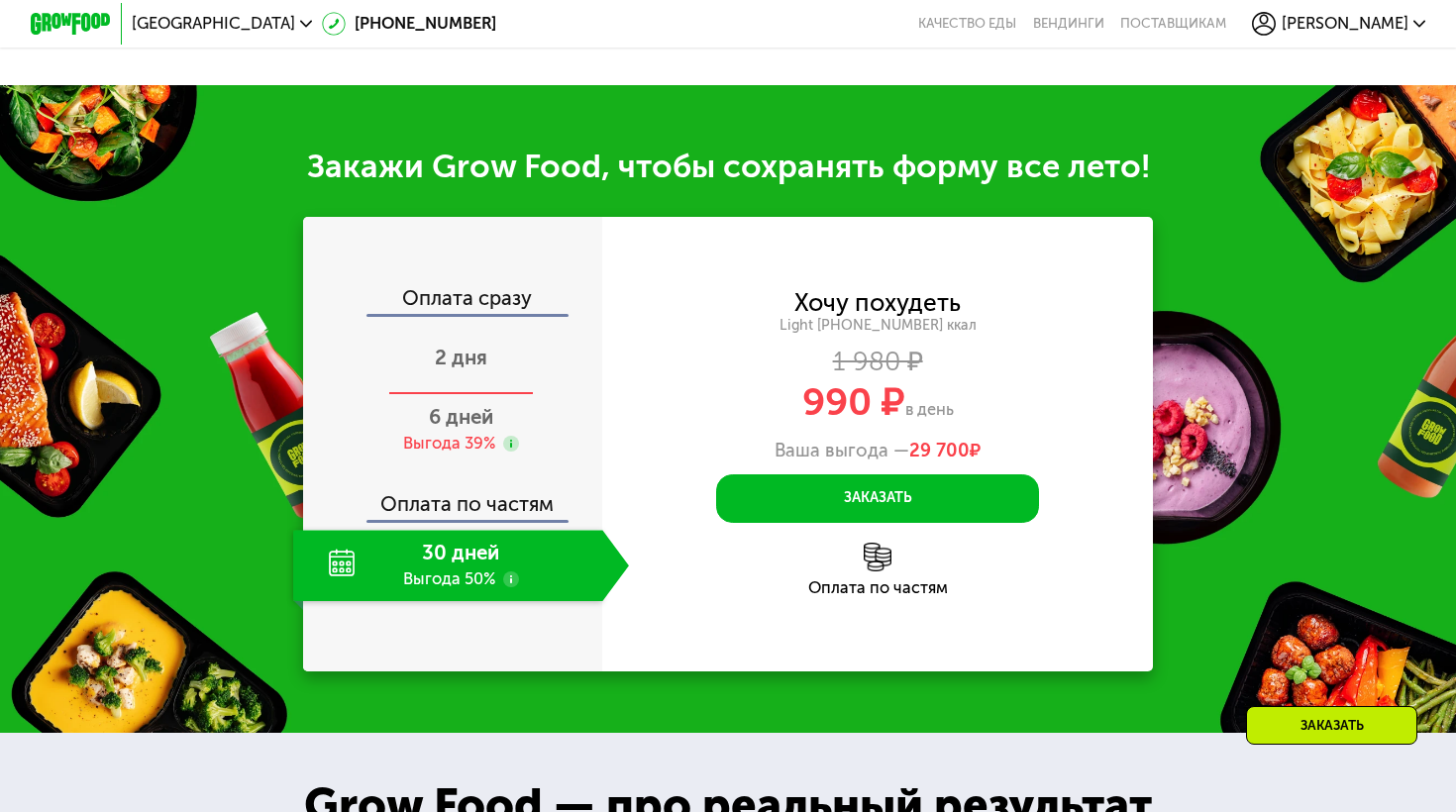 click on "2 дня" at bounding box center [461, 357] 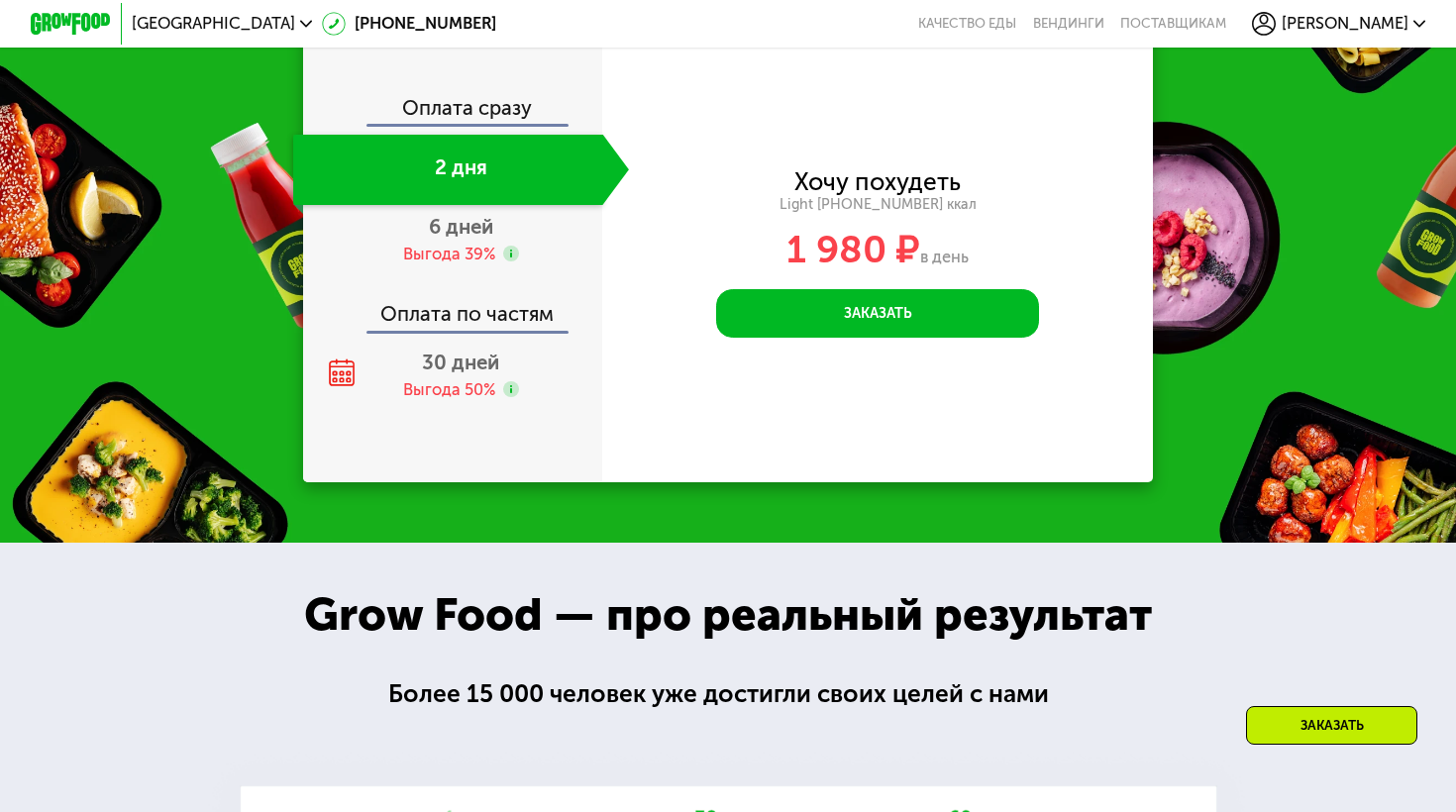 scroll, scrollTop: 2114, scrollLeft: 0, axis: vertical 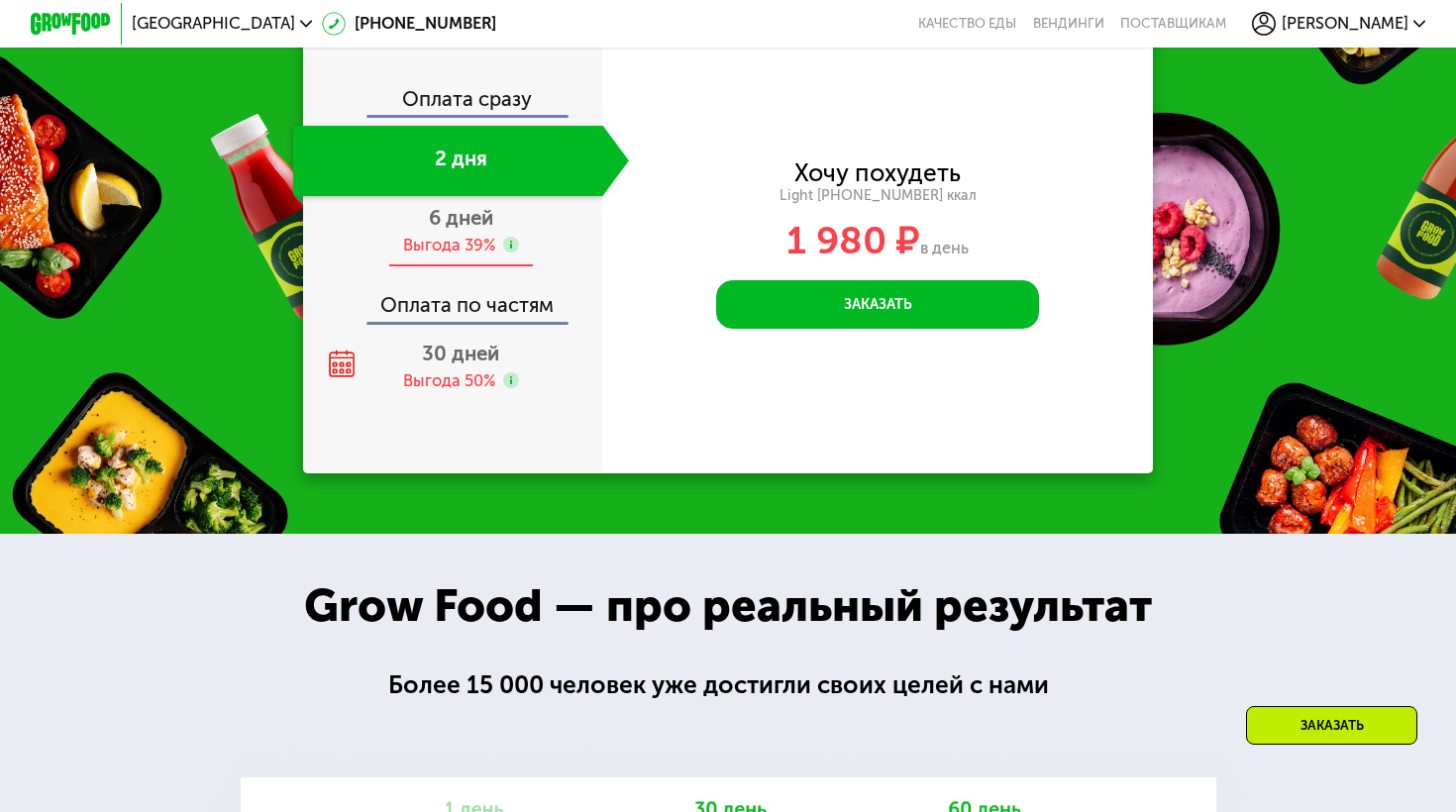 click on "6 дней" at bounding box center [461, 218] 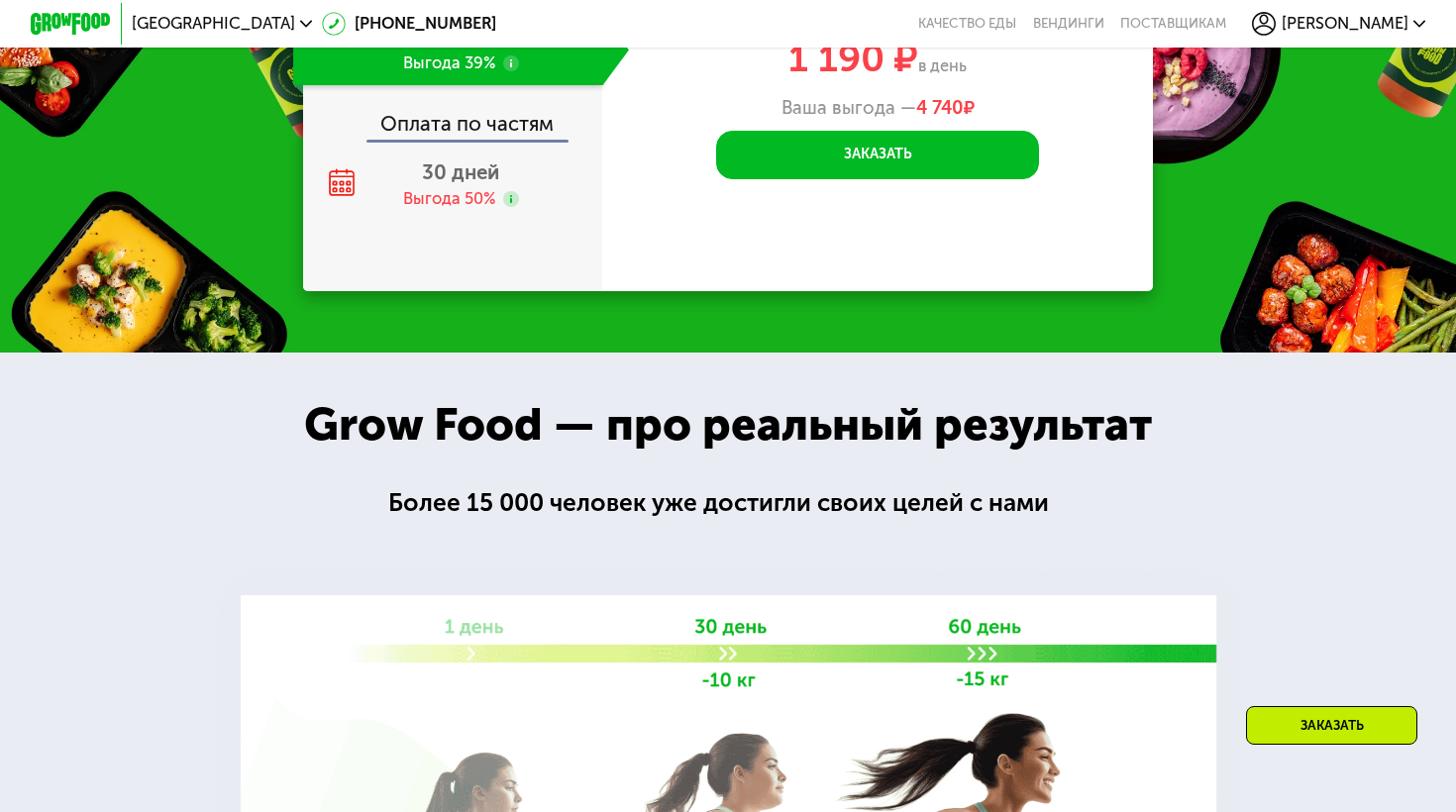 scroll, scrollTop: 2242, scrollLeft: 0, axis: vertical 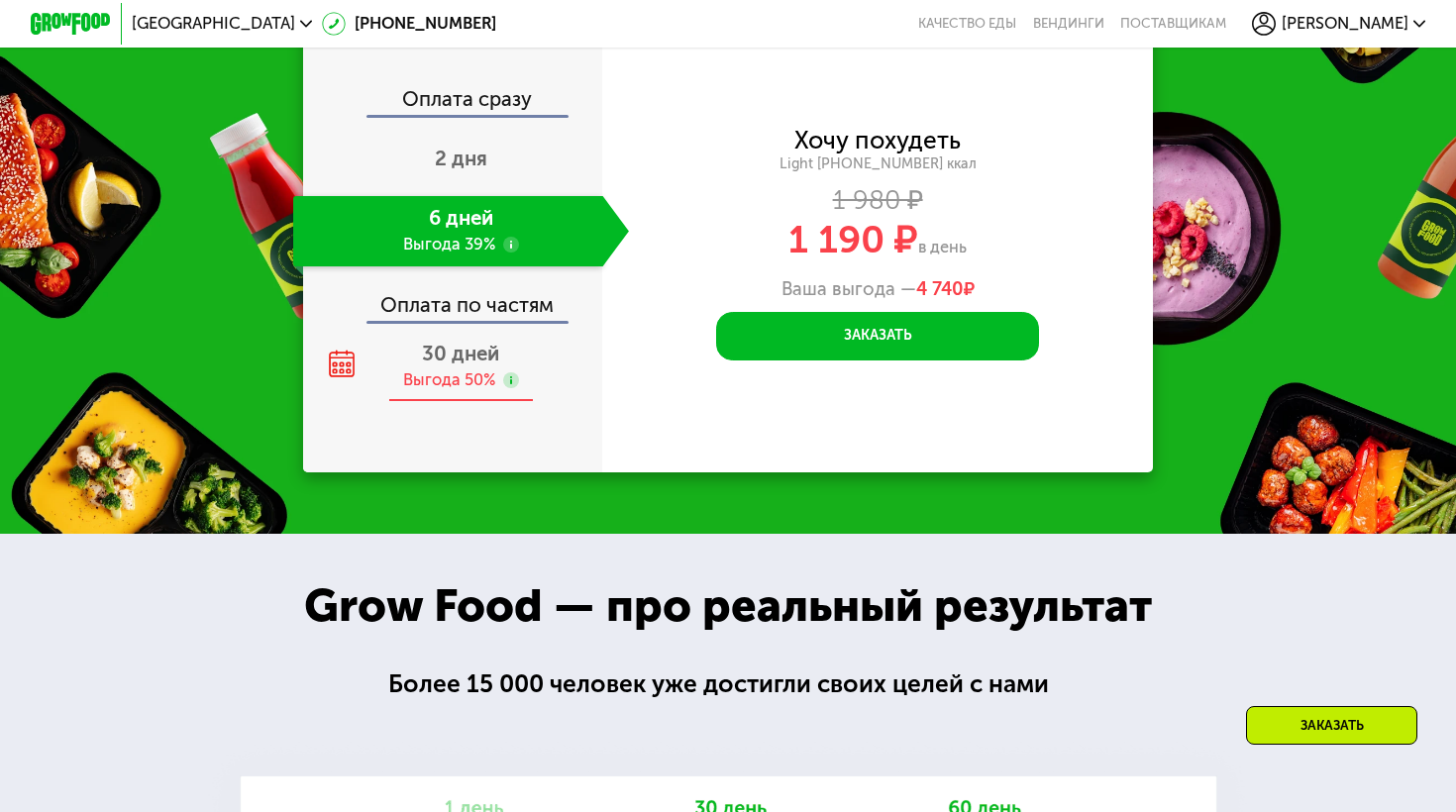 click on "30 дней" at bounding box center [461, 354] 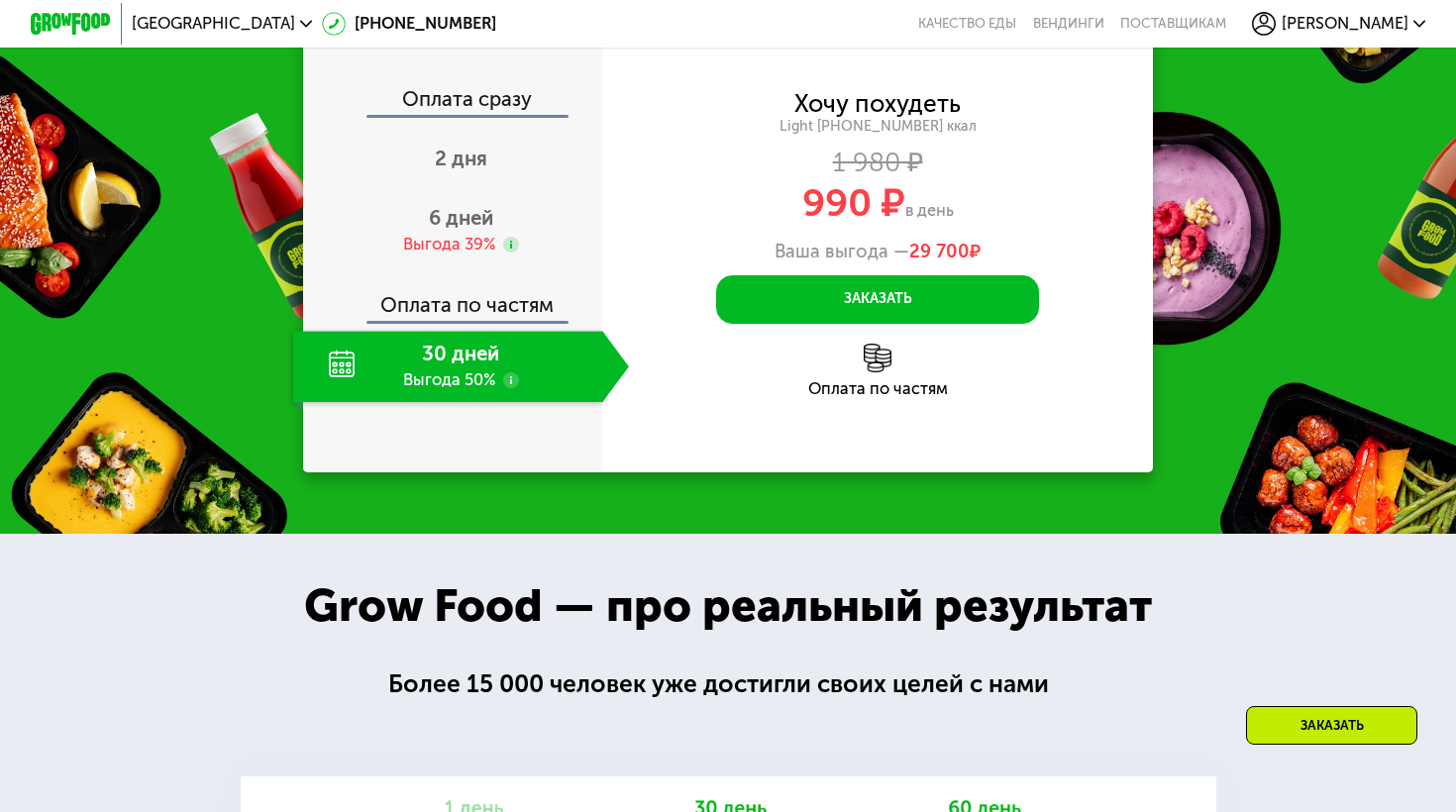 click at bounding box center (878, 357) 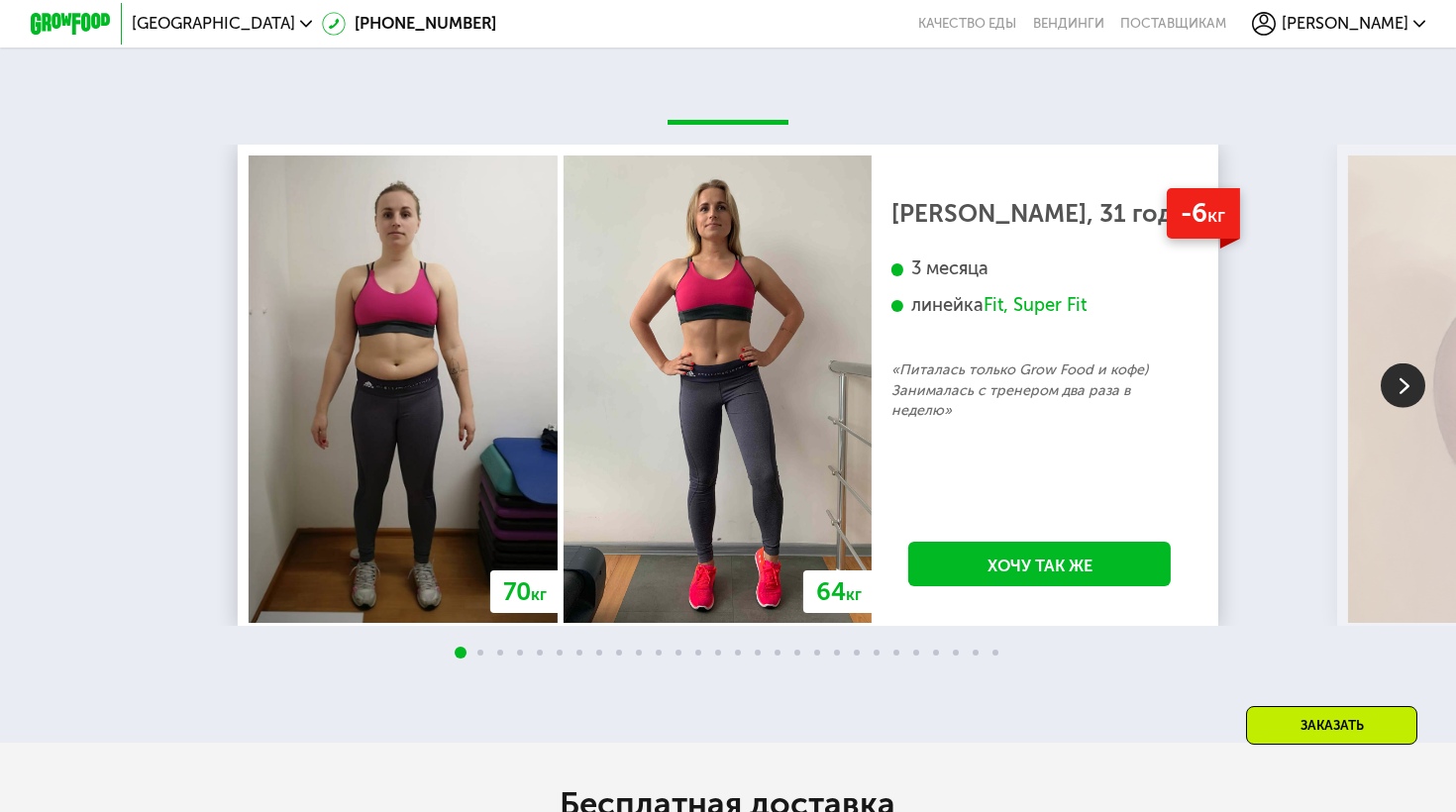 scroll, scrollTop: 3508, scrollLeft: 0, axis: vertical 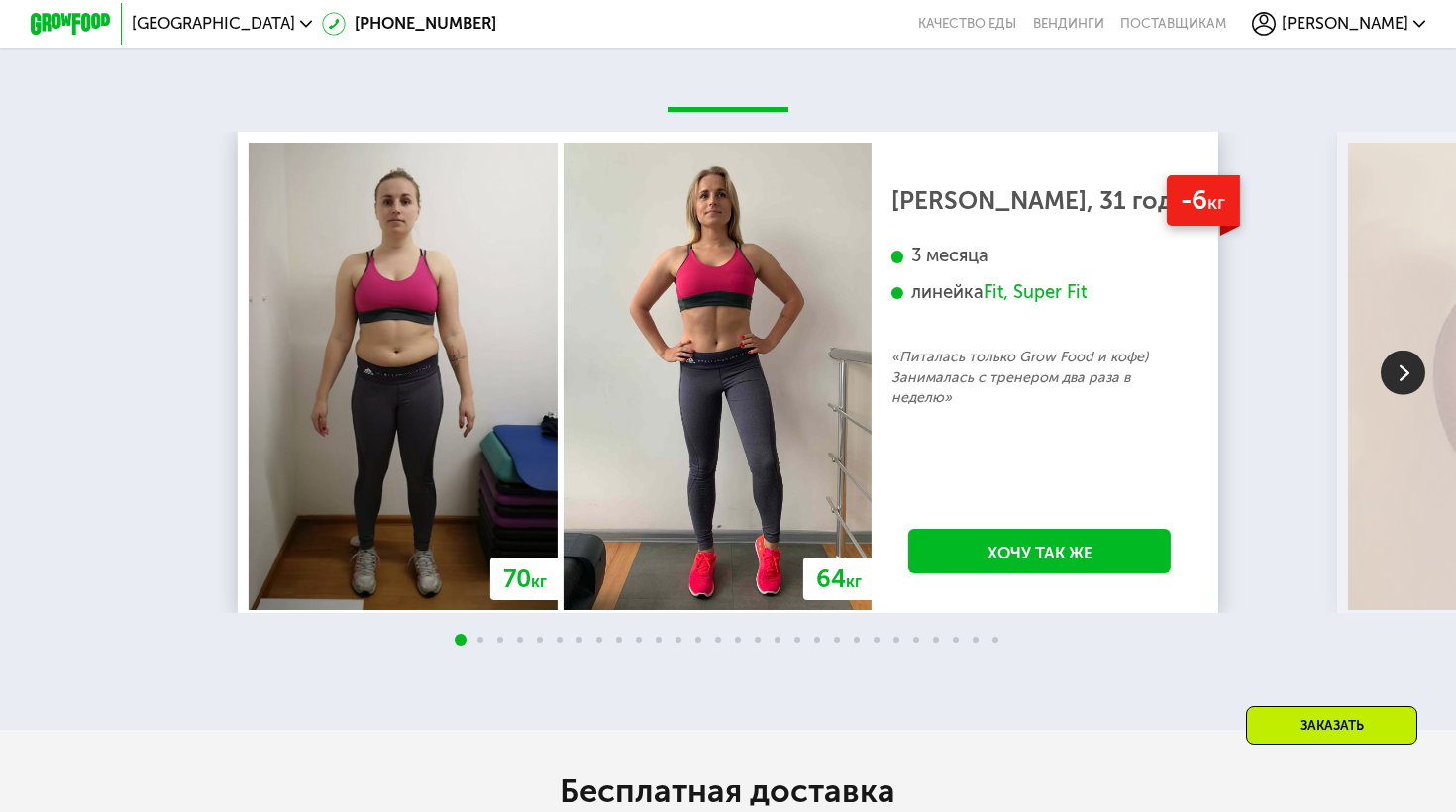 click at bounding box center (1403, 372) 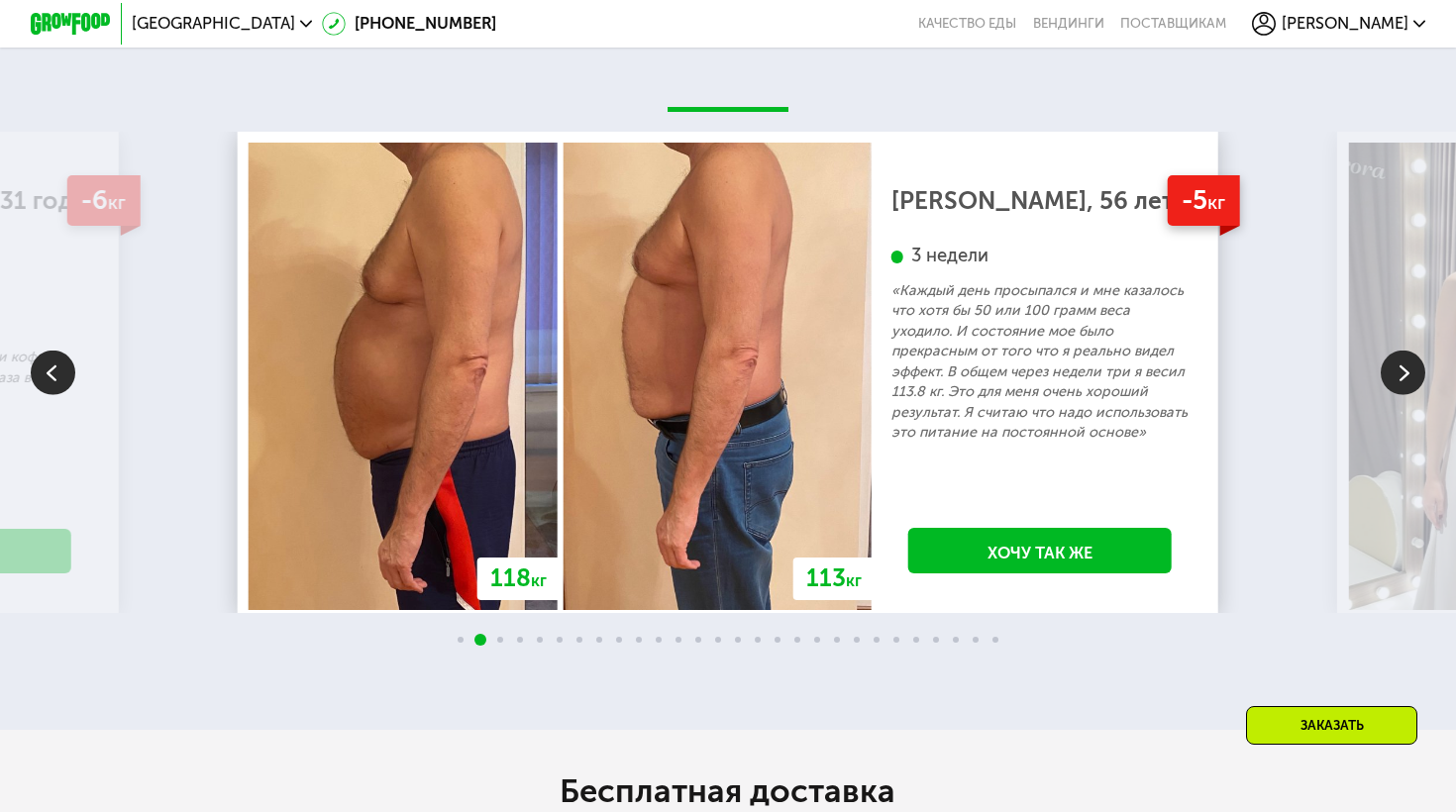 click at bounding box center [1403, 372] 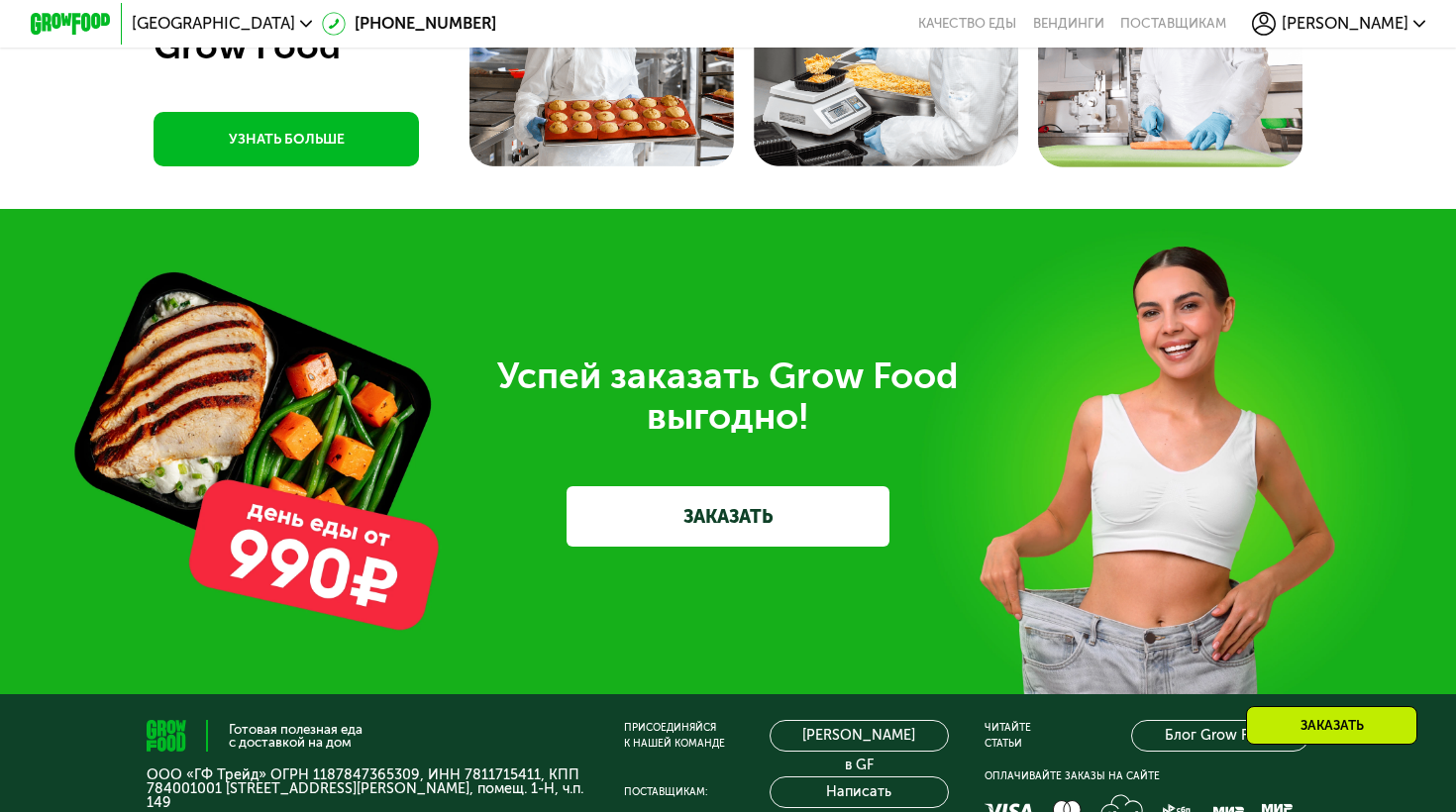 scroll, scrollTop: 6042, scrollLeft: 0, axis: vertical 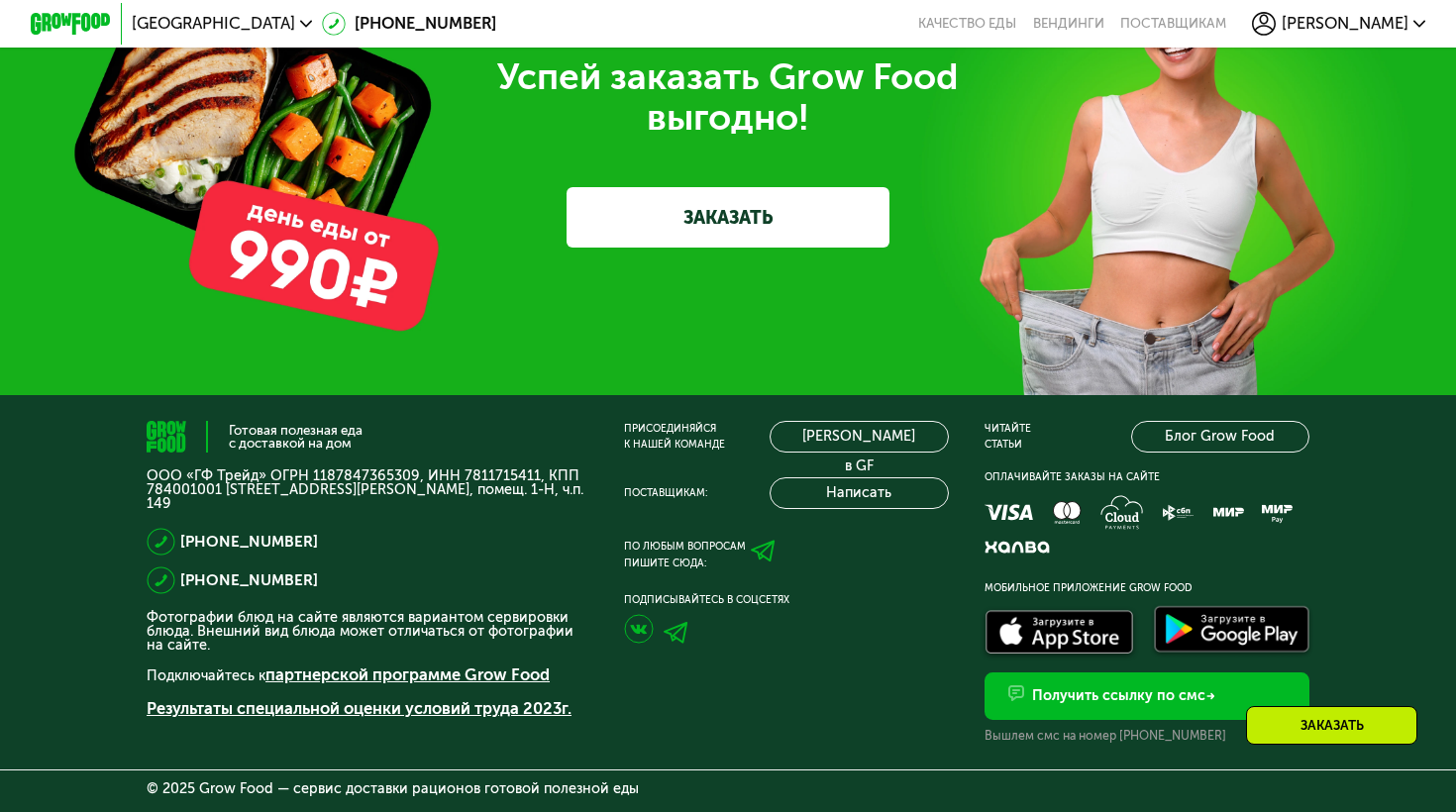 click on "ЗАКАЗАТЬ" at bounding box center [728, 217] 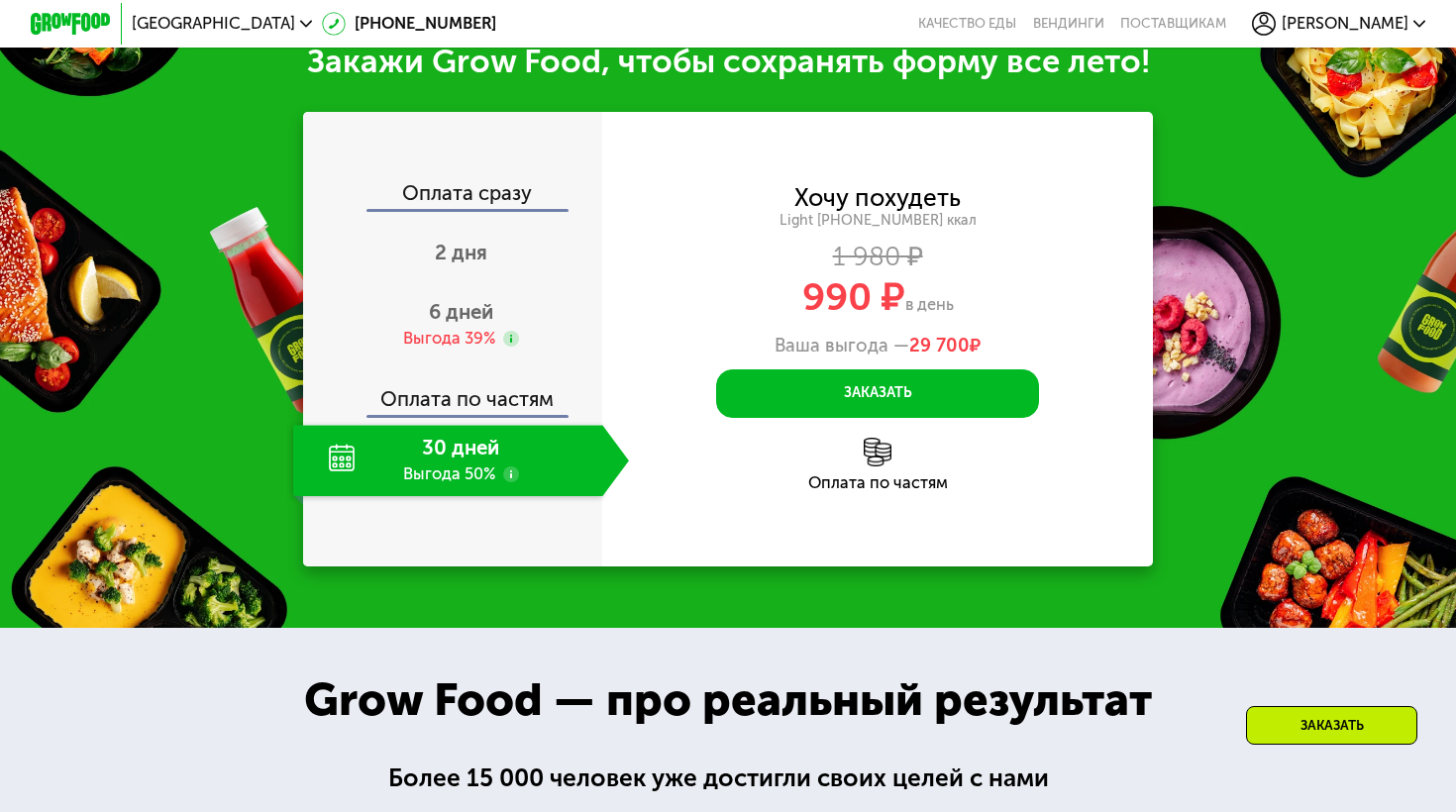 scroll, scrollTop: 2081, scrollLeft: 0, axis: vertical 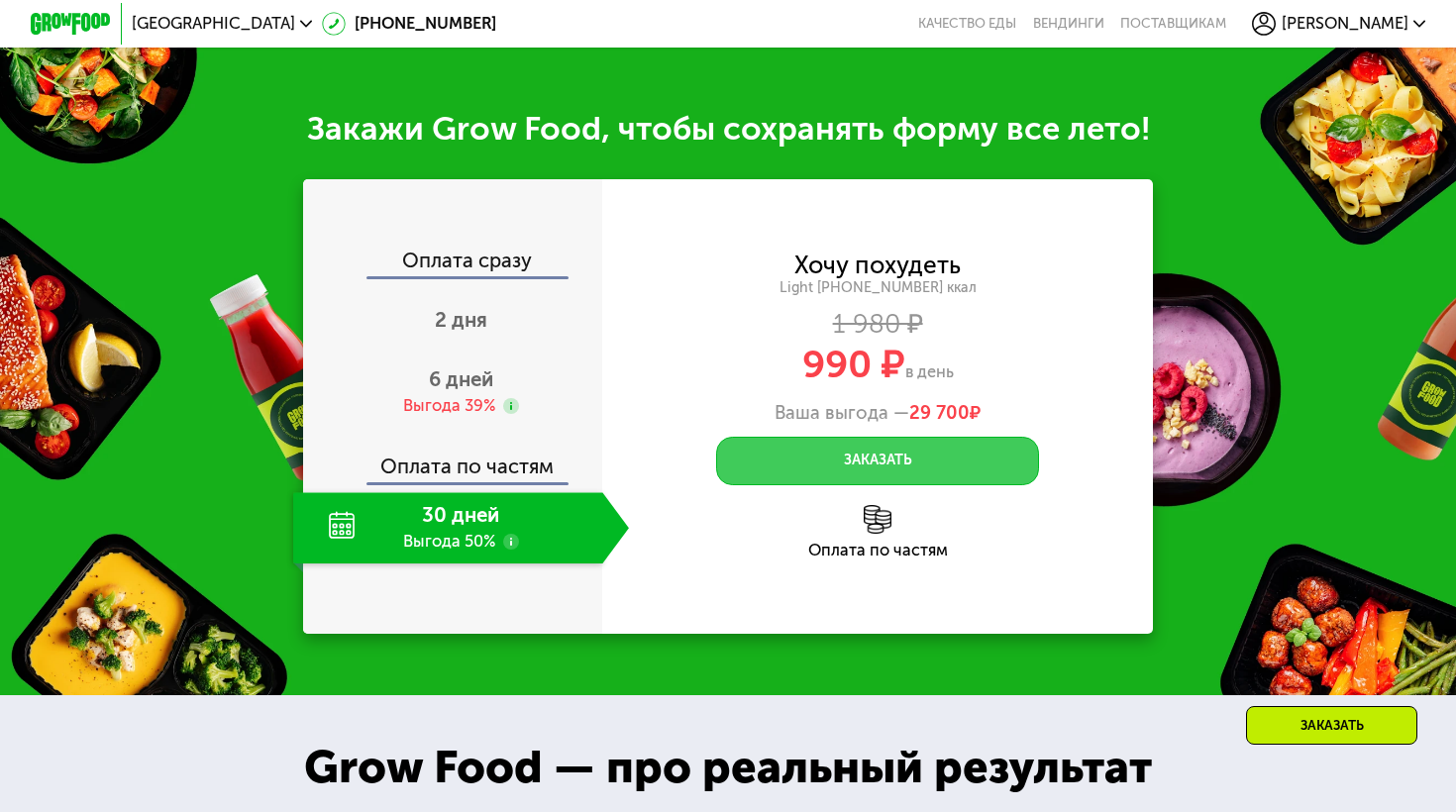 click on "Заказать" at bounding box center [878, 460] 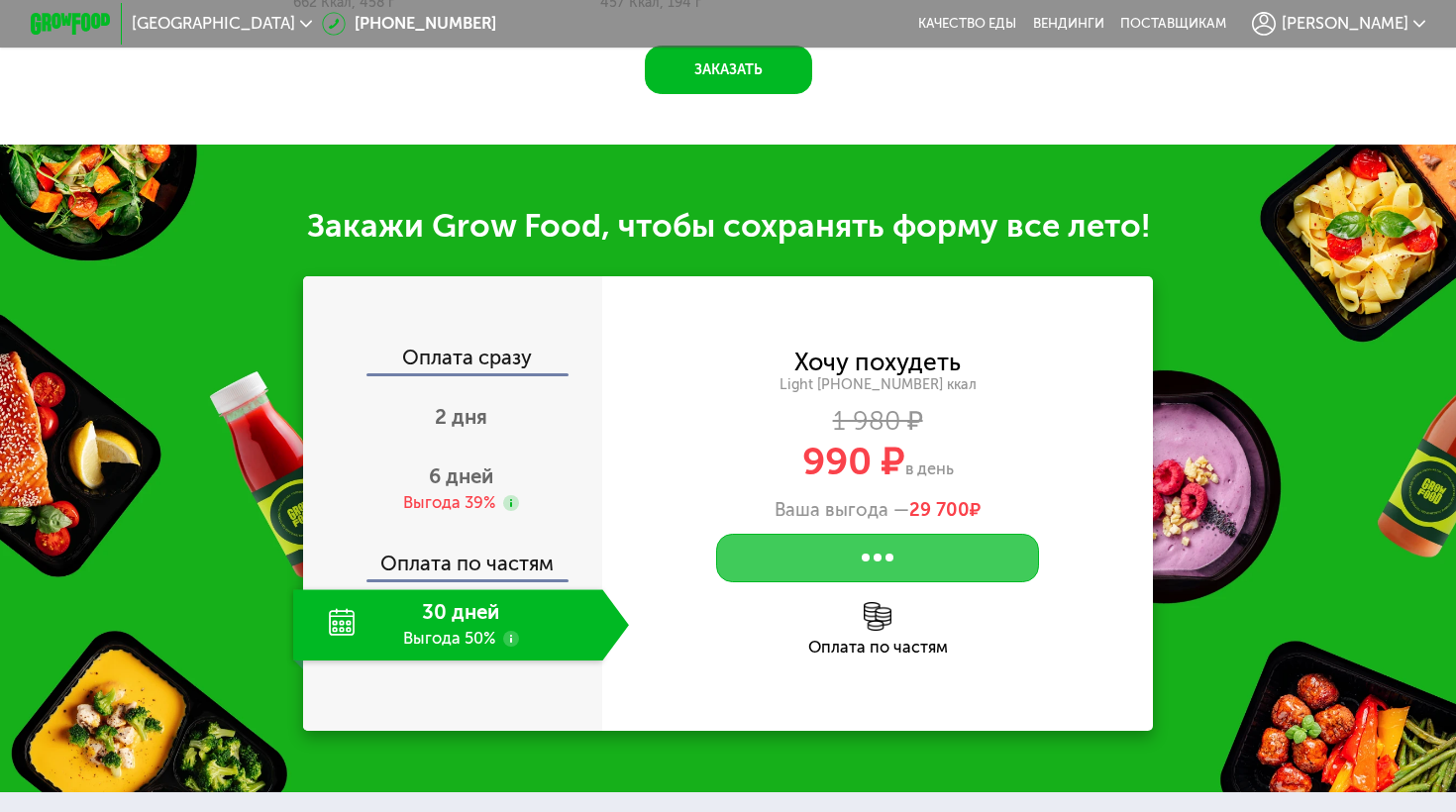 scroll, scrollTop: 0, scrollLeft: 0, axis: both 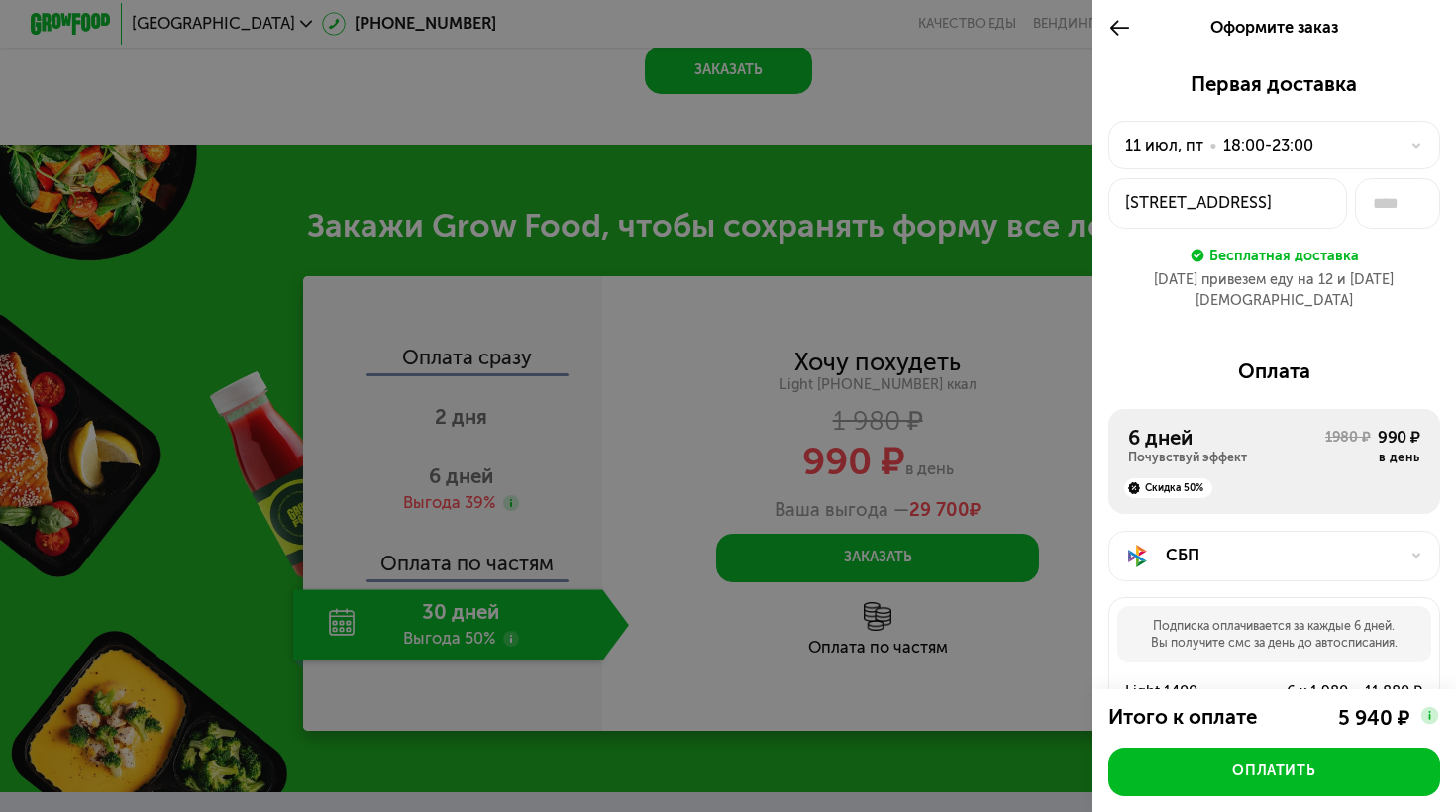 click 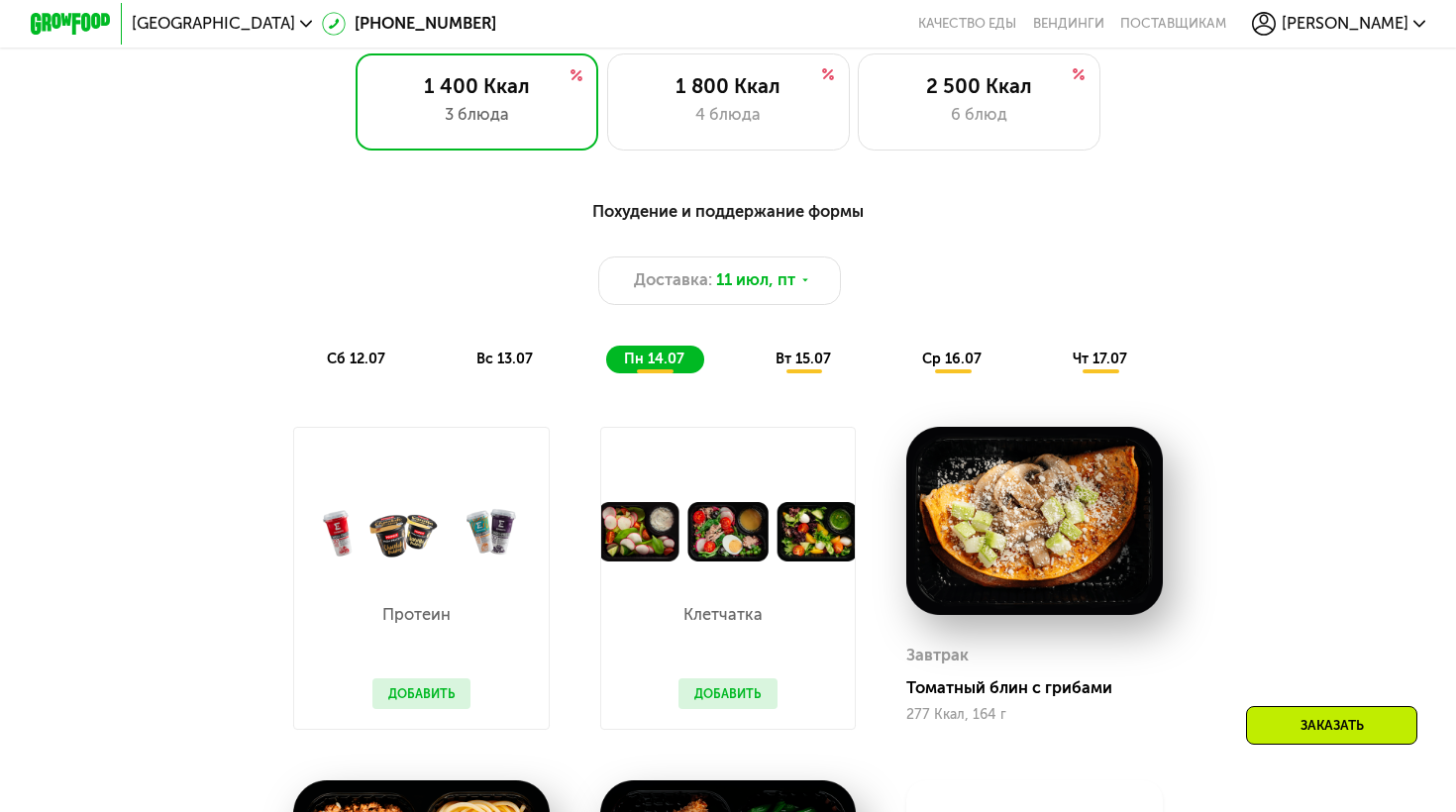 scroll, scrollTop: 0, scrollLeft: 0, axis: both 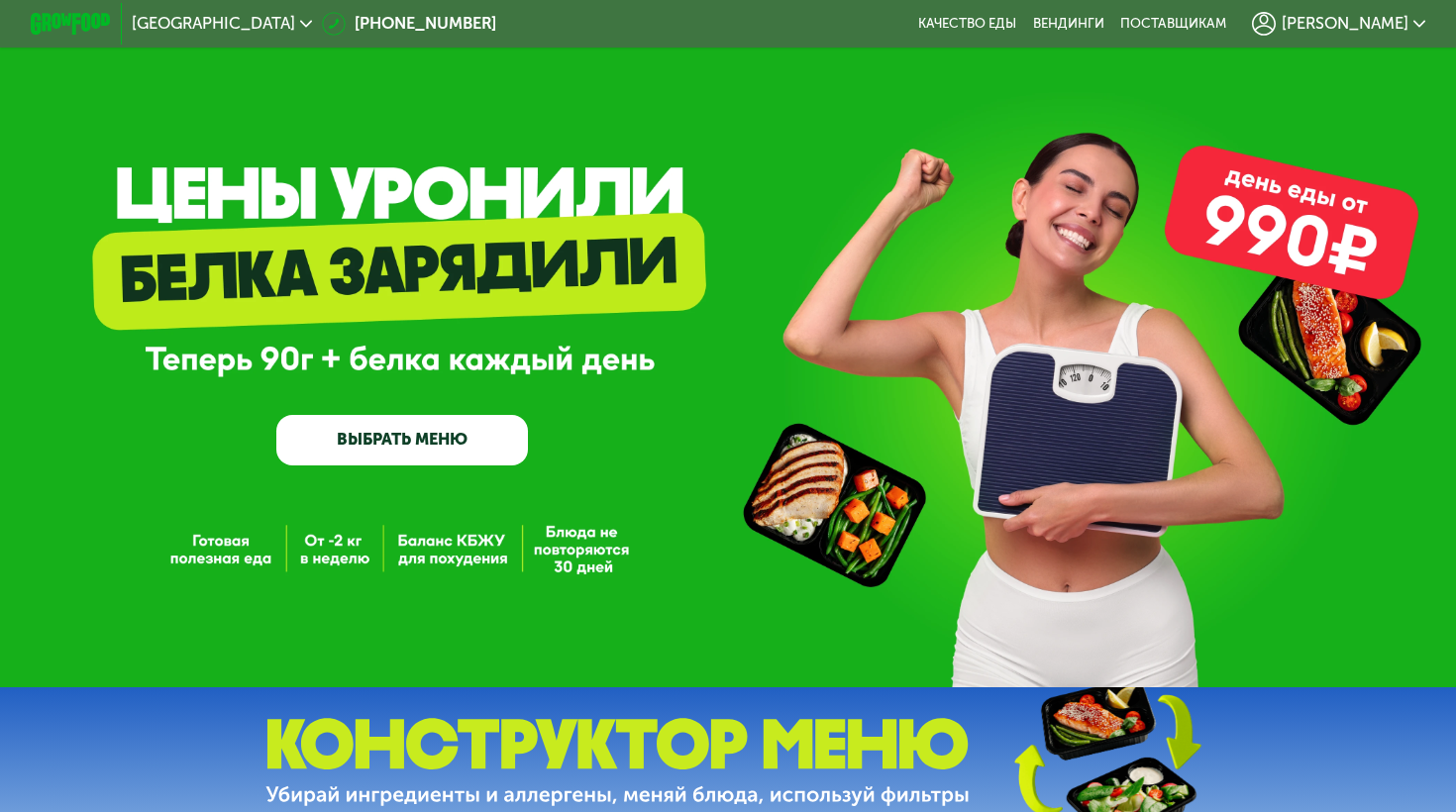 click on "[PERSON_NAME]" at bounding box center (1345, 24) 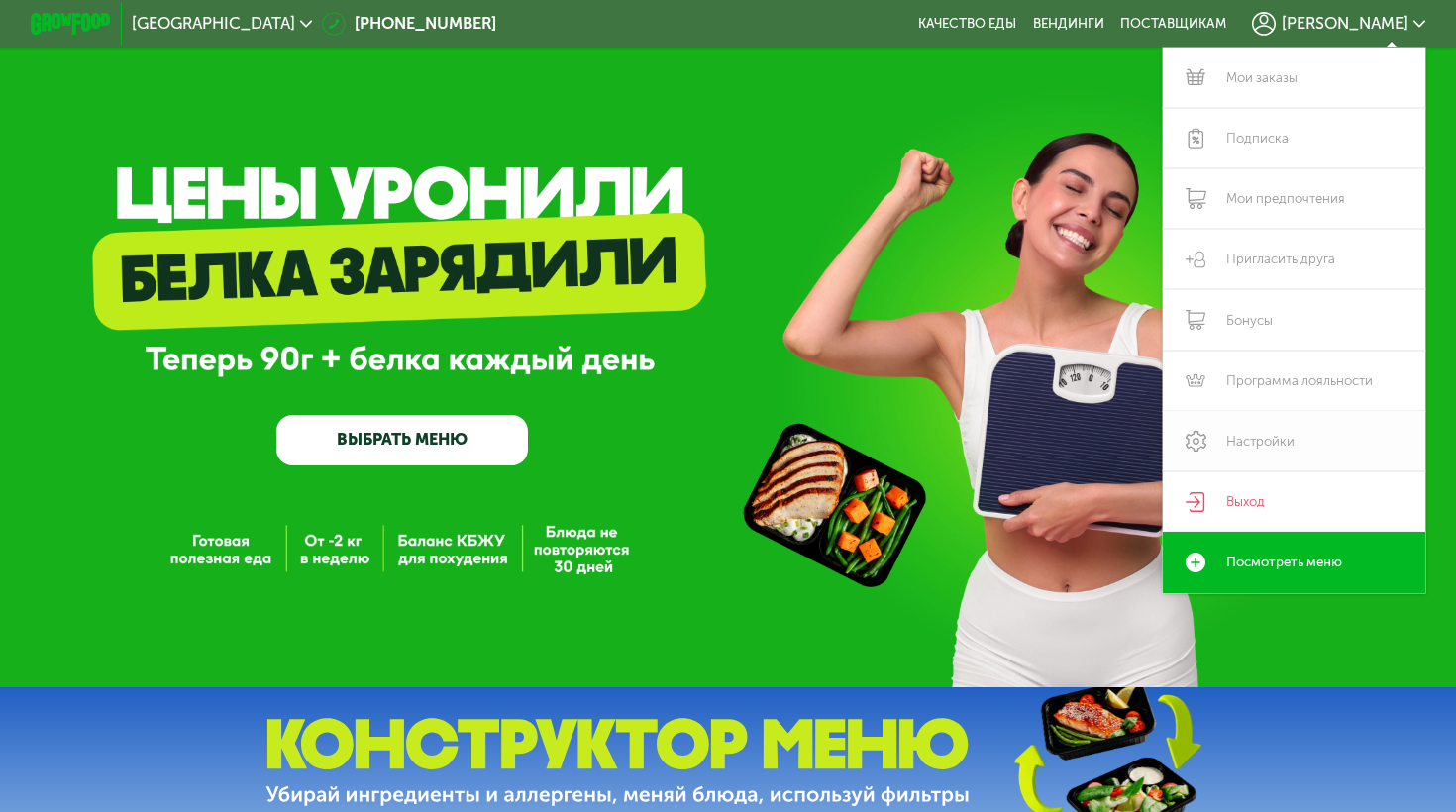 click on "Настройки" at bounding box center (1294, 441) 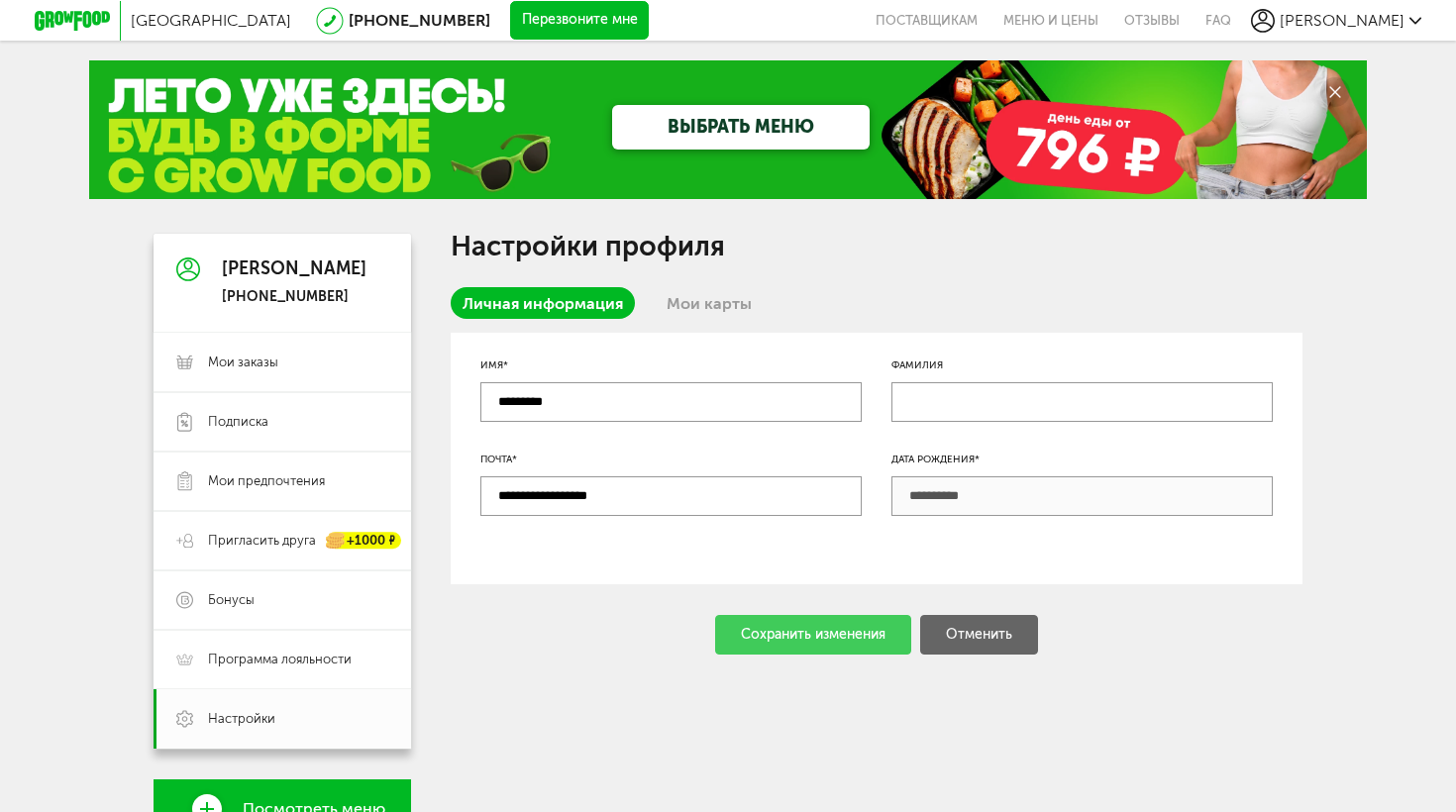 scroll, scrollTop: 0, scrollLeft: 0, axis: both 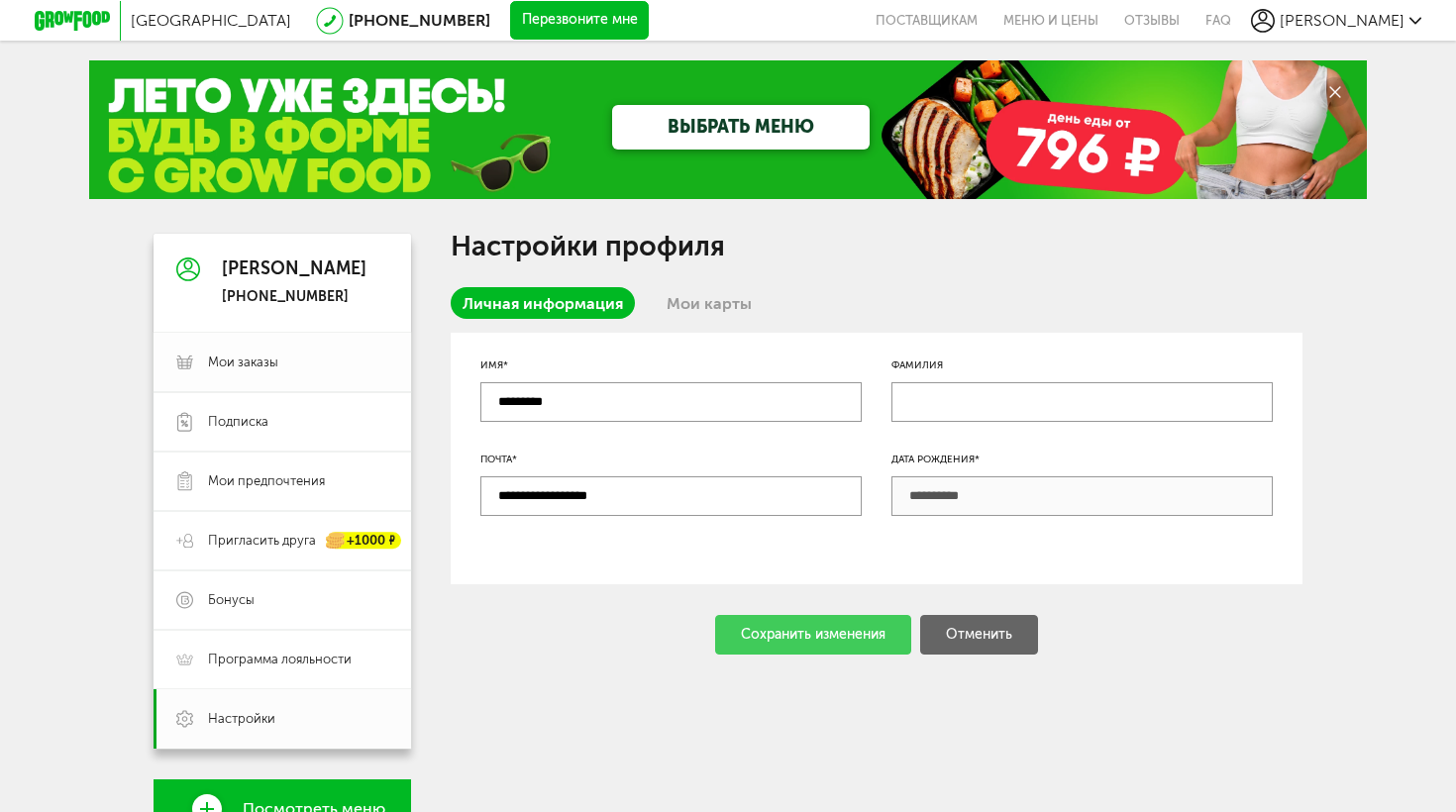 click on "Мои заказы" at bounding box center [243, 362] 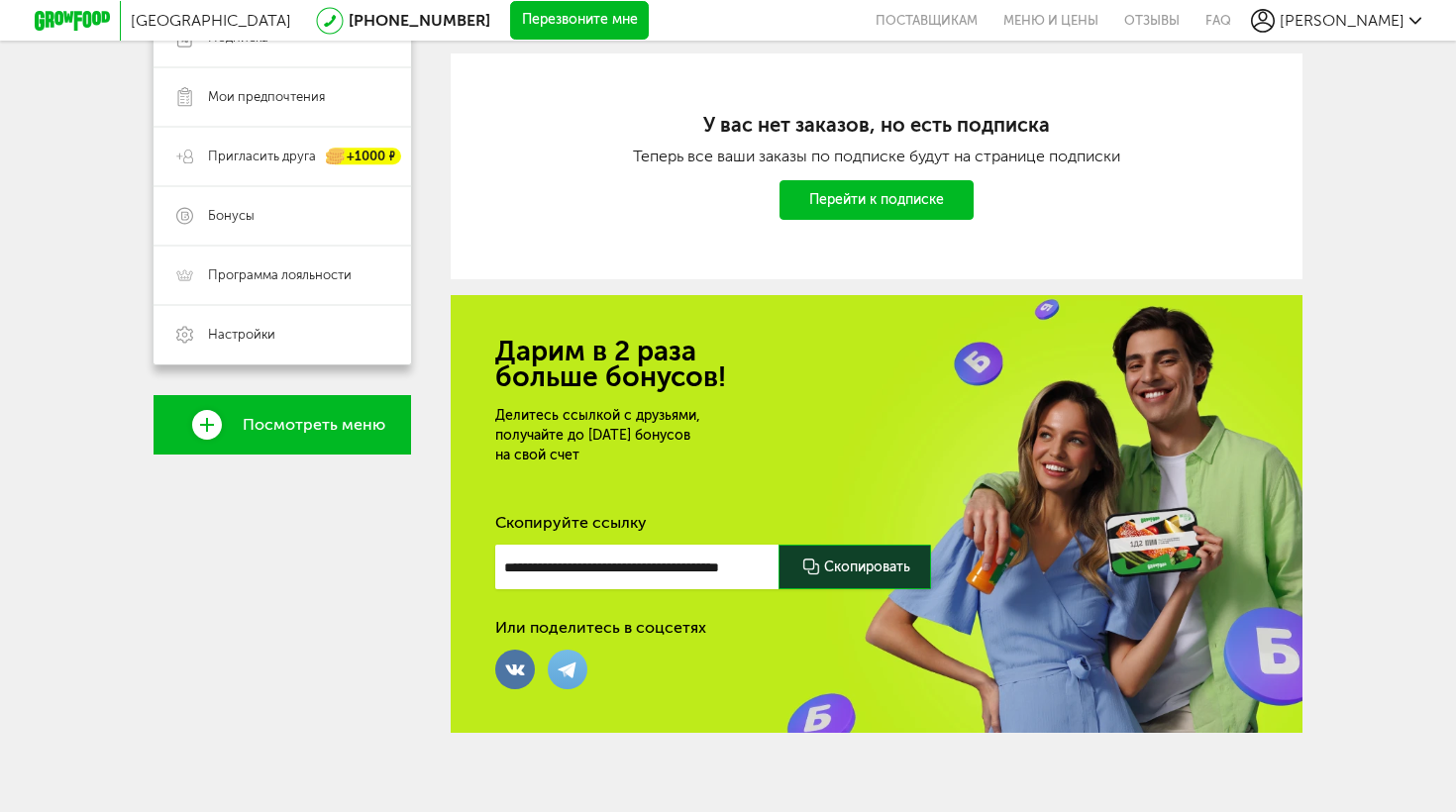 scroll, scrollTop: 250, scrollLeft: 0, axis: vertical 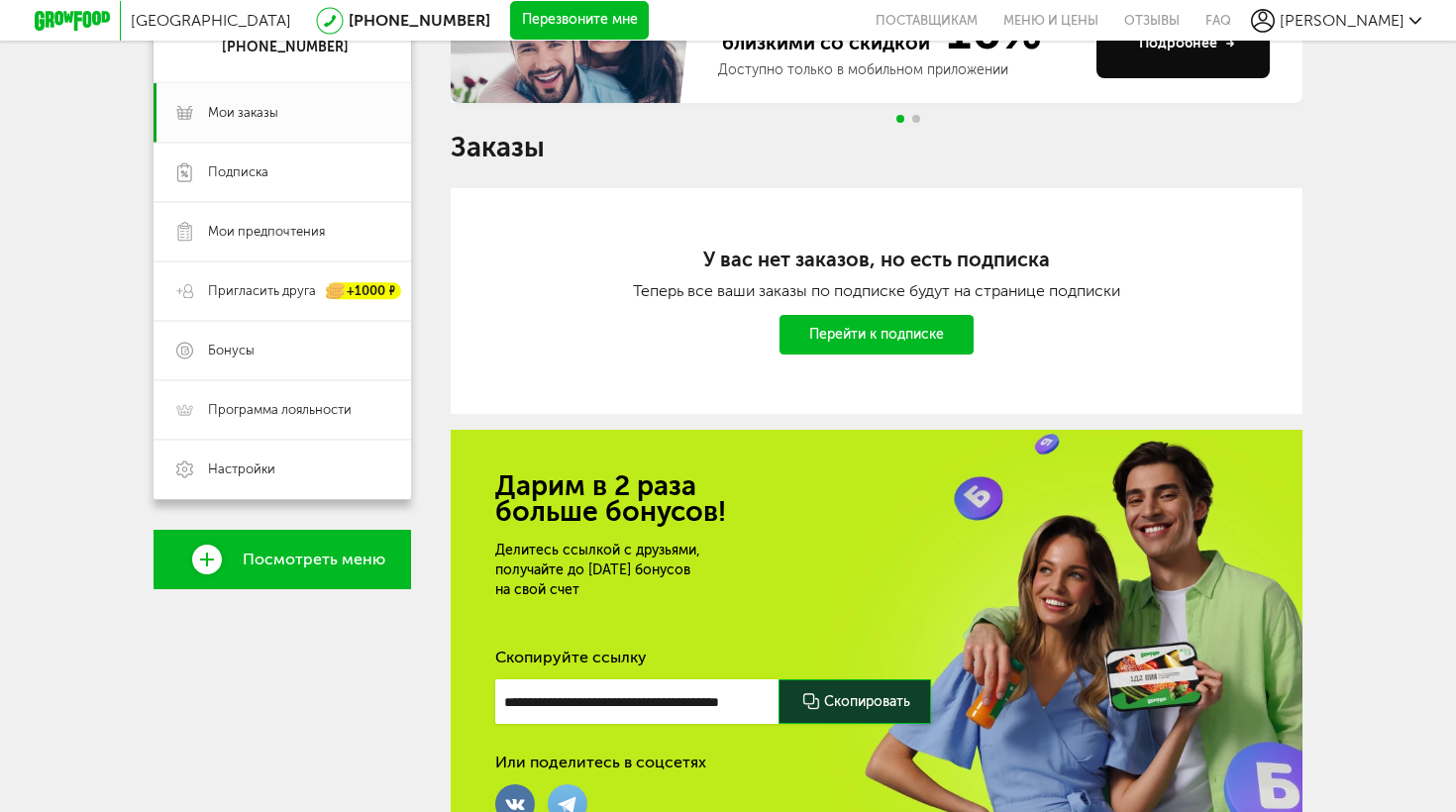 click on "Перейти к подписке" at bounding box center [877, 335] 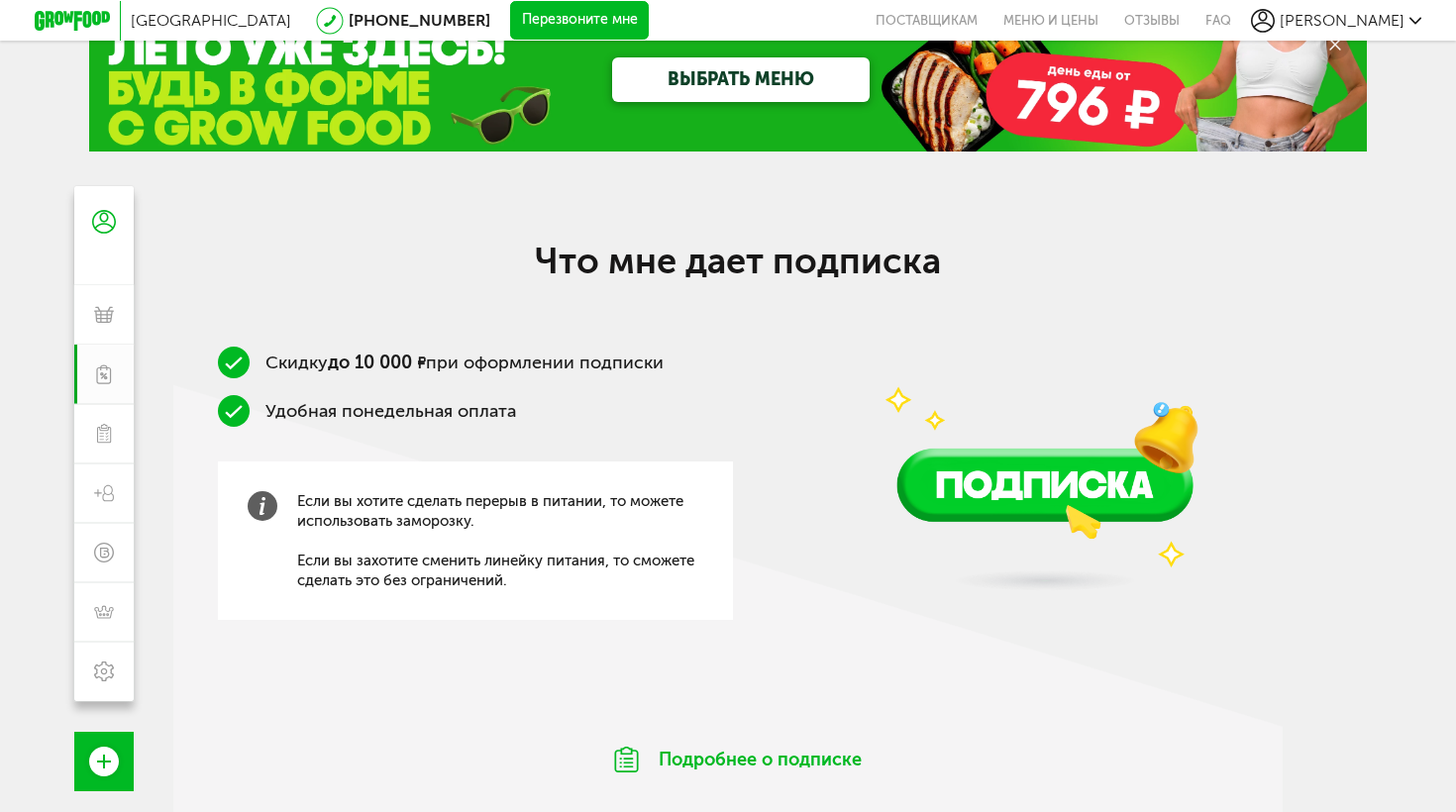 scroll, scrollTop: 51, scrollLeft: 0, axis: vertical 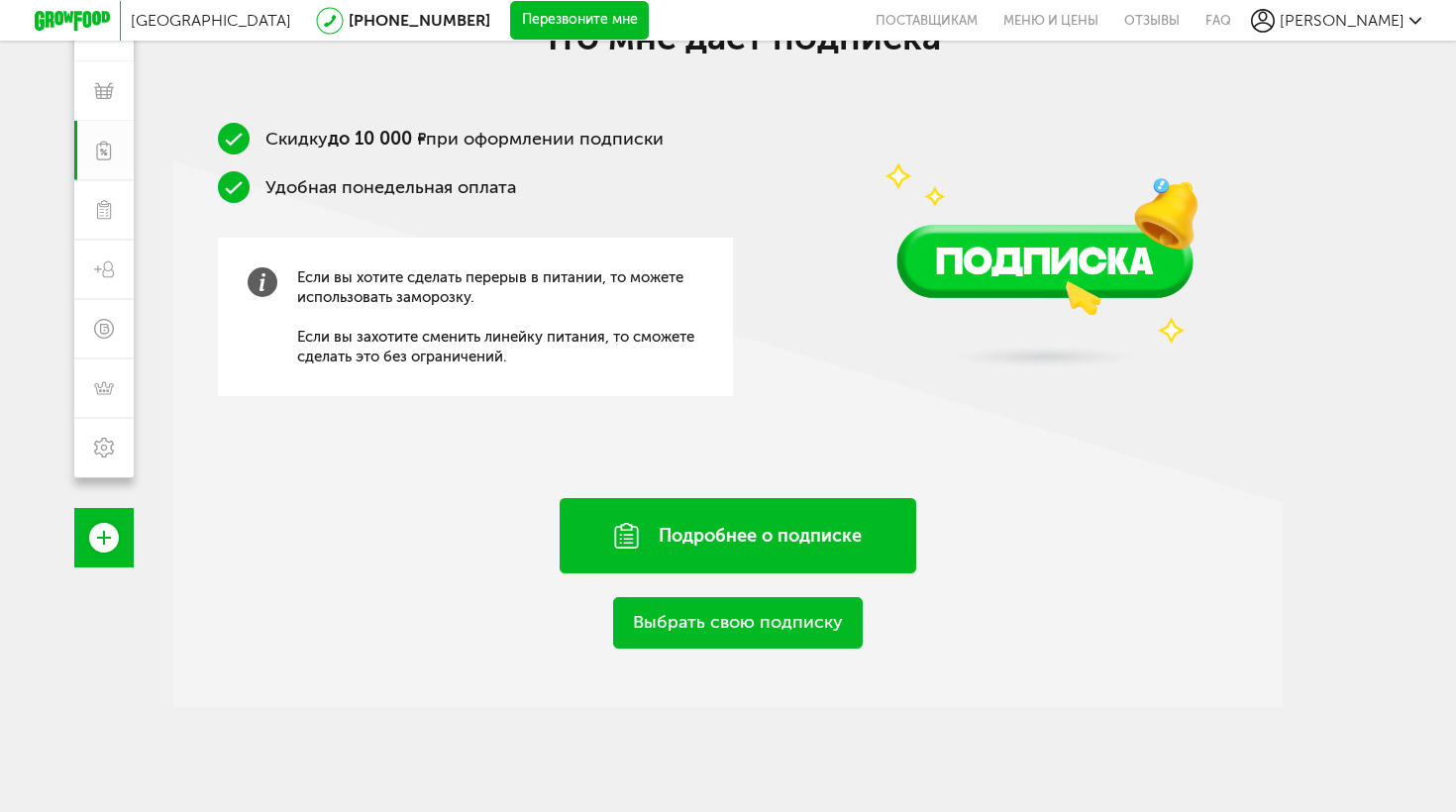 click on "Подробнее о подписке" at bounding box center [738, 536] 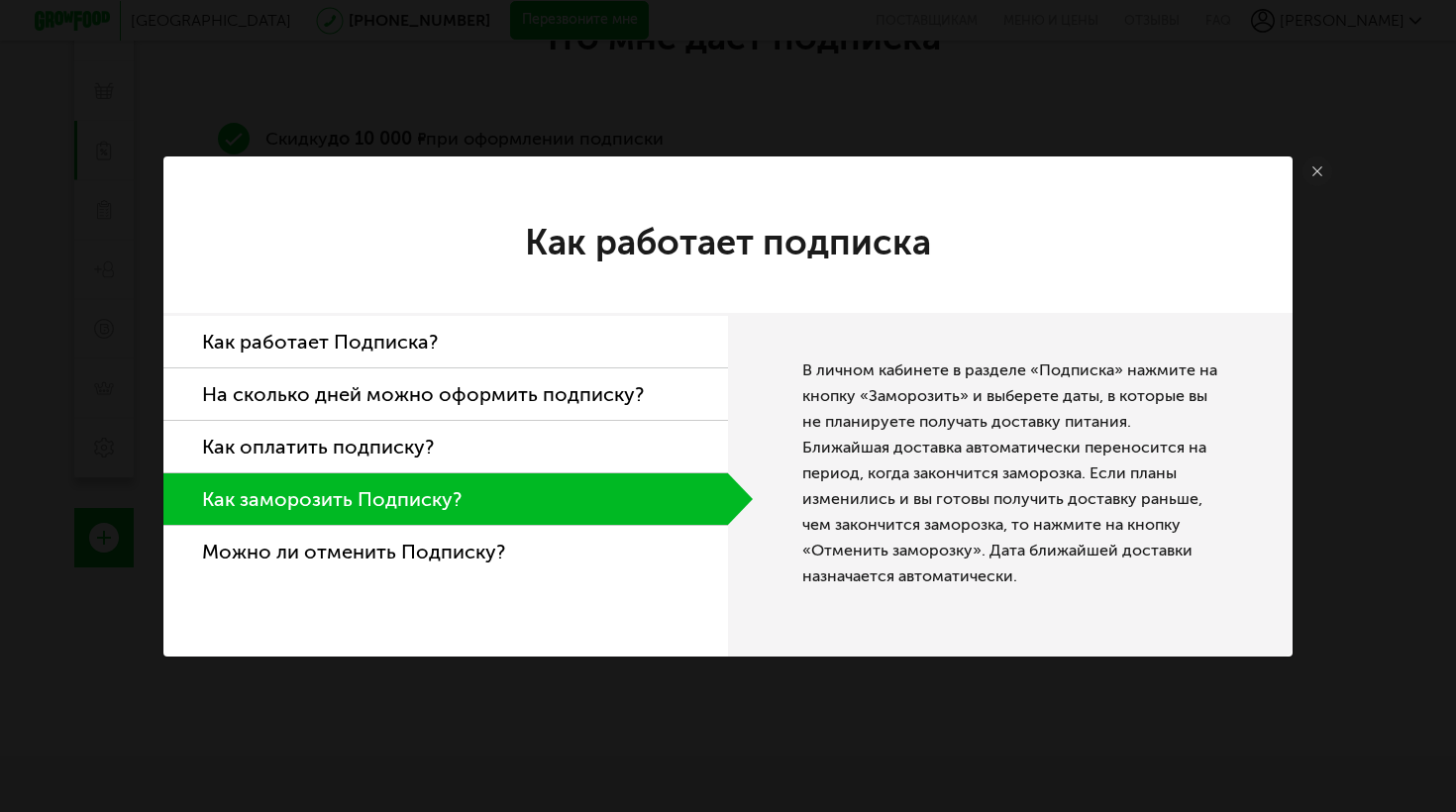 click 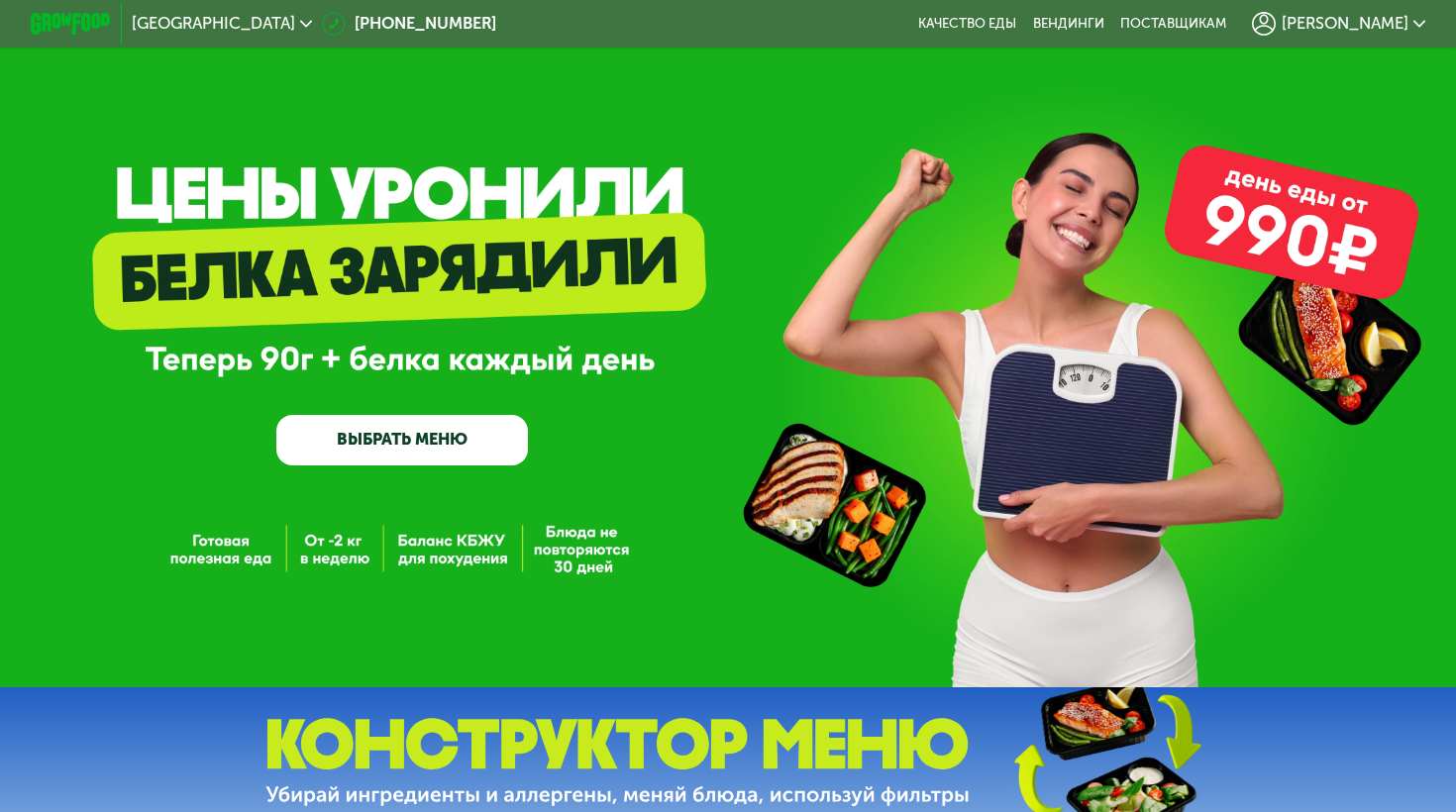 scroll, scrollTop: 0, scrollLeft: 0, axis: both 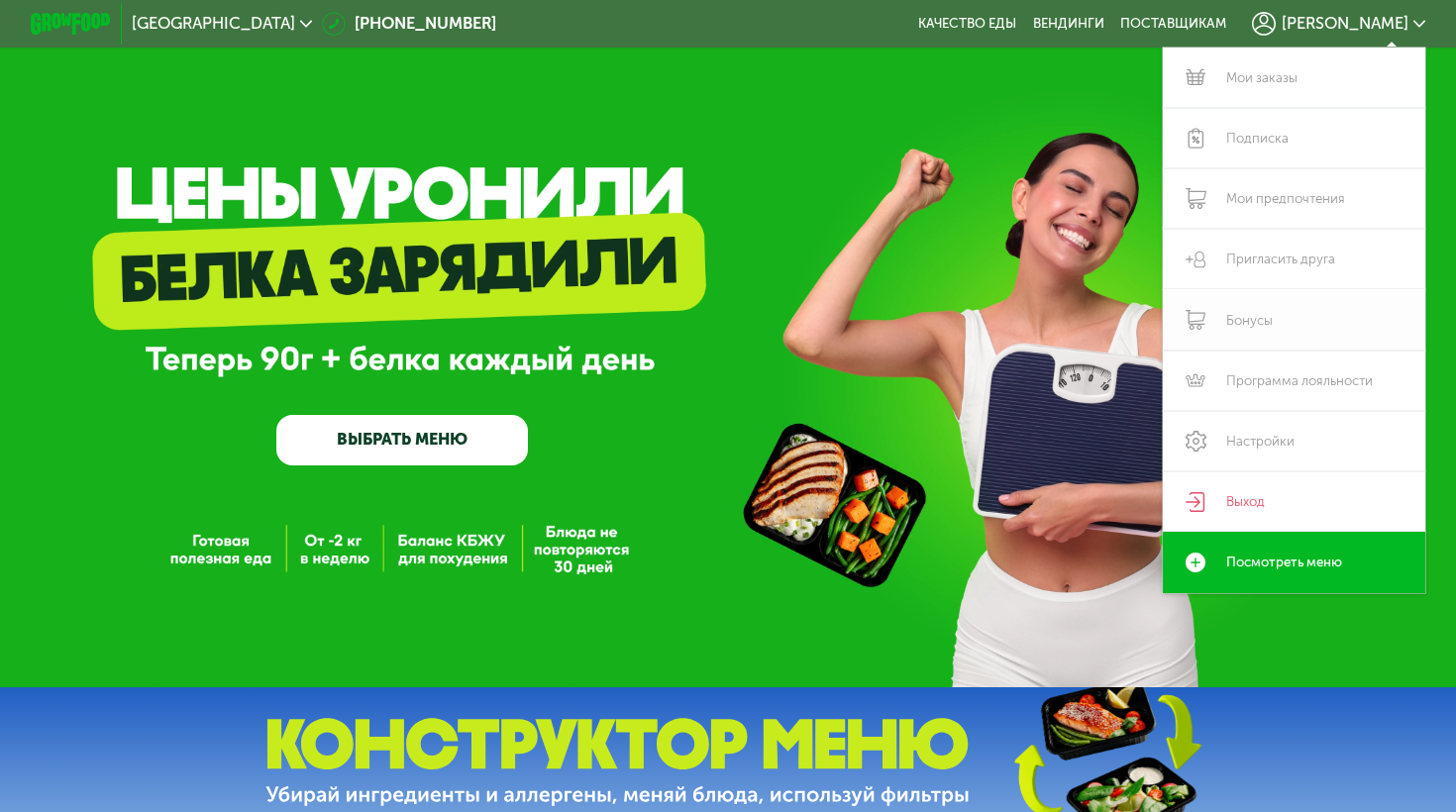 click on "Бонусы" at bounding box center [1294, 319] 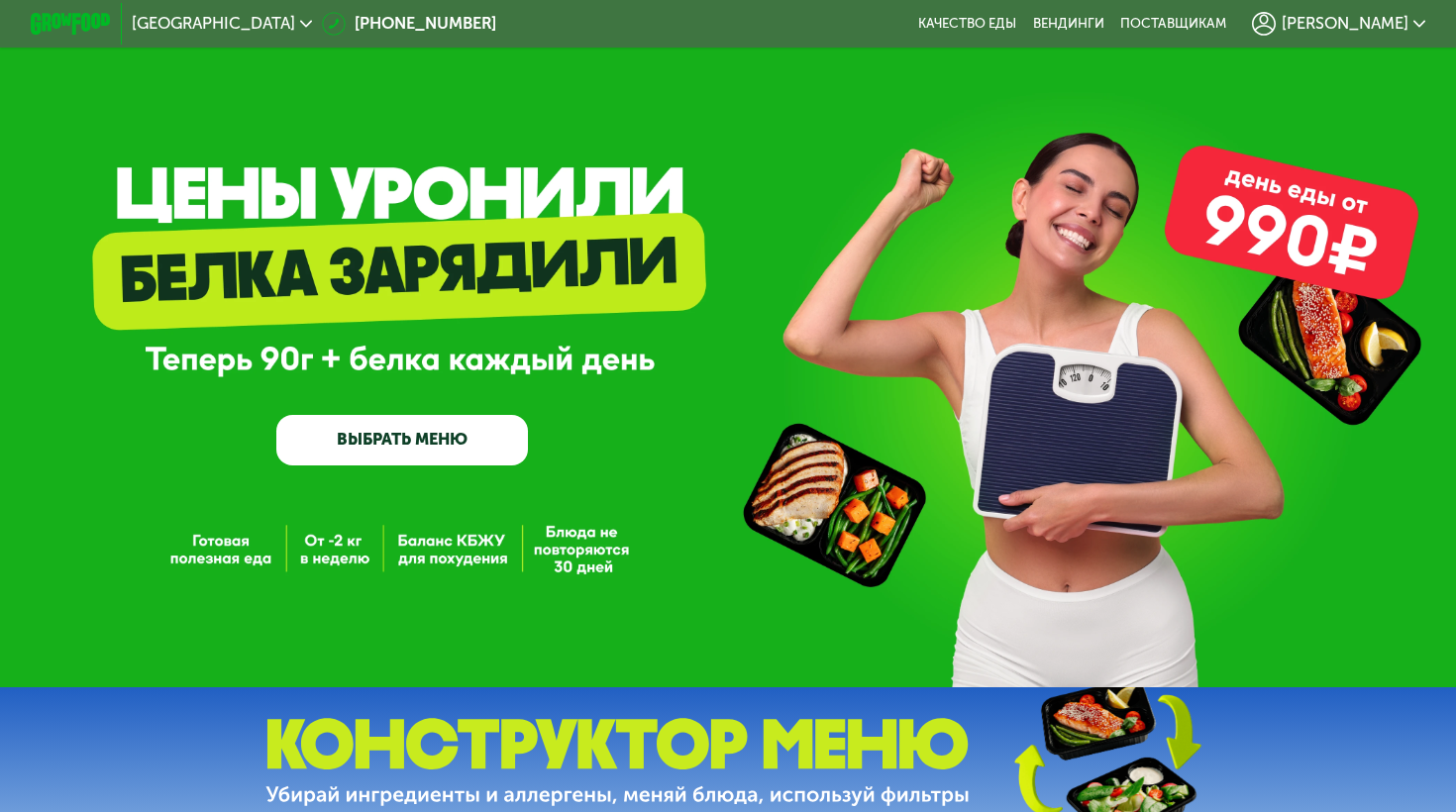 scroll, scrollTop: 0, scrollLeft: 0, axis: both 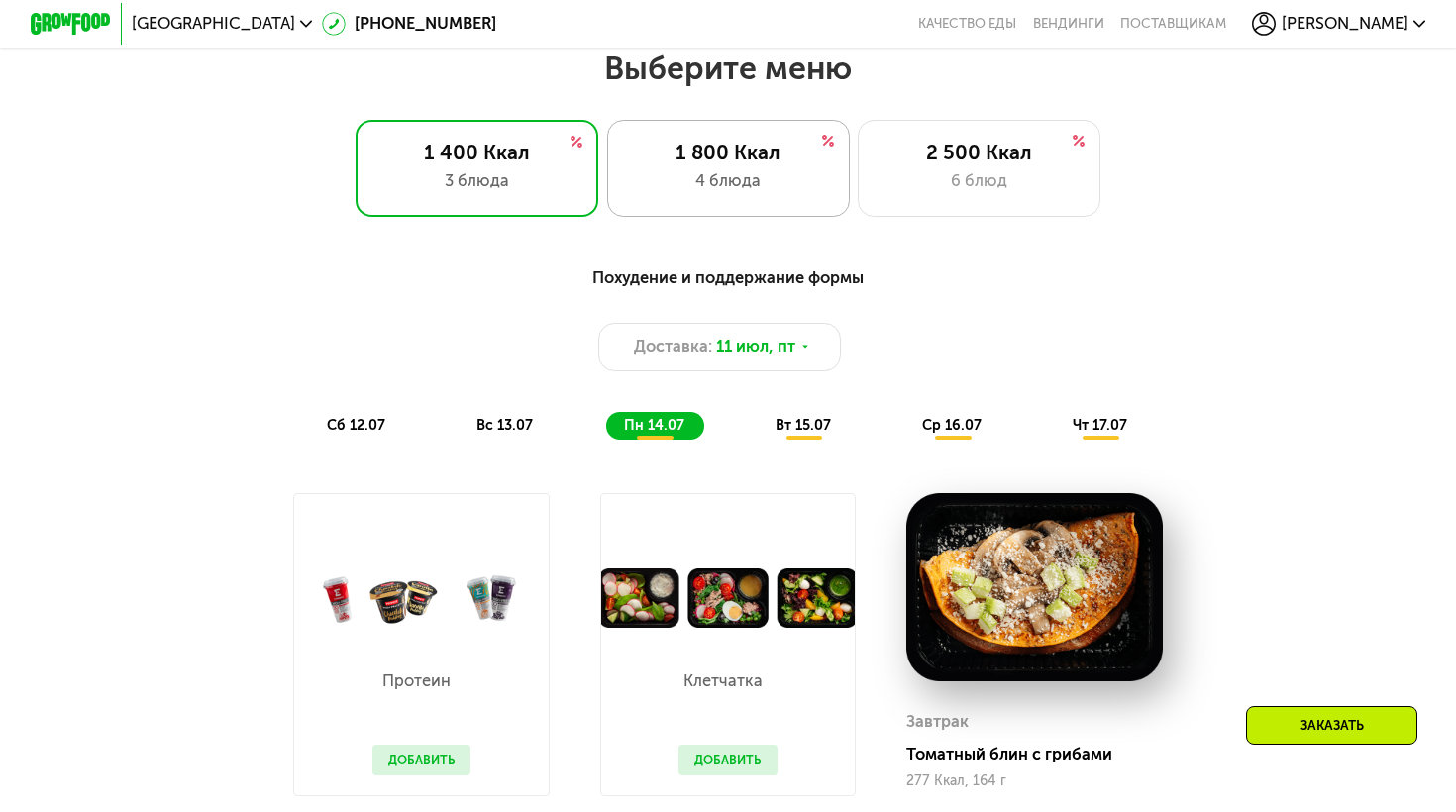 click on "1 800 Ккал" at bounding box center (728, 152) 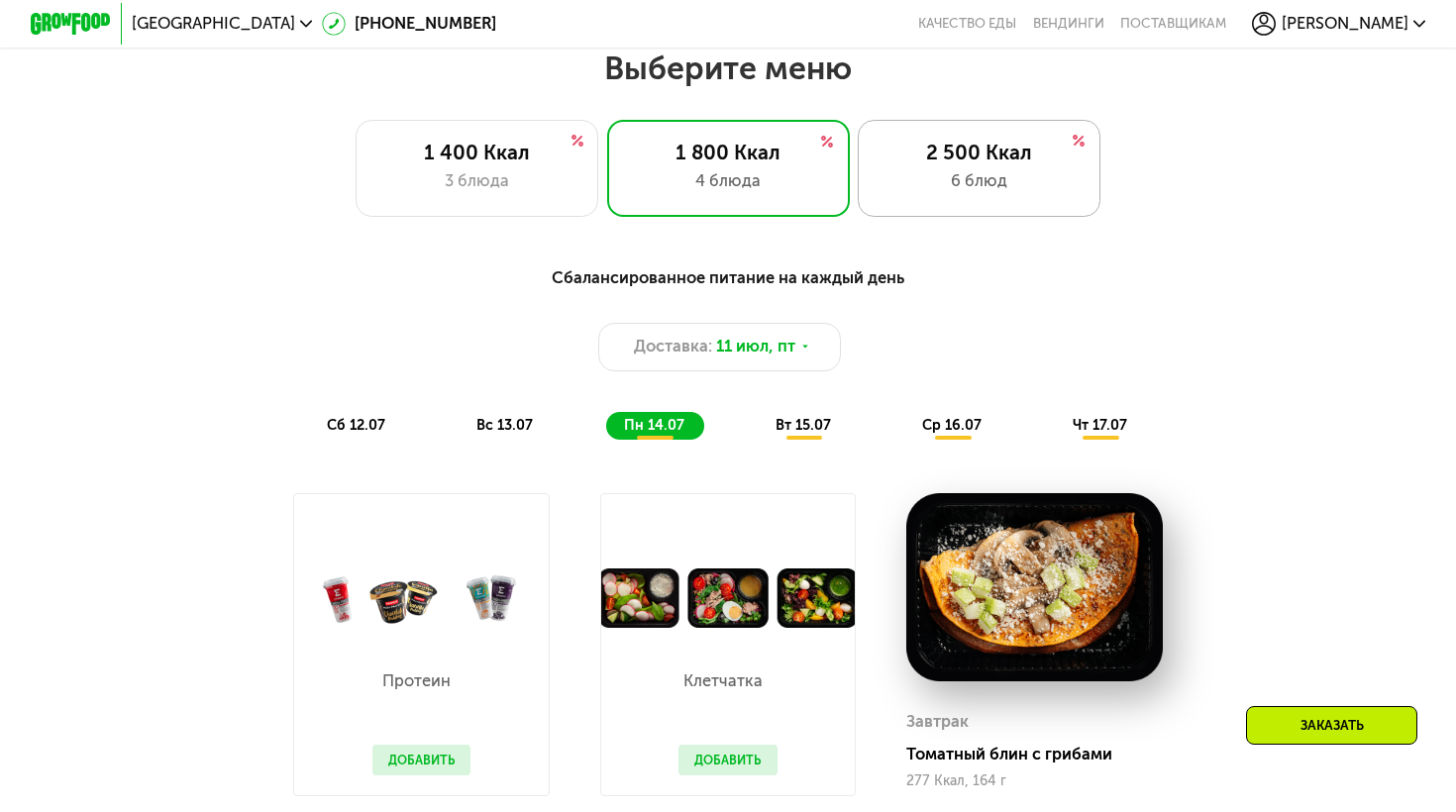click on "6 блюд" at bounding box center (979, 181) 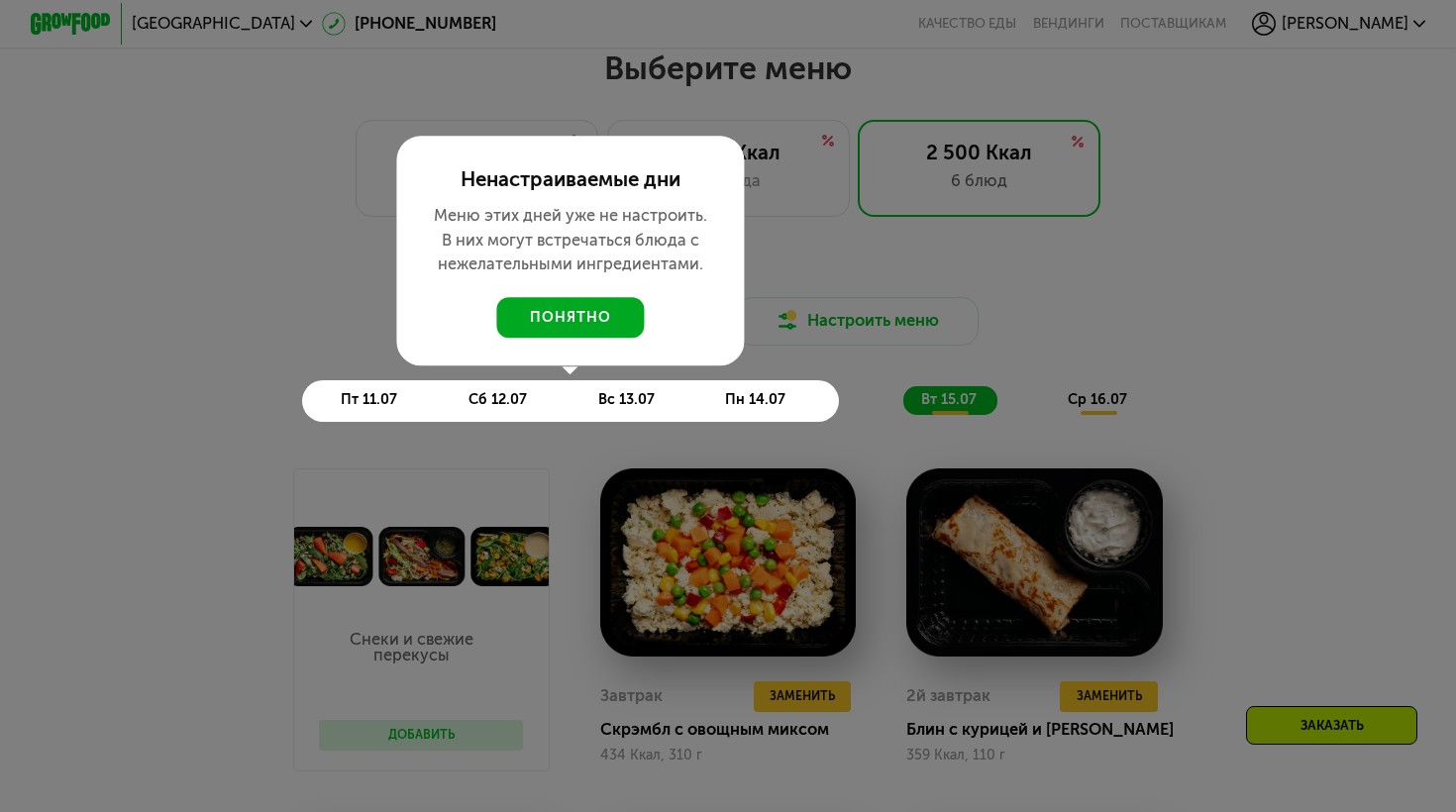 click on "понятно" at bounding box center (571, 317) 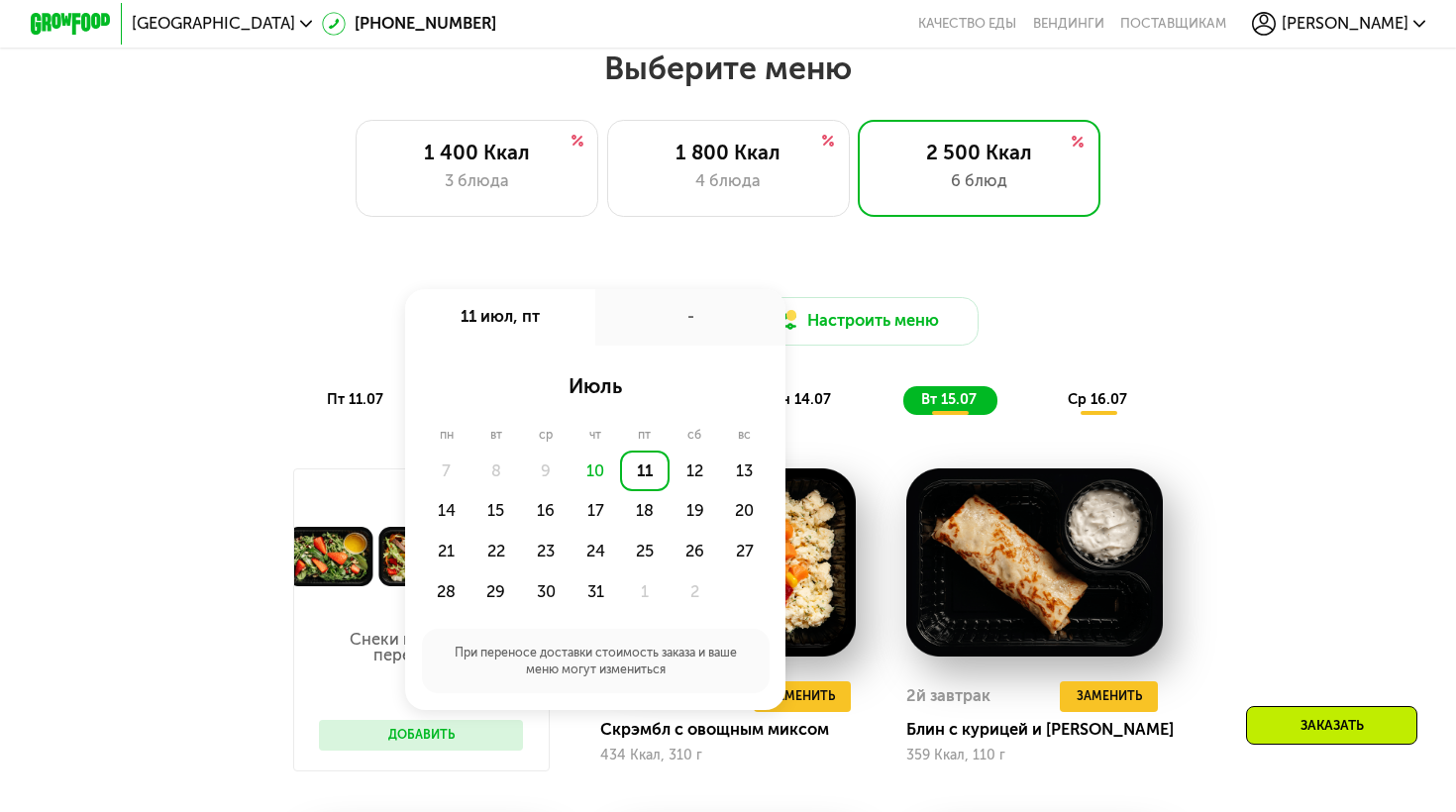 click on "Доставка: 11 июл, пт 11 июл, пт - июль пн вт ср чт пт сб вс 7 8 9 10 11 12 13 14 15 16 17 18 19 20 21 22 23 24 25 26 27 28 29 30 31 1 2  При переносе доставки стоимость заказа и ваше меню могут измениться  Настроить меню  пт 11.07 сб 12.07 вс 13.07 пн 14.07 вт 15.07 ср 16.07 Завтрак Гурьевская каша с орехами 429 Ккал, 350 г 2й завтрак Блины с курицей 353 Ккал, 156 г Обед Мясной соус с орзо 495 Ккал, 360 г Полдник Куриные байтсы с соусом 377 Ккал, 170 г Ужин Суфле из говядины с айдахо 536 Ккал, 340 г Напиток Облепиховый напиток 48 Ккал, 298 мл  Всего в пятницу 2238 Ккал 95  Белки  126  Жиры  181  Углеводы  Завтрак Блины с курицей том ям 302 Ккал, 160 г 100" at bounding box center (728, 854) 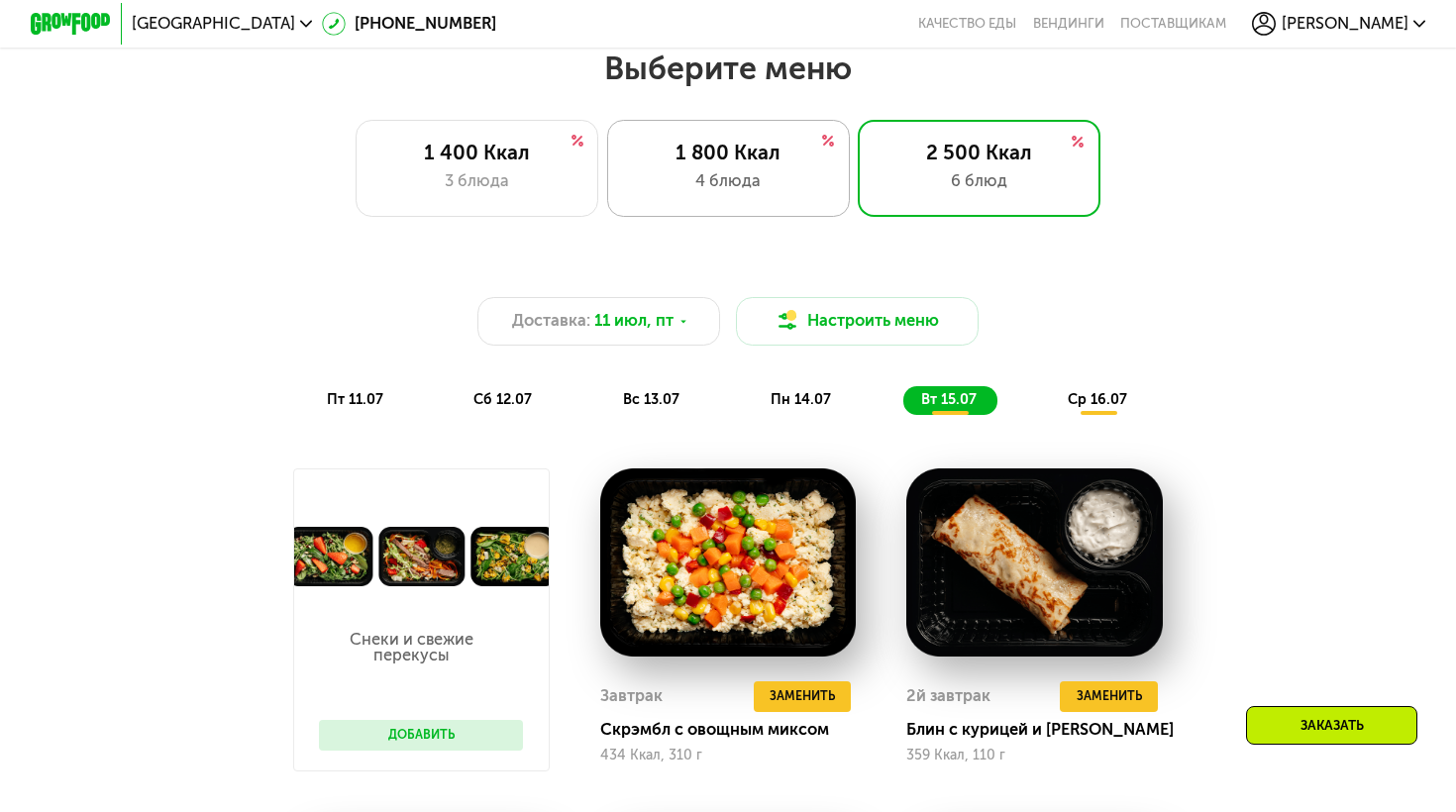 click on "4 блюда" at bounding box center (728, 181) 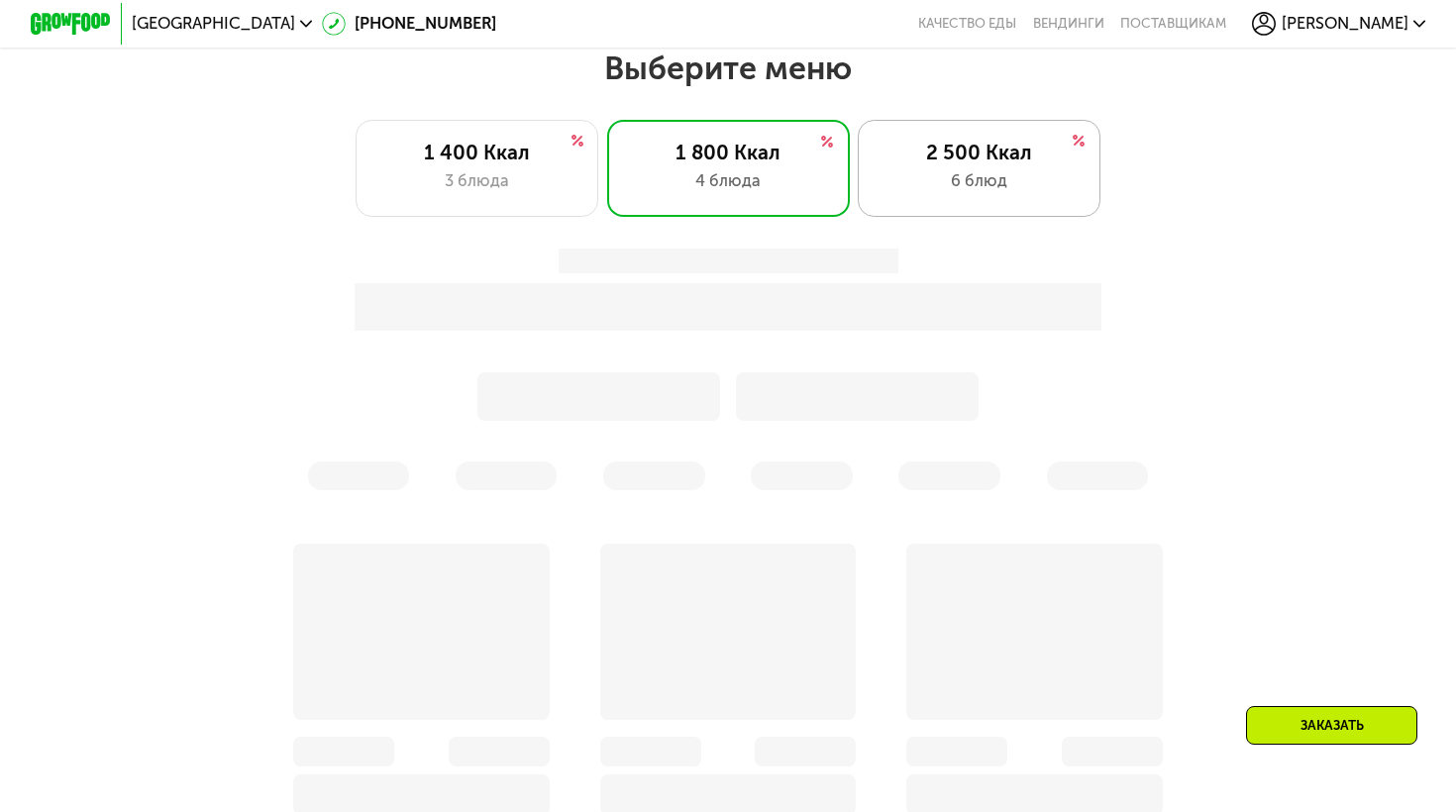 click on "6 блюд" at bounding box center [979, 181] 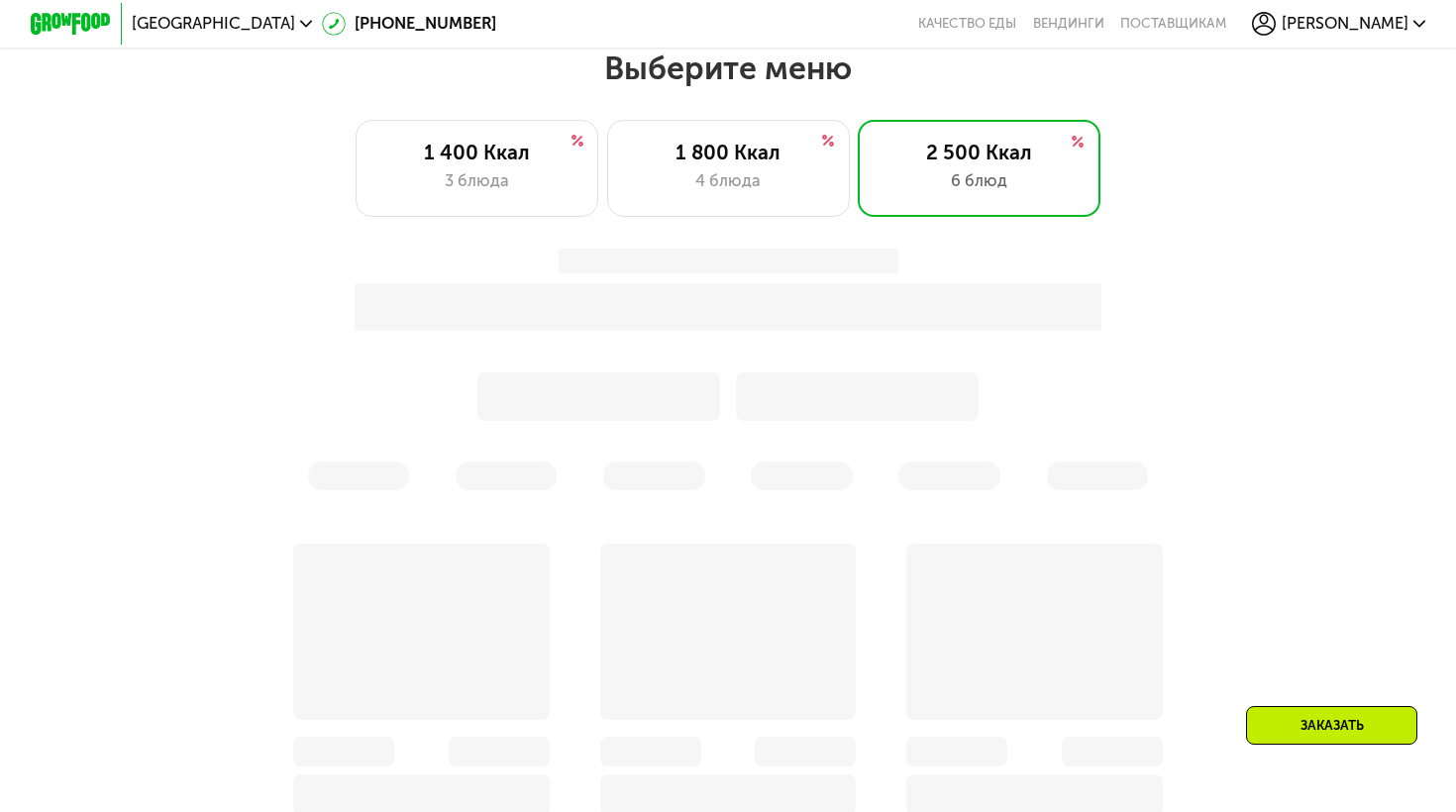 click at bounding box center (70, 24) 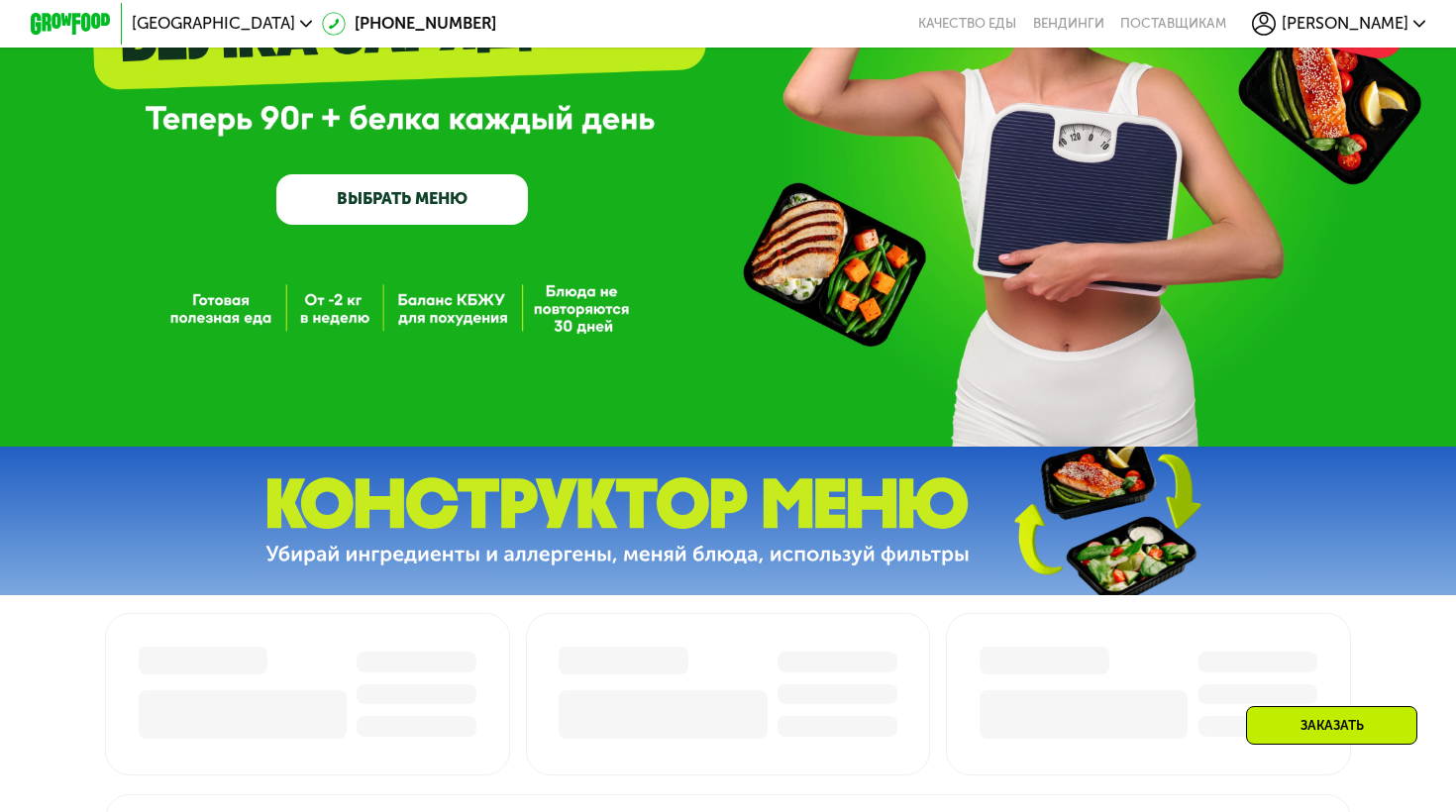 scroll, scrollTop: 1158, scrollLeft: 0, axis: vertical 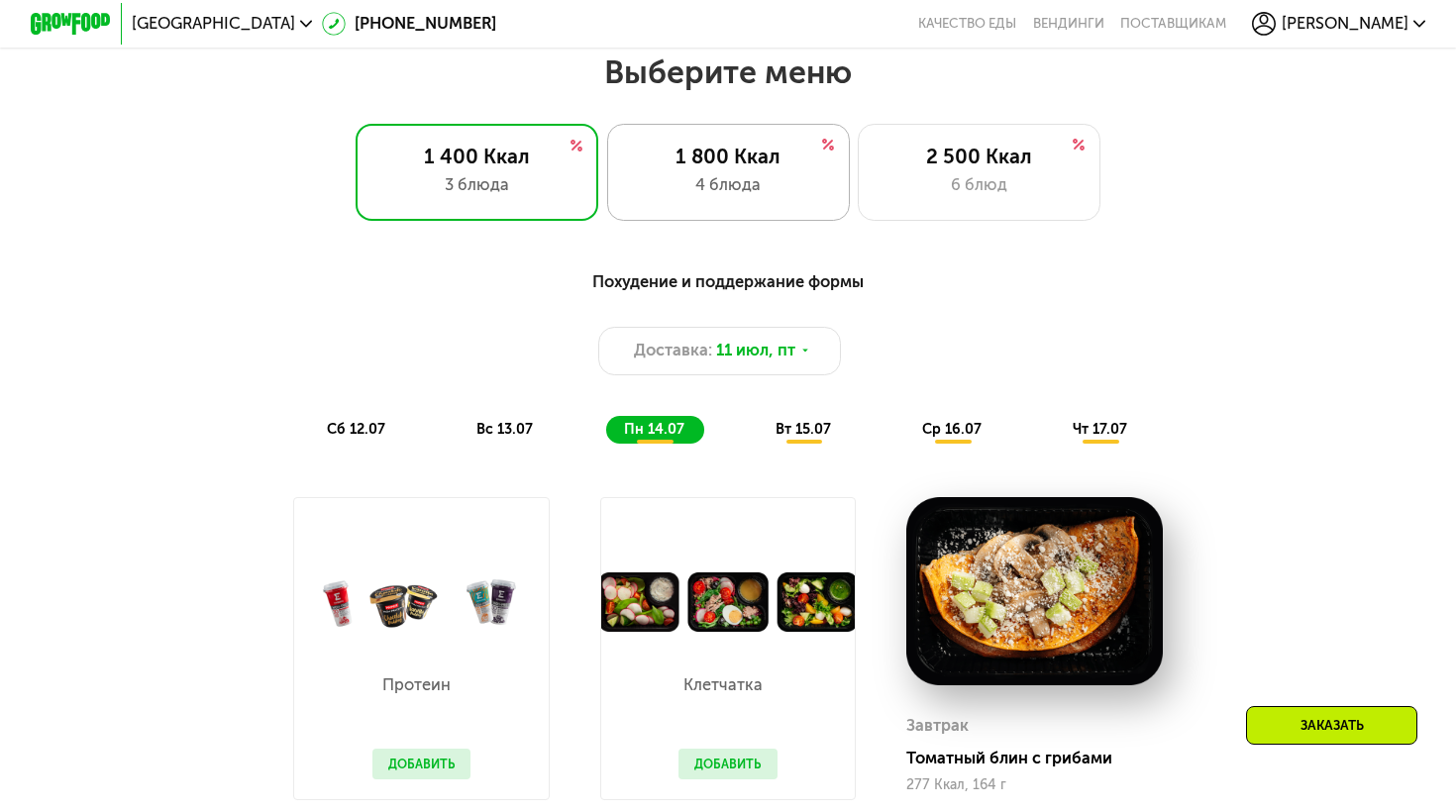 click on "4 блюда" at bounding box center (728, 185) 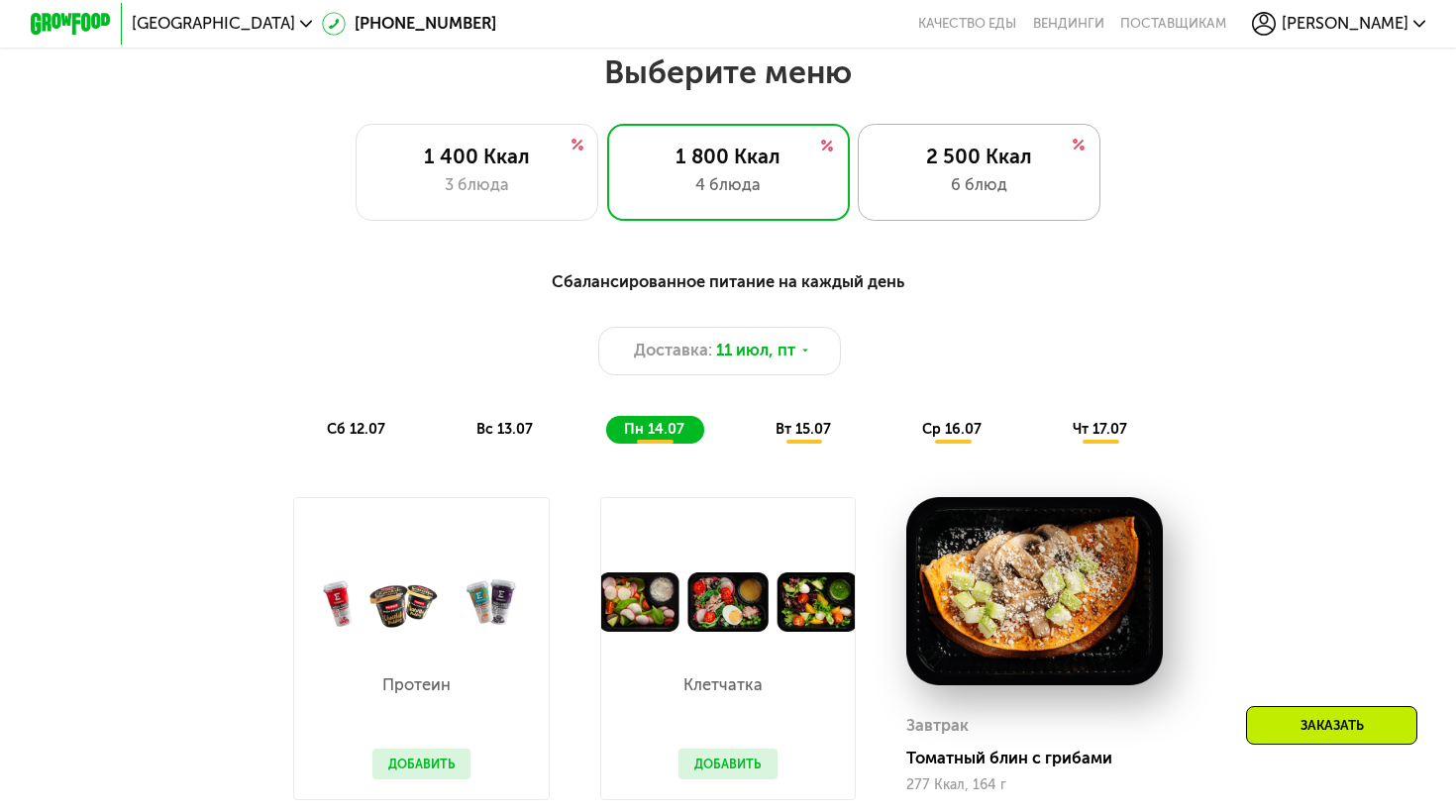 click on "6 блюд" at bounding box center [979, 185] 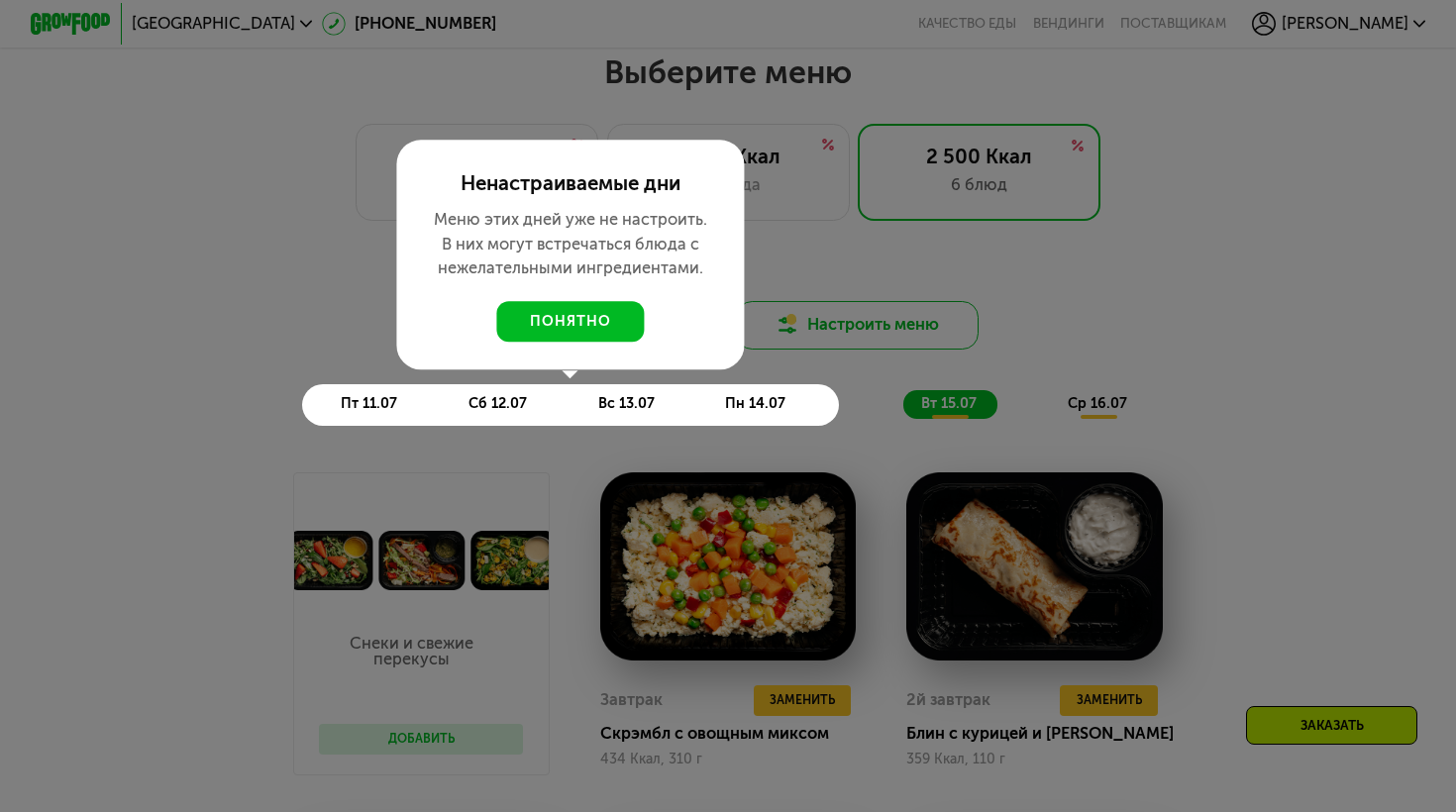 click on "понятно" at bounding box center (571, 321) 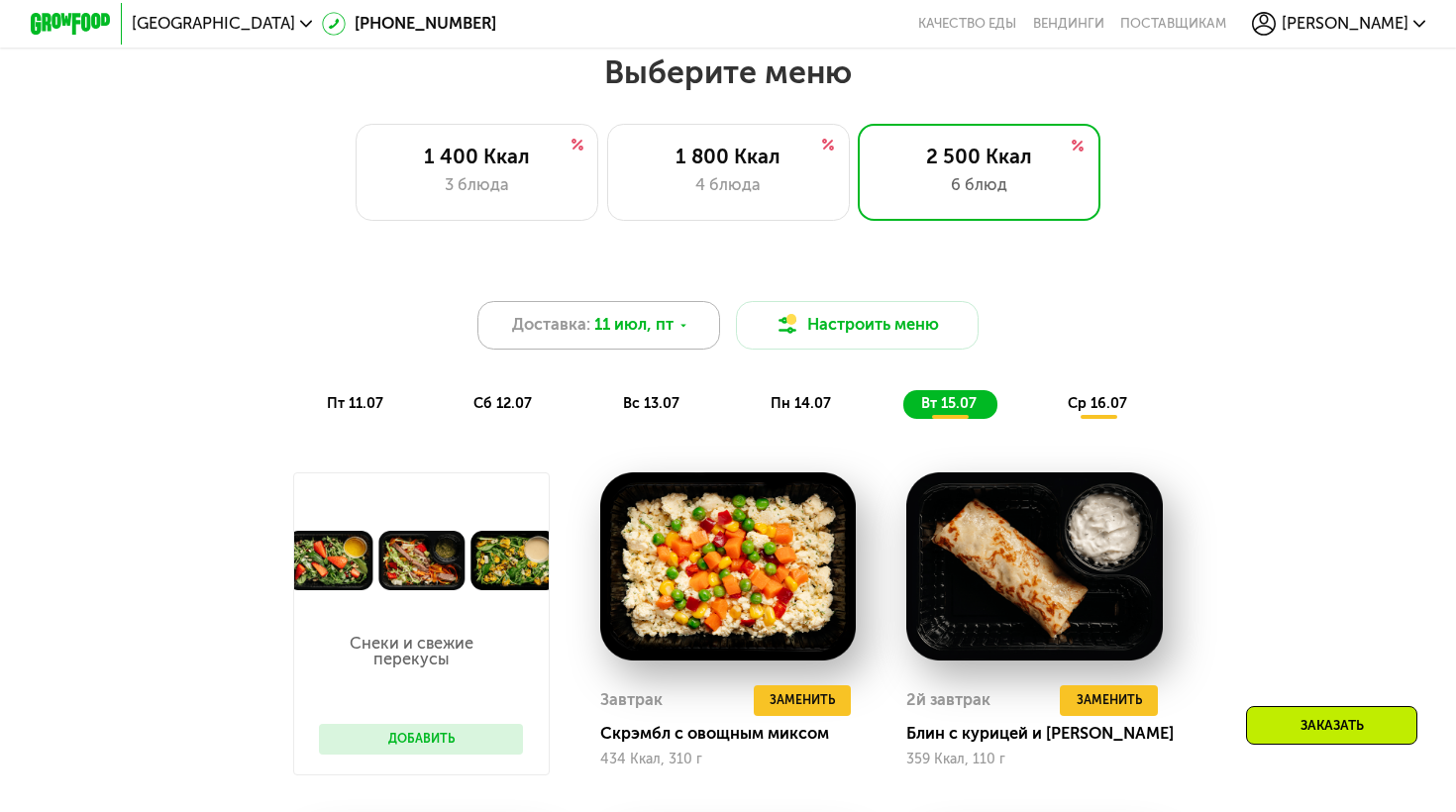 click 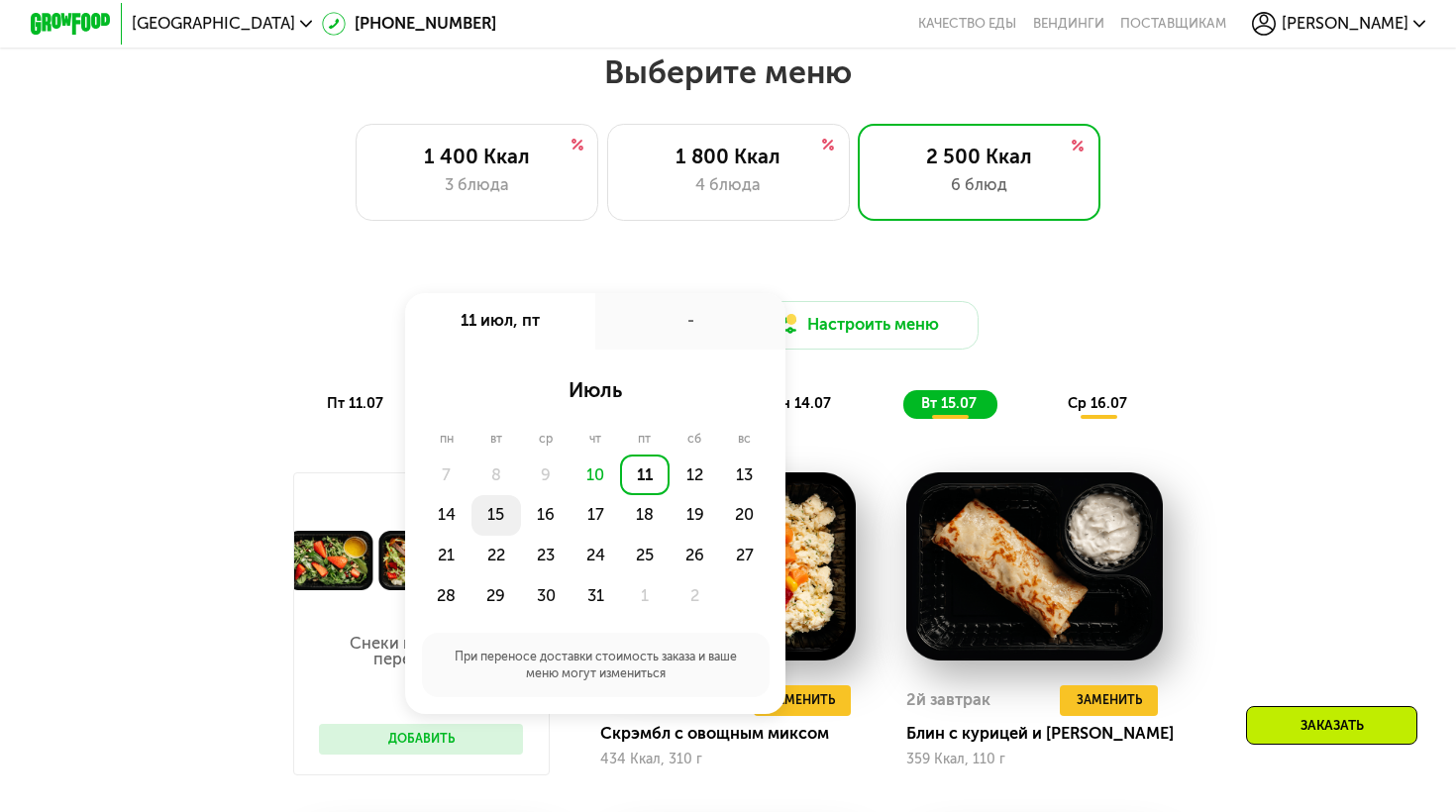 click on "15" 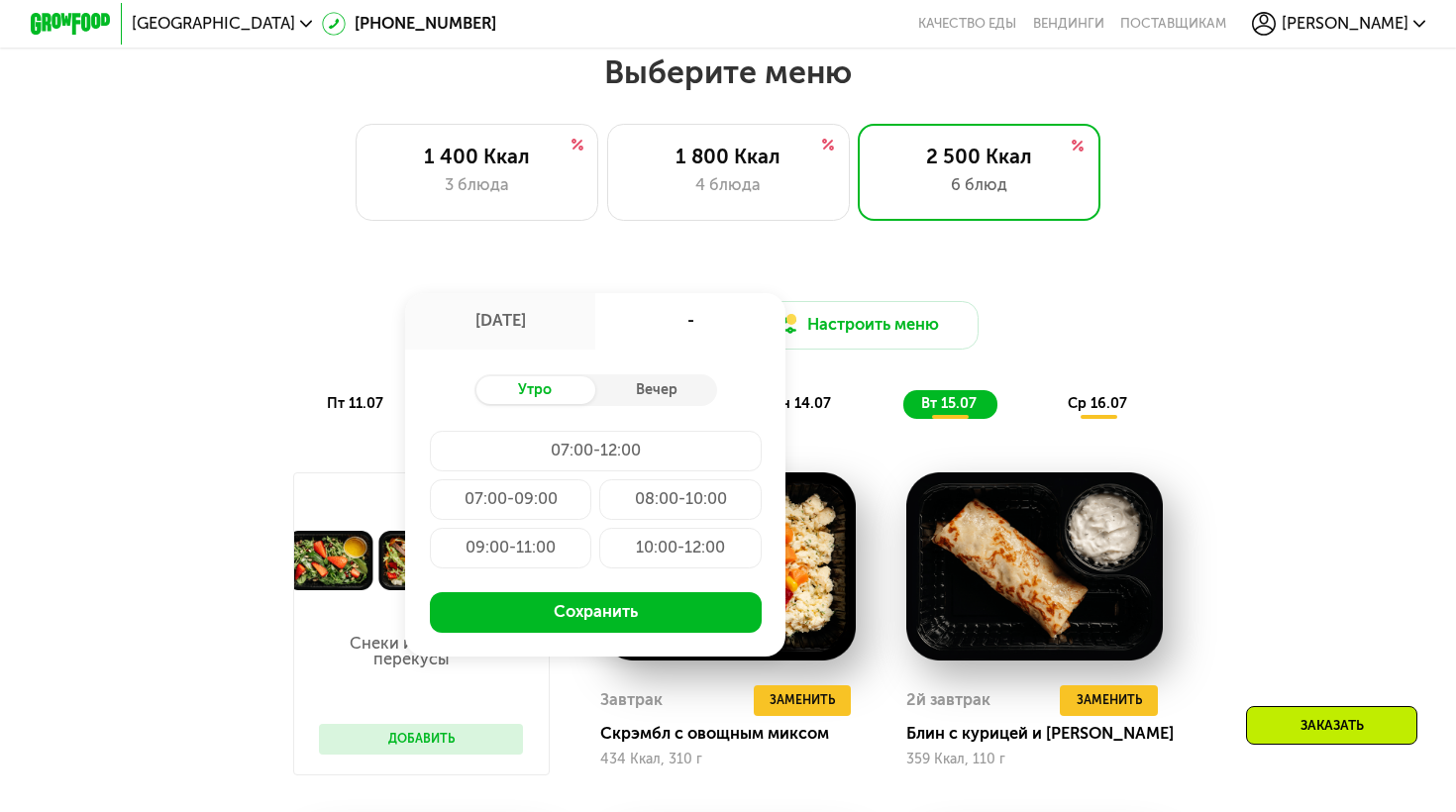 click on "07:00-12:00" 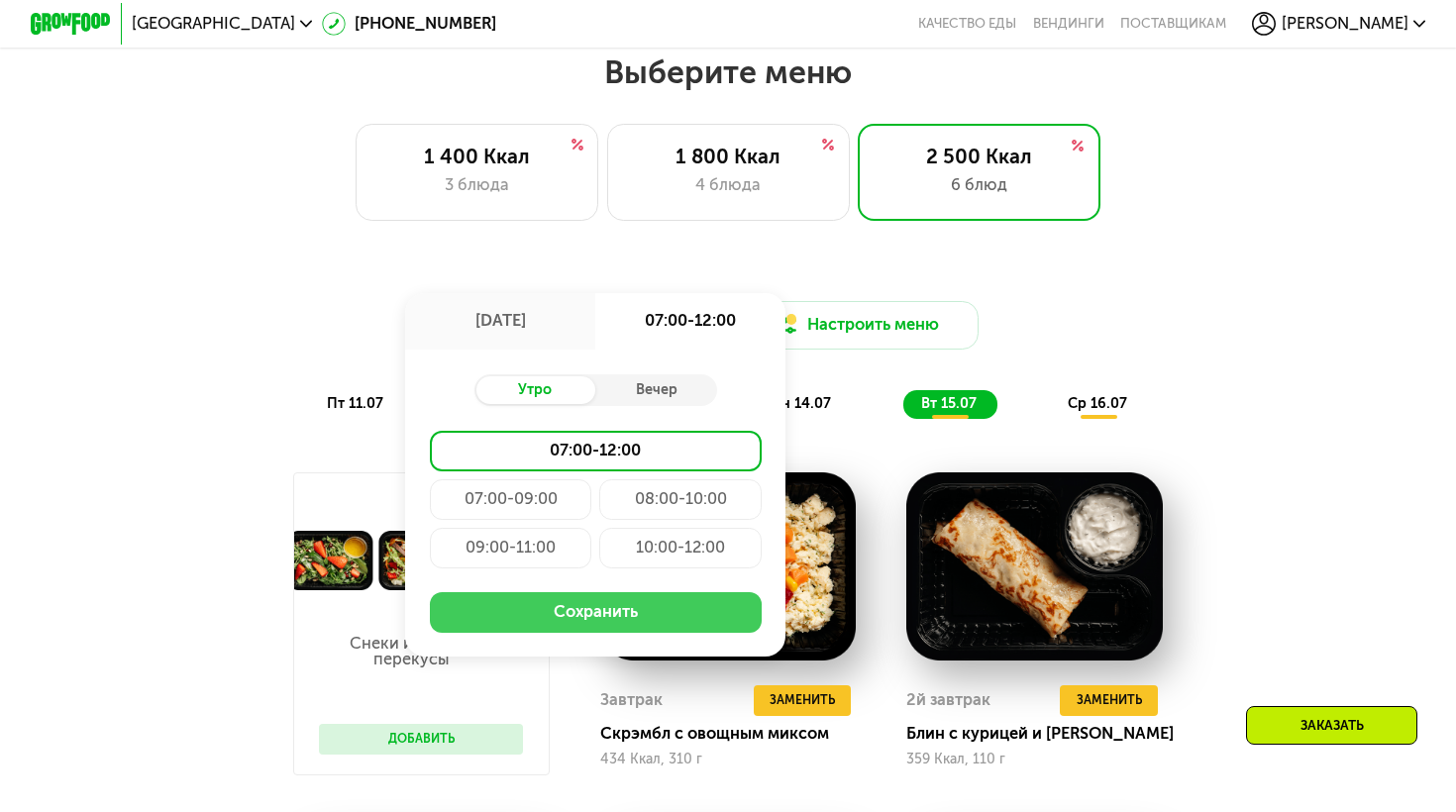 click on "Сохранить" at bounding box center (595, 612) 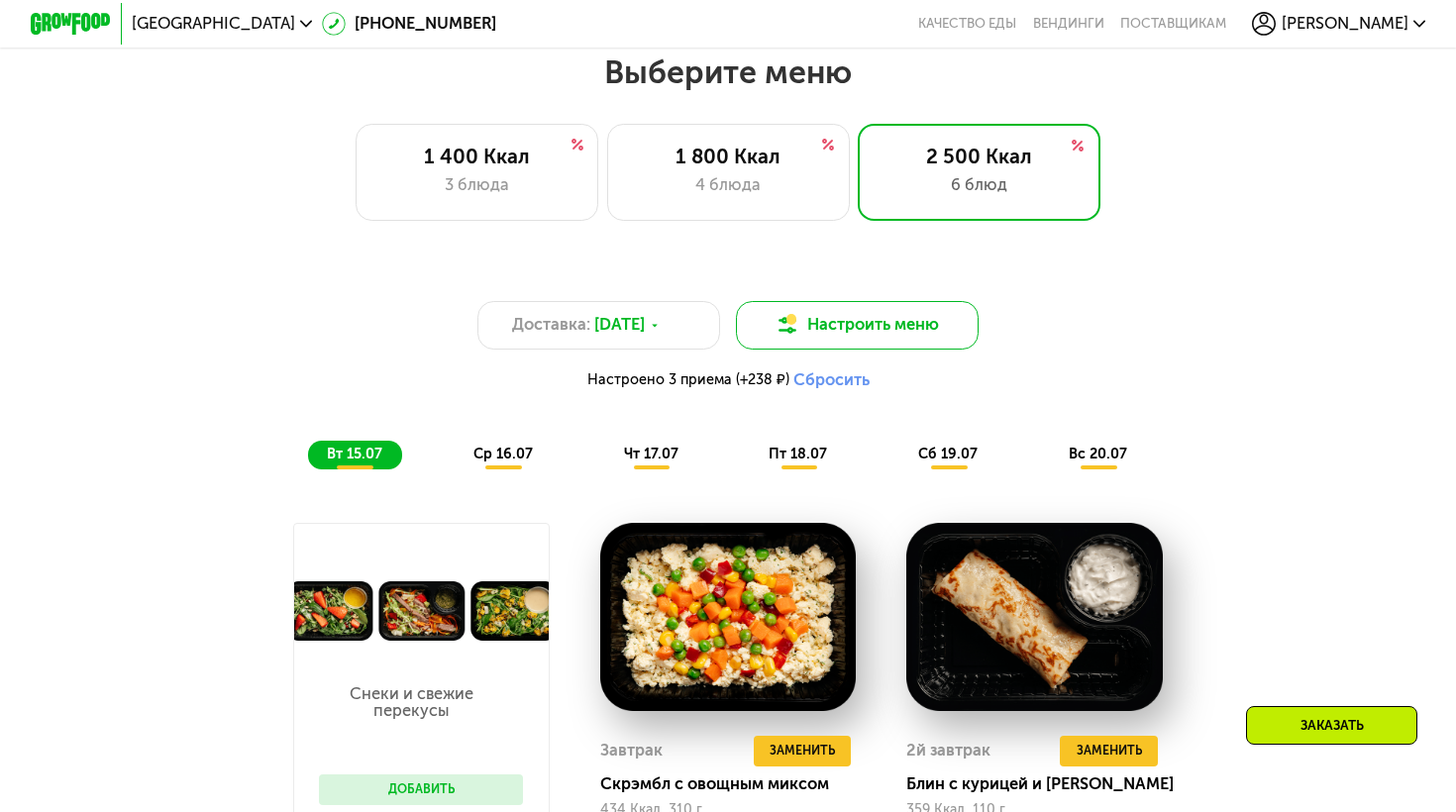click on "Настроить меню" at bounding box center [857, 325] 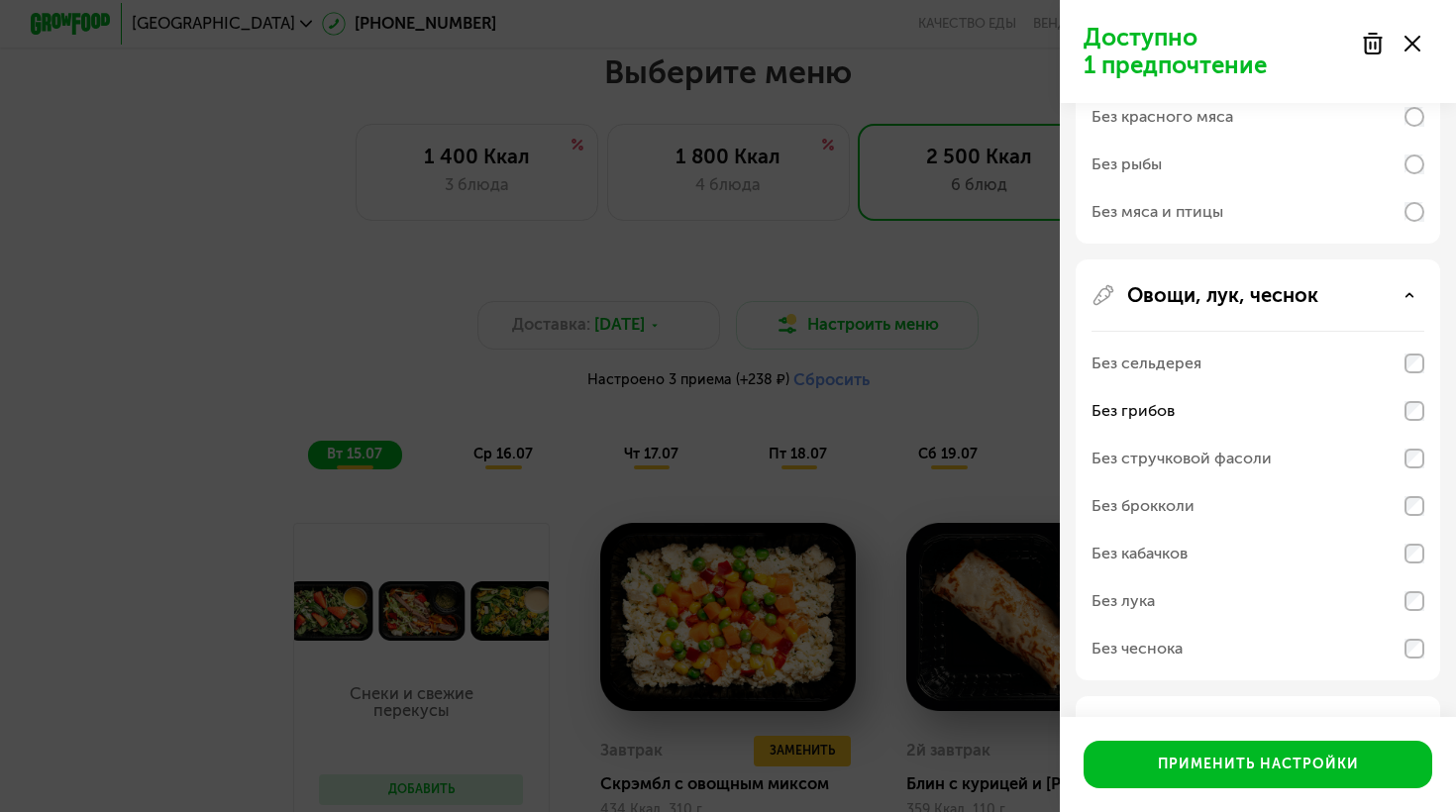 scroll, scrollTop: 446, scrollLeft: 0, axis: vertical 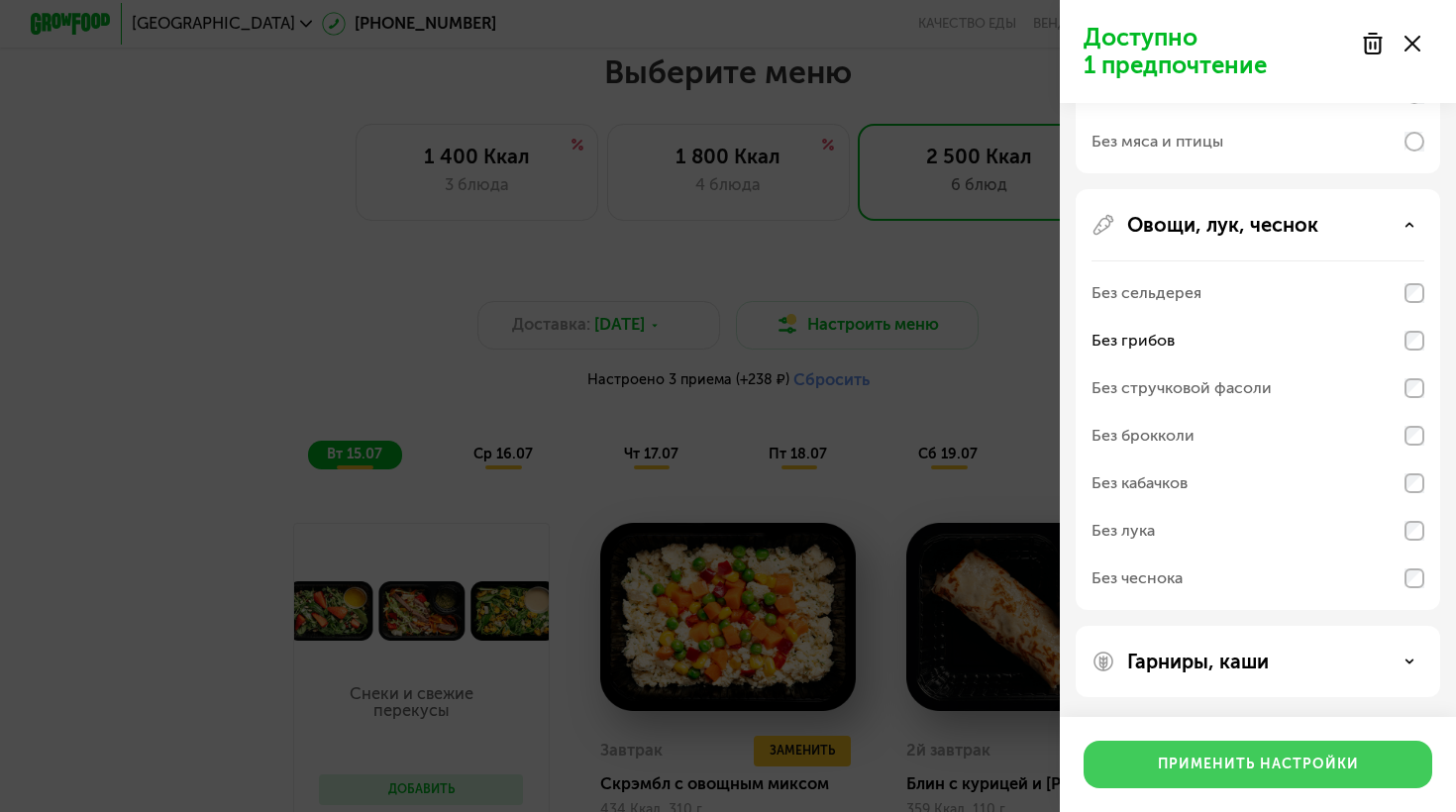 click on "Применить настройки" at bounding box center (1258, 764) 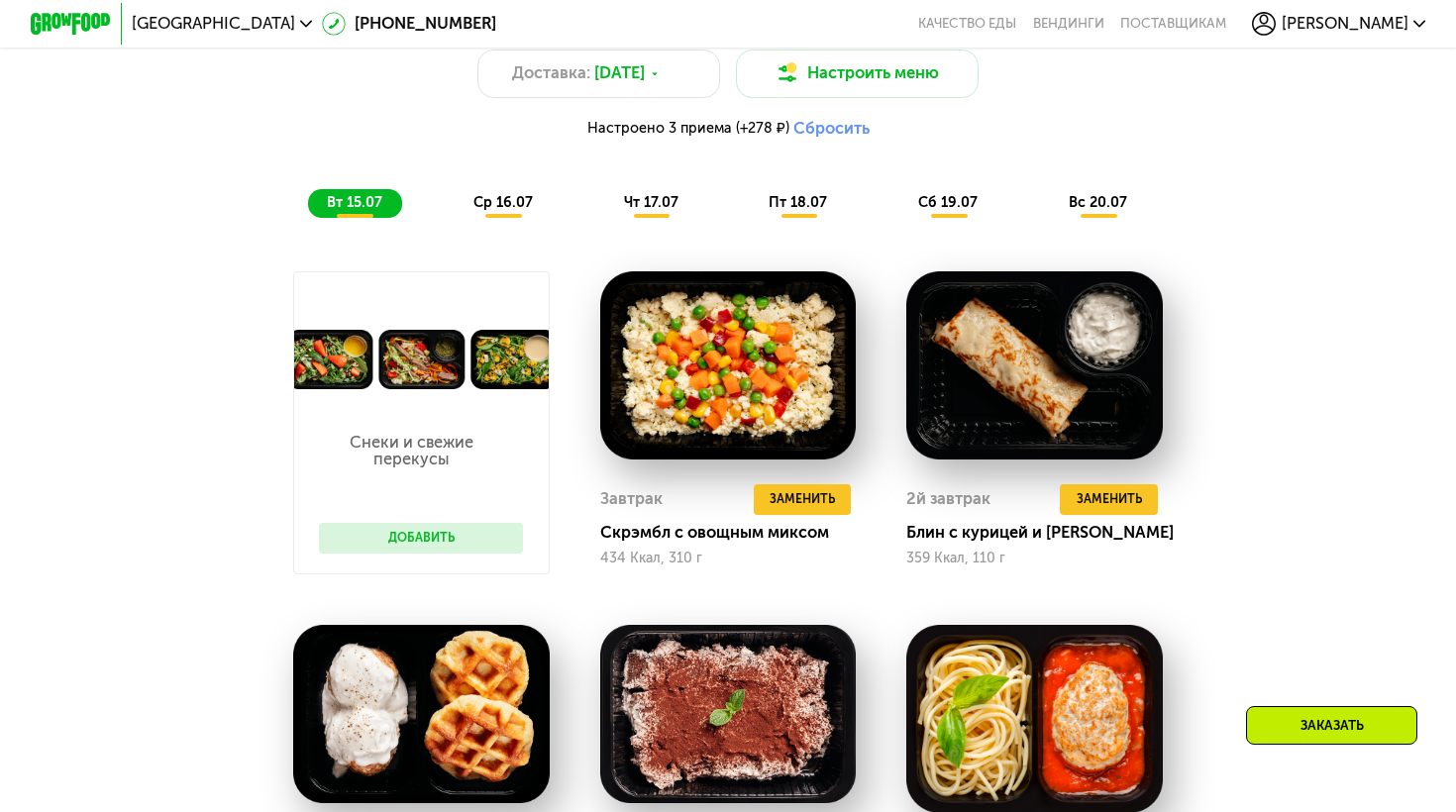 scroll, scrollTop: 1154, scrollLeft: 0, axis: vertical 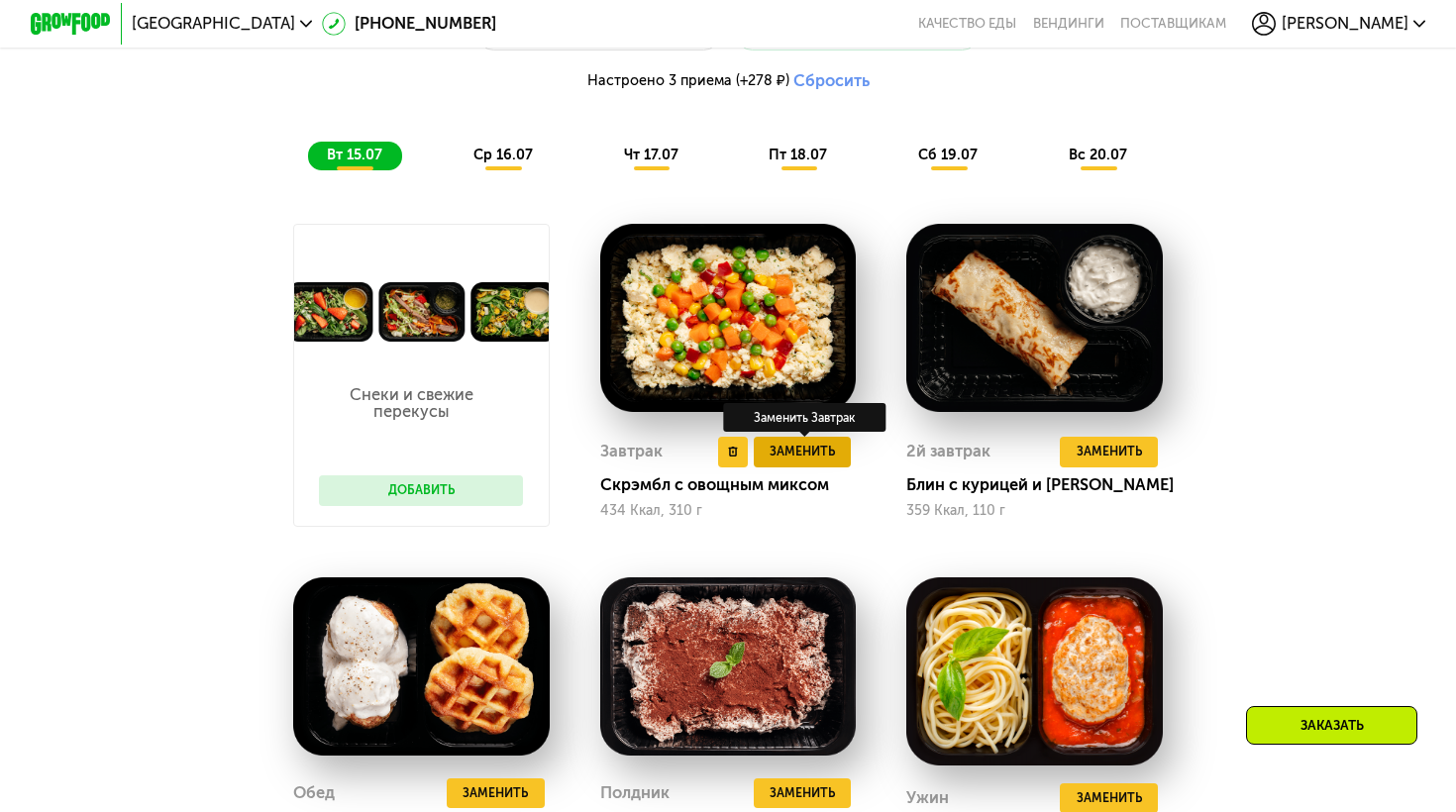 click on "Заменить" at bounding box center (802, 452) 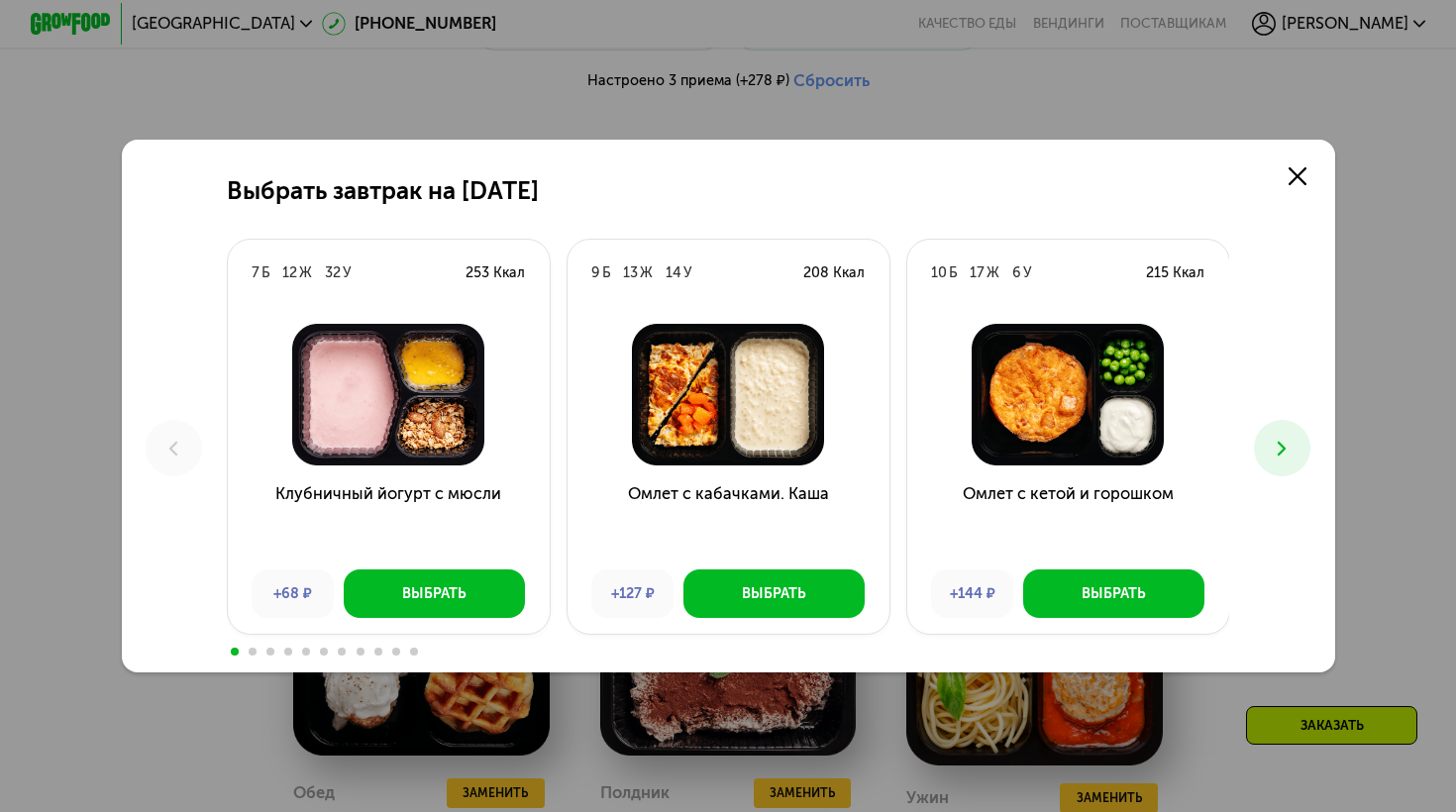 scroll, scrollTop: 0, scrollLeft: 0, axis: both 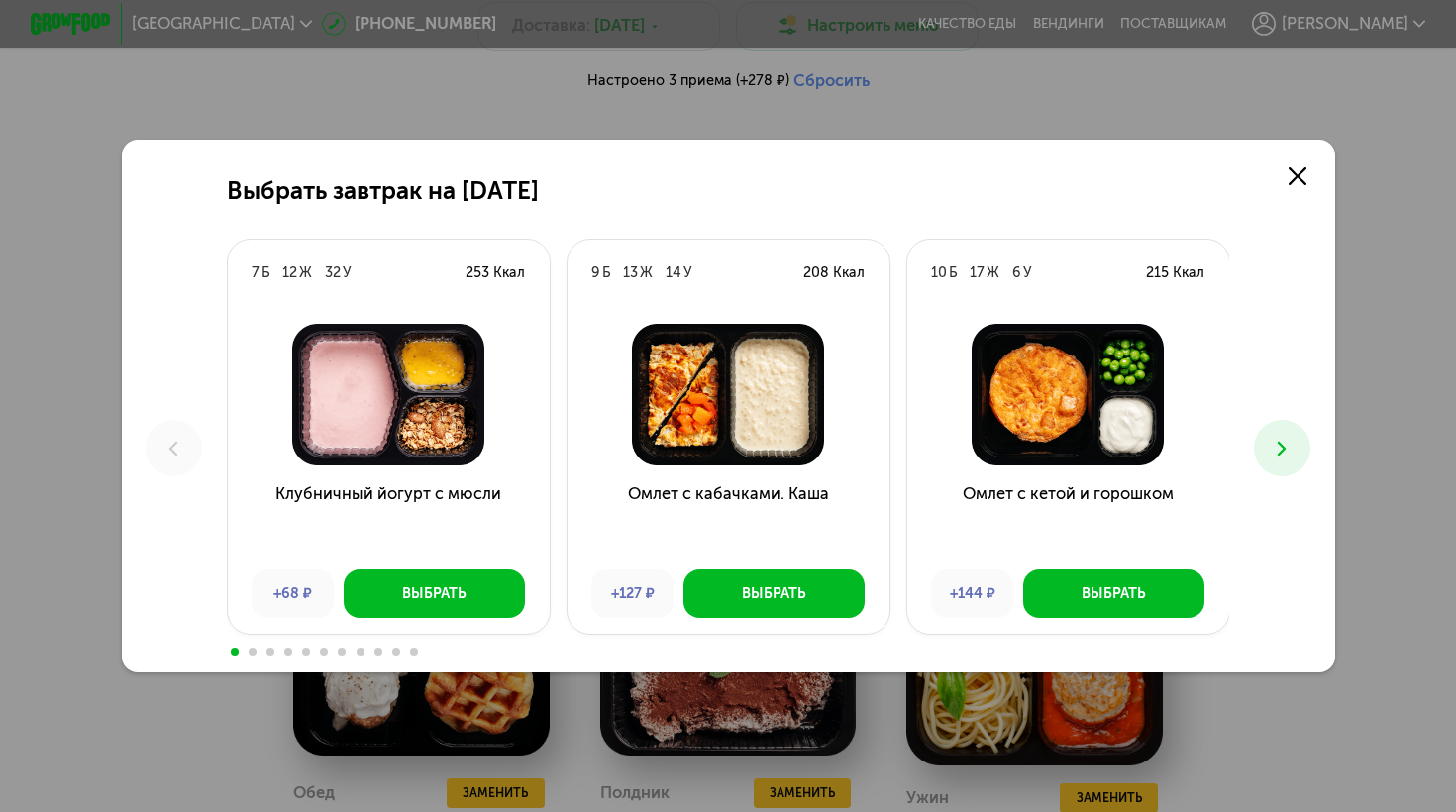 click at bounding box center [1282, 448] 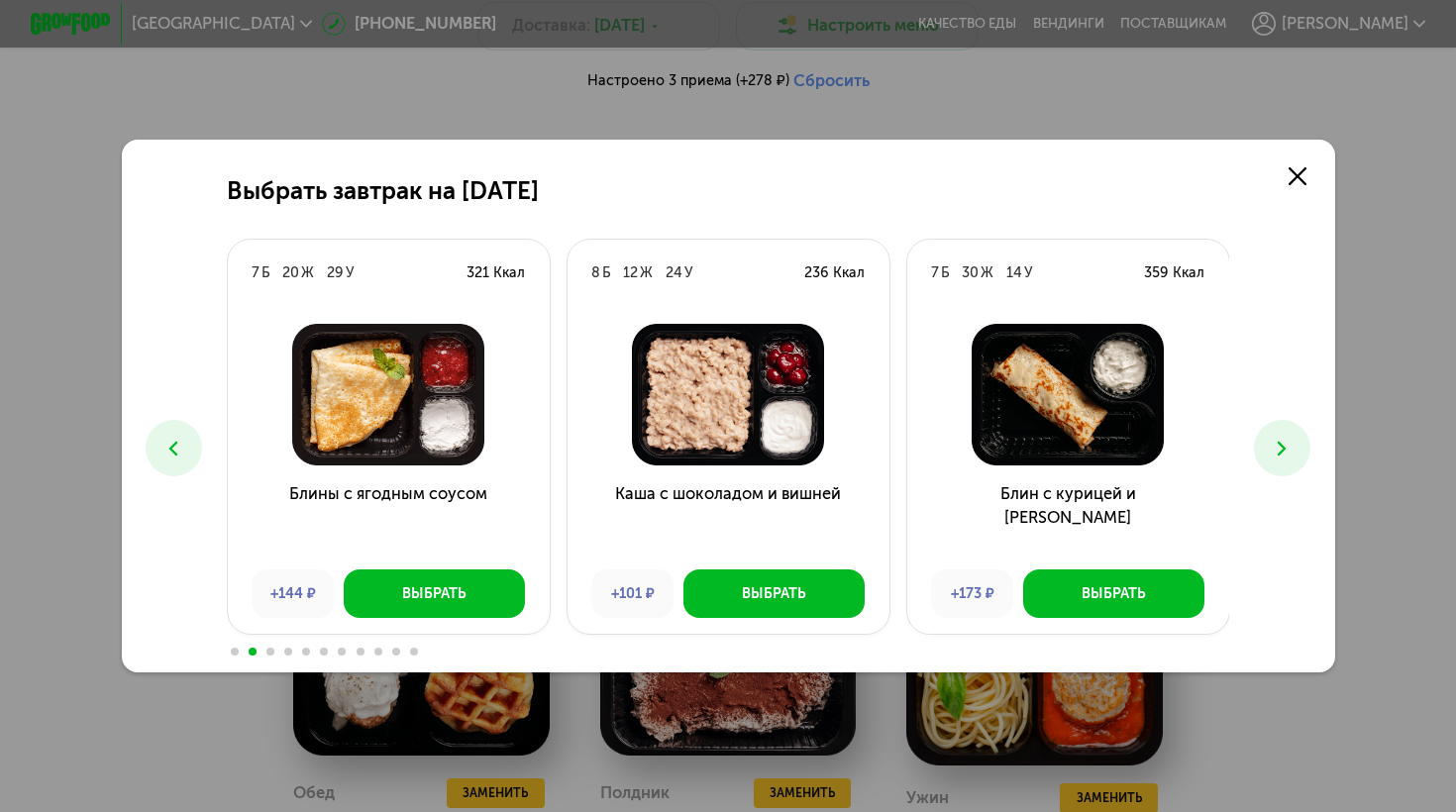 click at bounding box center [1282, 448] 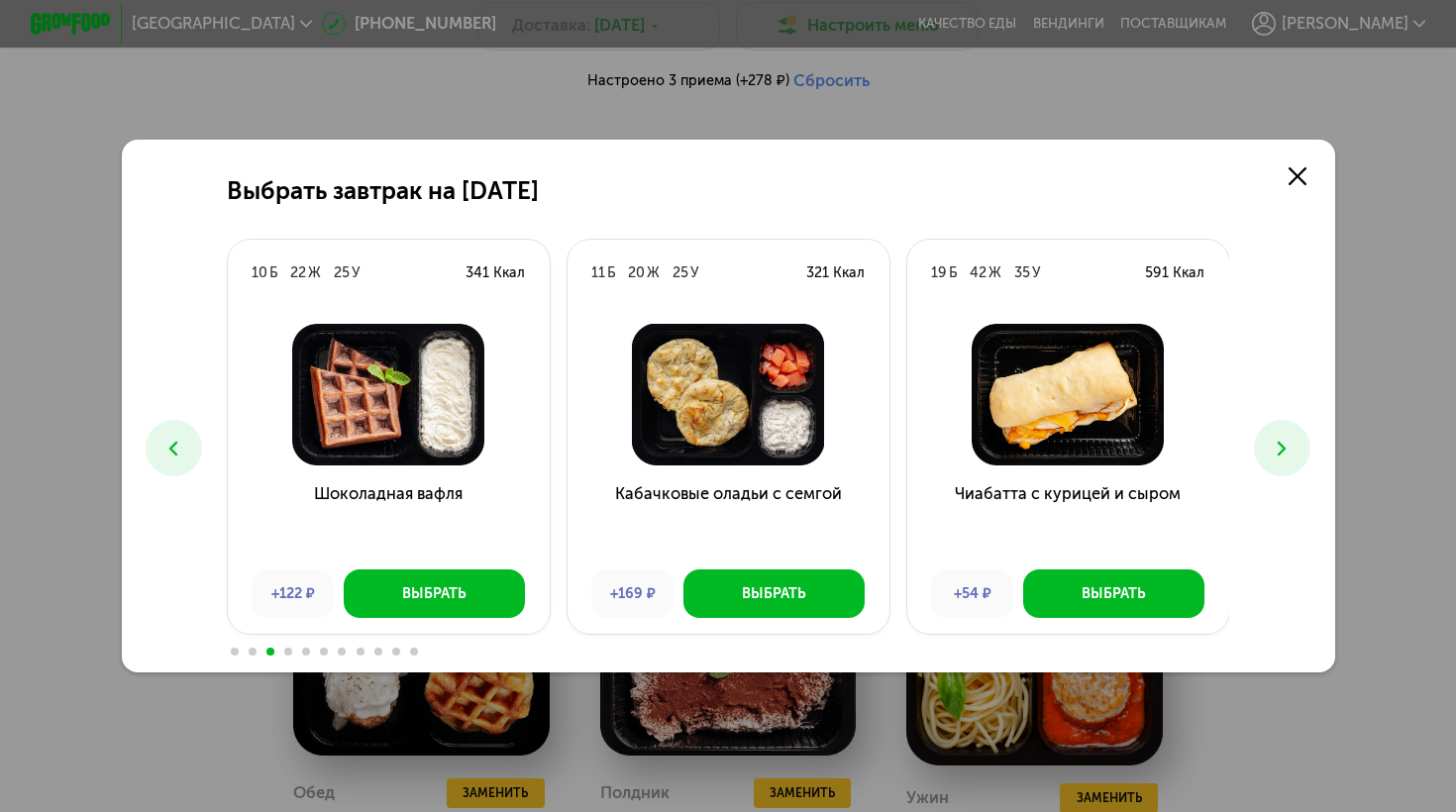 click at bounding box center (173, 448) 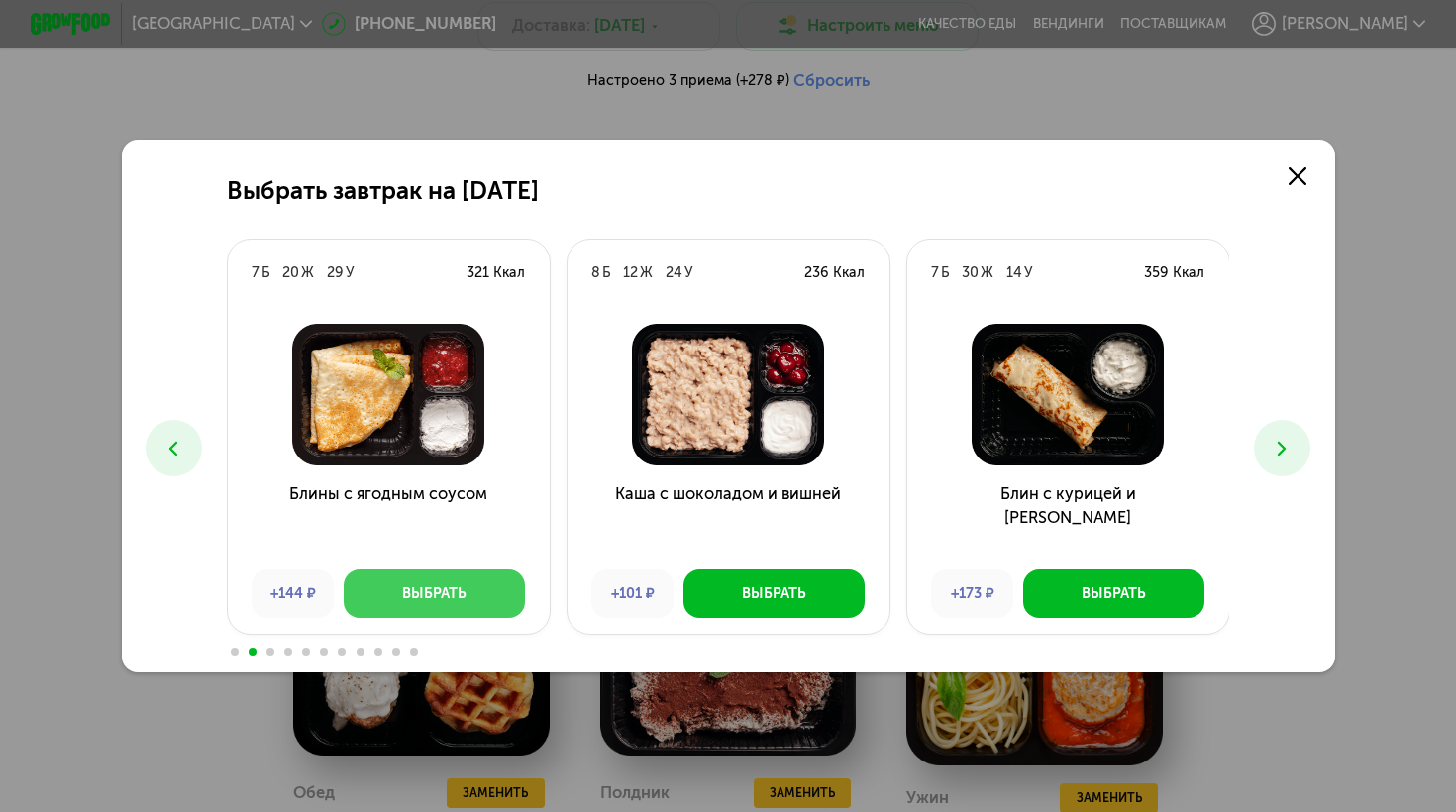 click on "Выбрать" at bounding box center (434, 594) 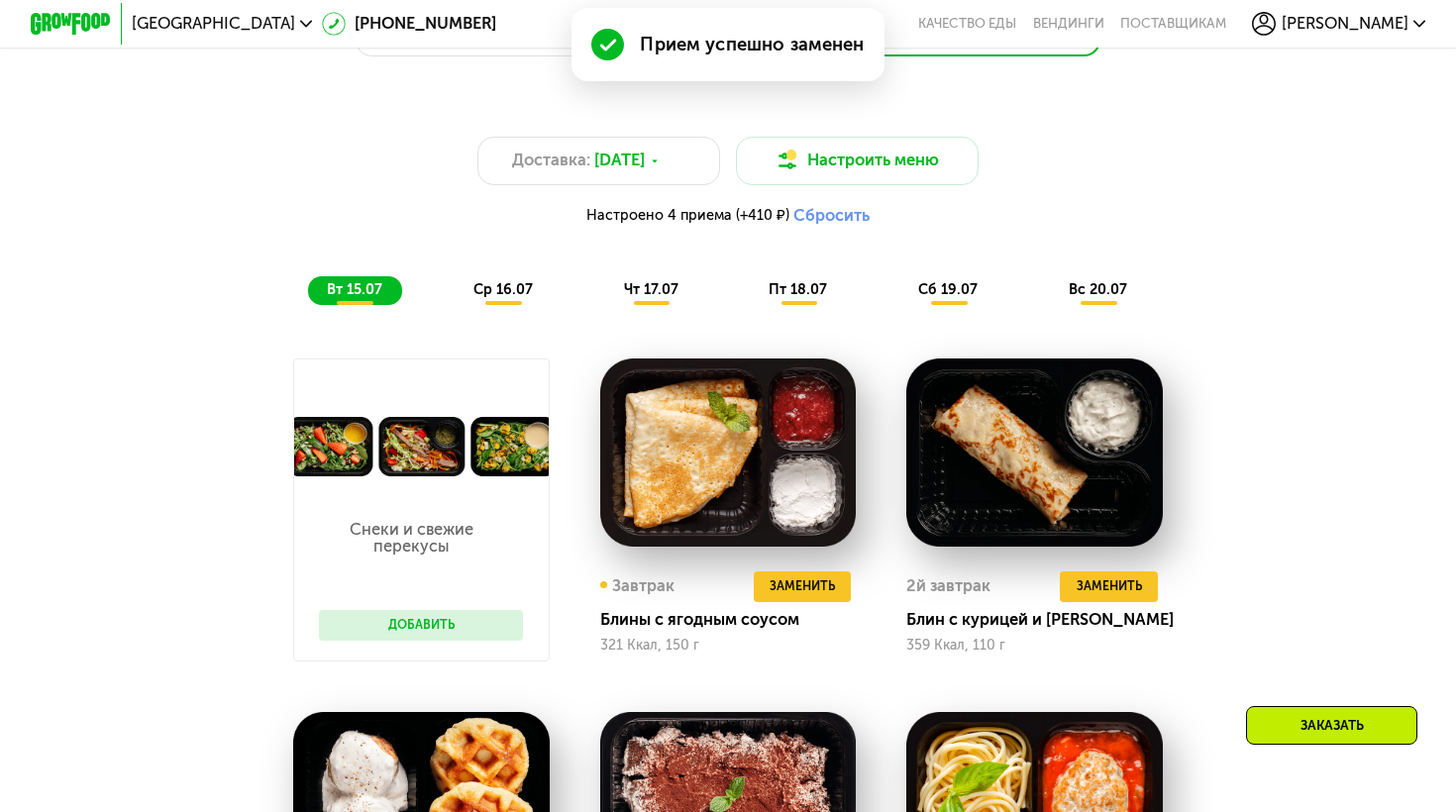scroll, scrollTop: 1154, scrollLeft: 0, axis: vertical 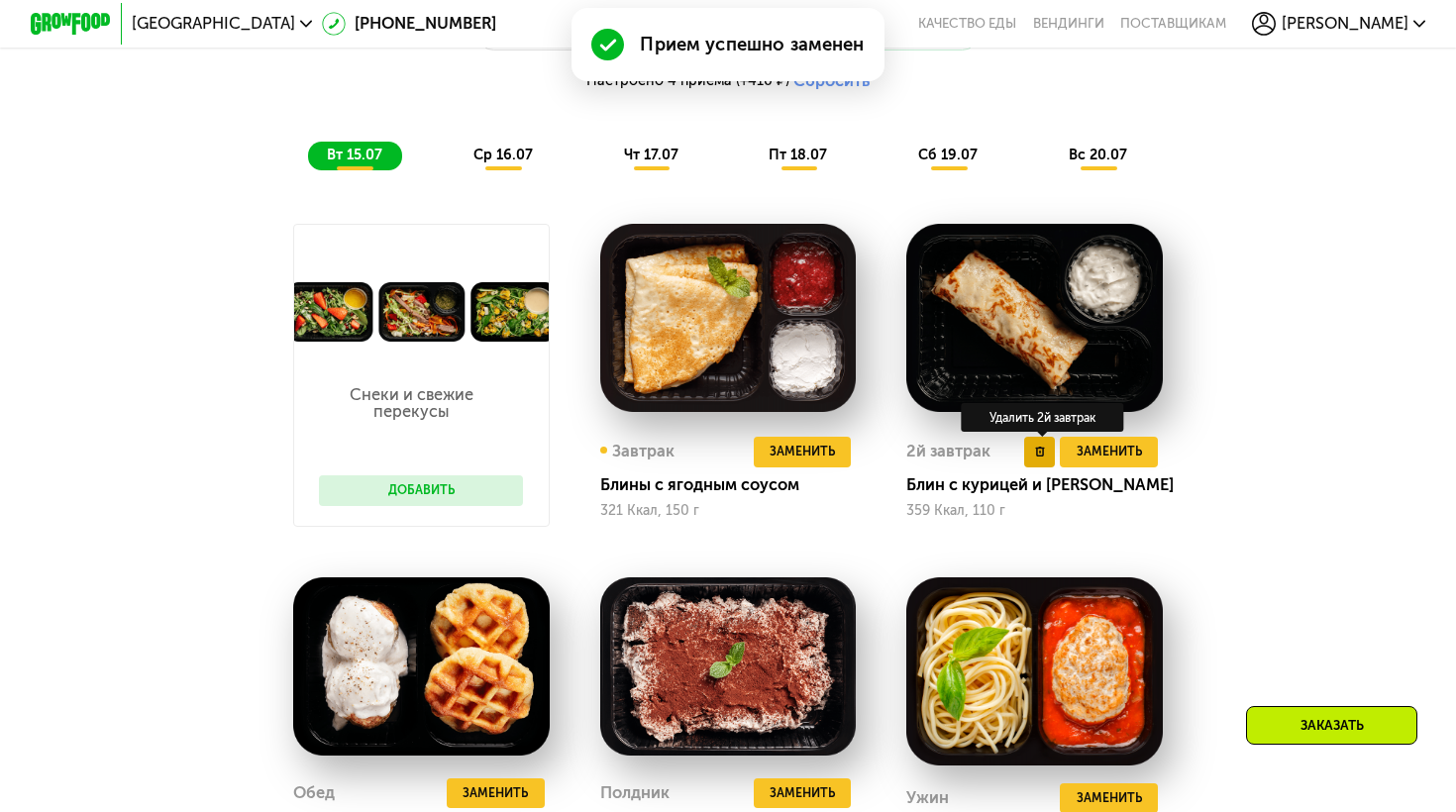 click 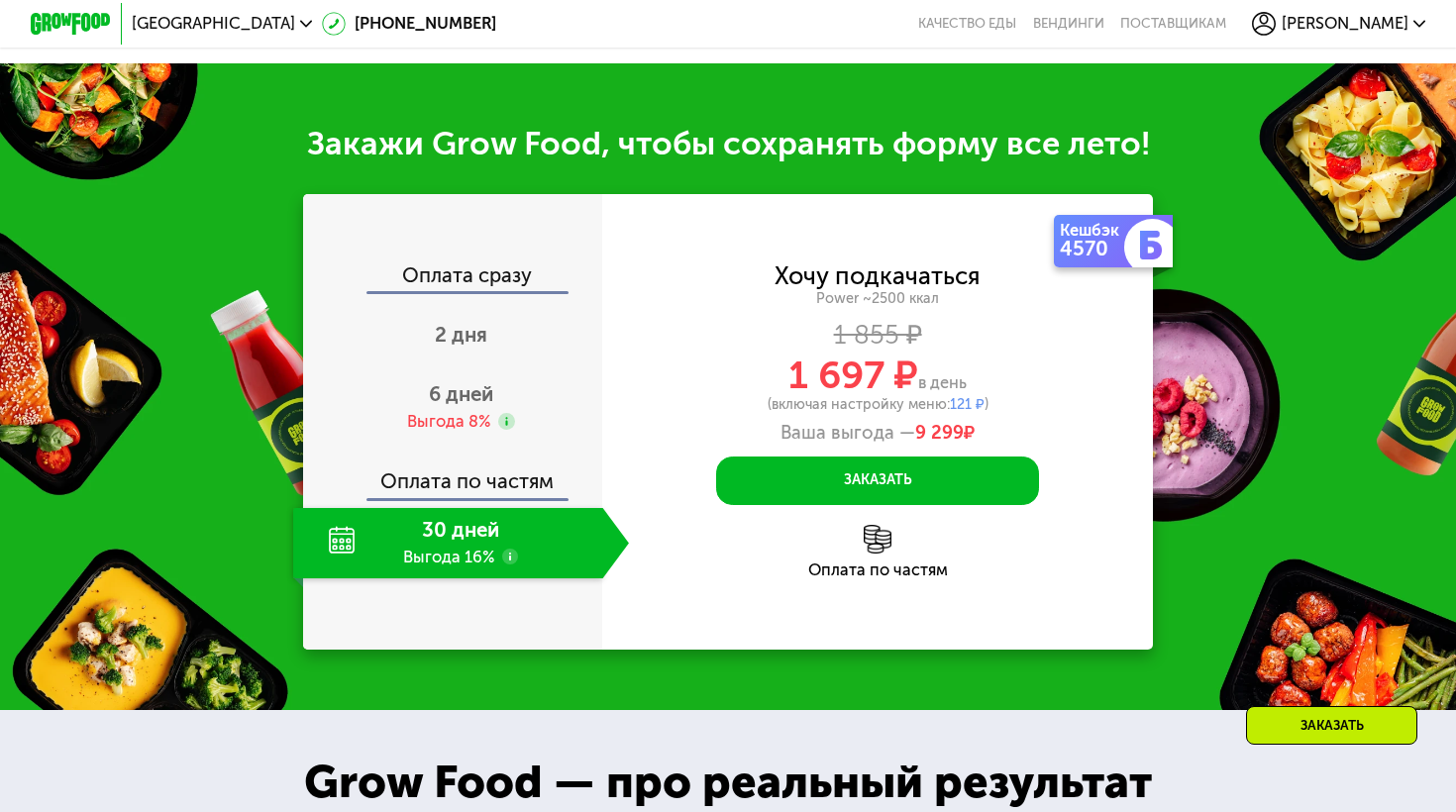 scroll, scrollTop: 2427, scrollLeft: 0, axis: vertical 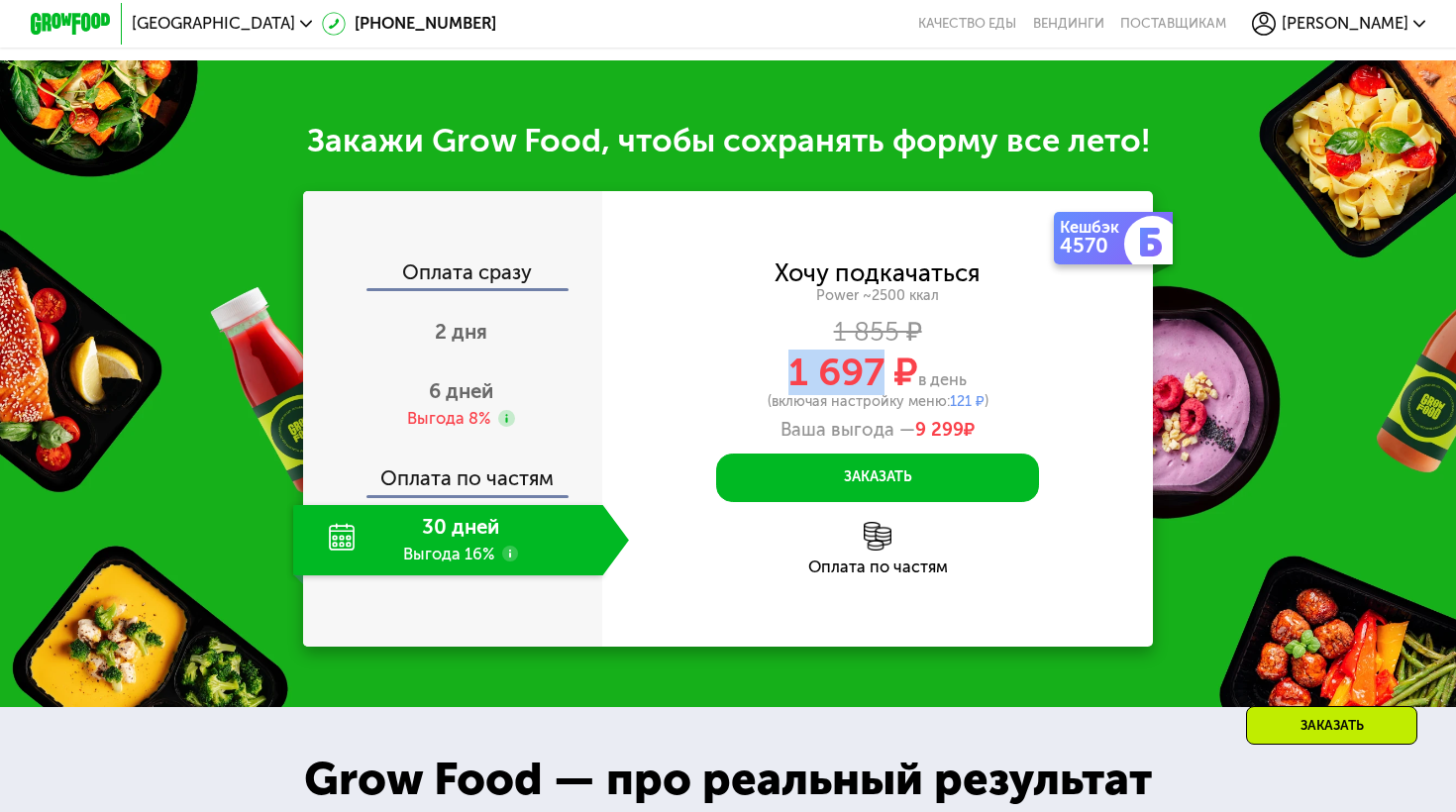 drag, startPoint x: 778, startPoint y: 372, endPoint x: 877, endPoint y: 374, distance: 99.02 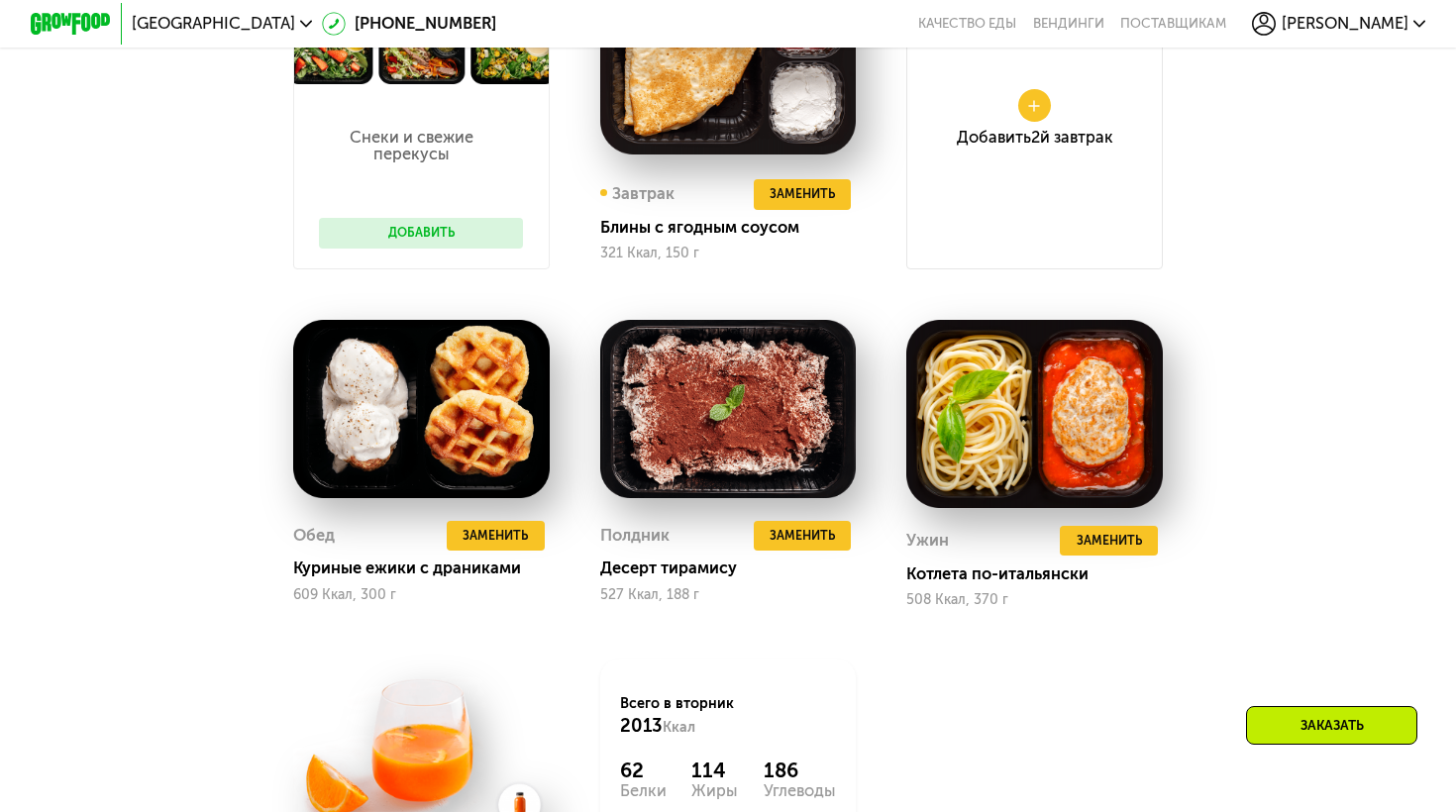 scroll, scrollTop: 1420, scrollLeft: 0, axis: vertical 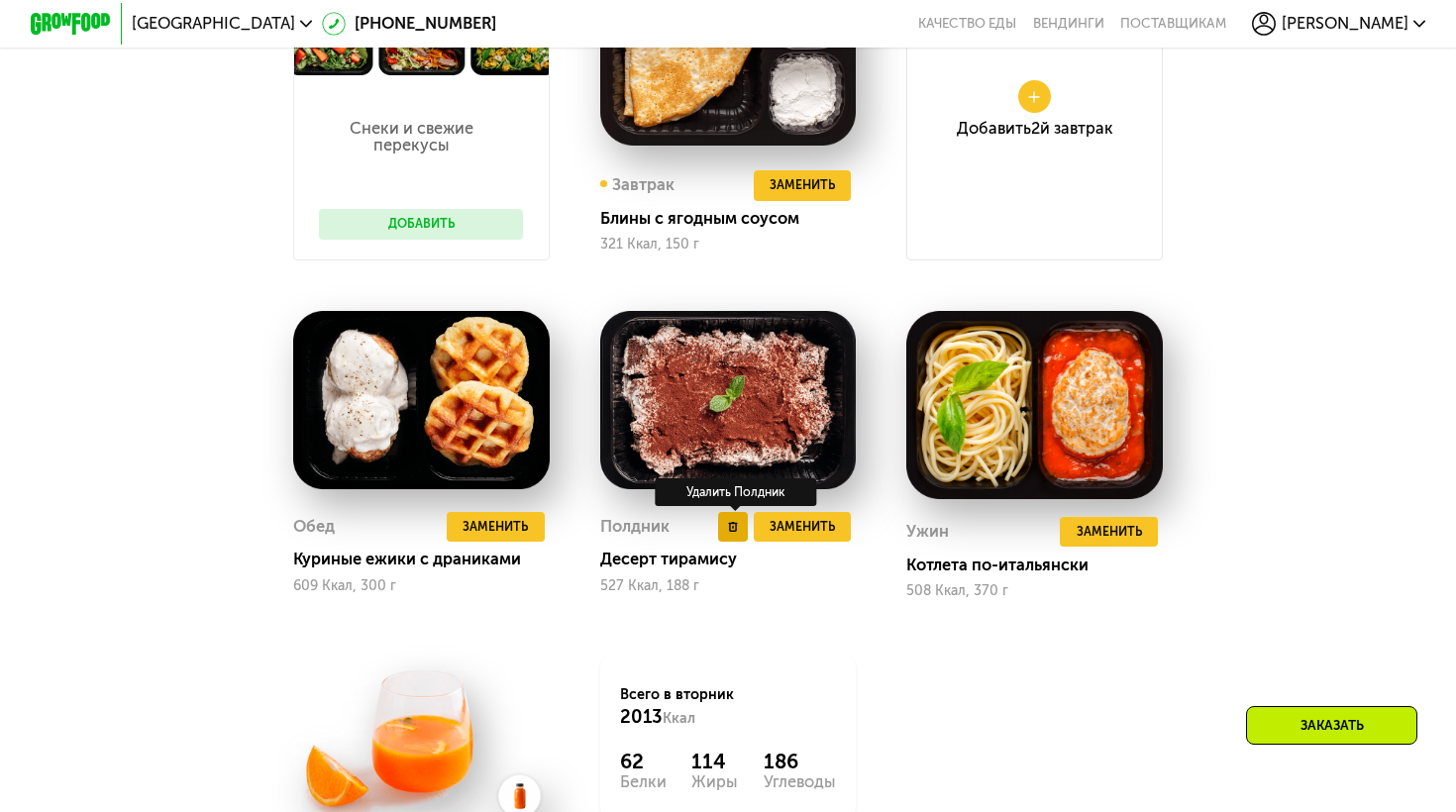 click at bounding box center (733, 527) 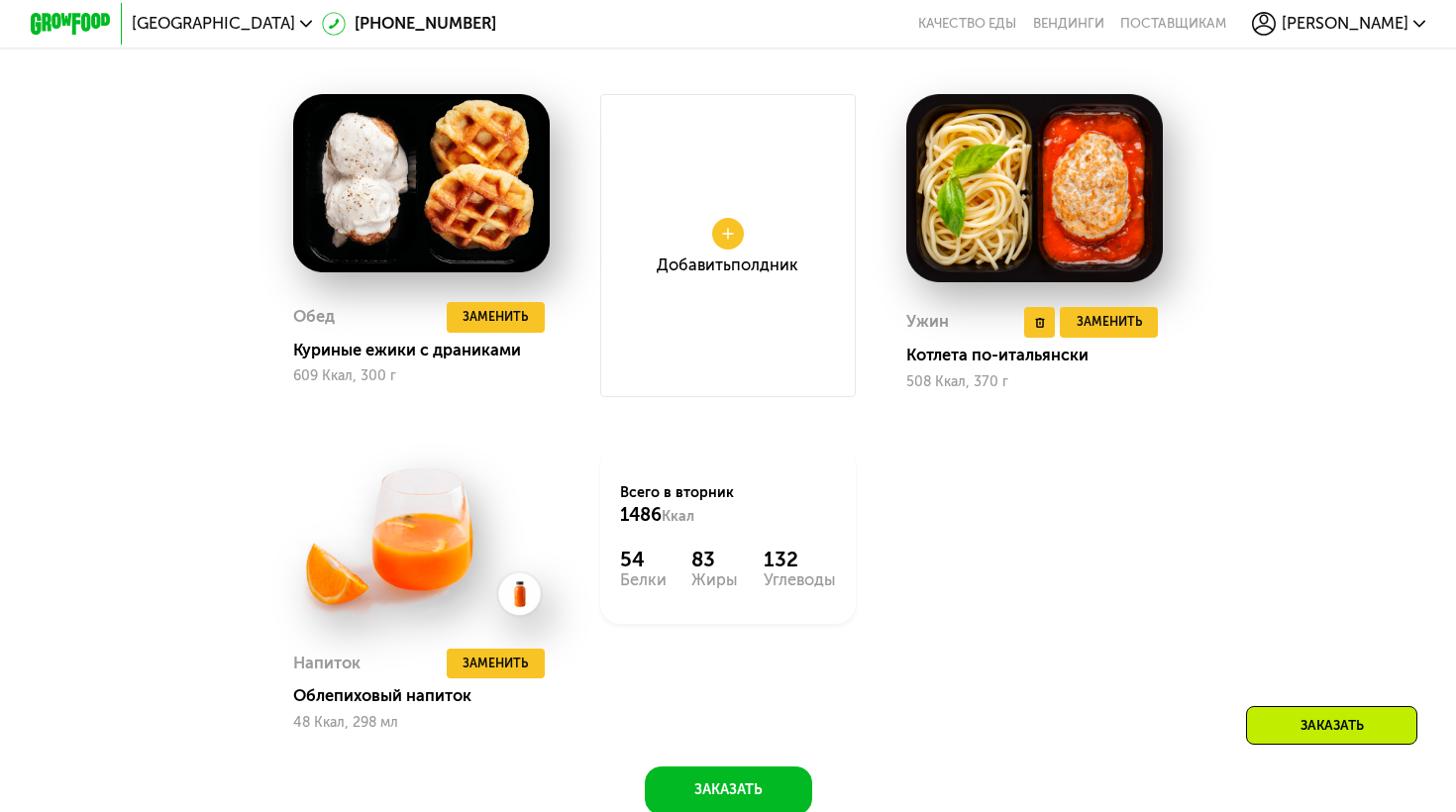 scroll, scrollTop: 1670, scrollLeft: 0, axis: vertical 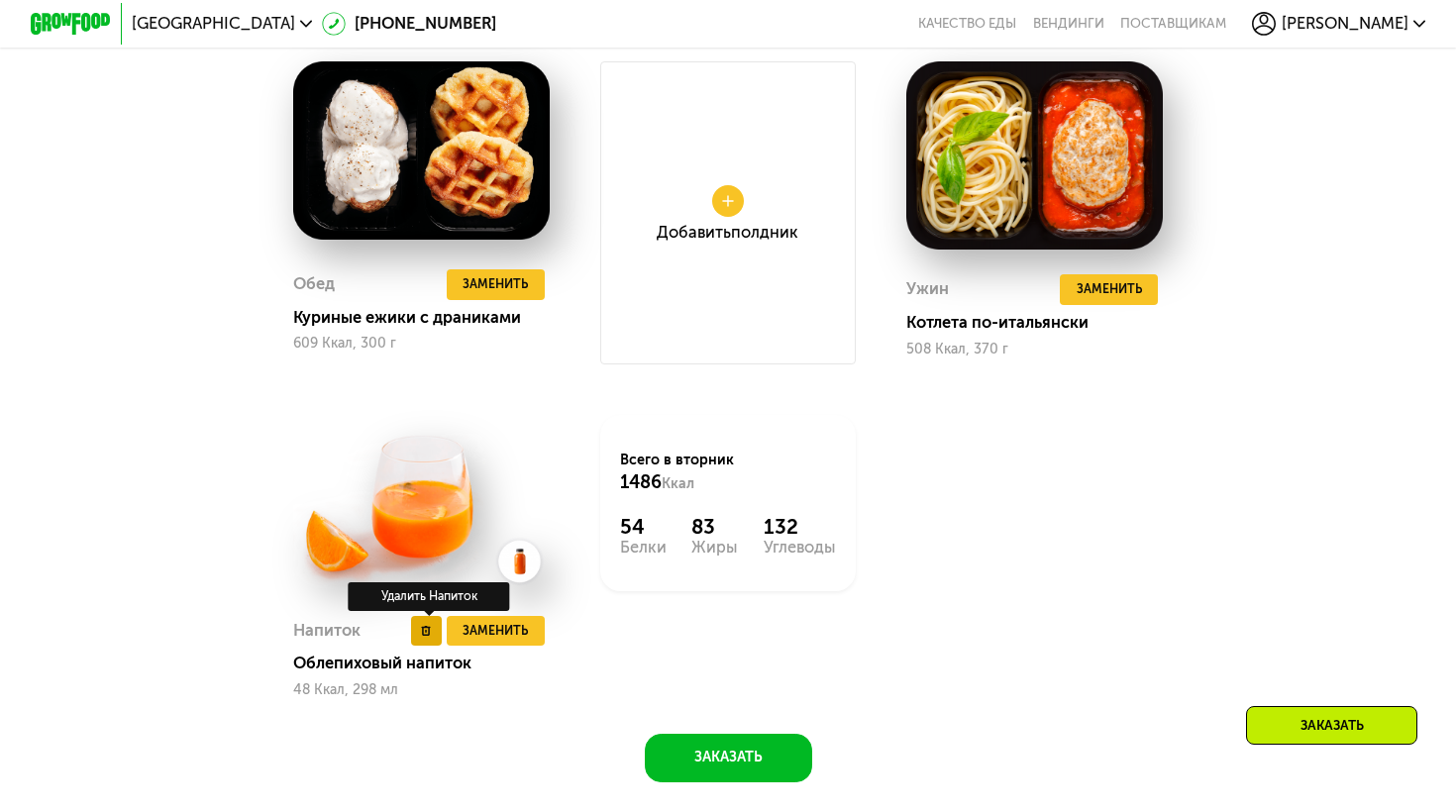 click 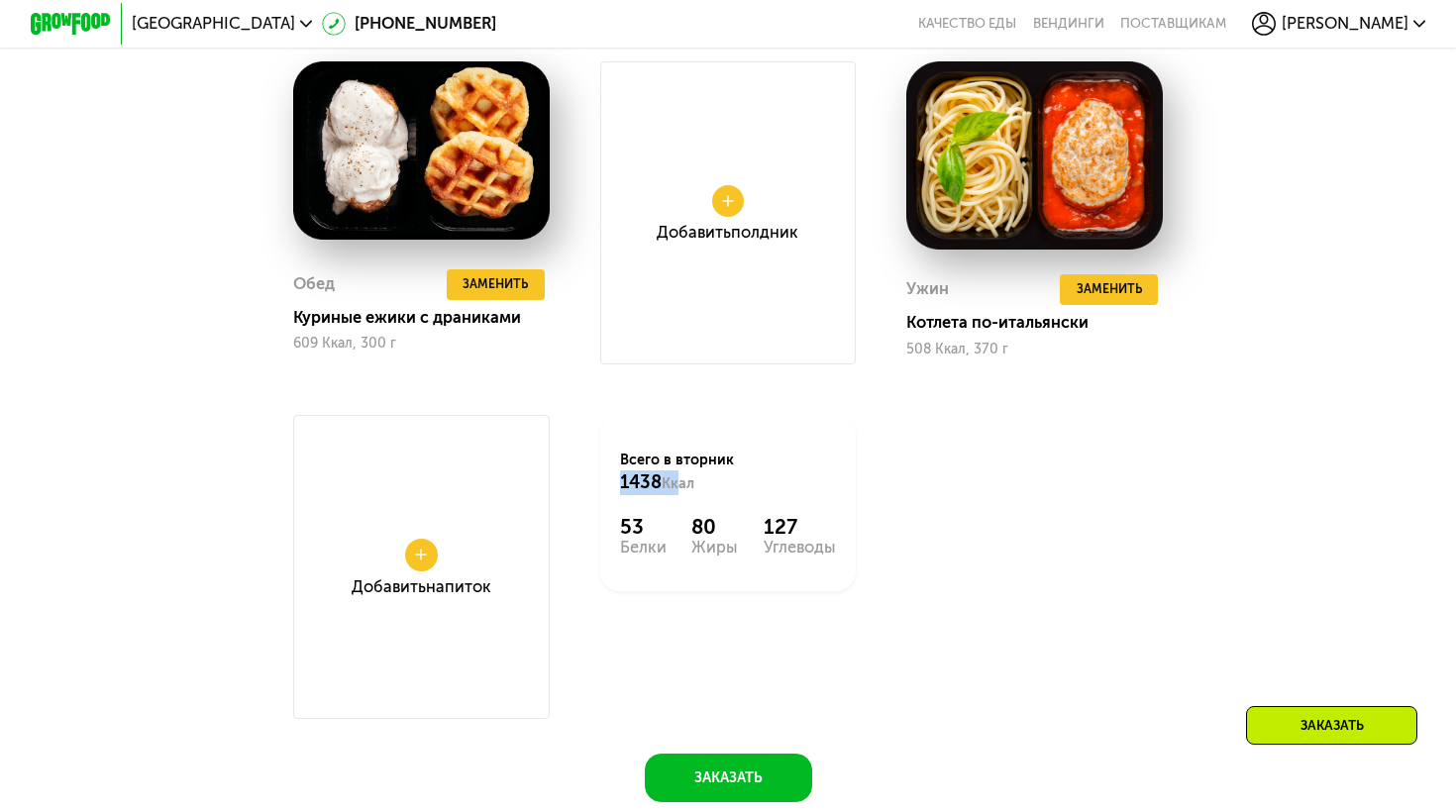 drag, startPoint x: 612, startPoint y: 479, endPoint x: 679, endPoint y: 482, distance: 67.06713 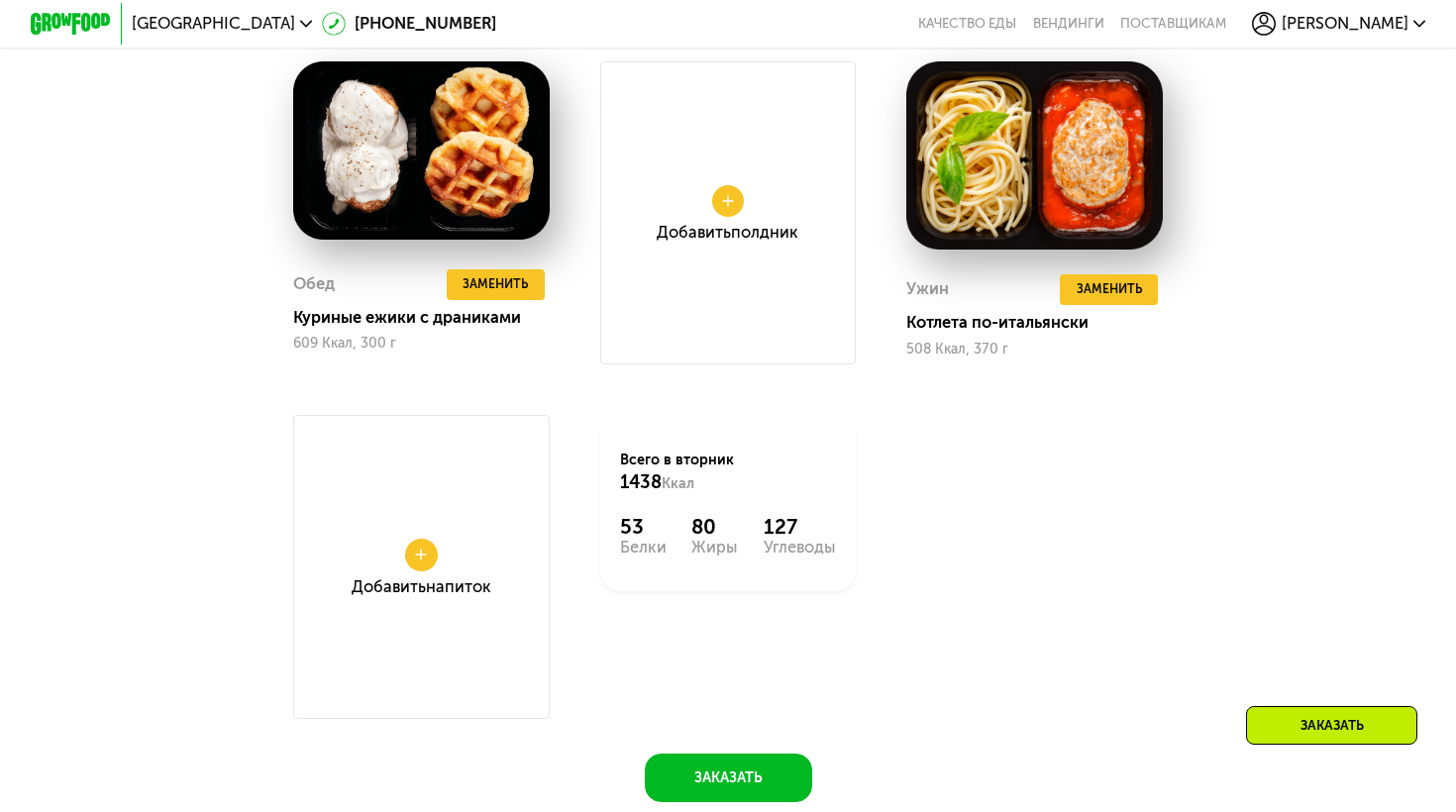 click on "Всего в [DATE] 1438 Ккал" at bounding box center [728, 472] 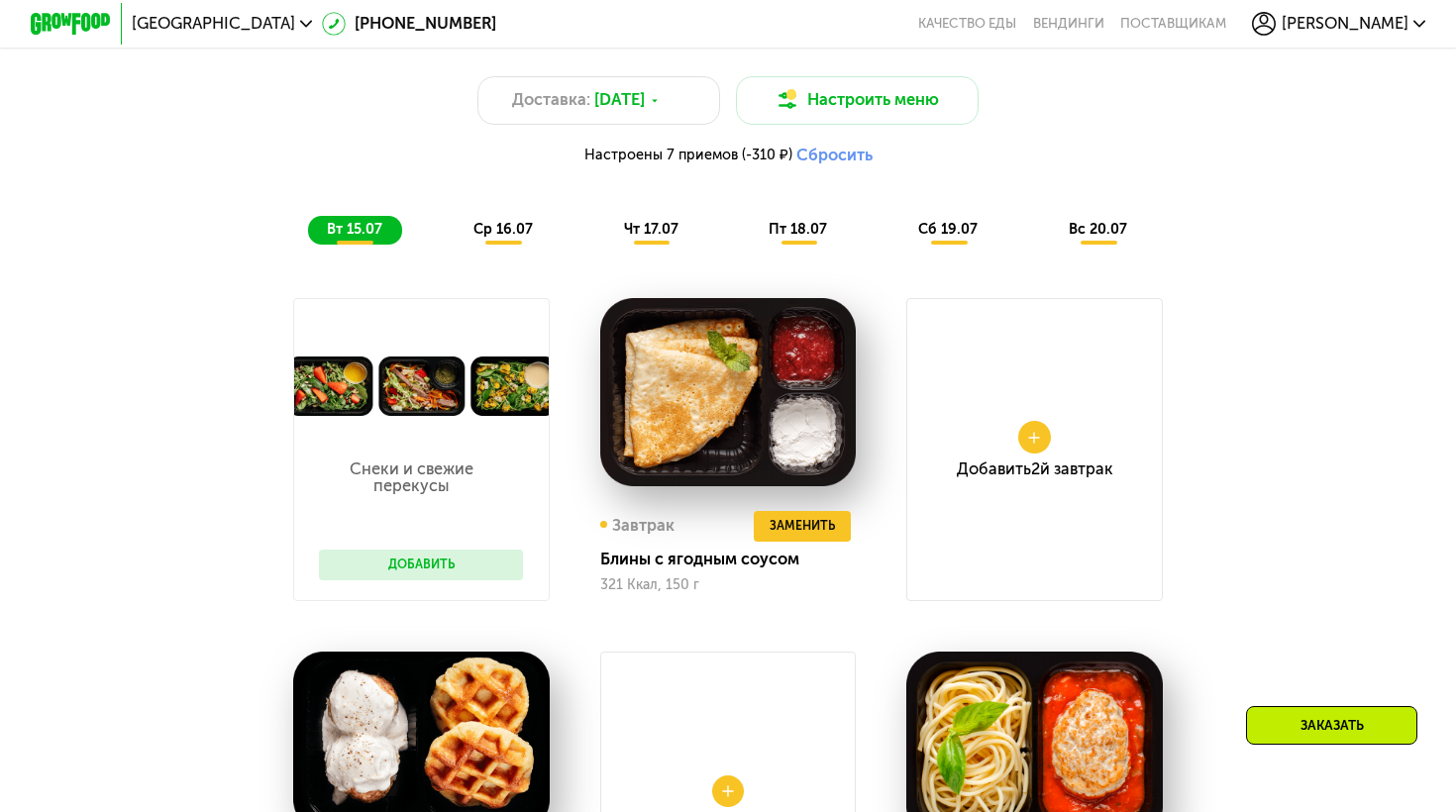 scroll, scrollTop: 1082, scrollLeft: 0, axis: vertical 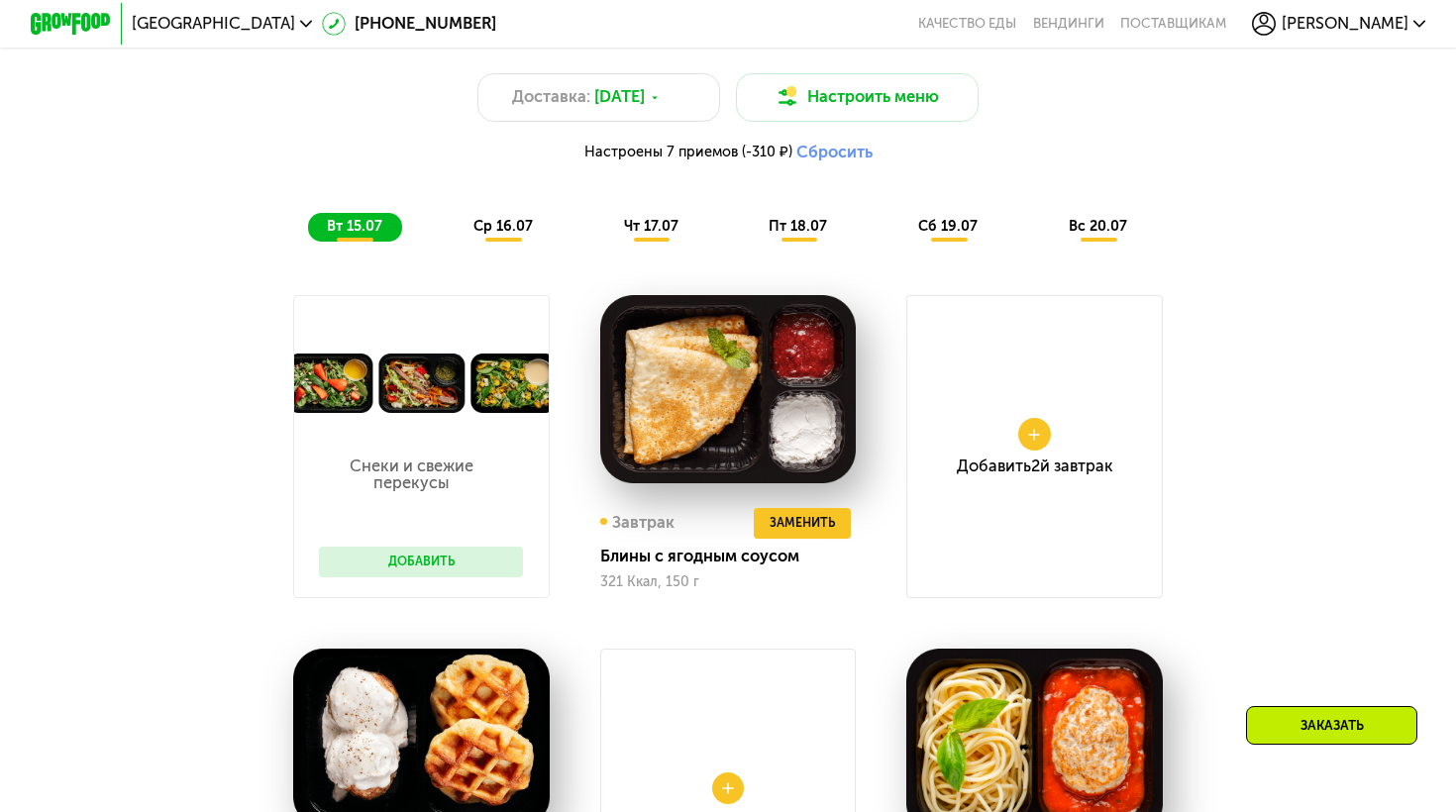 click on "ср 16.07" 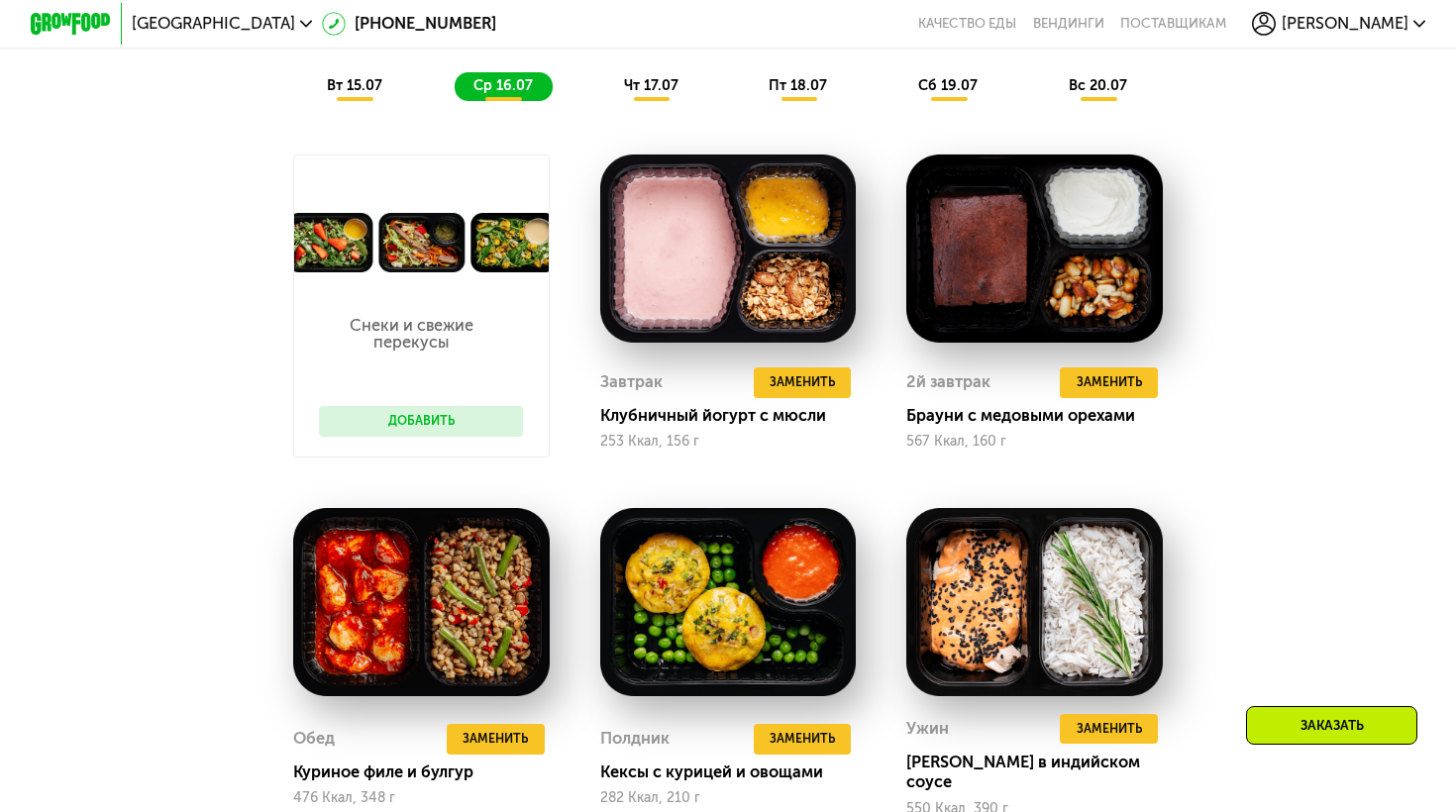 scroll, scrollTop: 1222, scrollLeft: 0, axis: vertical 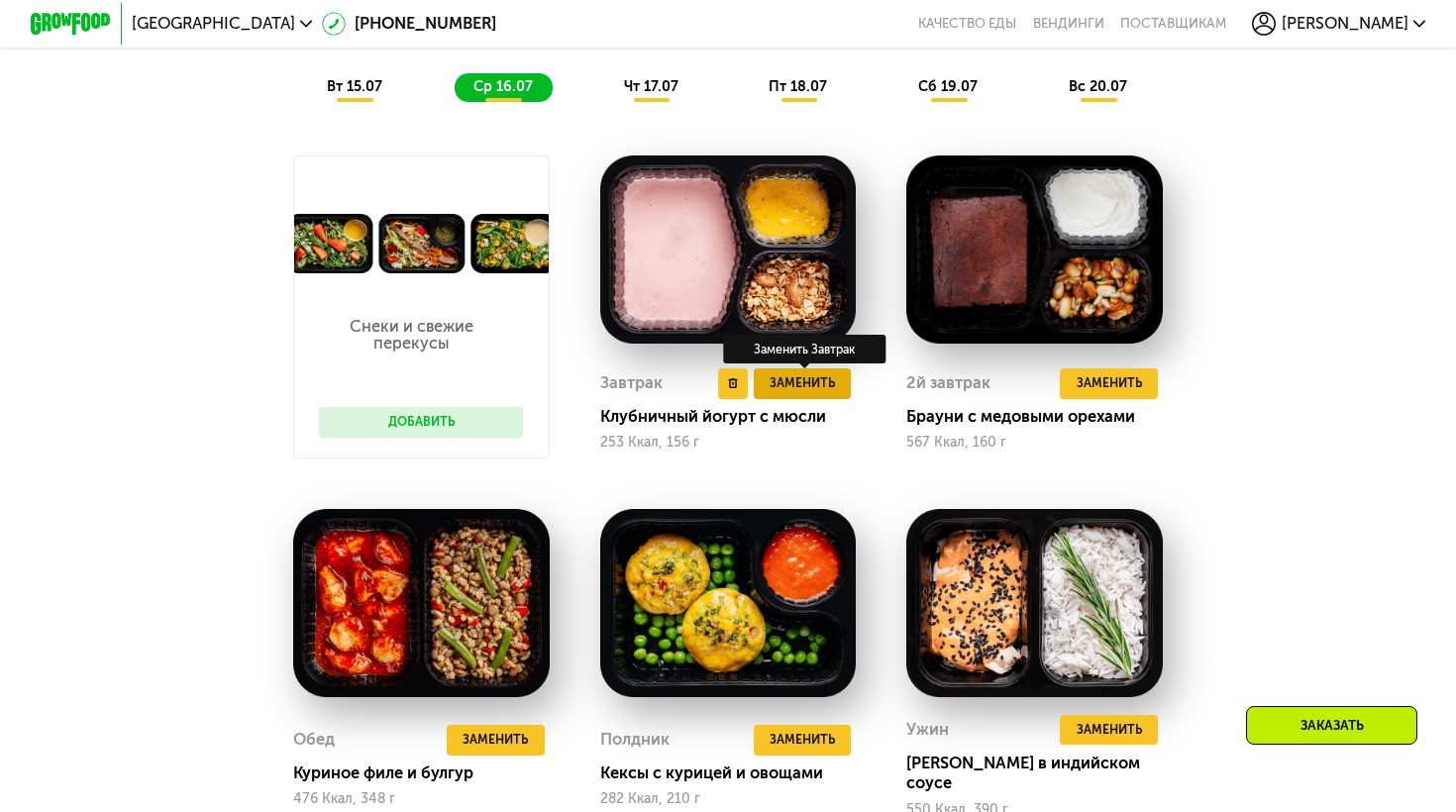 click on "Заменить" at bounding box center (802, 383) 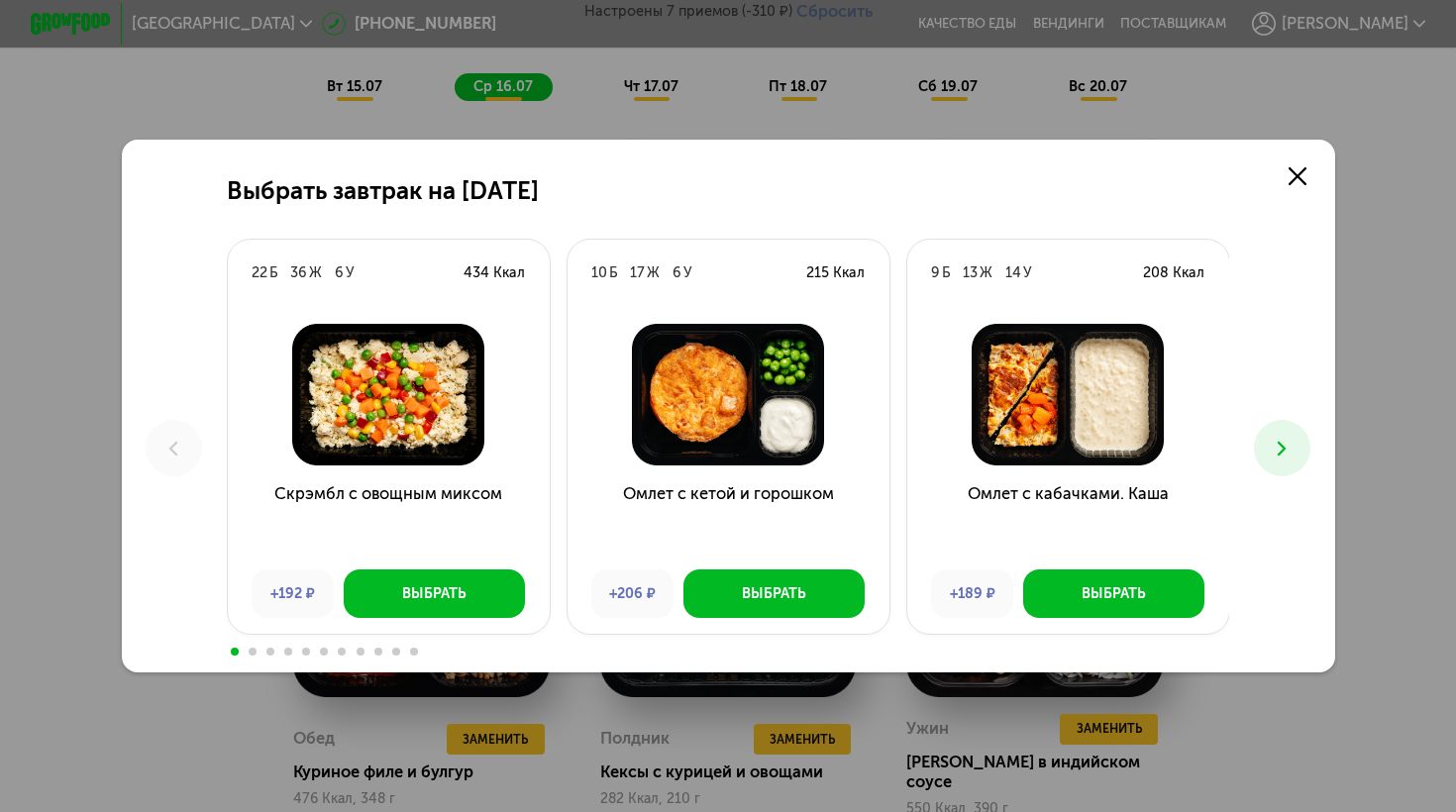 scroll, scrollTop: 0, scrollLeft: 0, axis: both 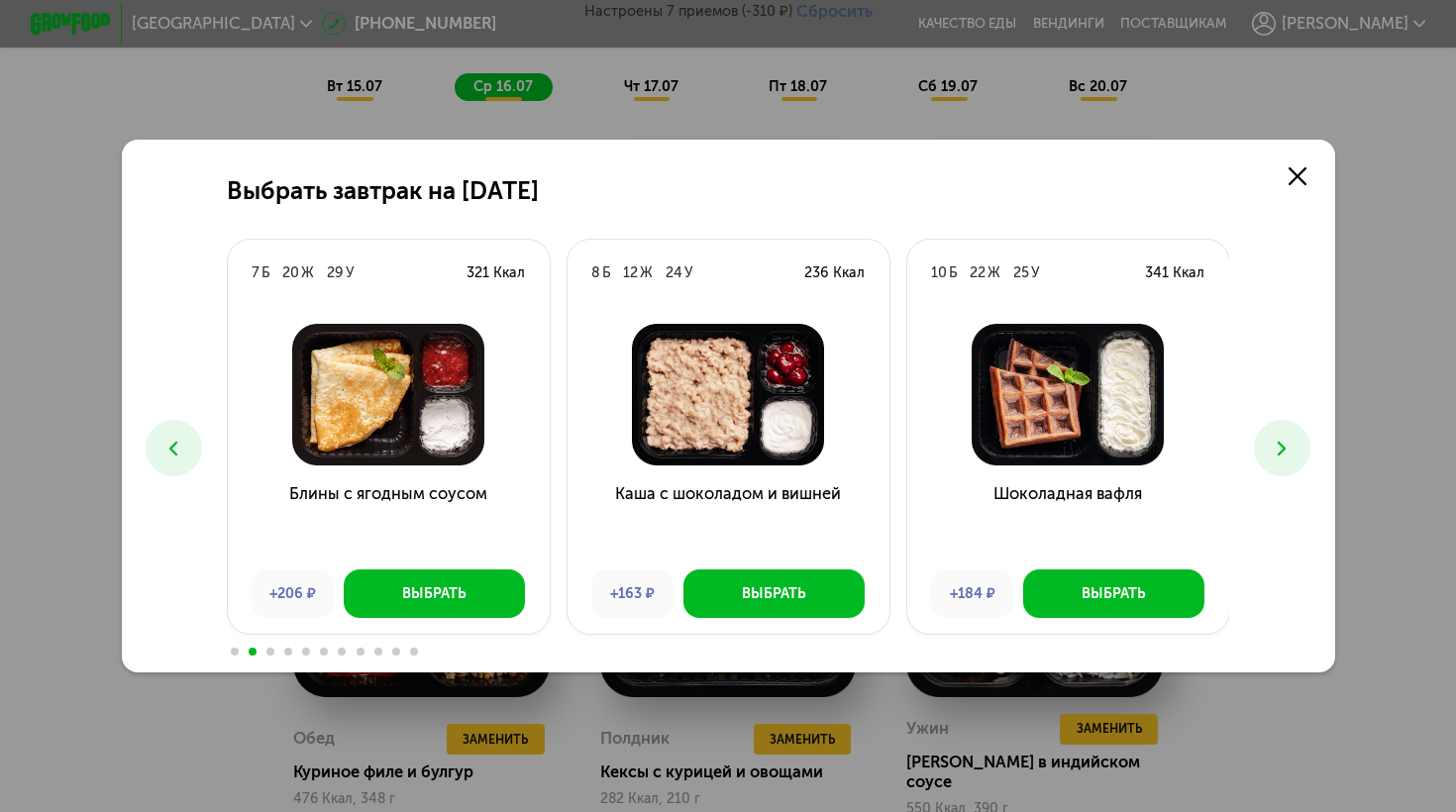 click at bounding box center [1282, 448] 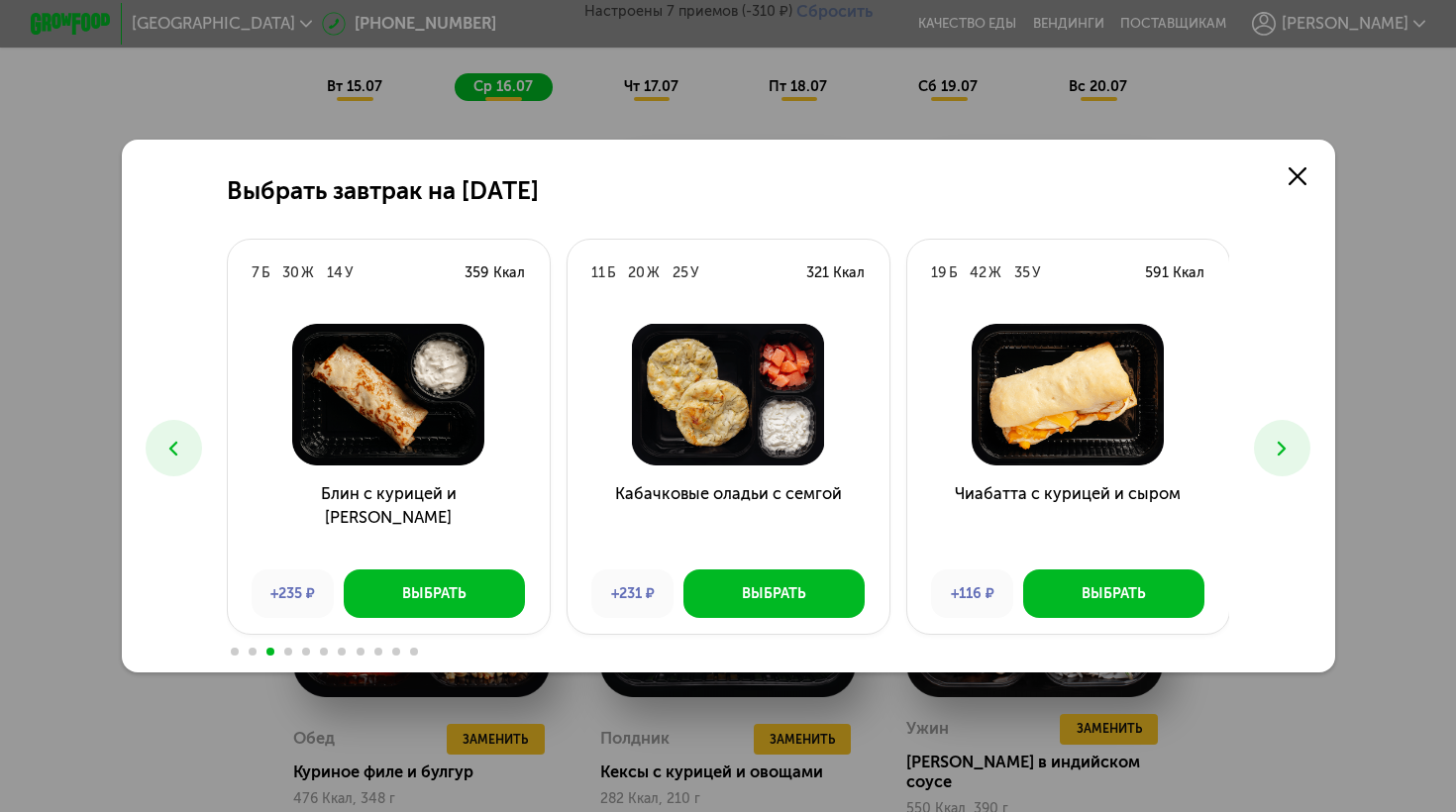 click at bounding box center [1282, 448] 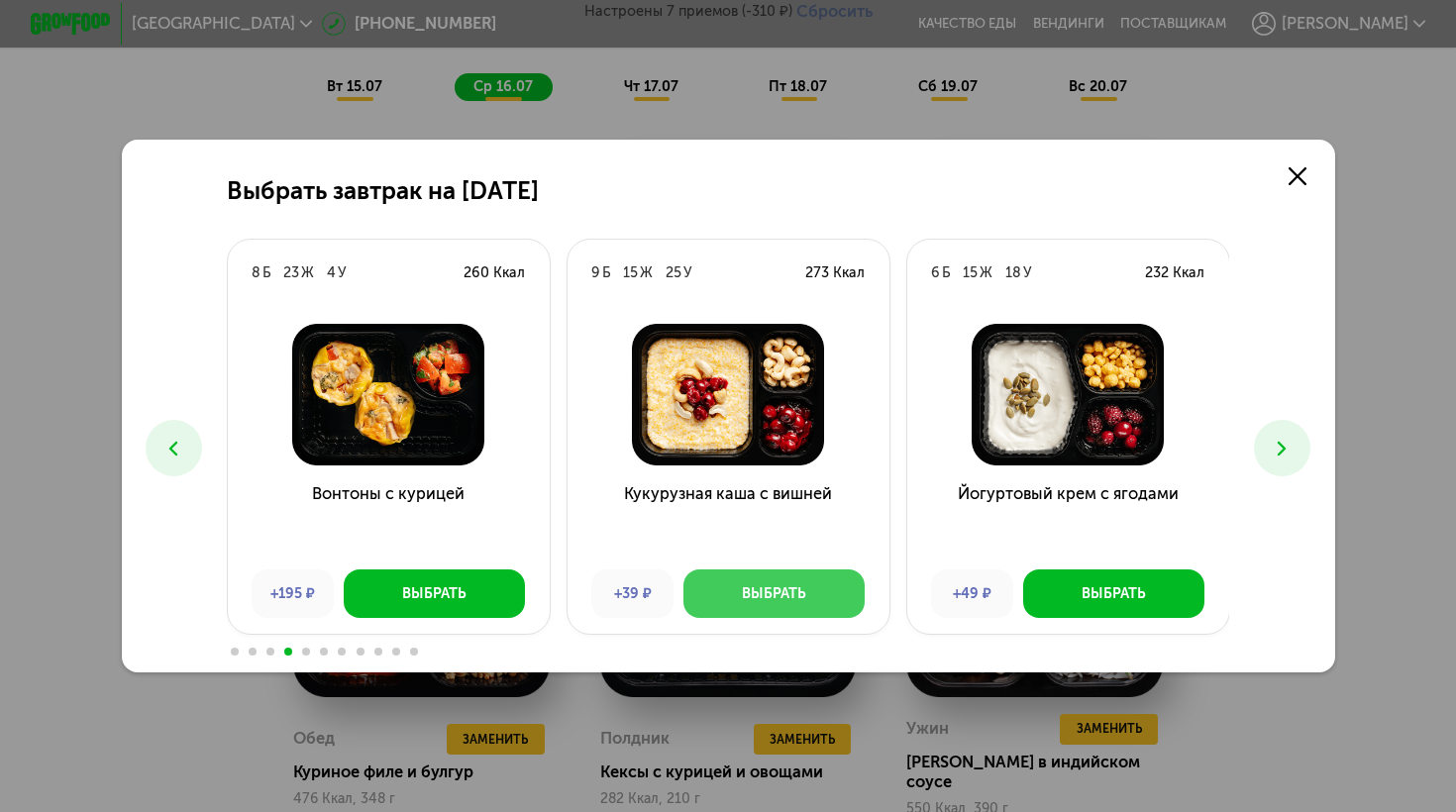 click on "Выбрать" at bounding box center [774, 594] 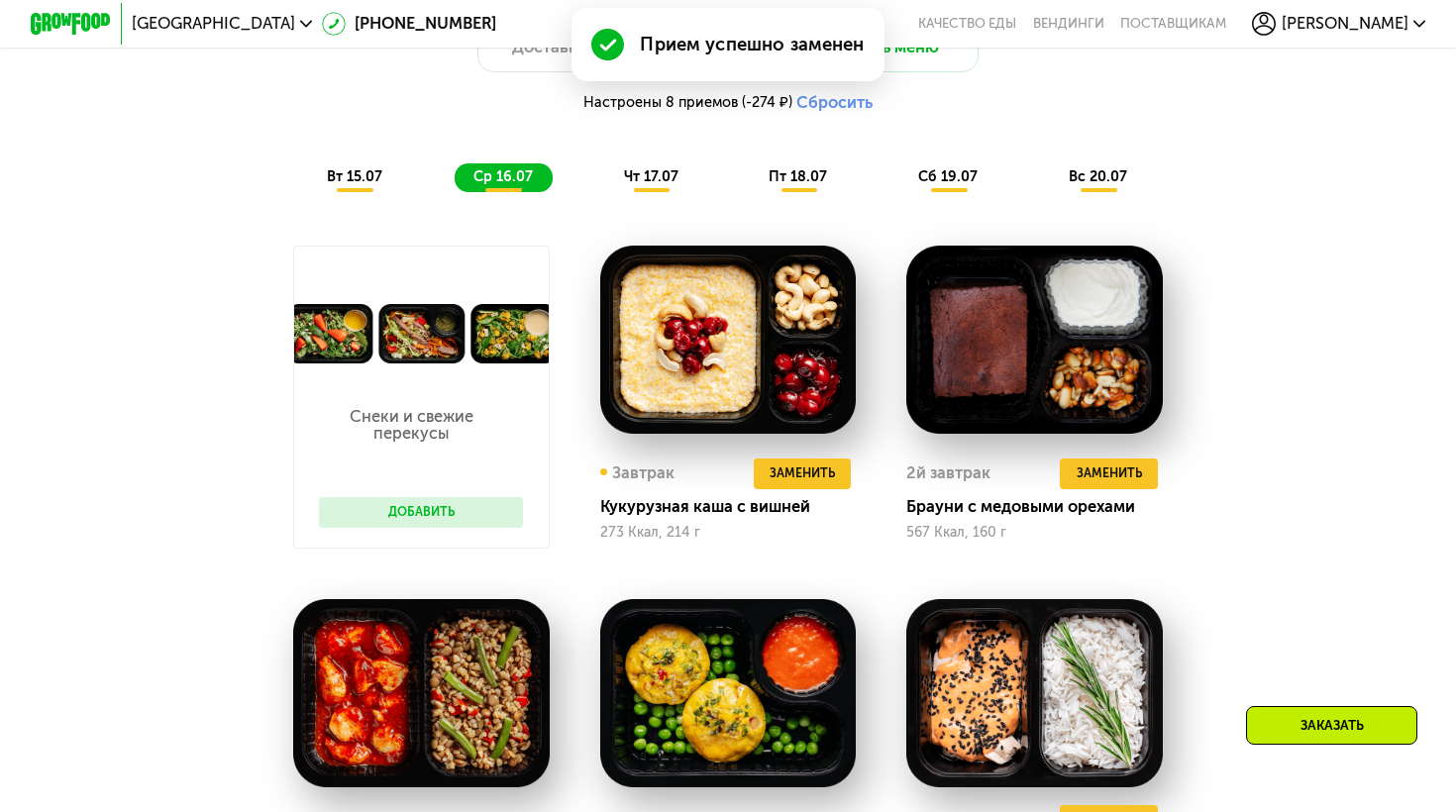 scroll, scrollTop: 1222, scrollLeft: 0, axis: vertical 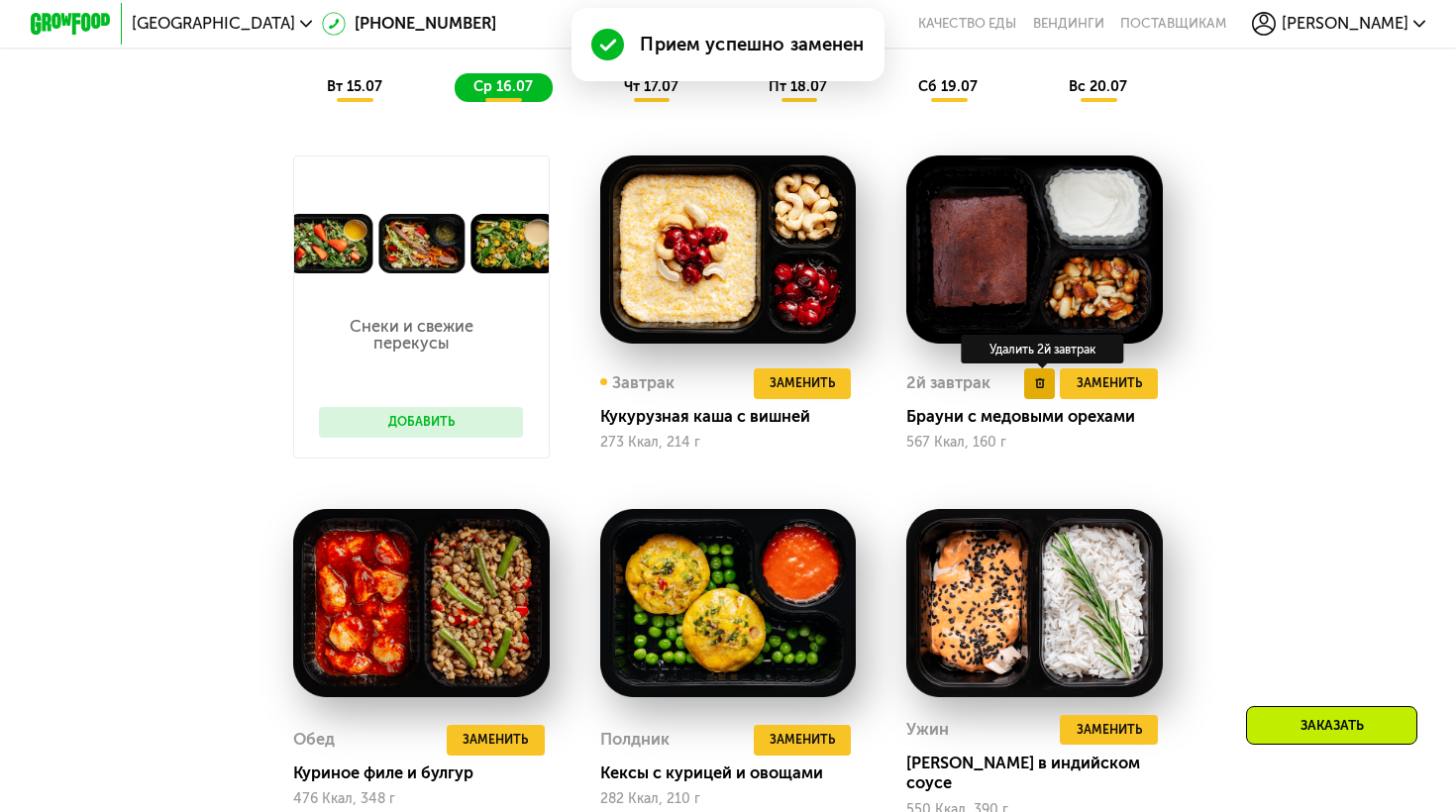 click 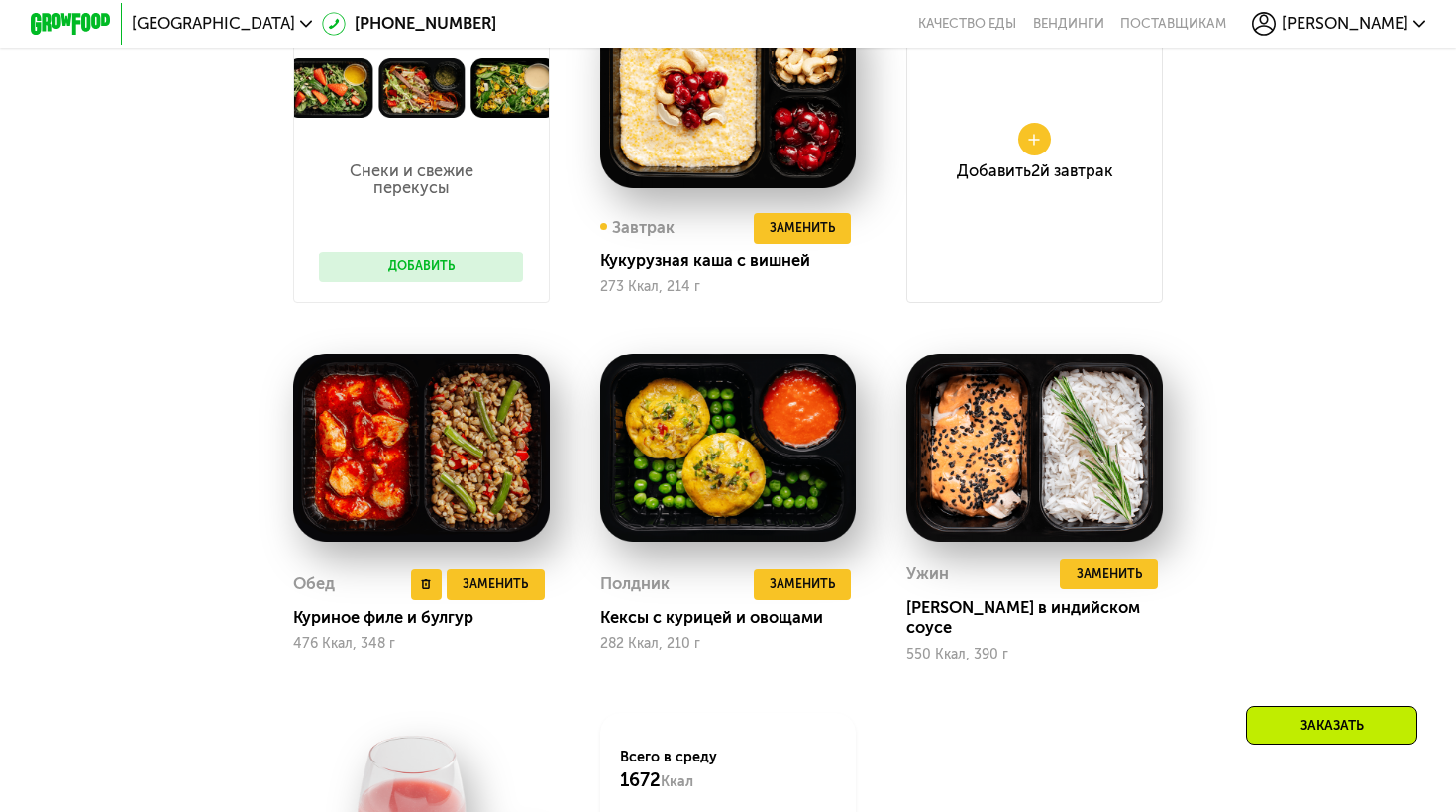scroll, scrollTop: 1385, scrollLeft: 0, axis: vertical 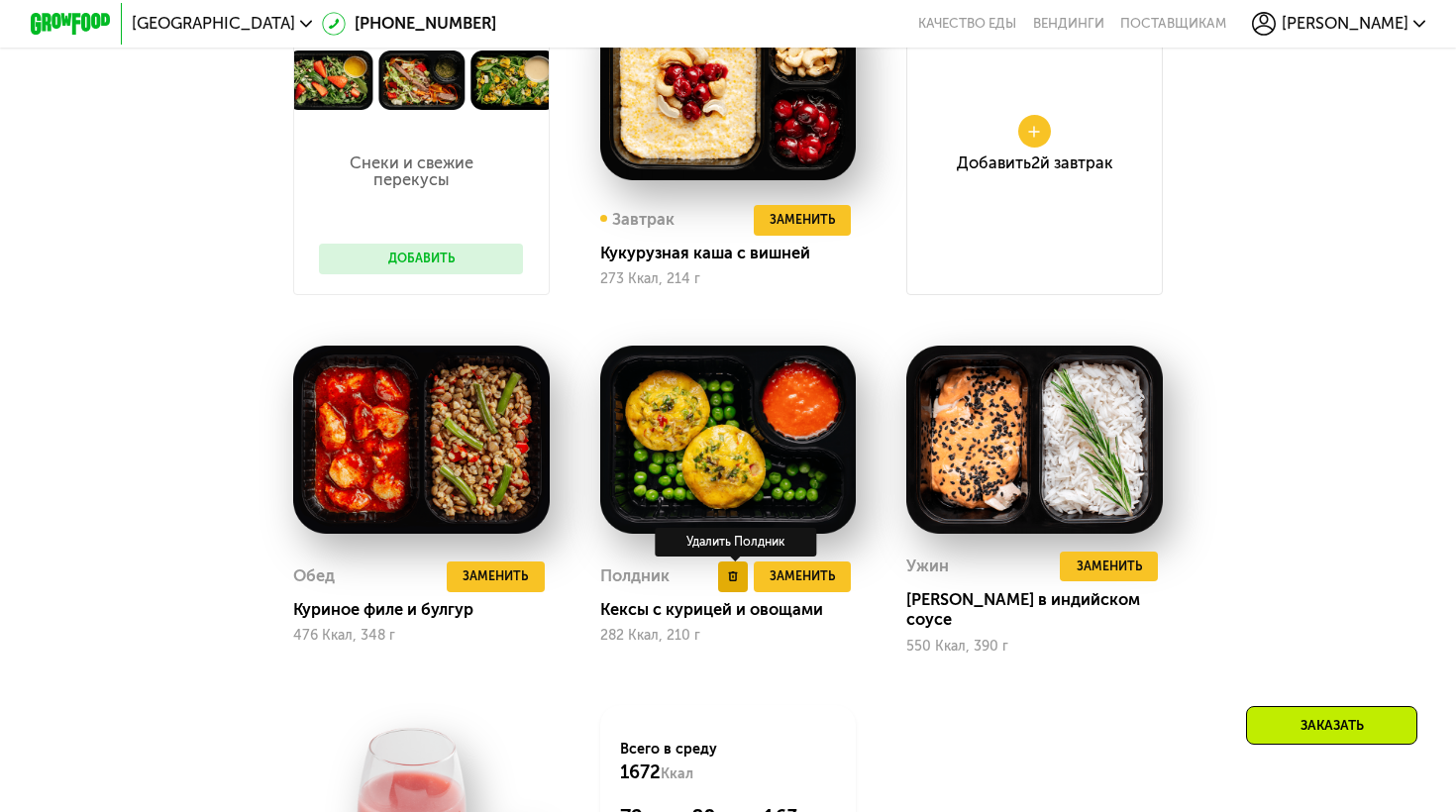 click 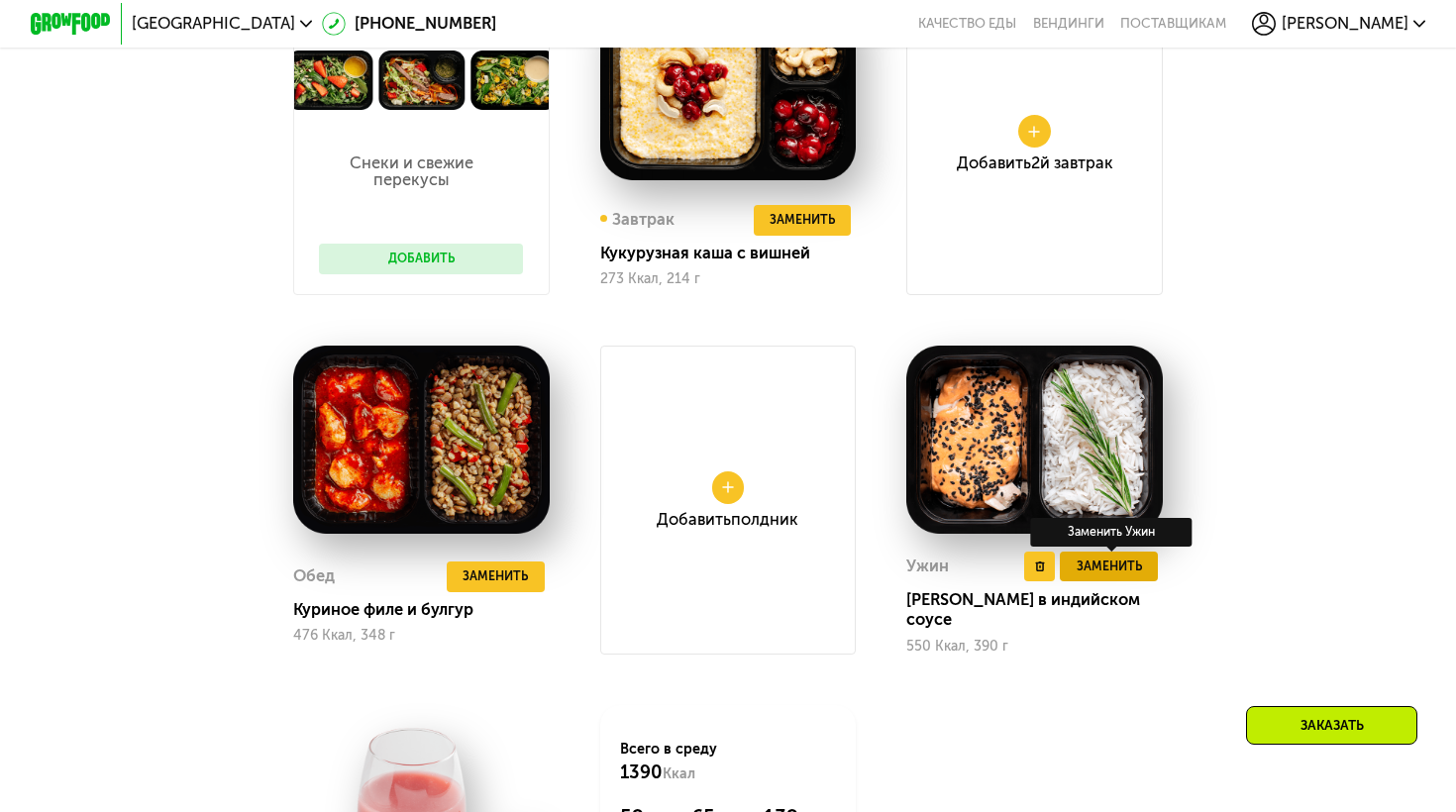 click on "Заменить" at bounding box center (1109, 566) 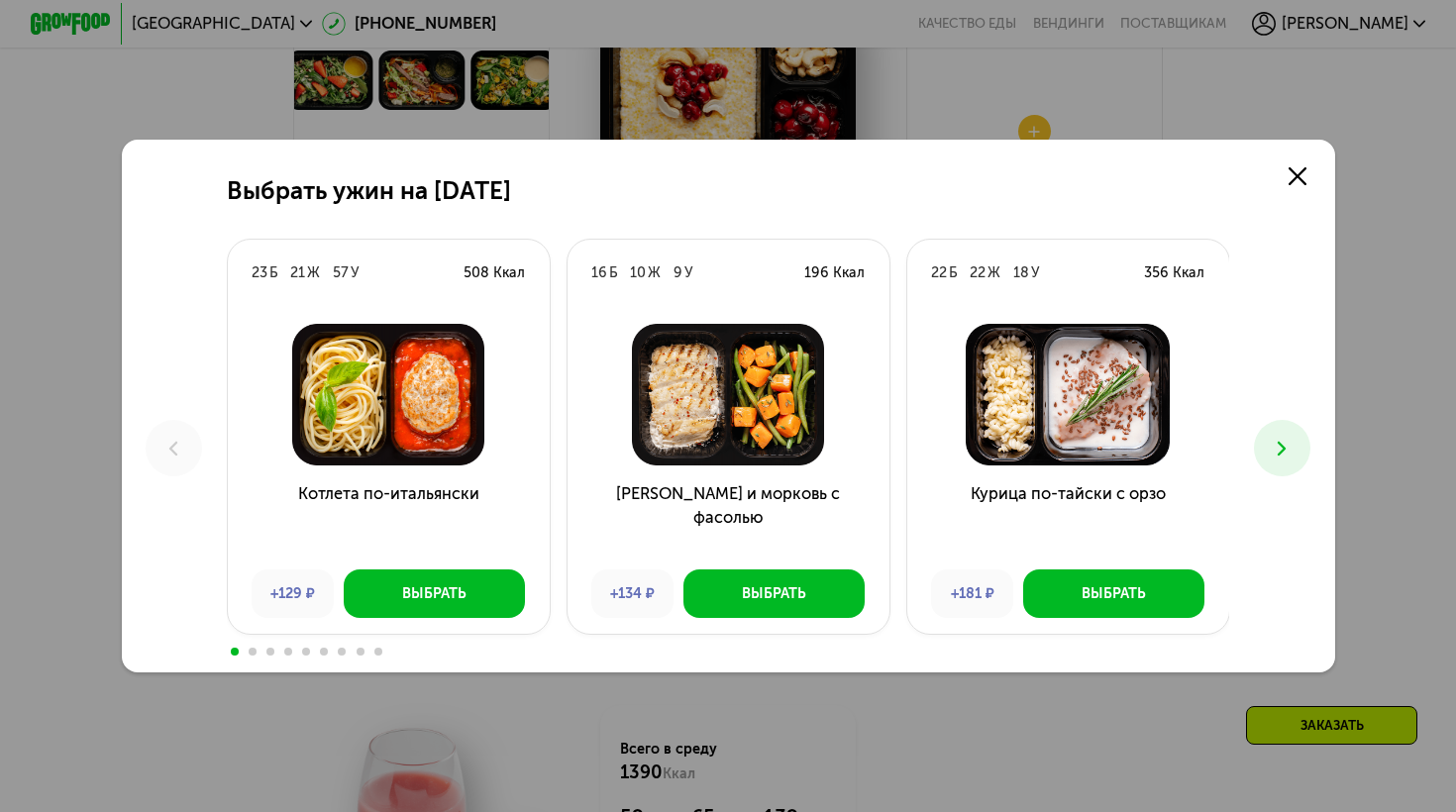 scroll, scrollTop: 0, scrollLeft: 0, axis: both 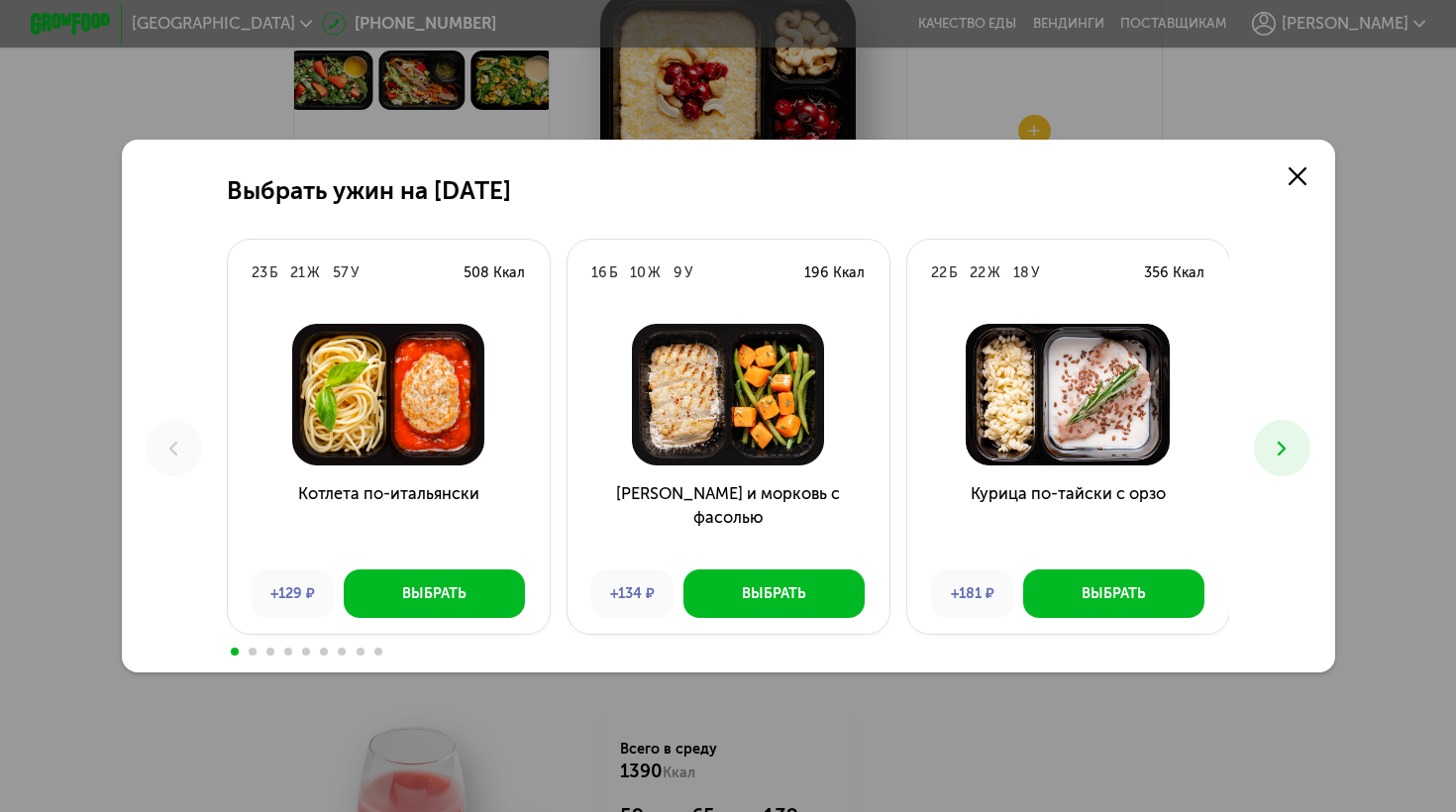 click 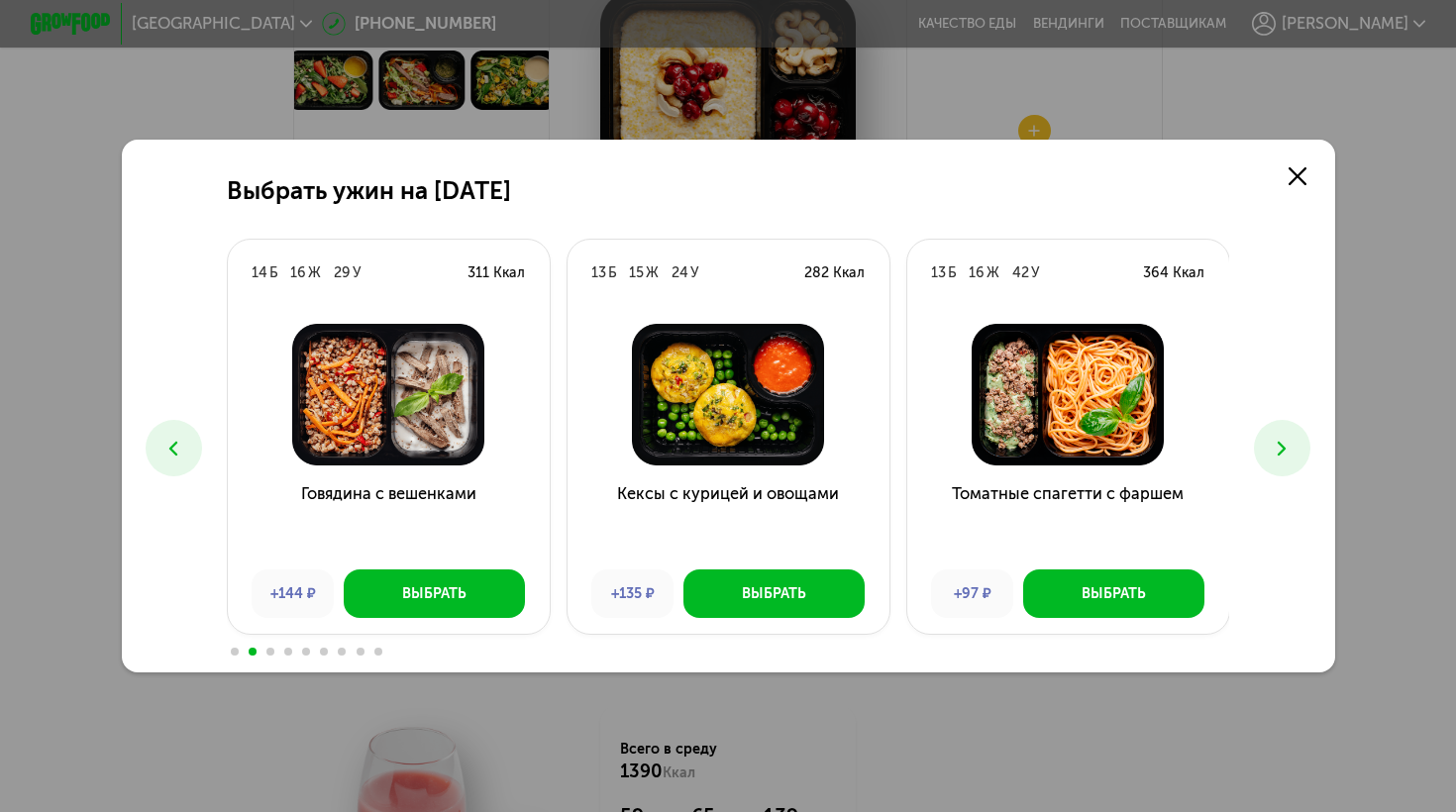 click 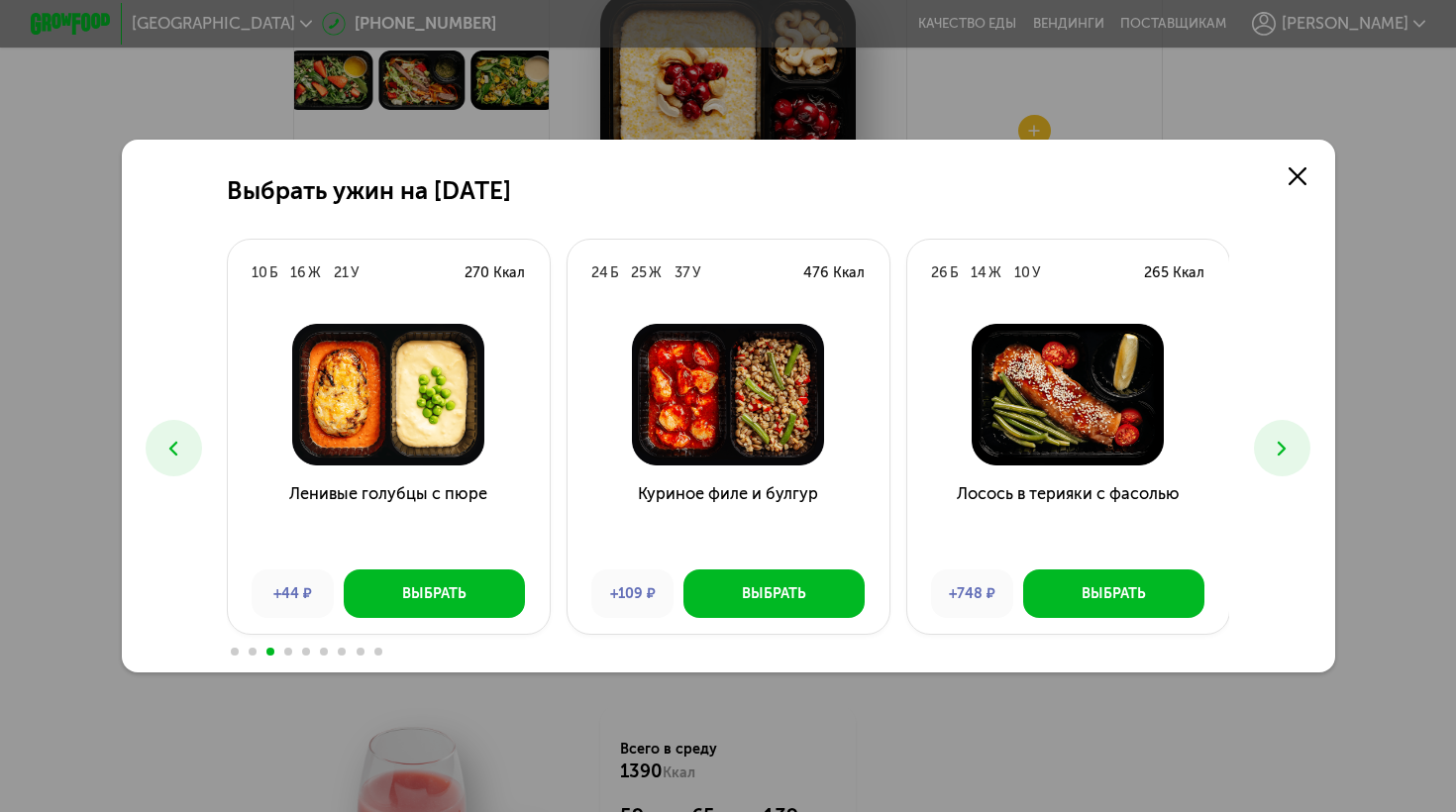 click 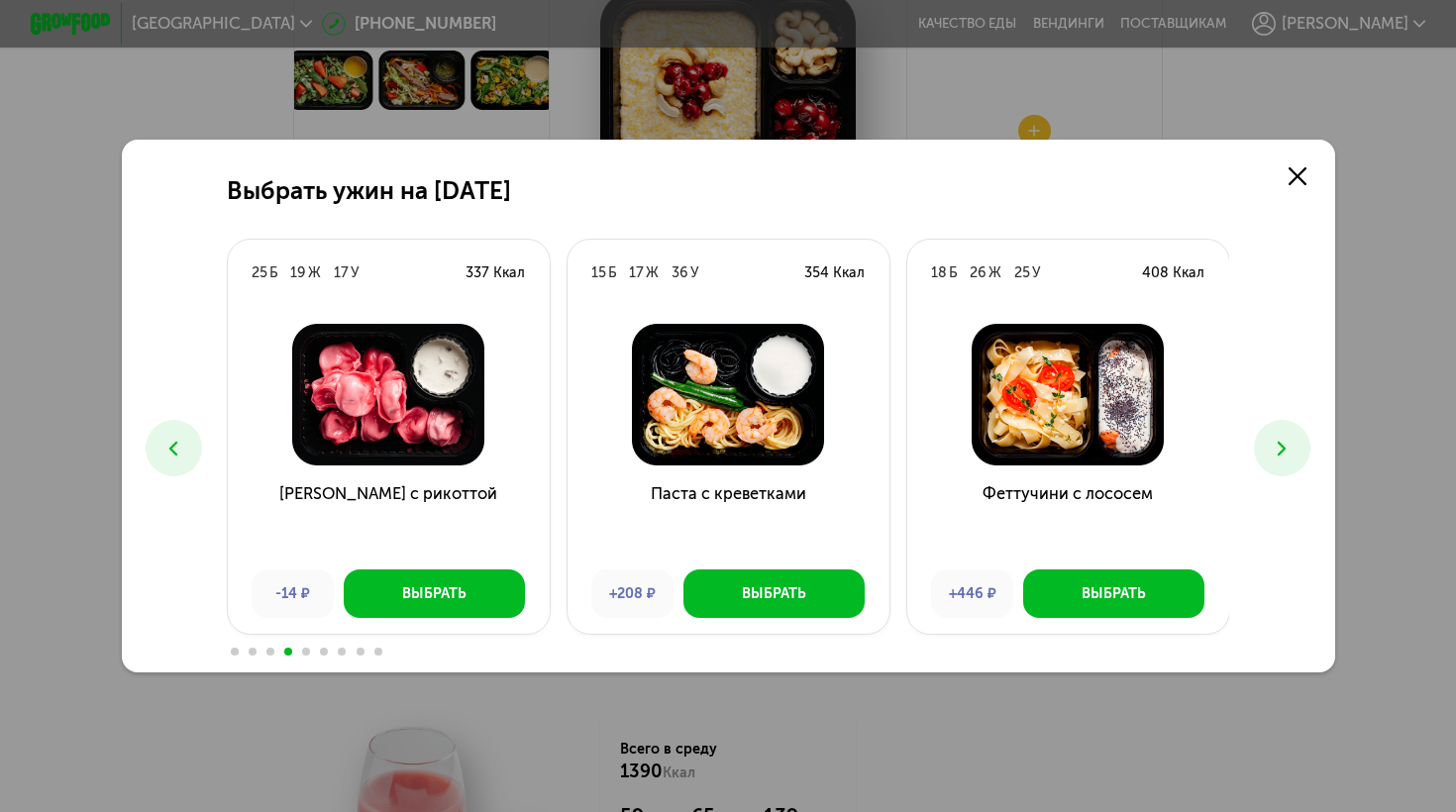 click 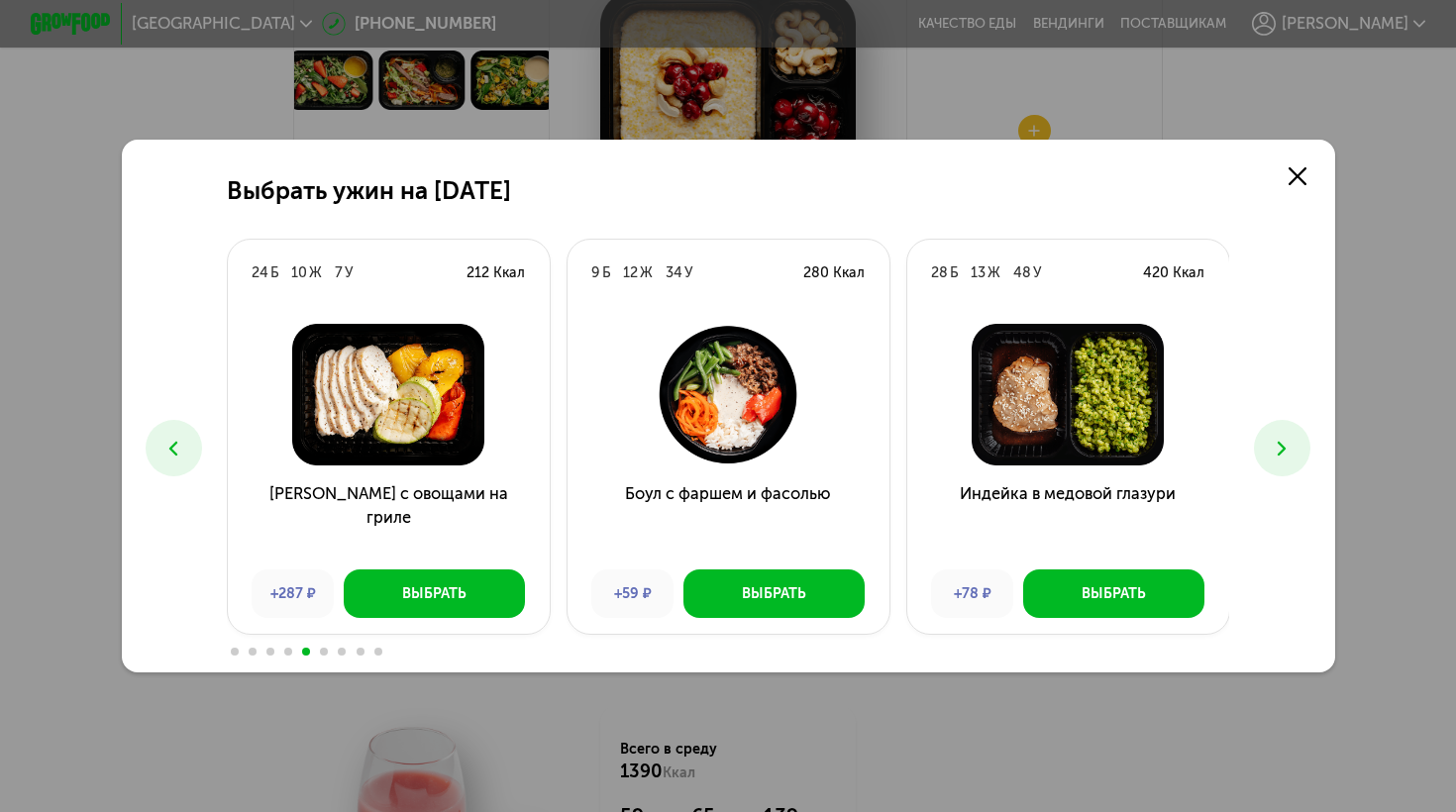 click 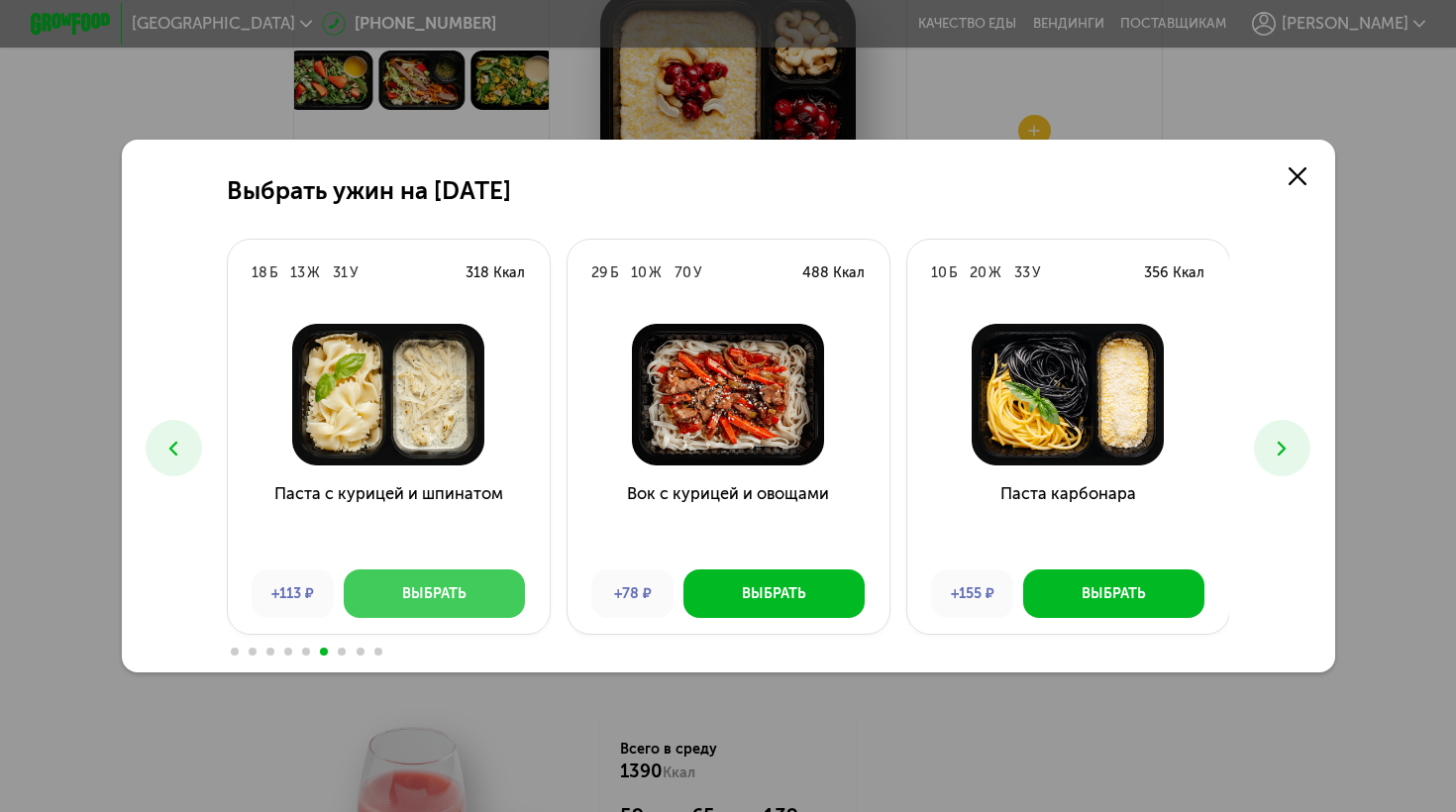 click on "Выбрать" at bounding box center [434, 594] 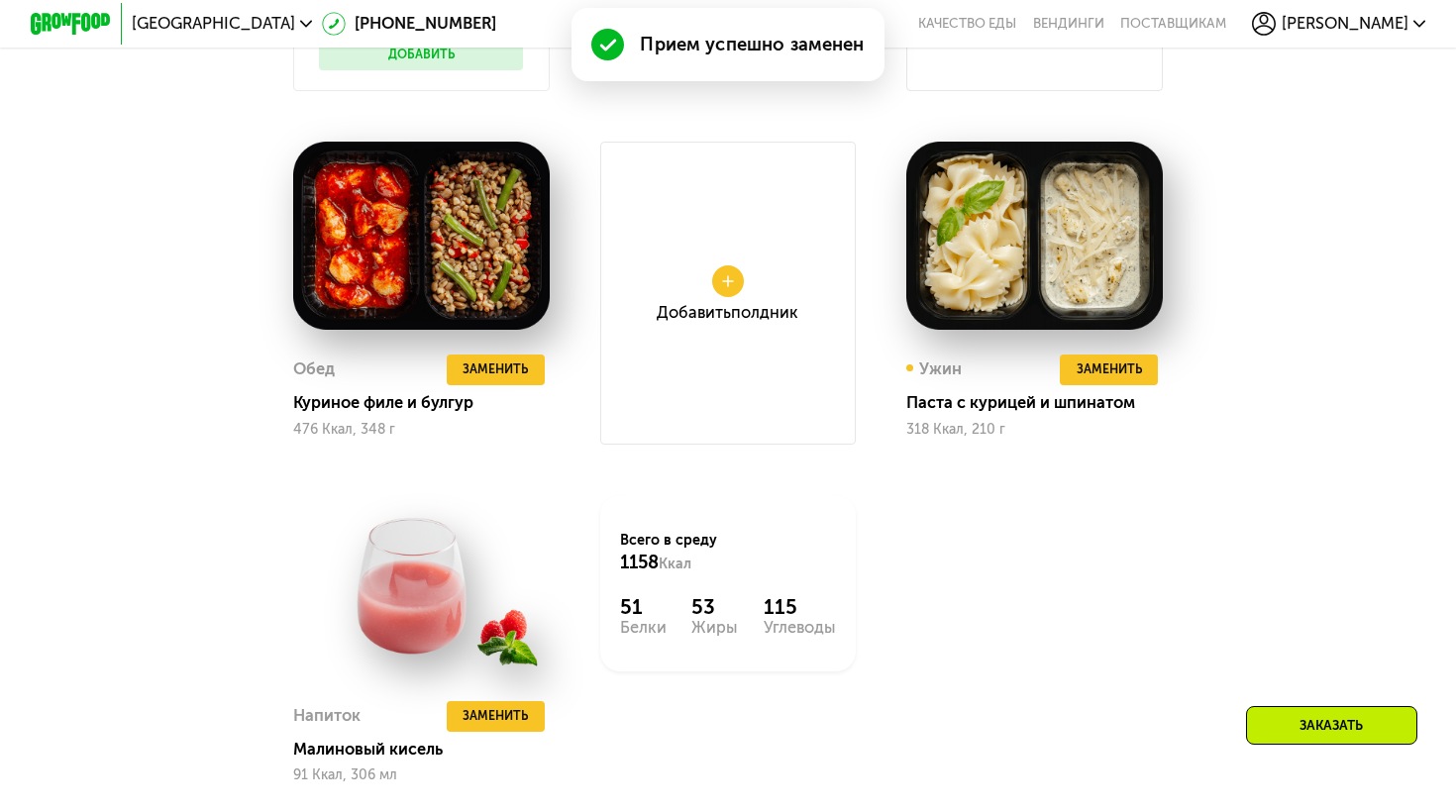 scroll, scrollTop: 1591, scrollLeft: 0, axis: vertical 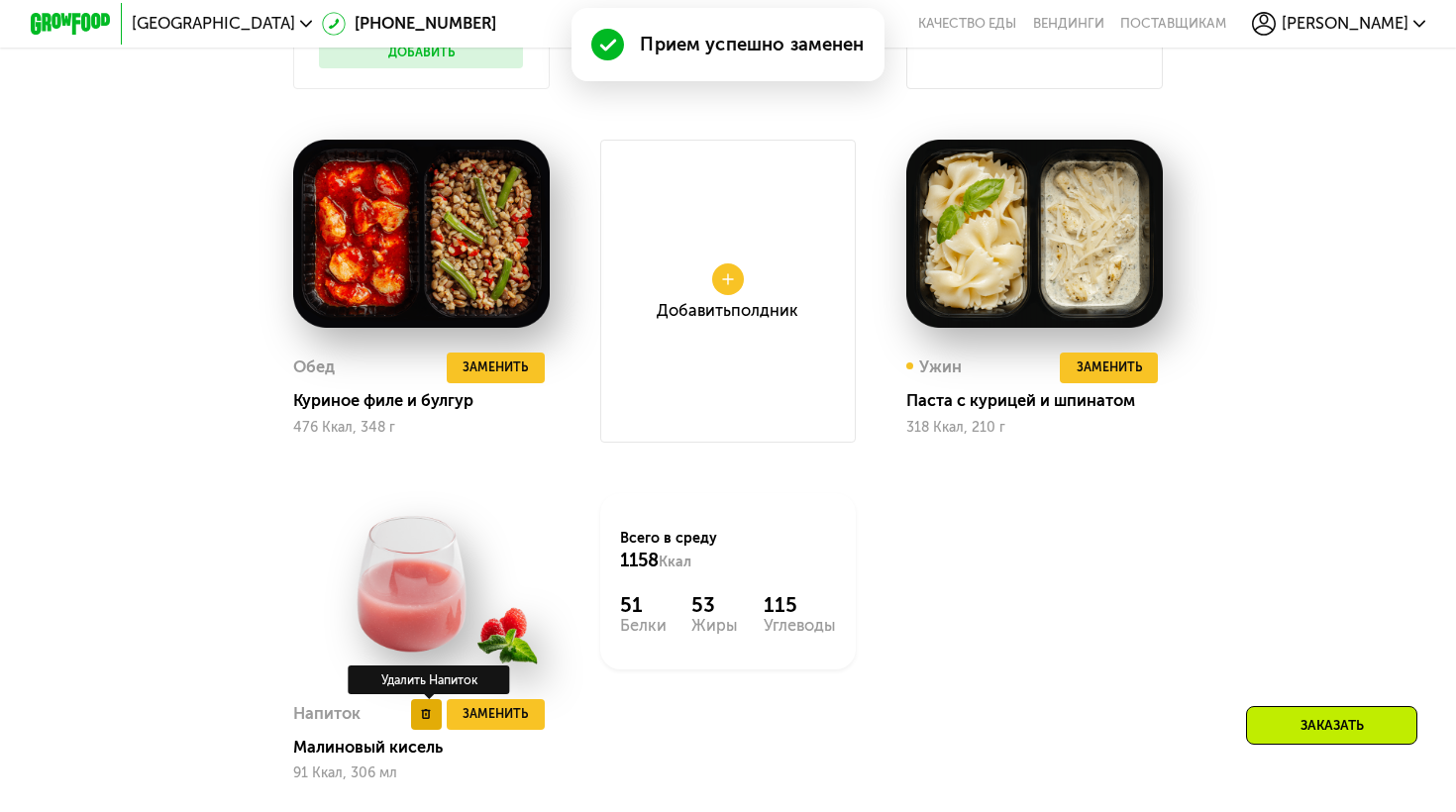click at bounding box center (426, 714) 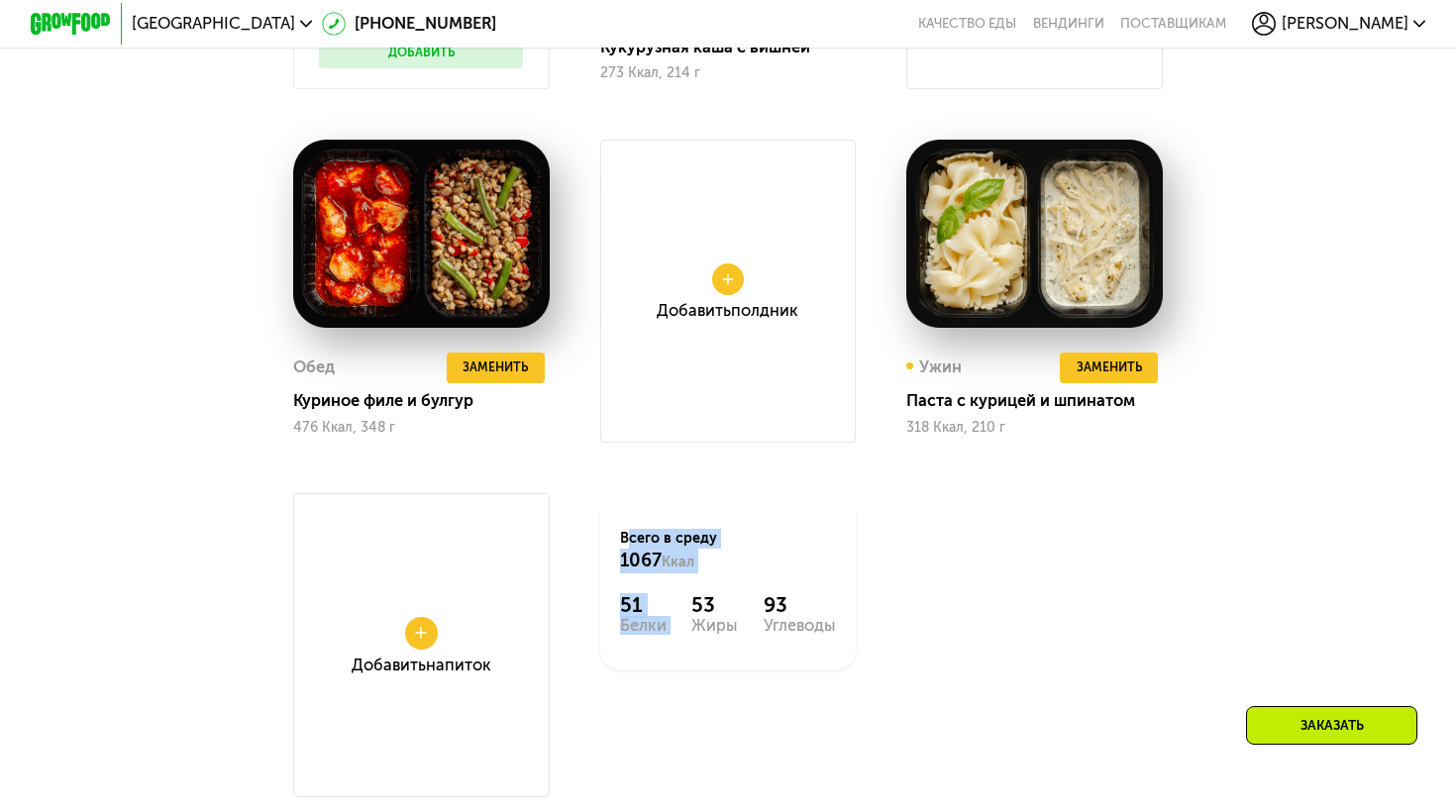 drag, startPoint x: 617, startPoint y: 542, endPoint x: 699, endPoint y: 582, distance: 91.235958 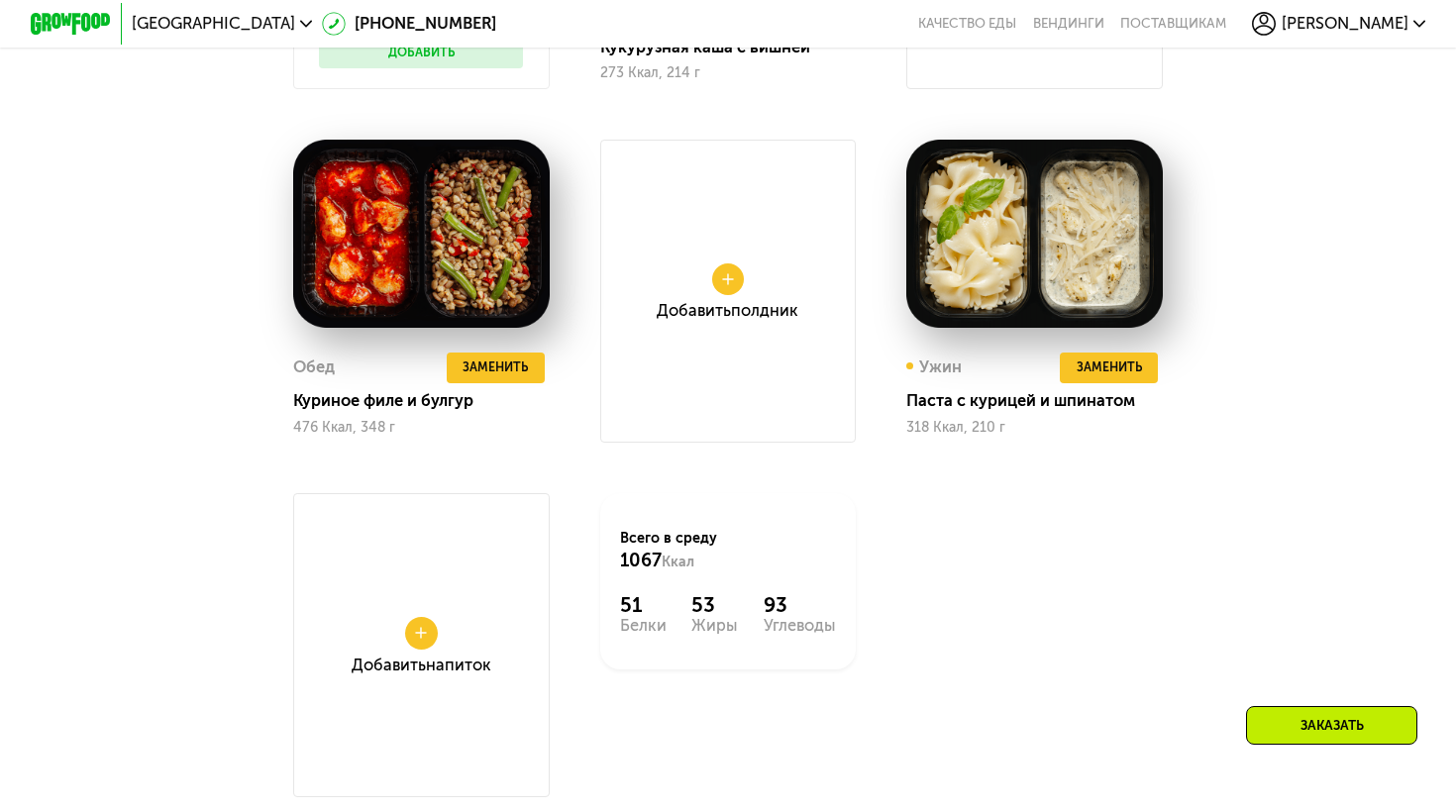 click on "Всего в [DATE] 1067 Ккал" at bounding box center (728, 551) 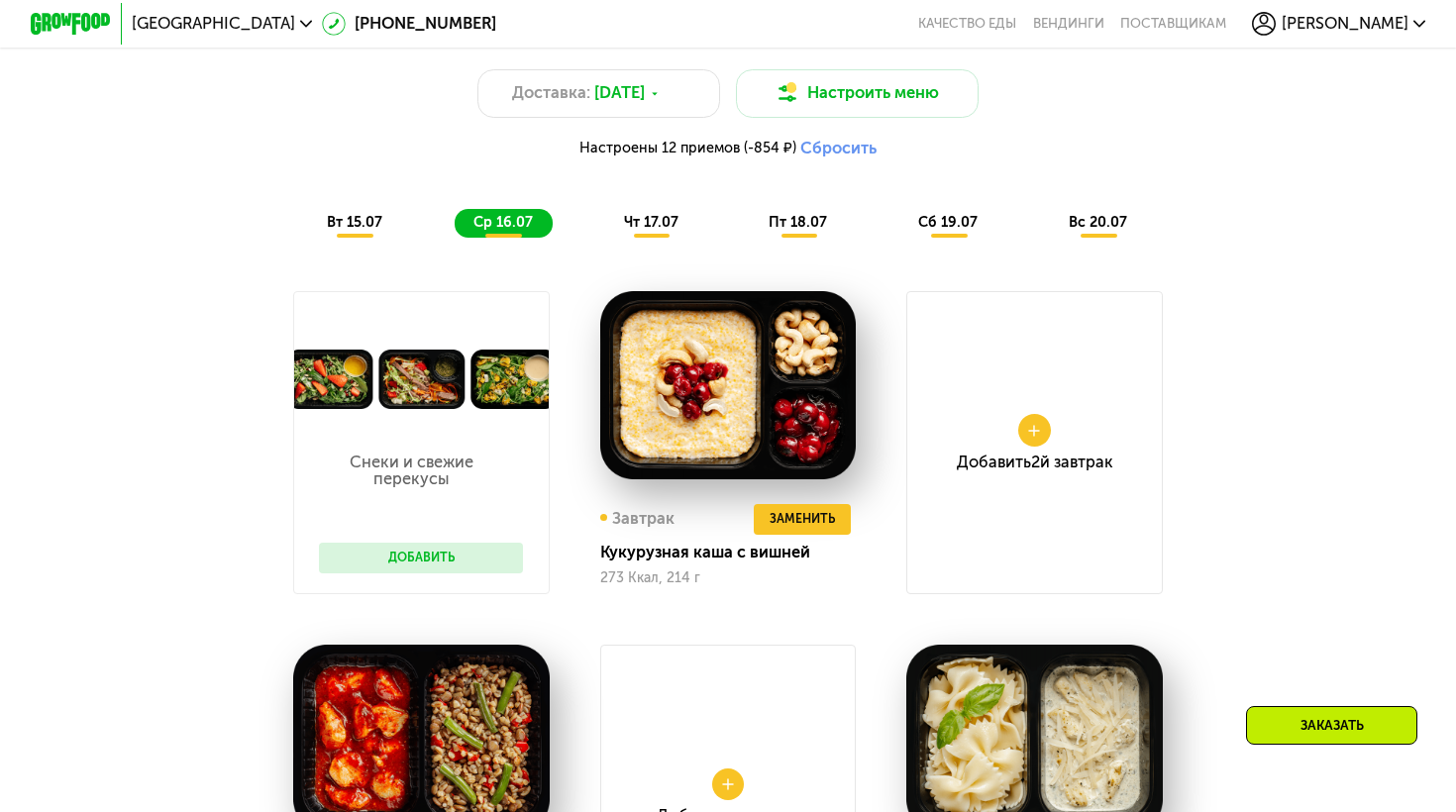 scroll, scrollTop: 1087, scrollLeft: 0, axis: vertical 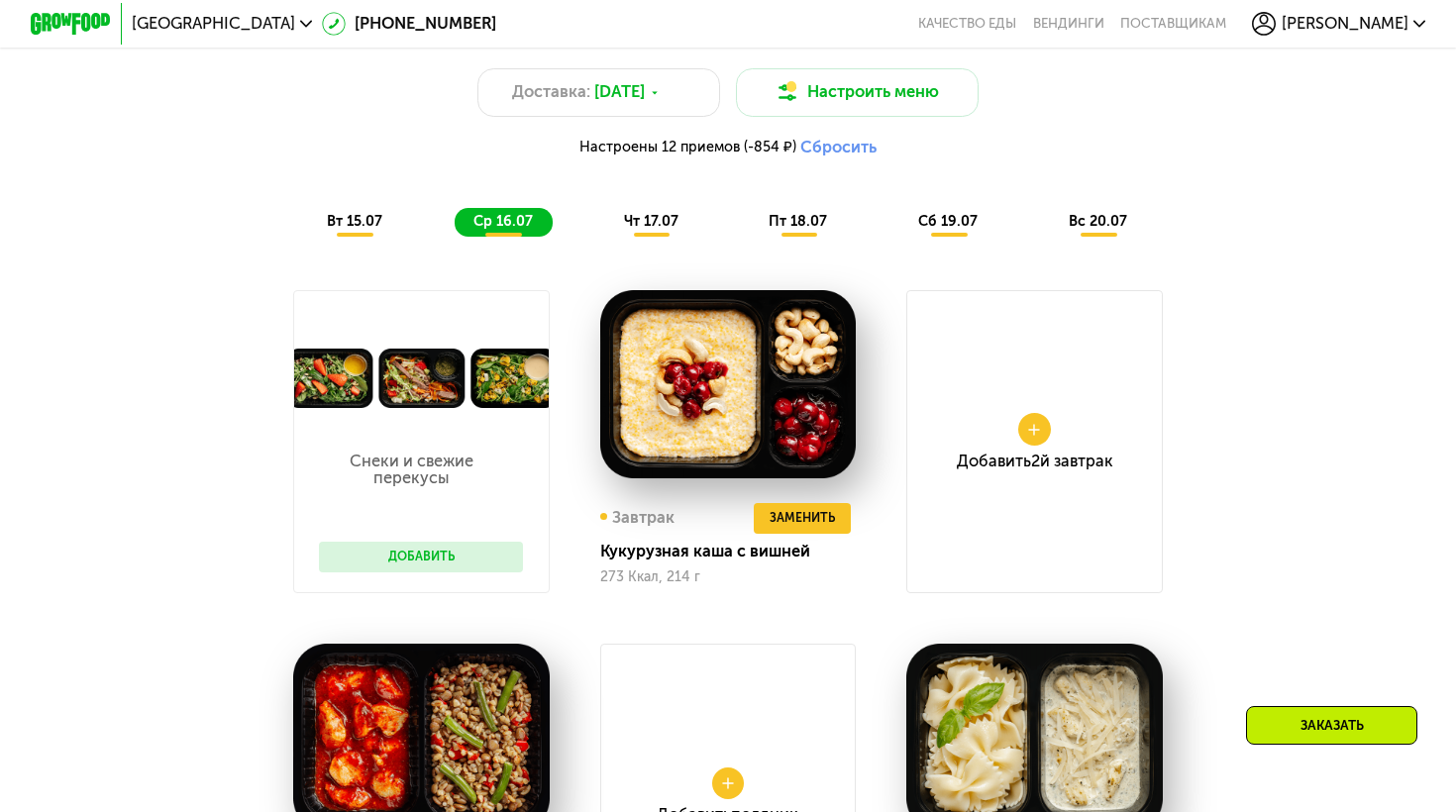 click on "чт 17.07" at bounding box center [651, 221] 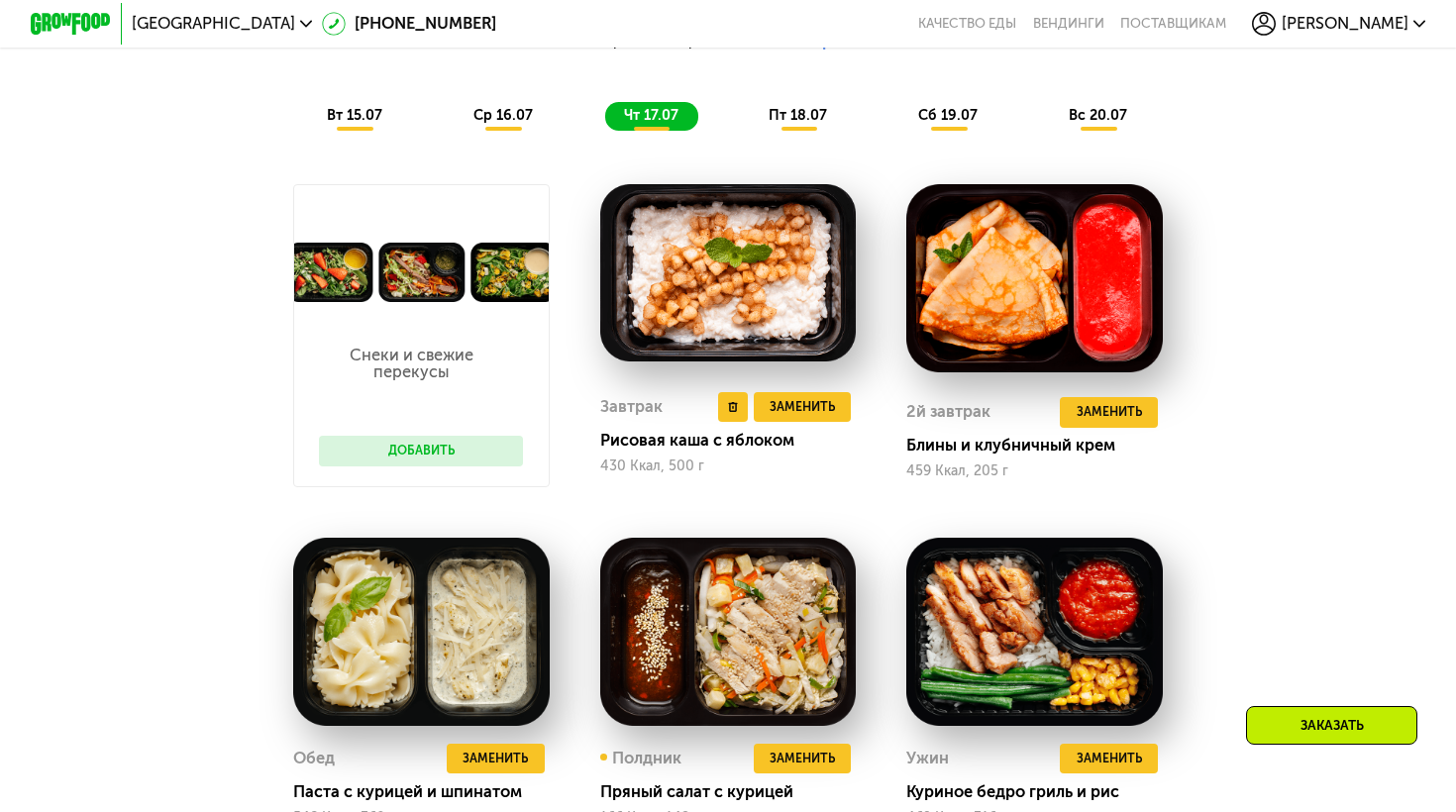 scroll, scrollTop: 1207, scrollLeft: 0, axis: vertical 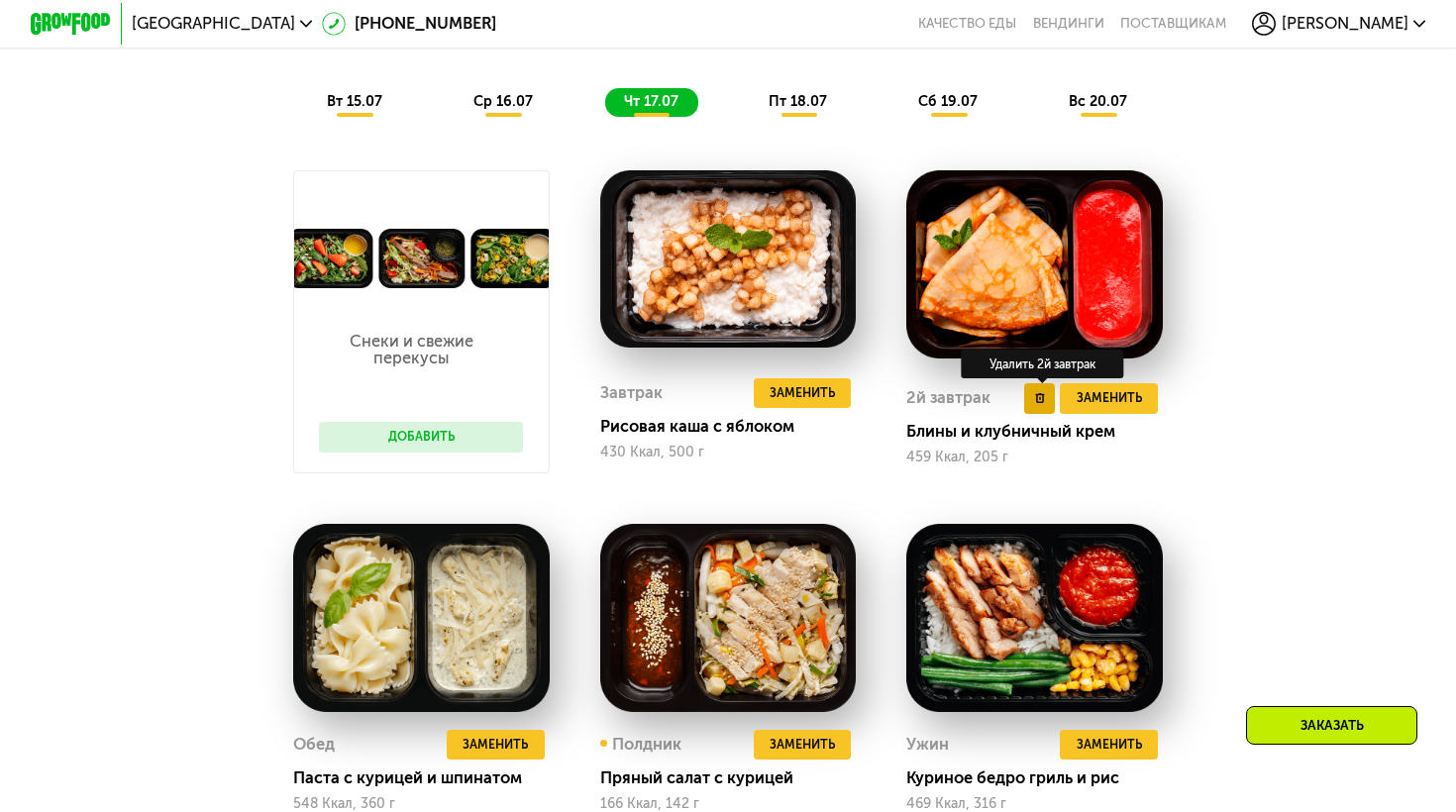 click 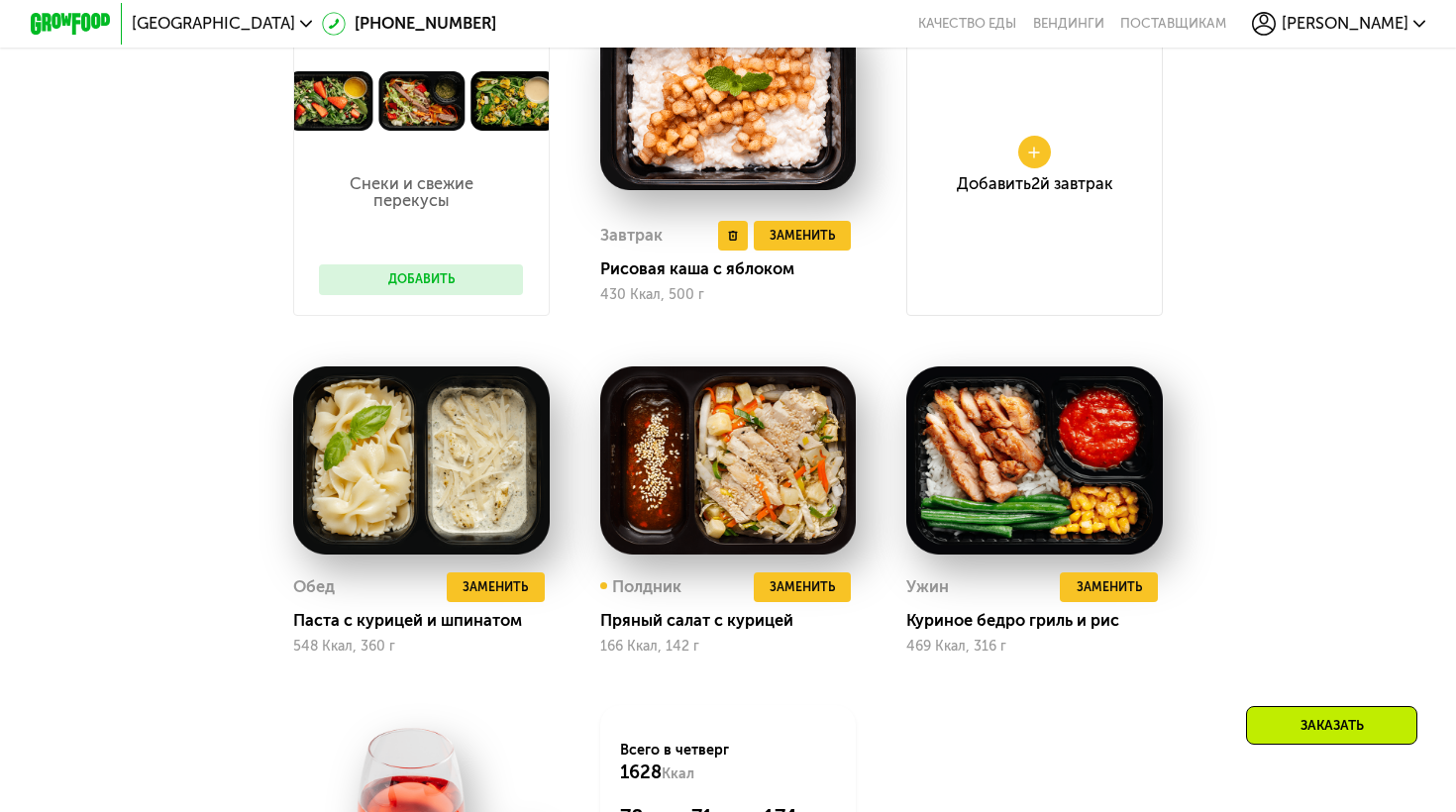 scroll, scrollTop: 1371, scrollLeft: 0, axis: vertical 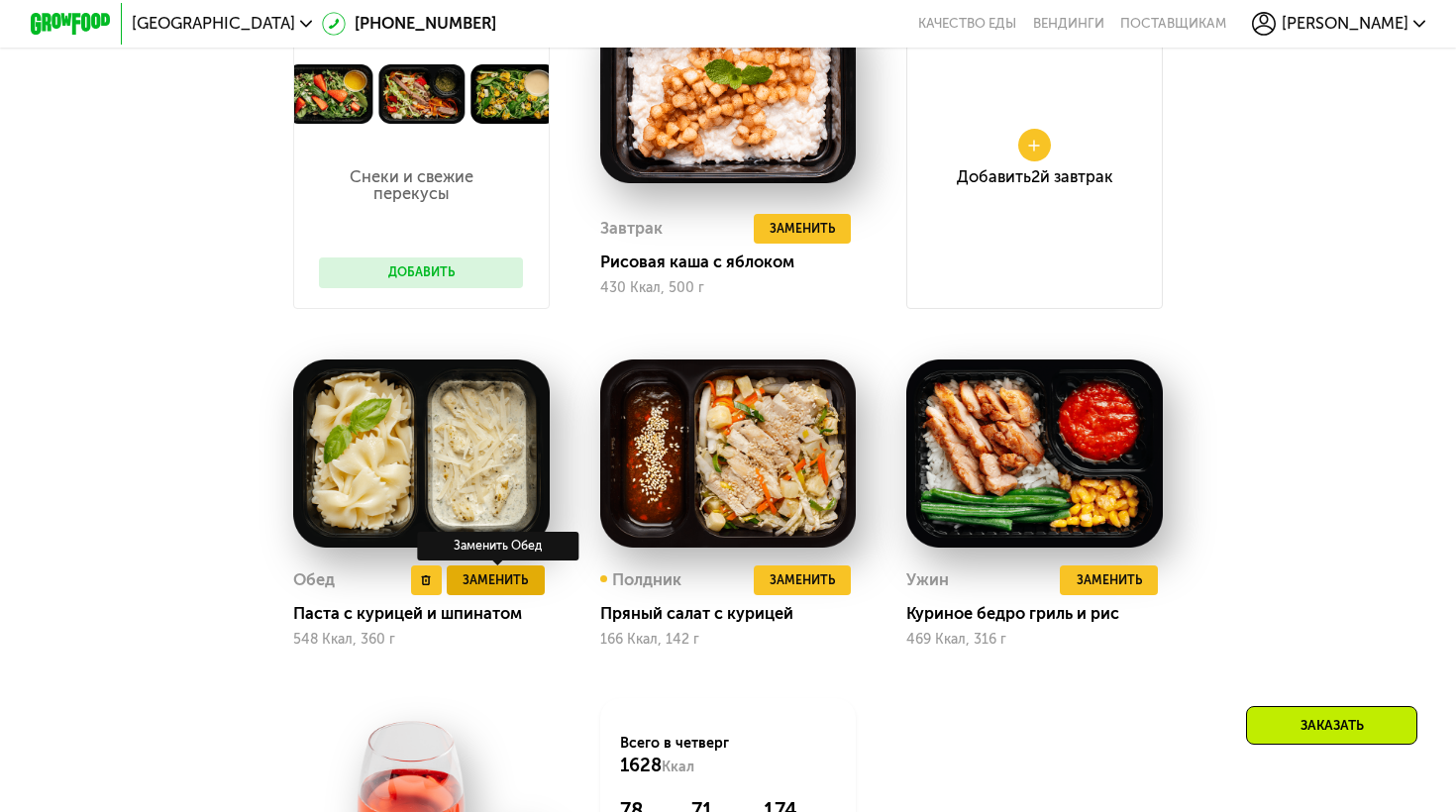 click on "Заменить" at bounding box center (495, 580) 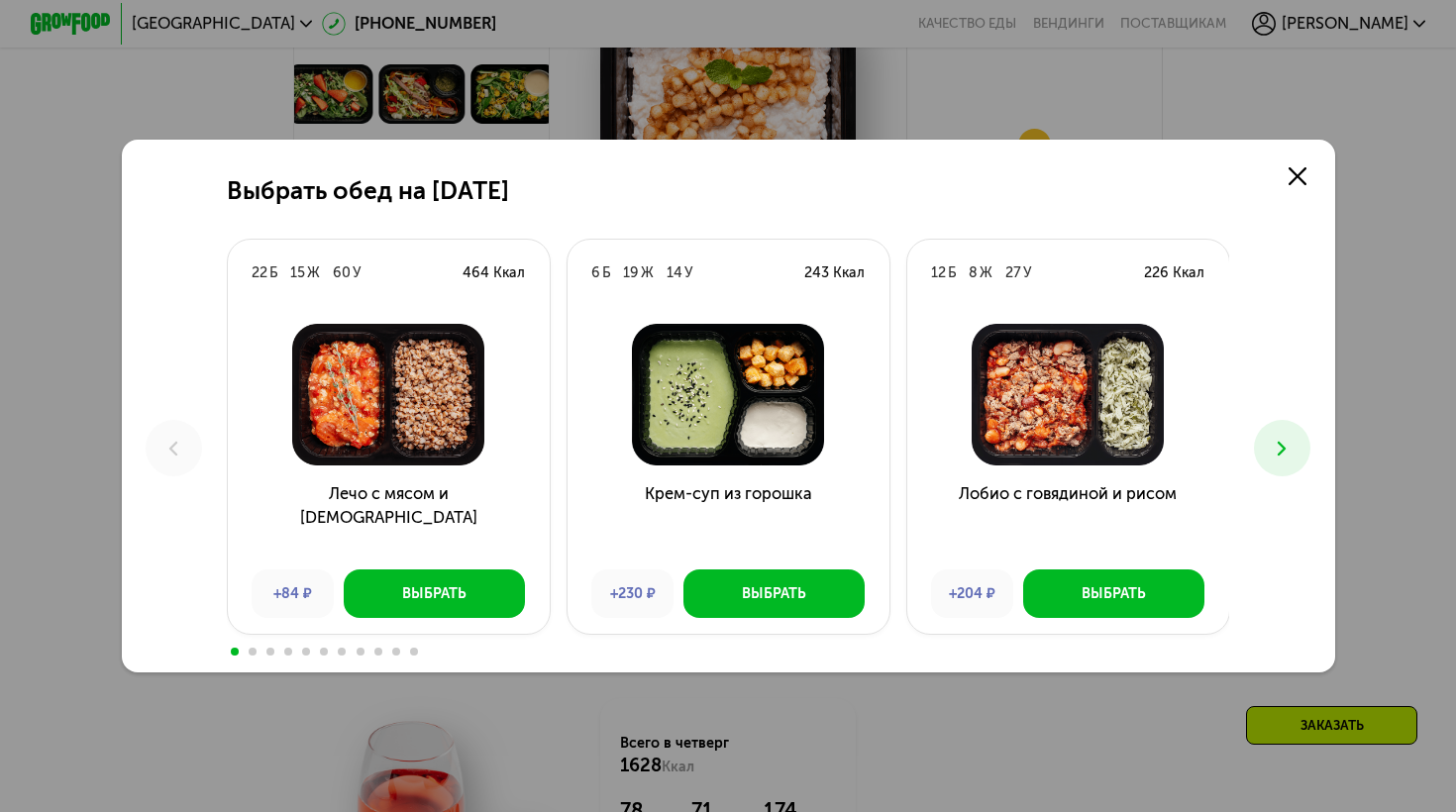 scroll, scrollTop: 0, scrollLeft: 0, axis: both 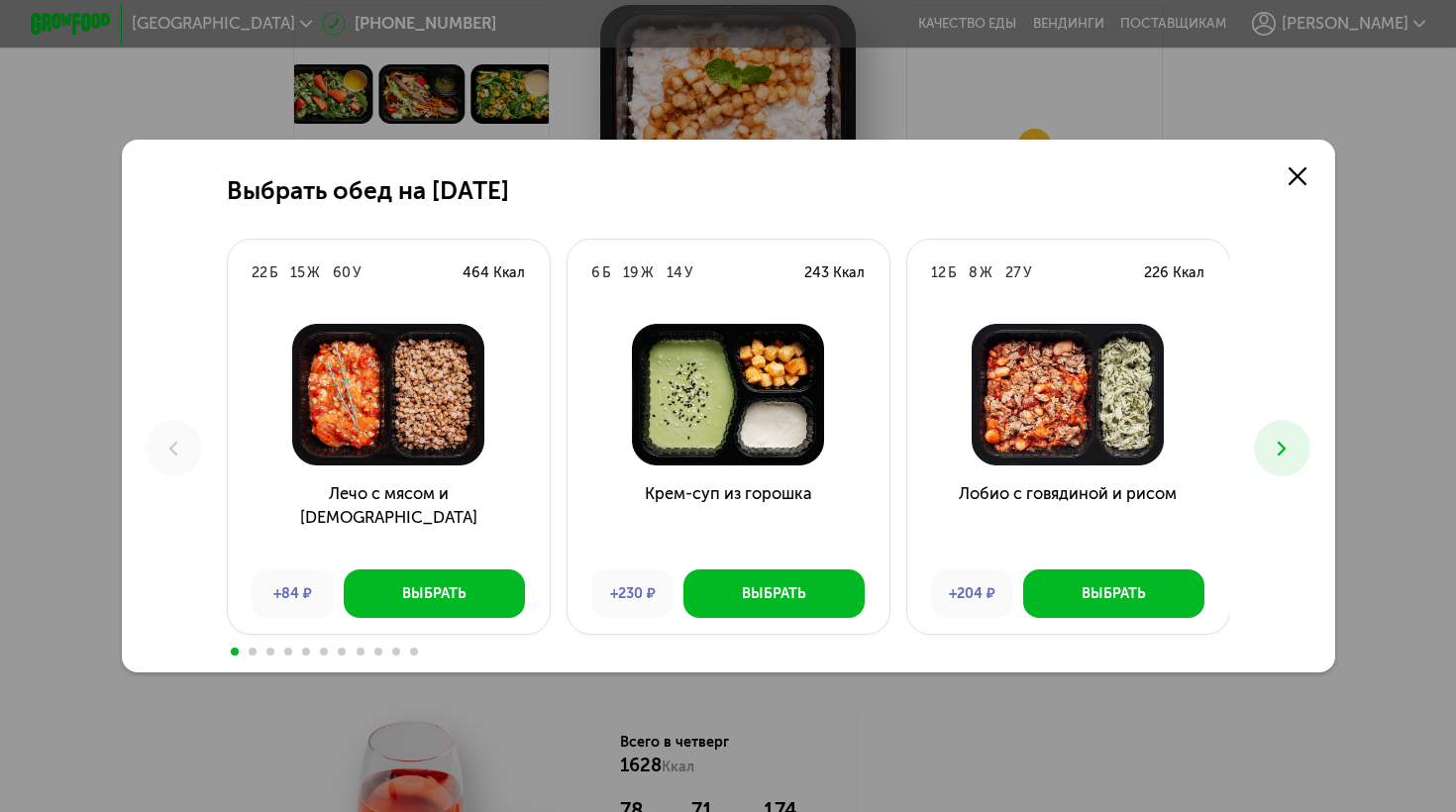click 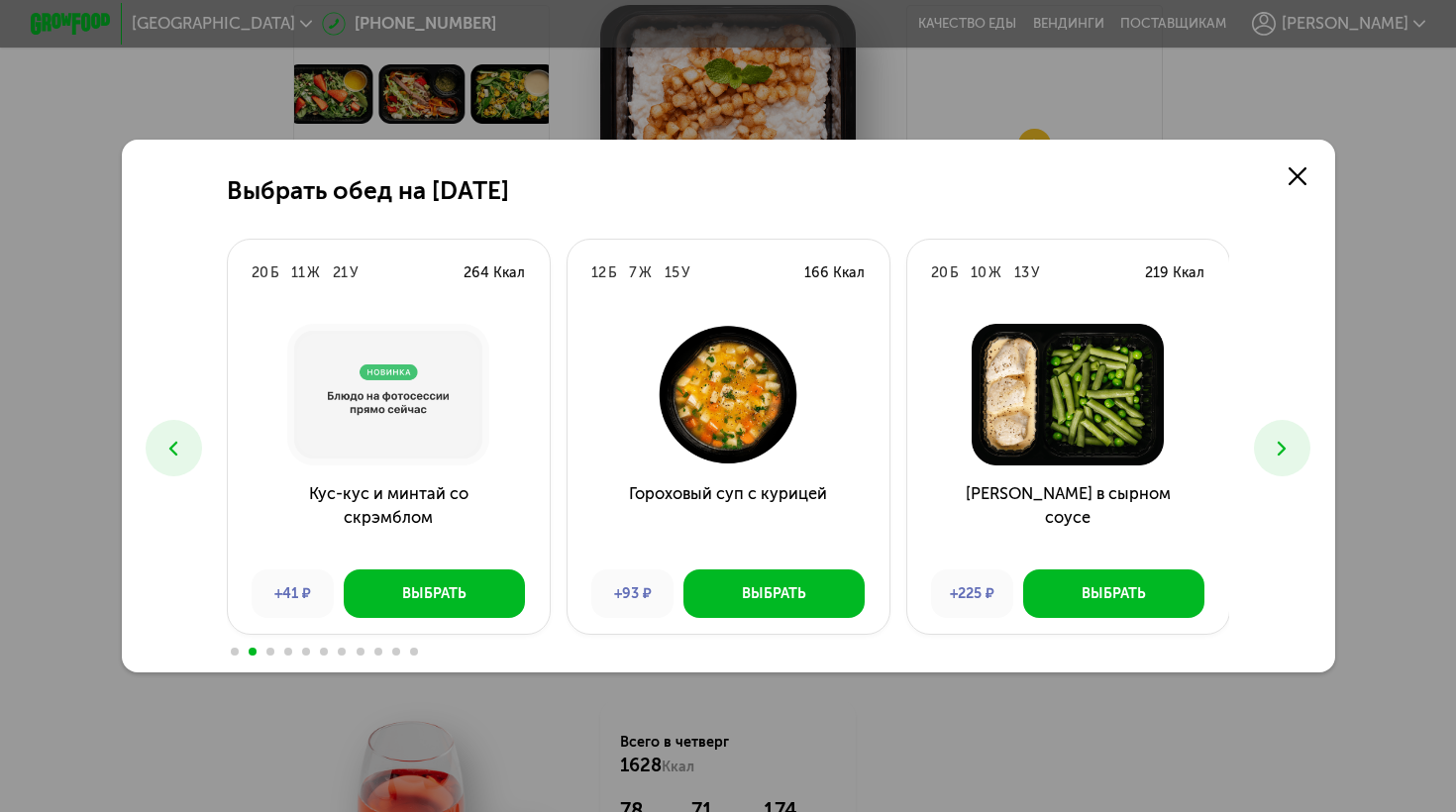 click at bounding box center [173, 448] 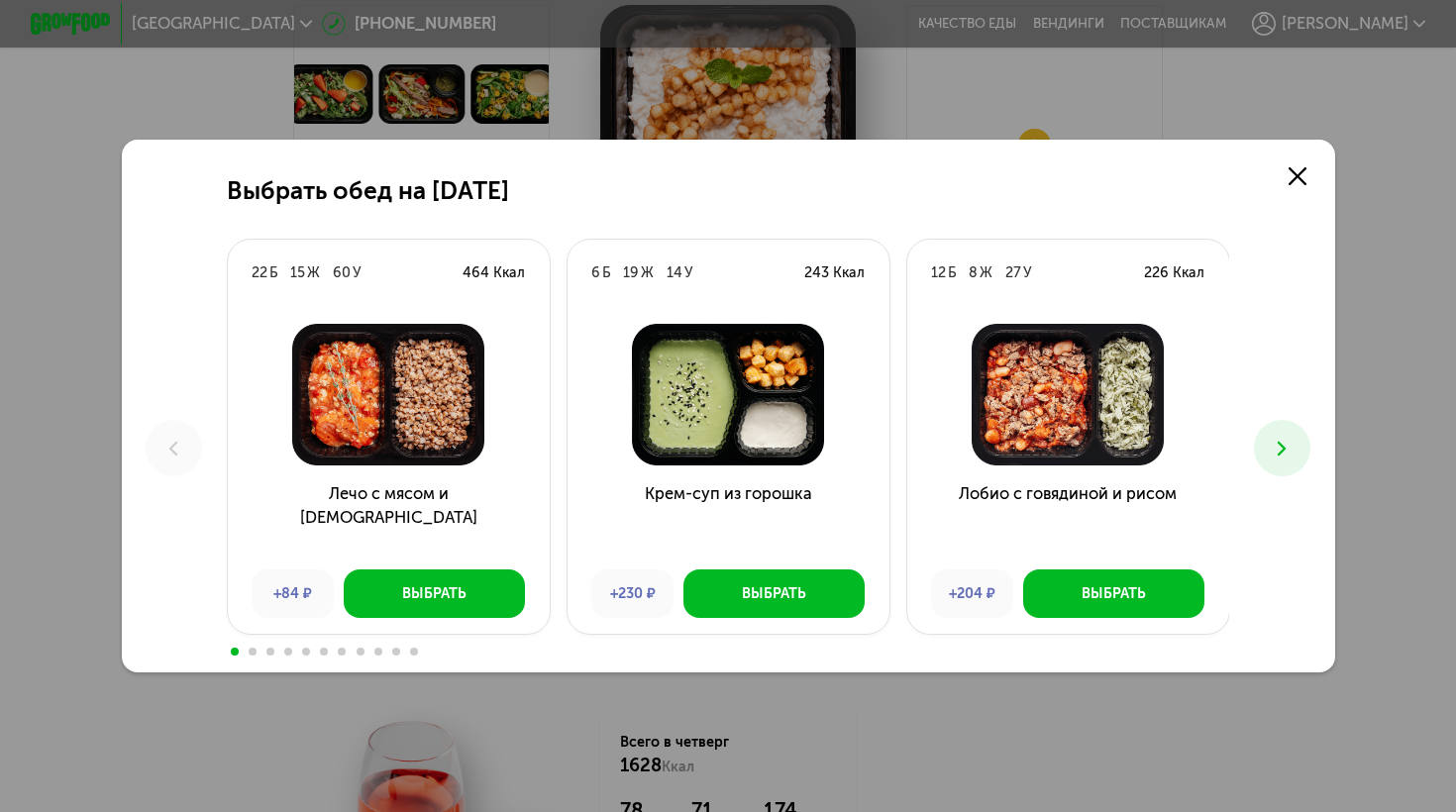 click 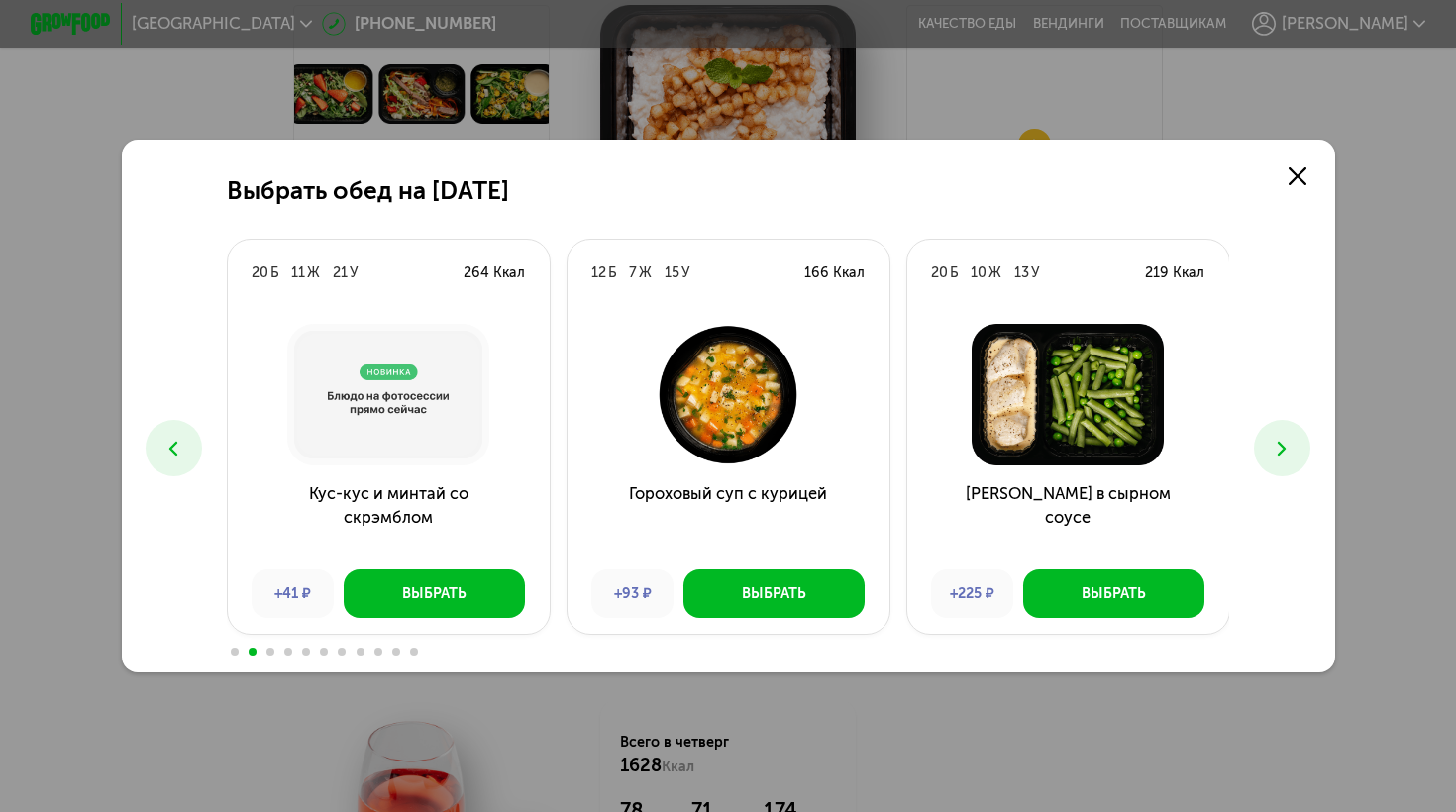 click 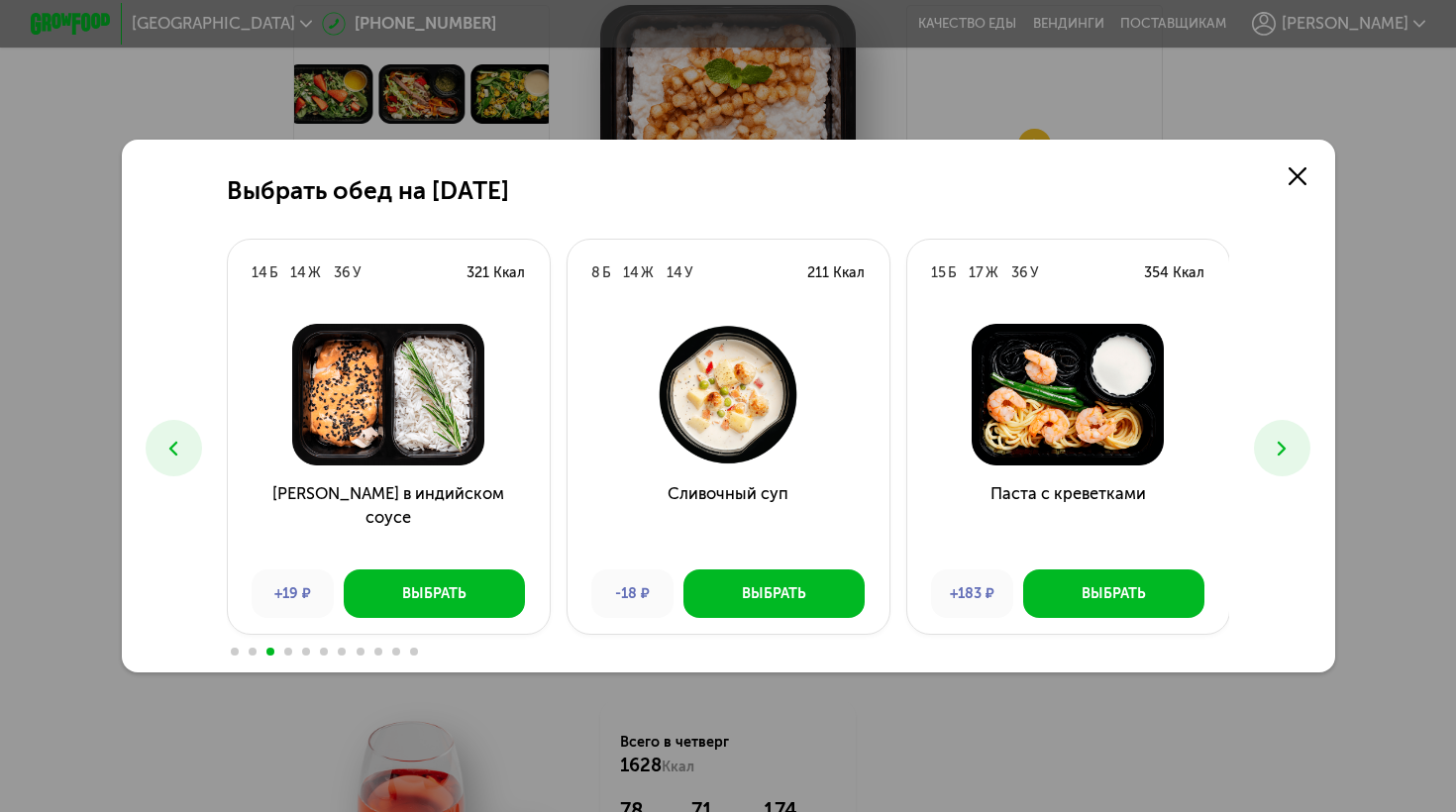 click 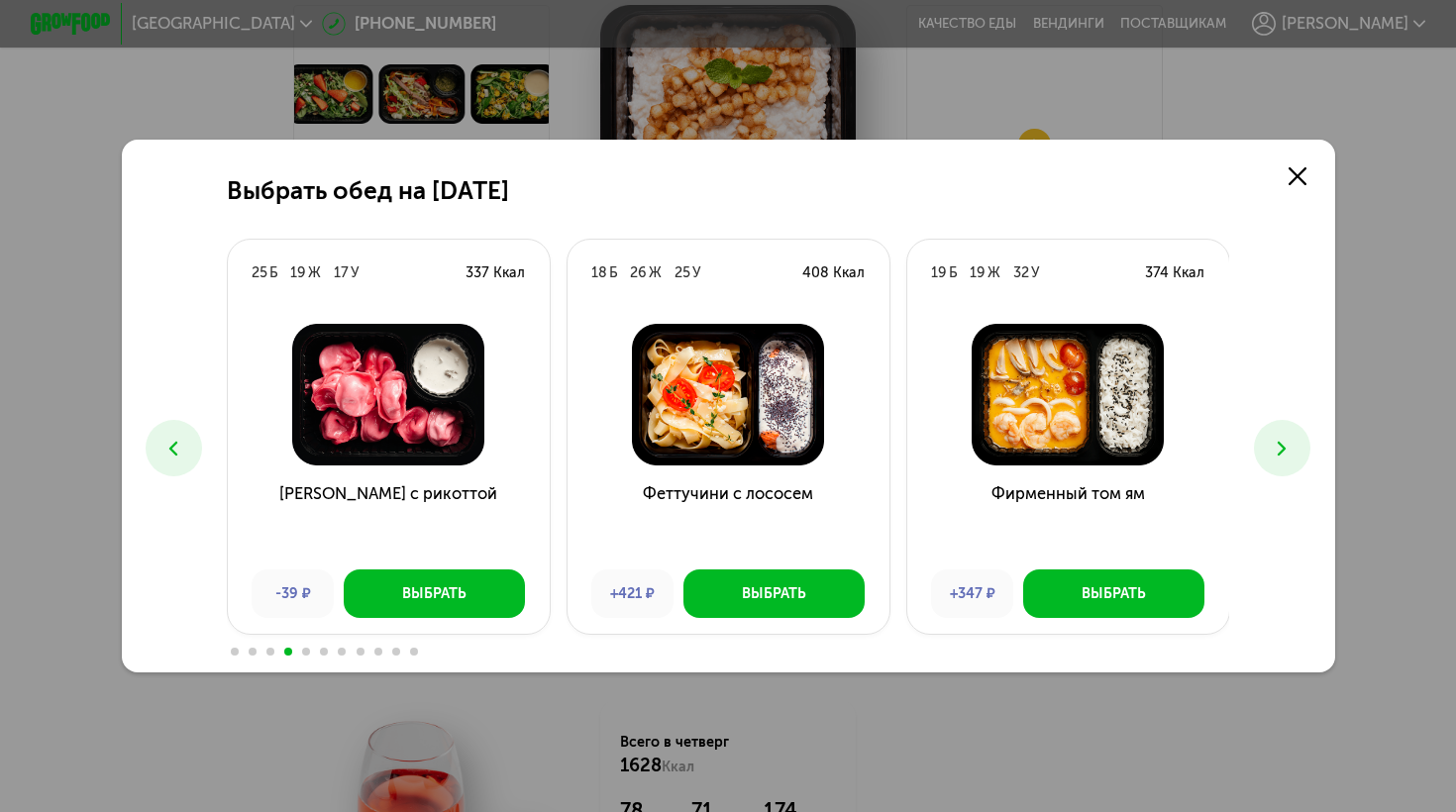 click 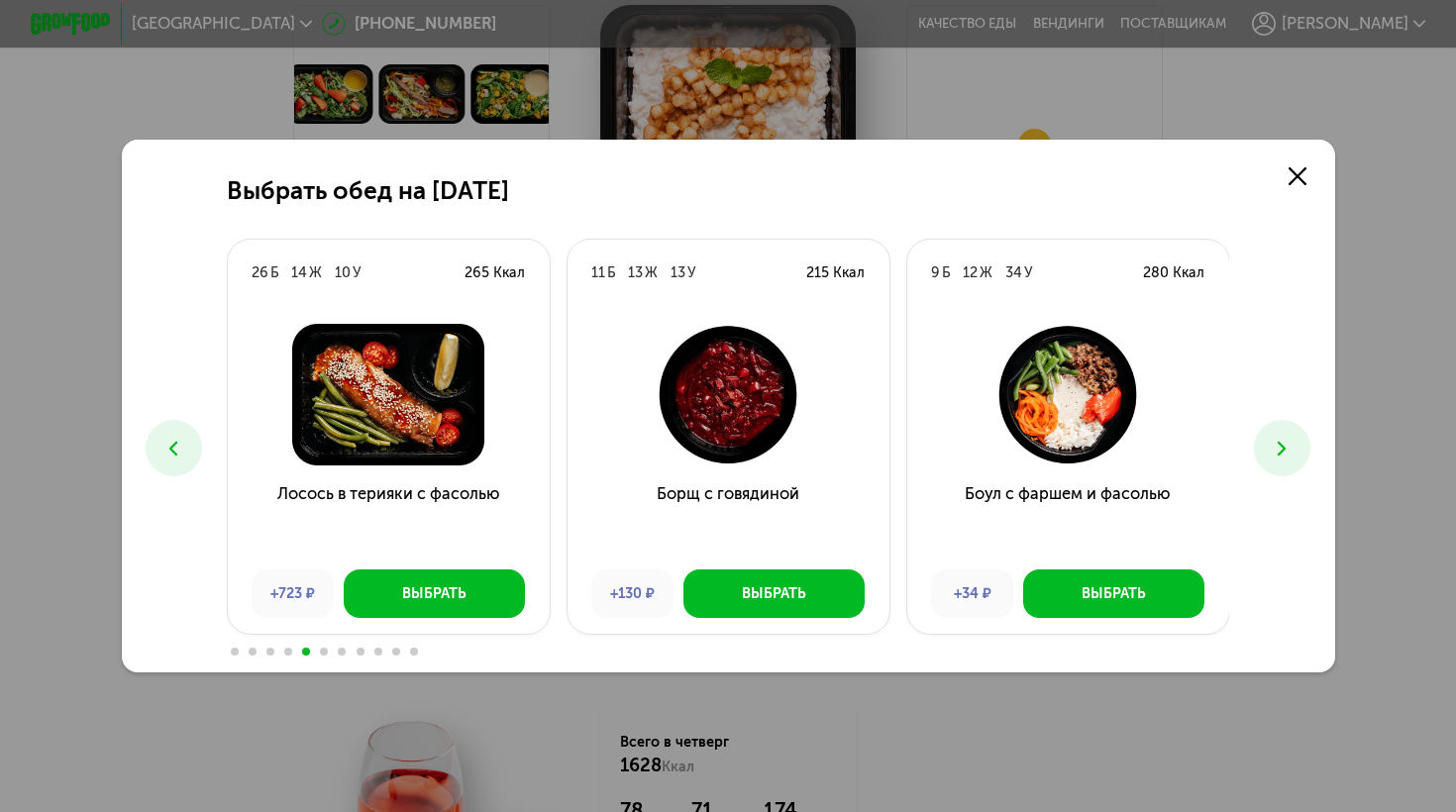 click 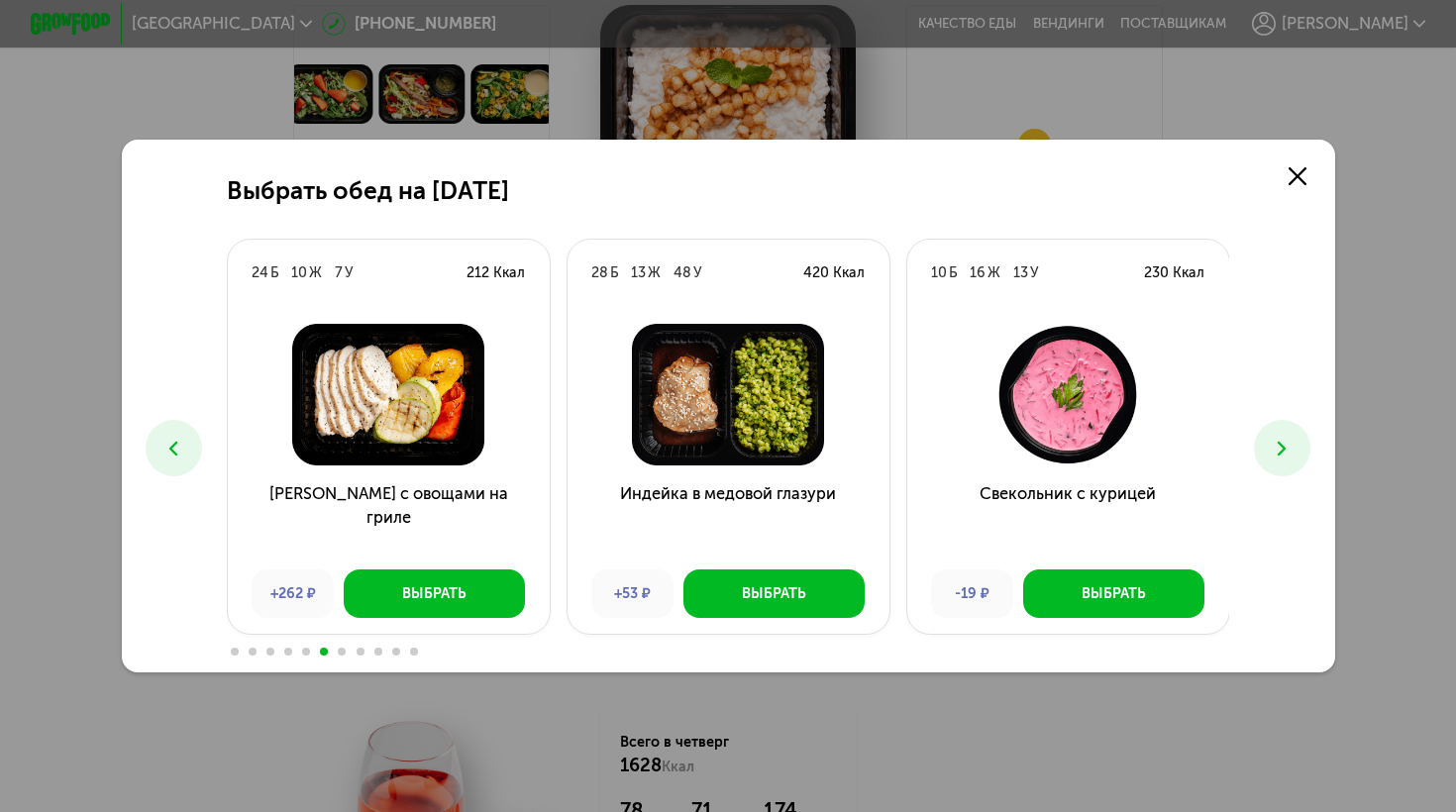 click 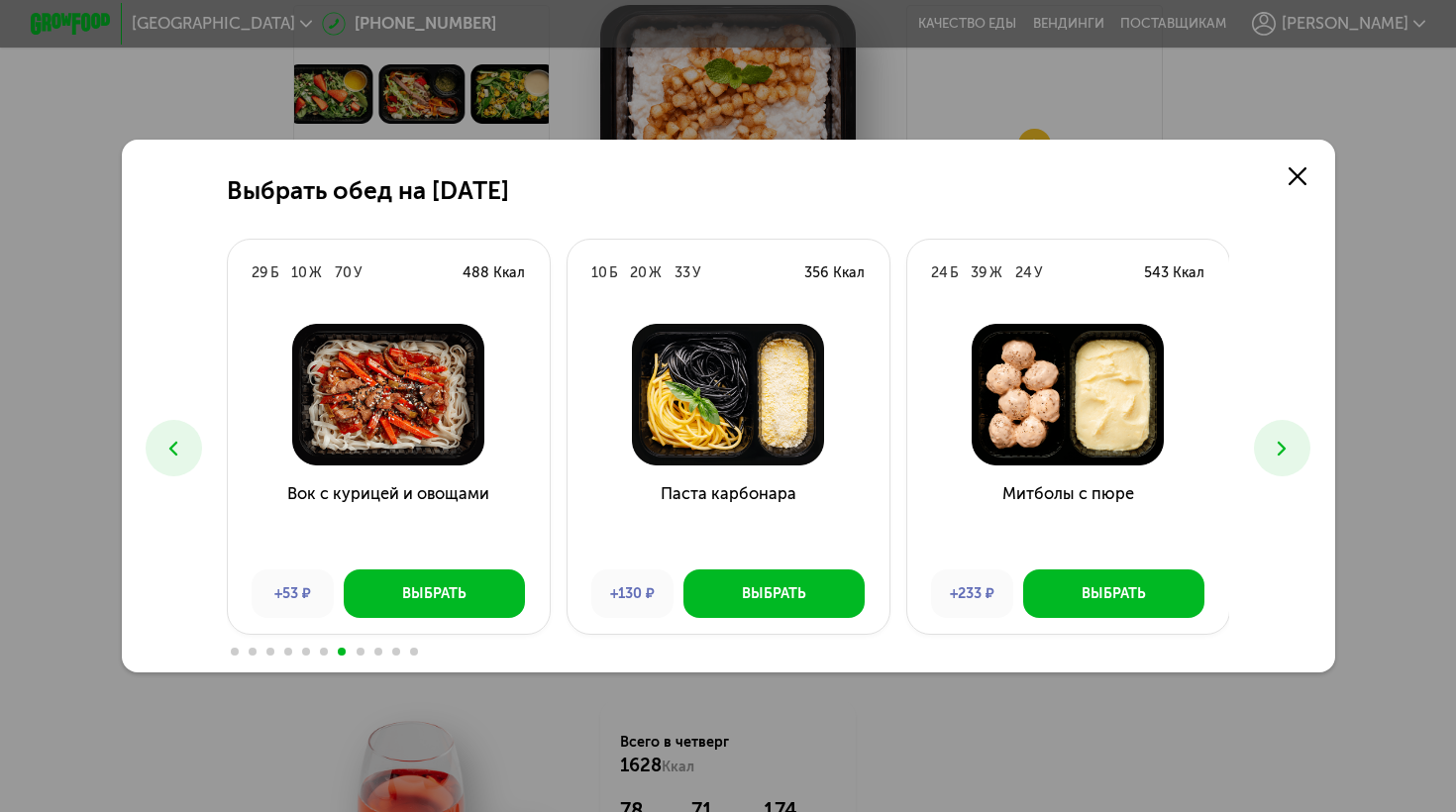 click 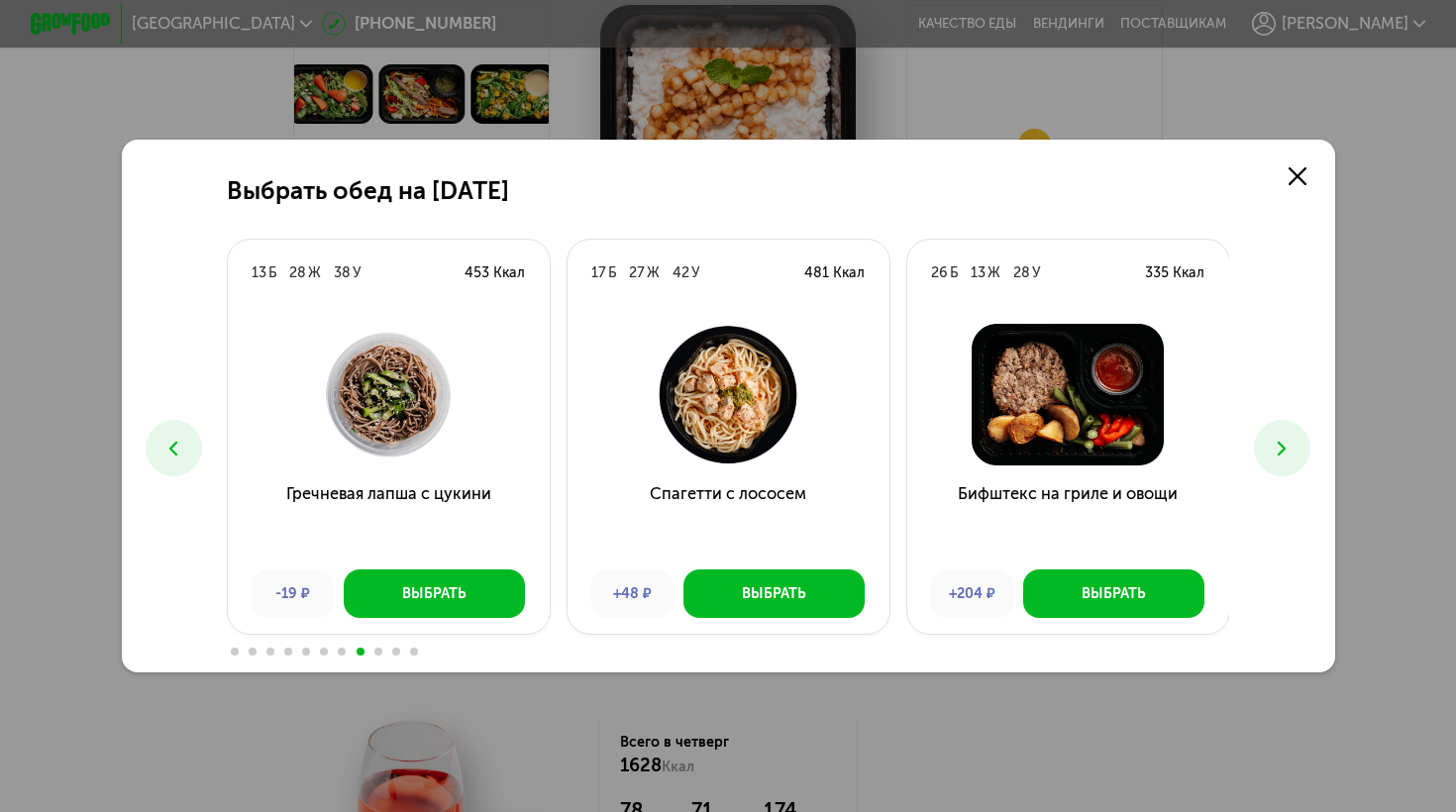 click 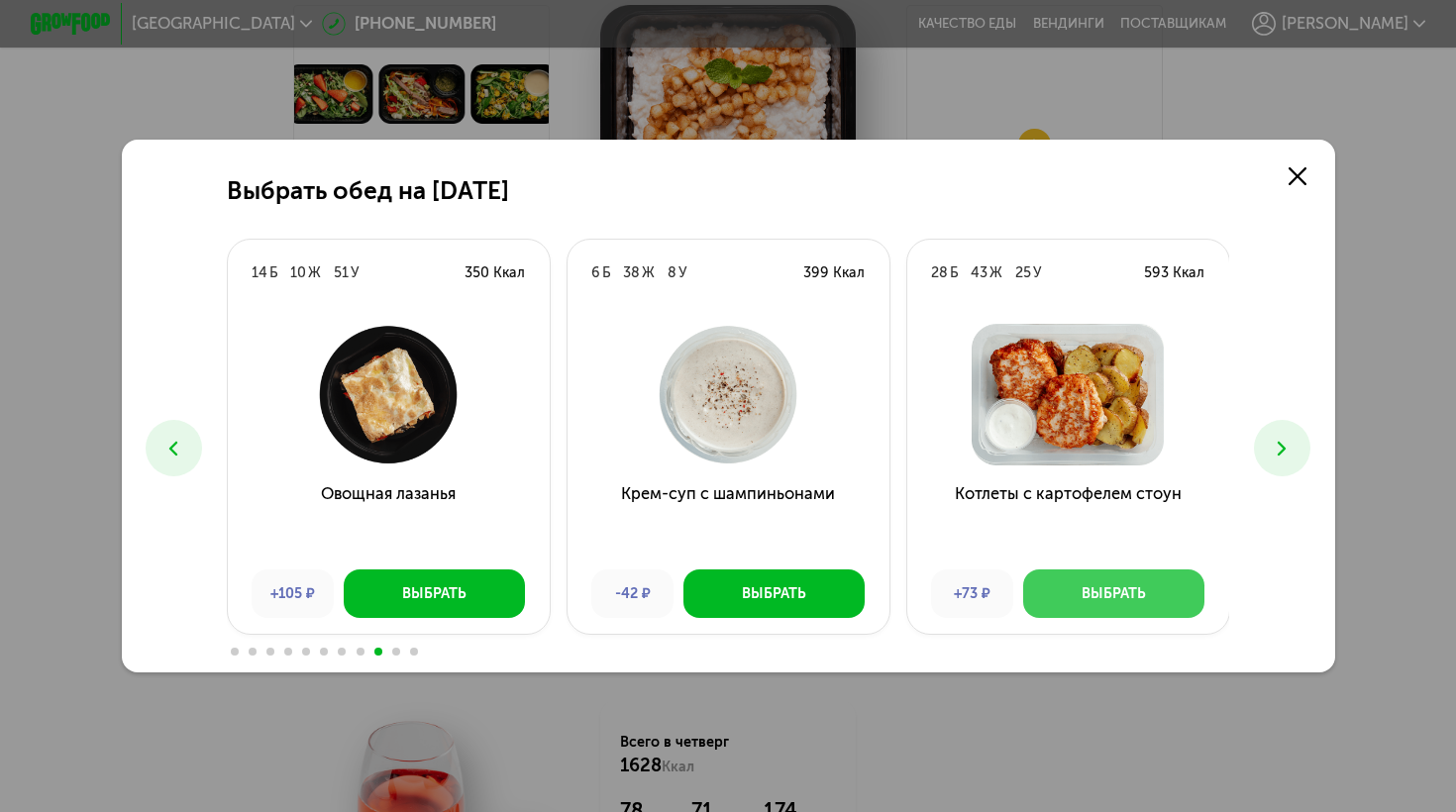 click on "Выбрать" at bounding box center (1113, 594) 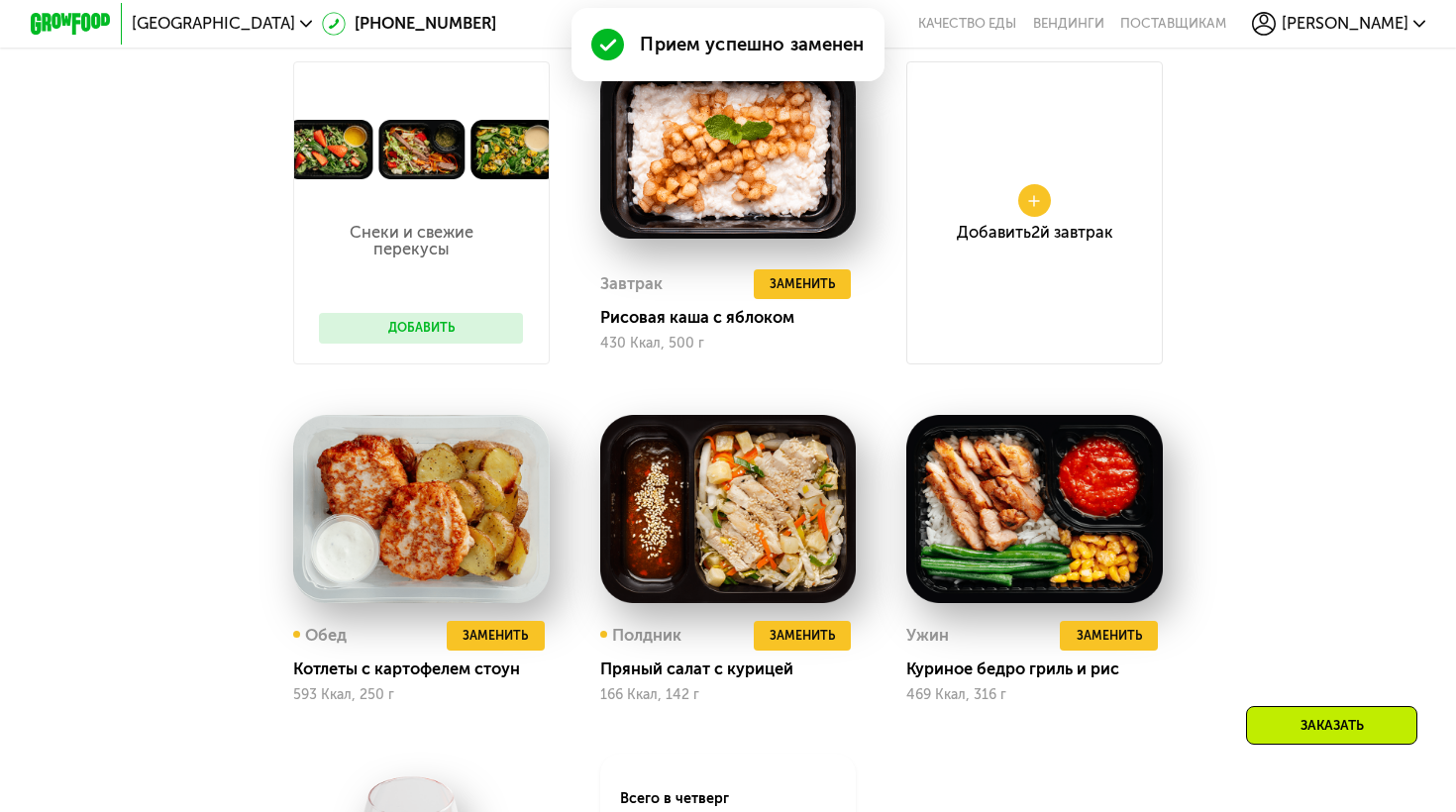 scroll, scrollTop: 1371, scrollLeft: 0, axis: vertical 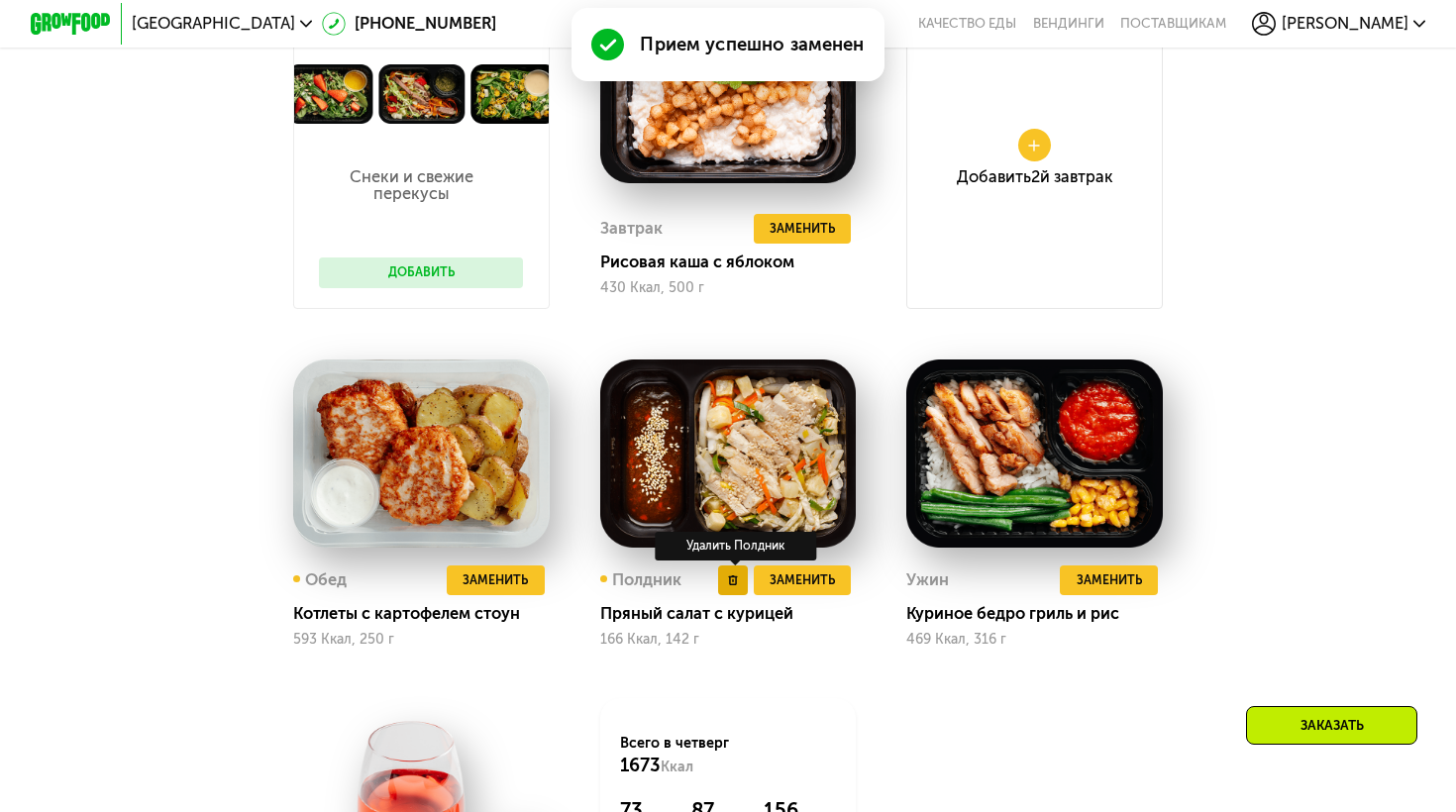 click at bounding box center [733, 580] 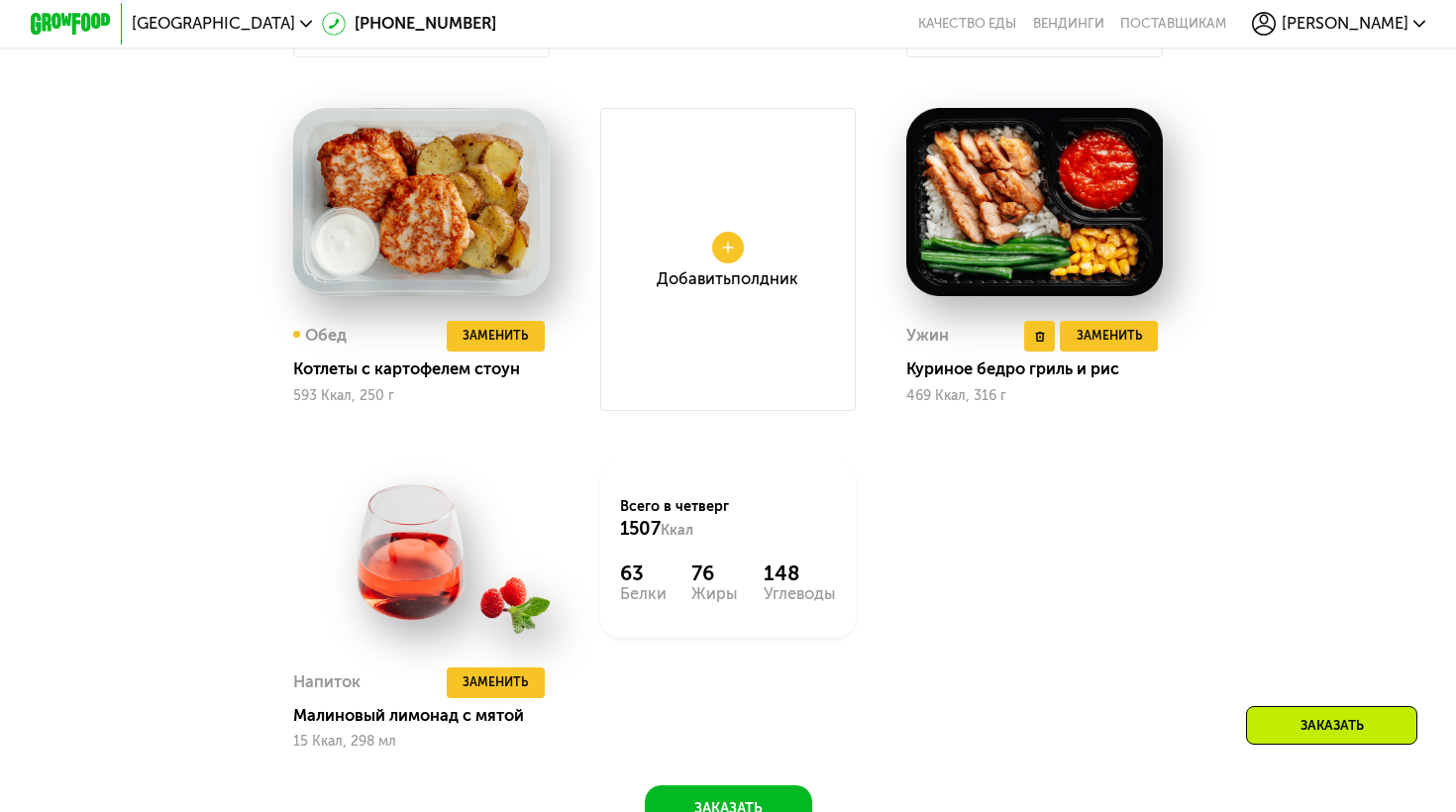 scroll, scrollTop: 1624, scrollLeft: 0, axis: vertical 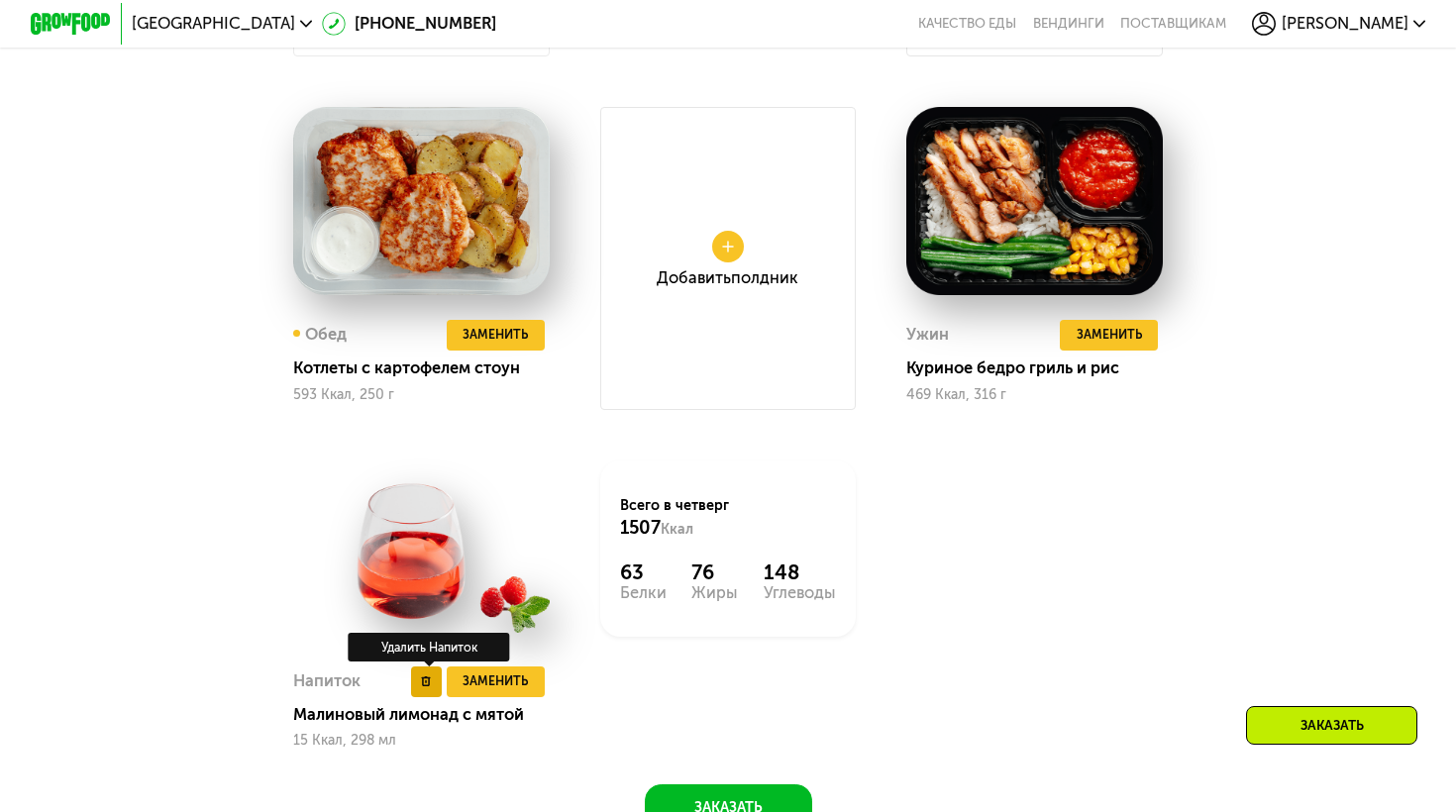click at bounding box center [426, 681] 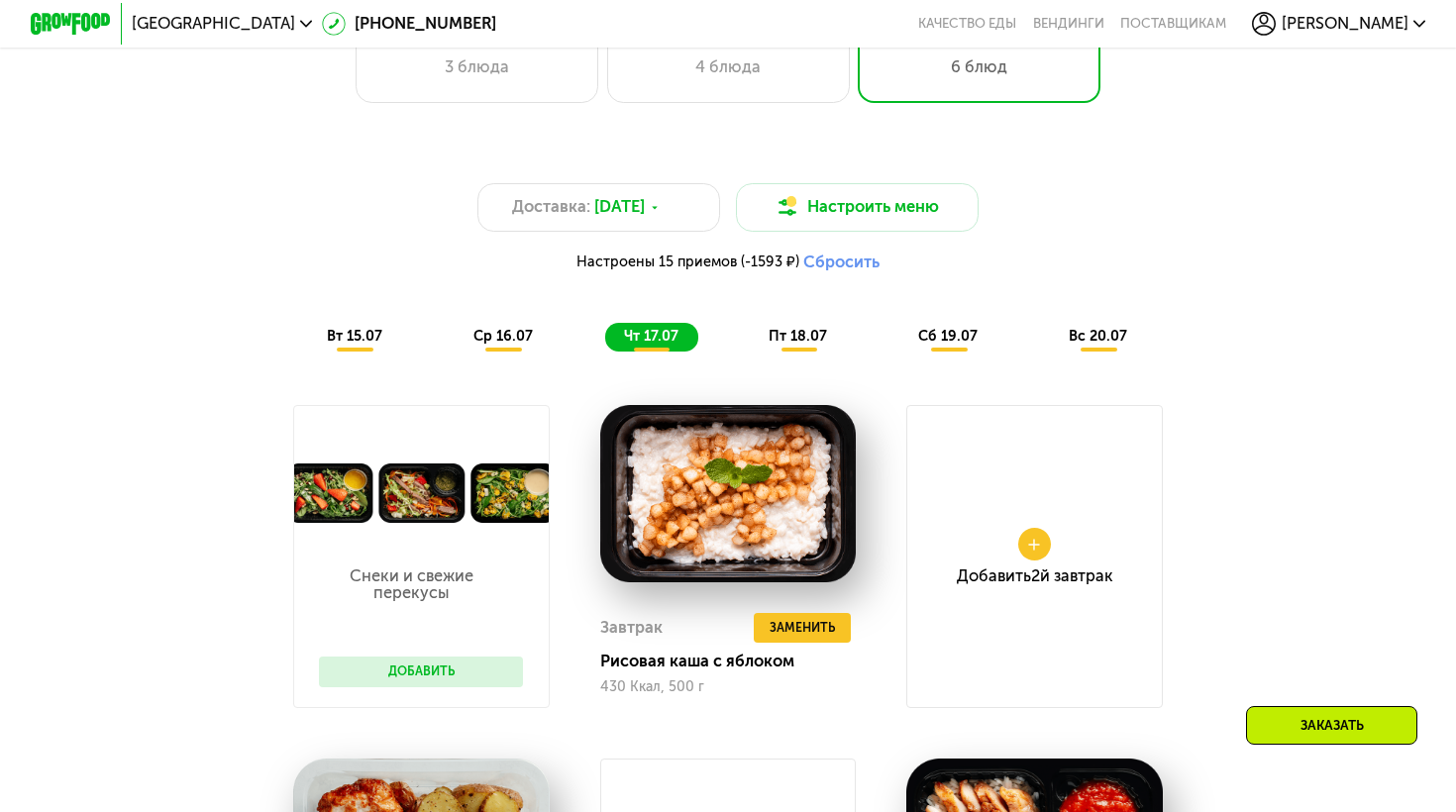 scroll, scrollTop: 973, scrollLeft: 0, axis: vertical 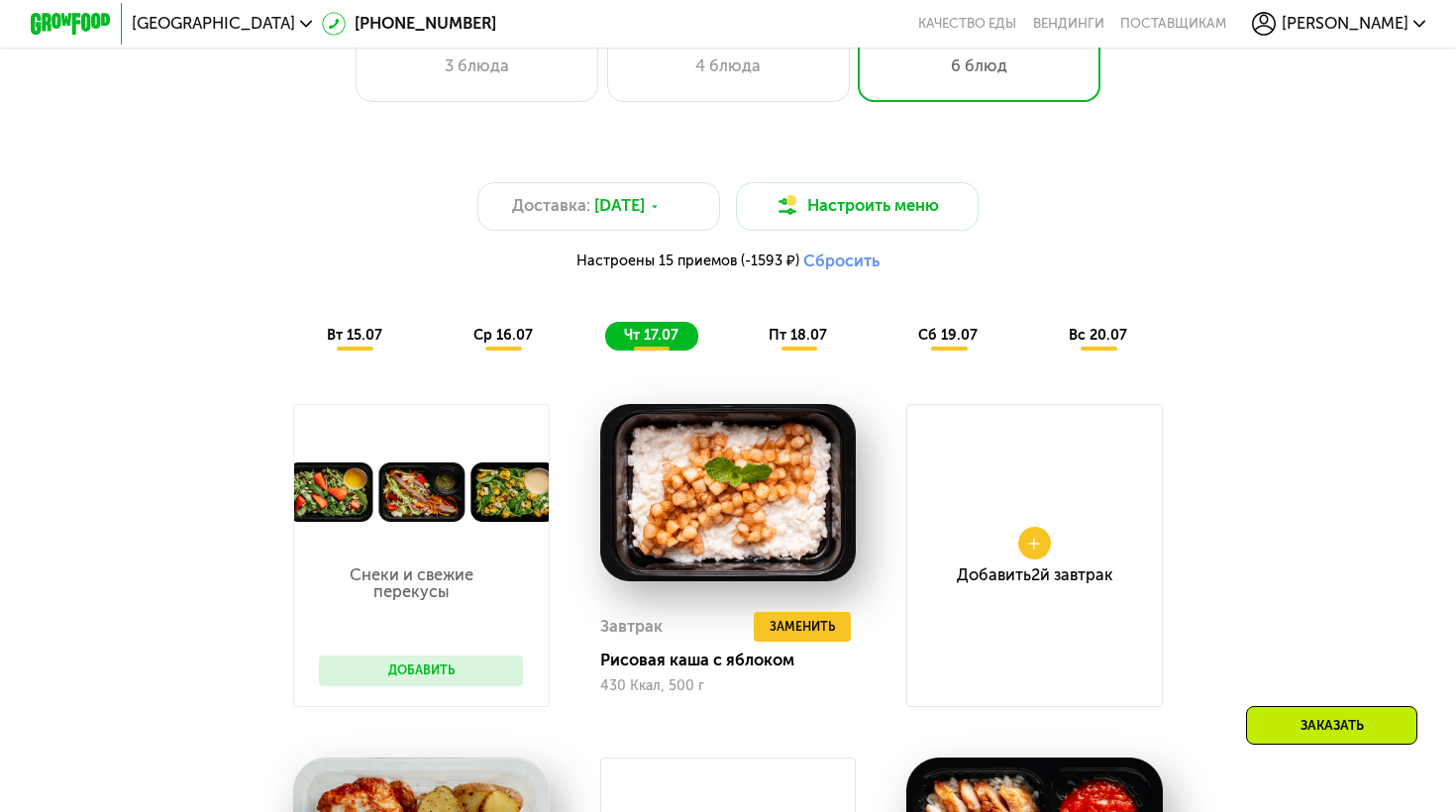 click on "пт 18.07" at bounding box center (797, 335) 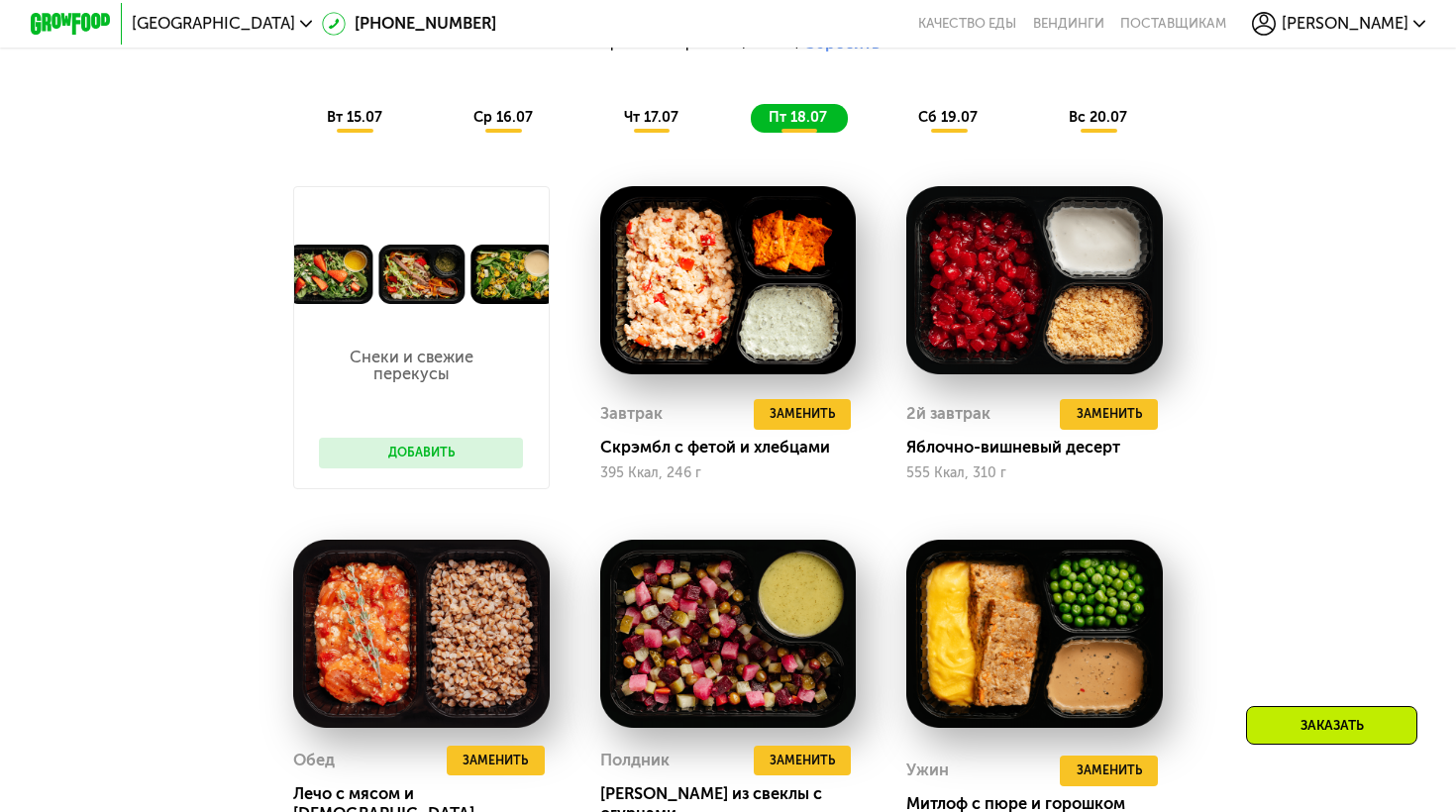 scroll, scrollTop: 1197, scrollLeft: 0, axis: vertical 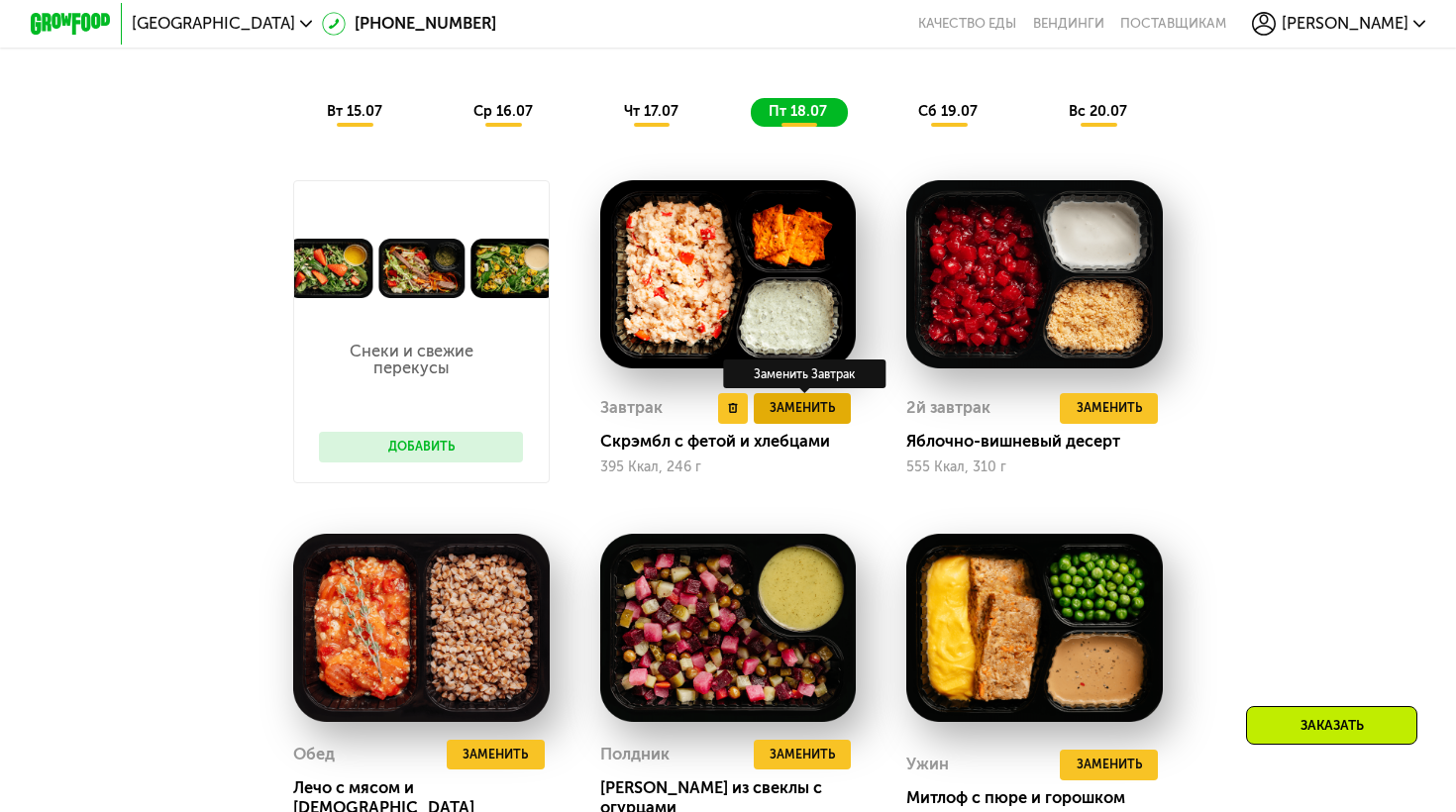 click on "Заменить" at bounding box center [802, 408] 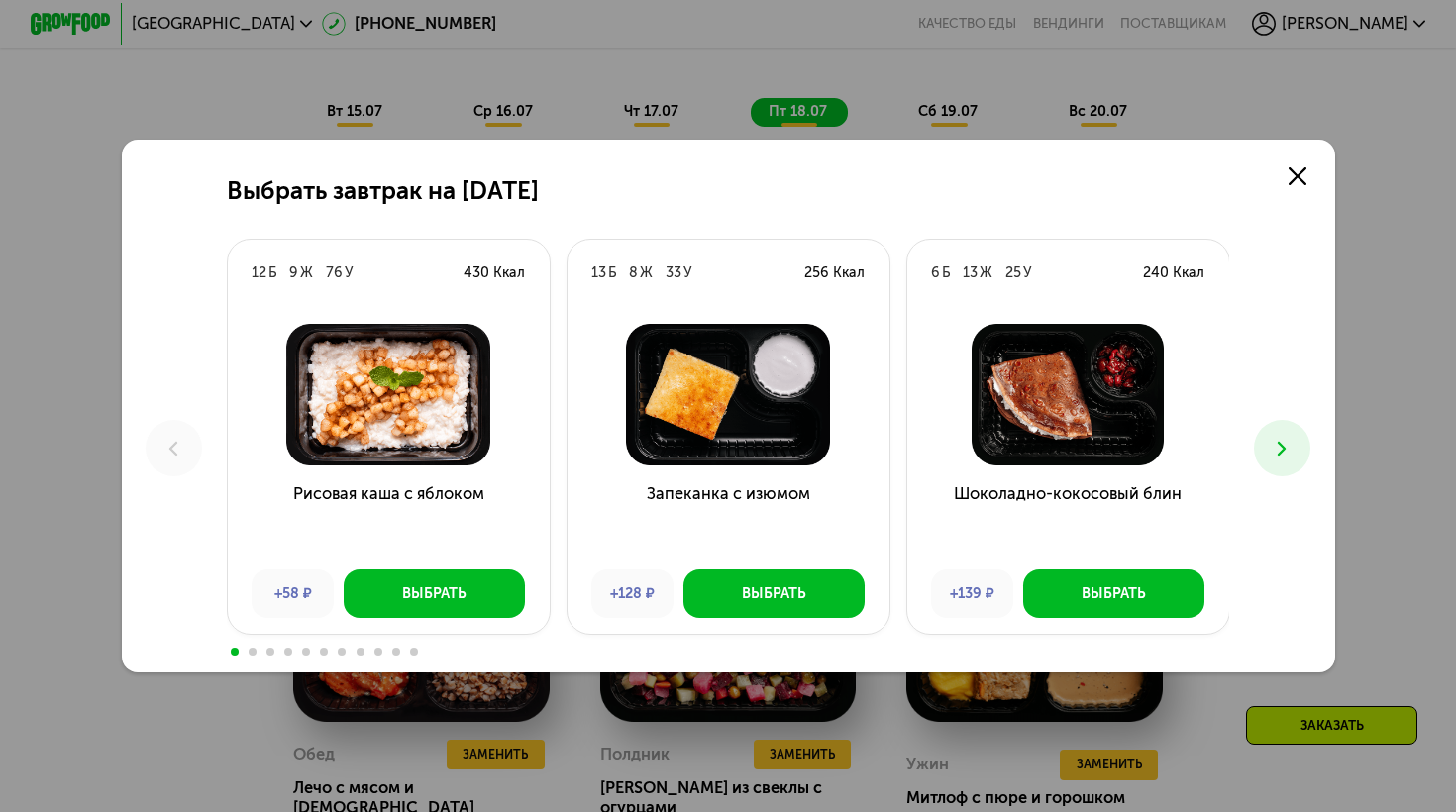 scroll, scrollTop: 0, scrollLeft: 0, axis: both 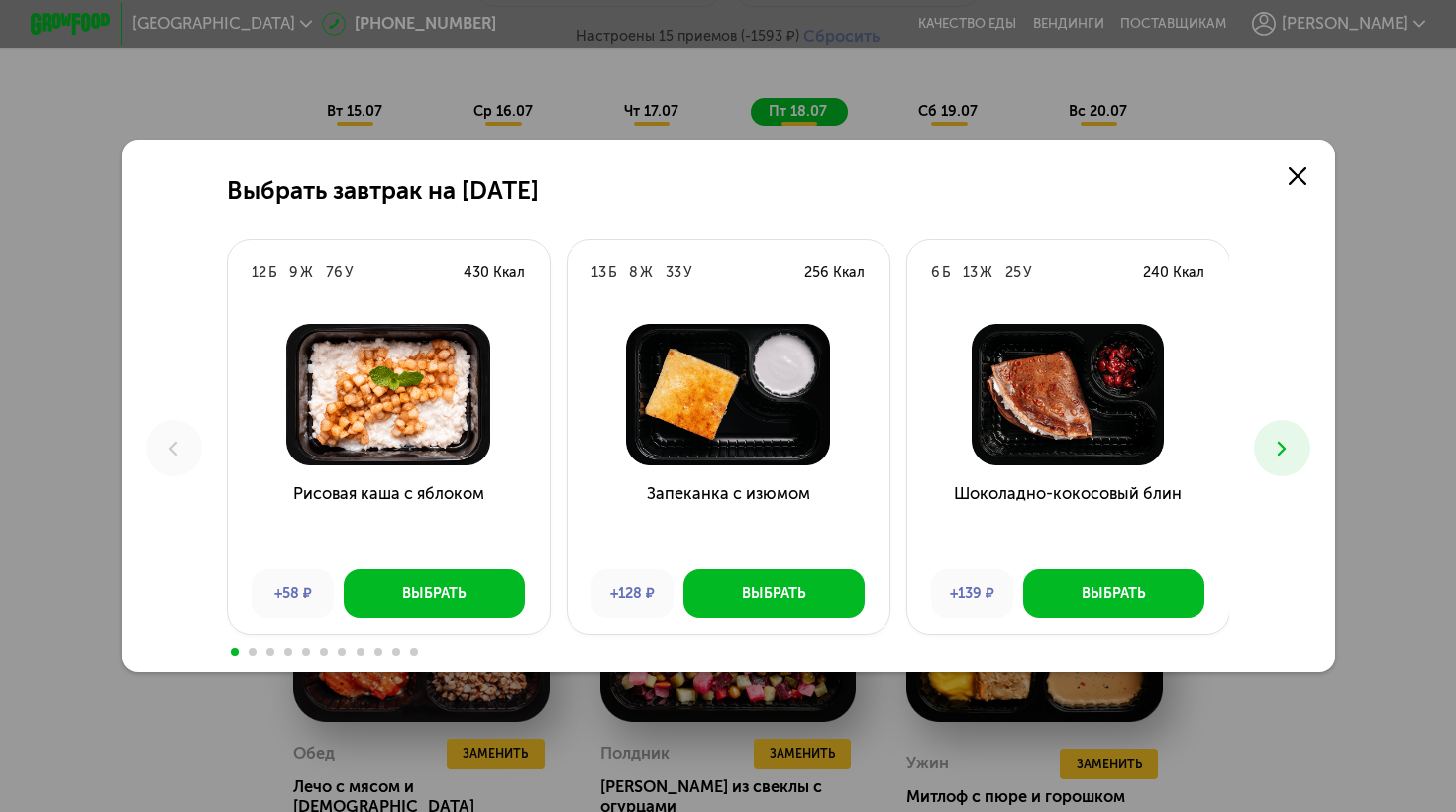 click 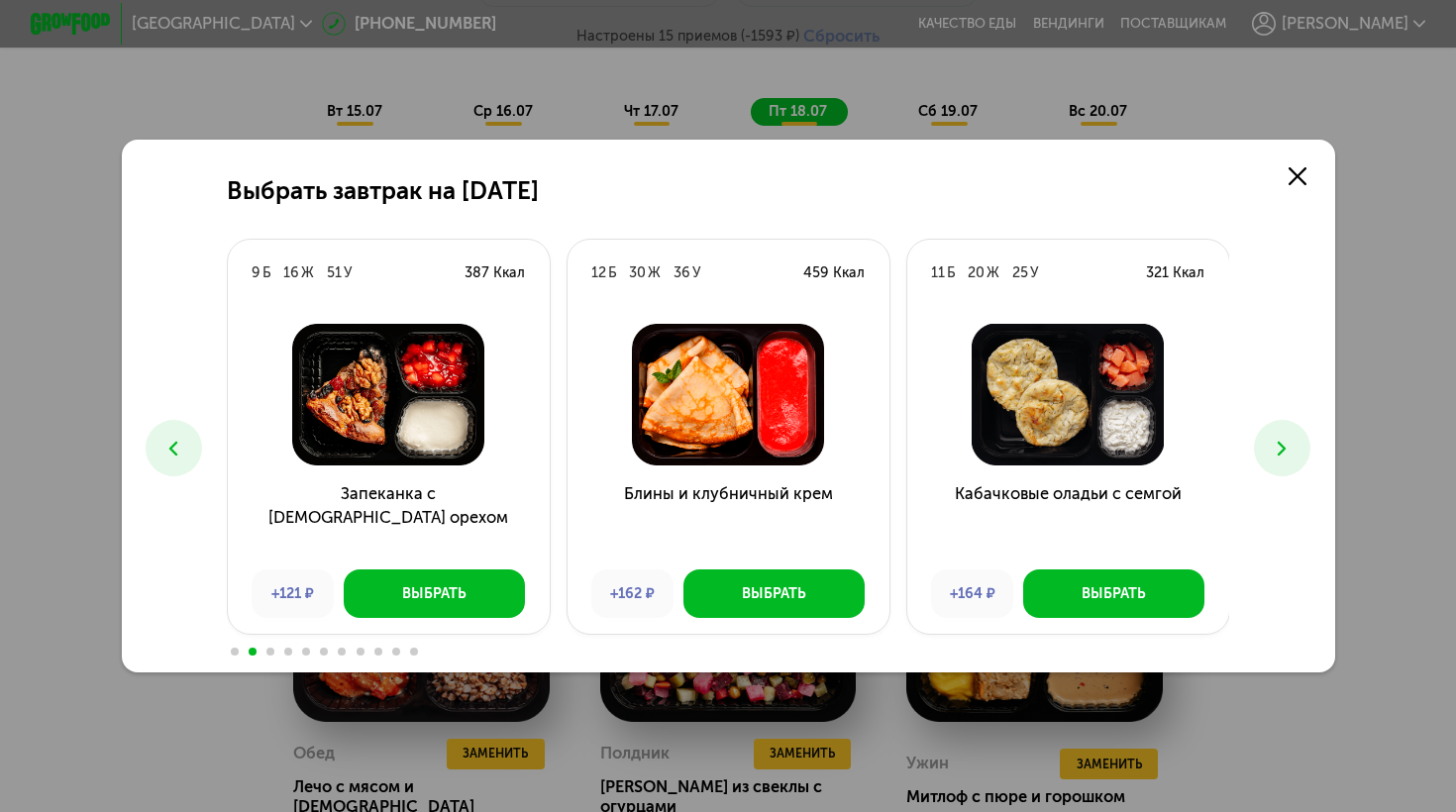 click 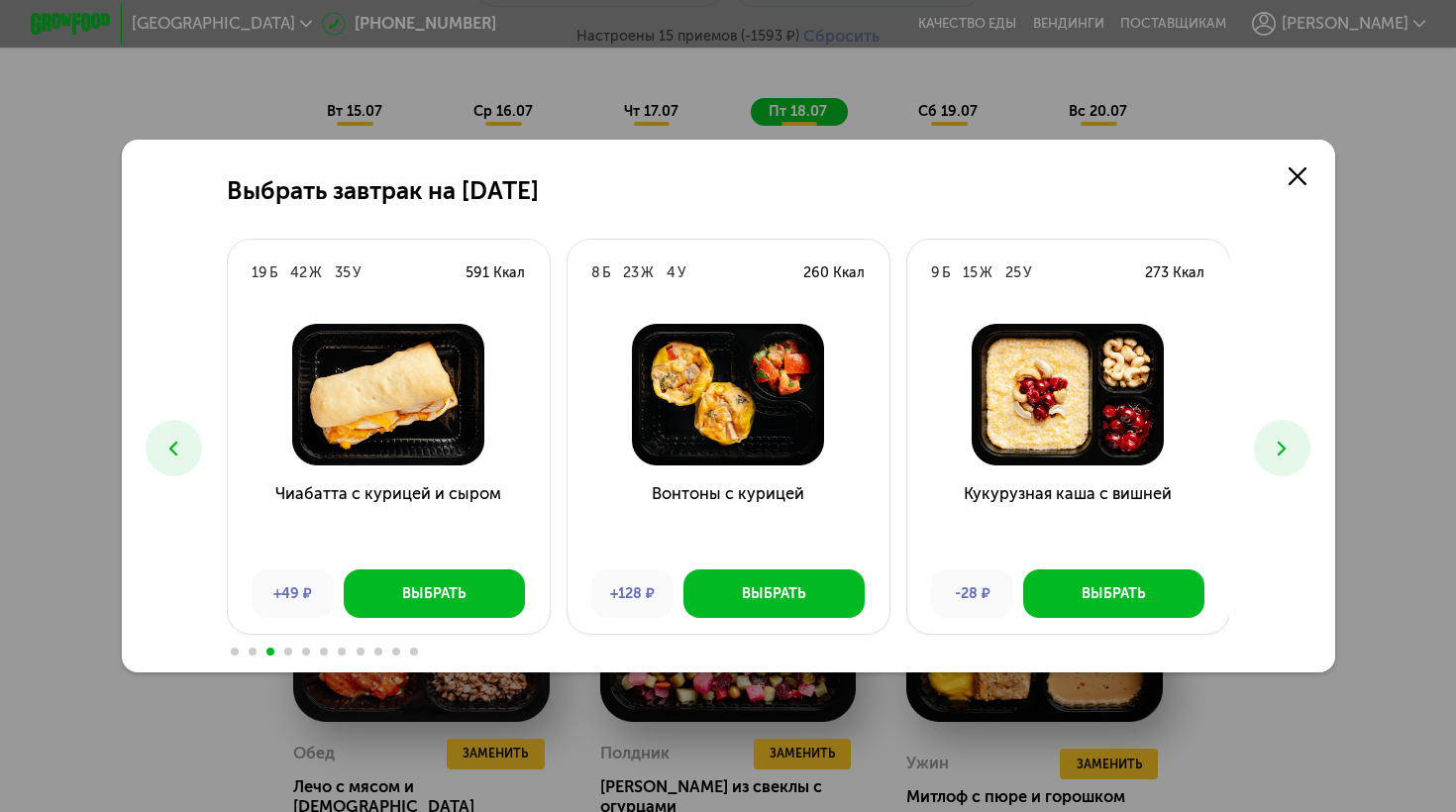 click 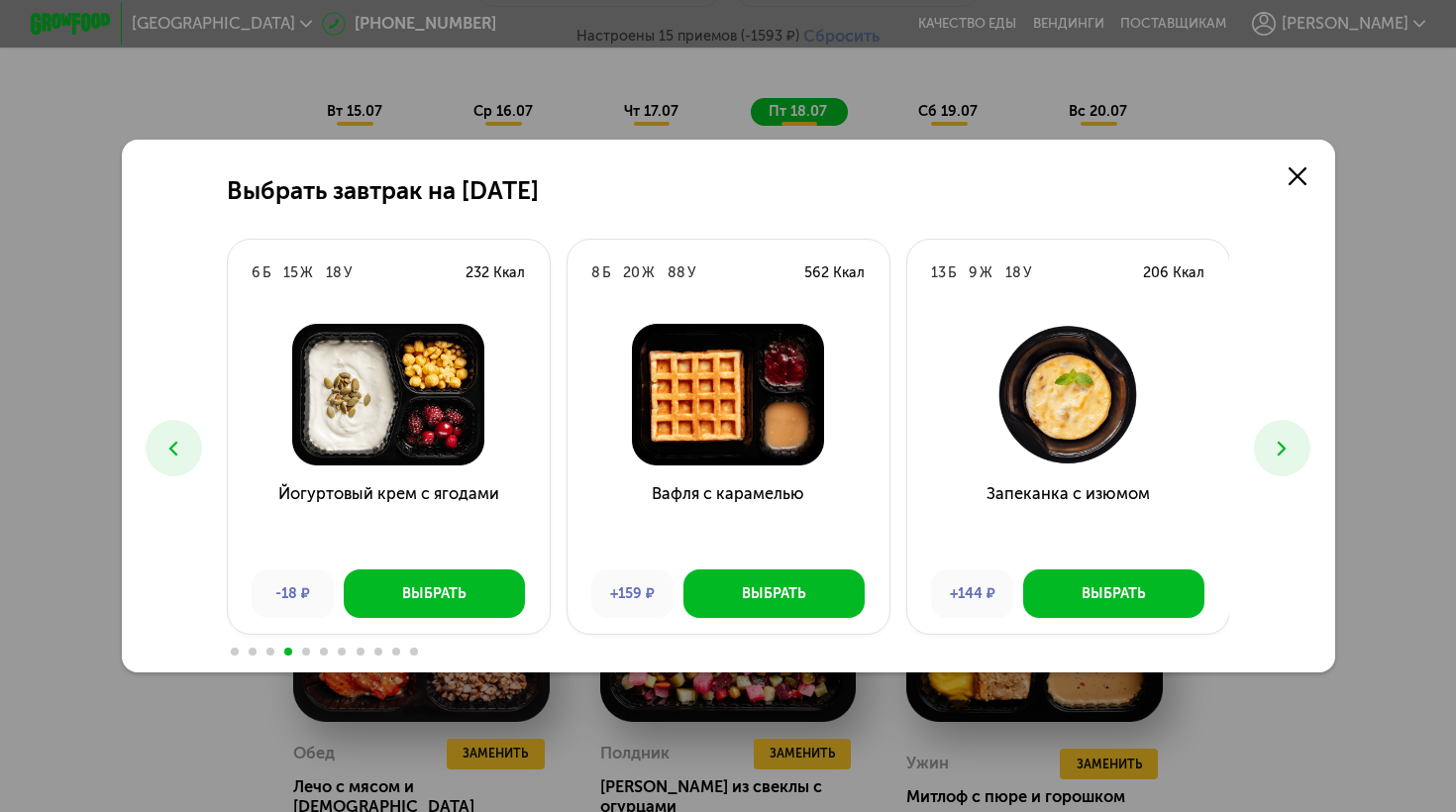 click at bounding box center [173, 448] 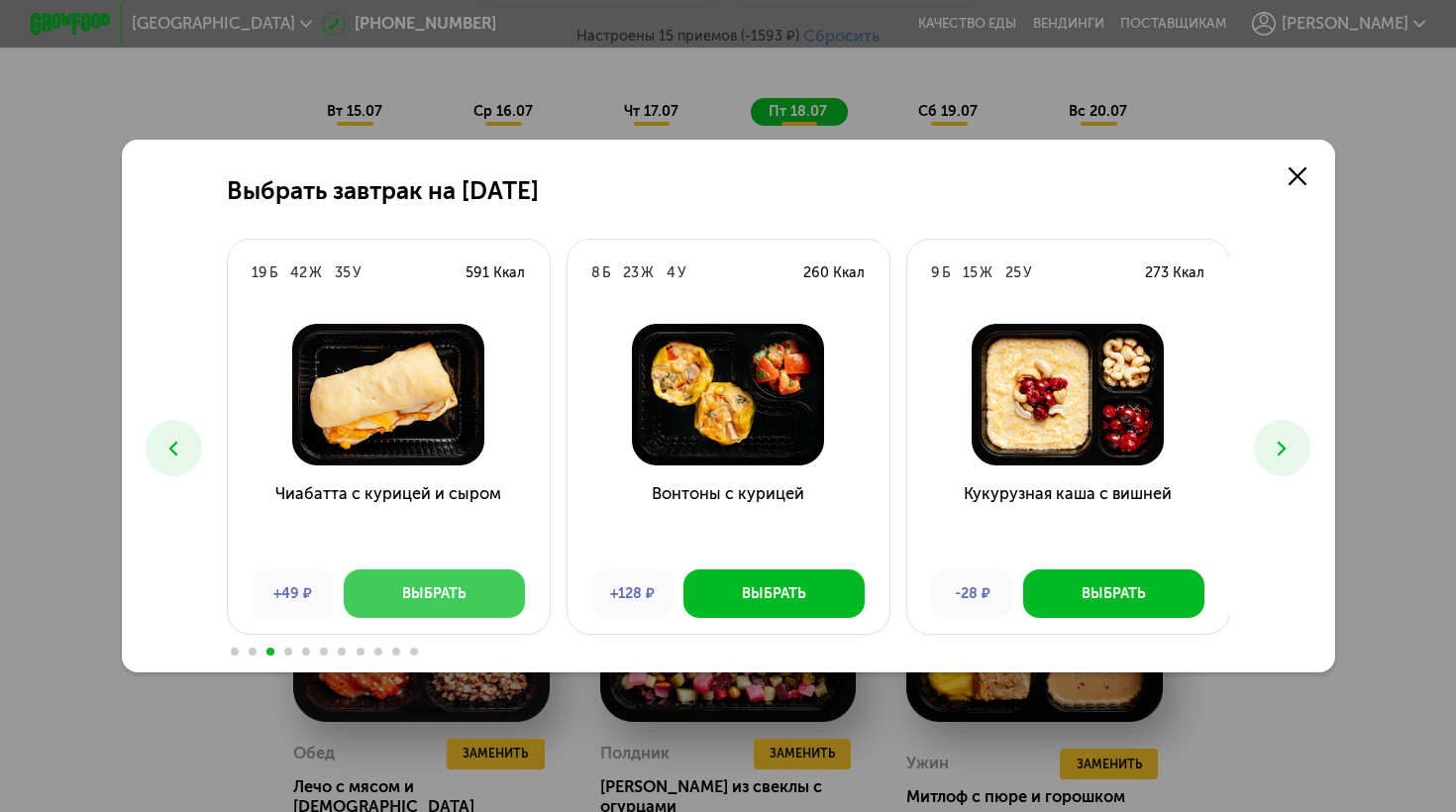 click on "Выбрать" at bounding box center (434, 594) 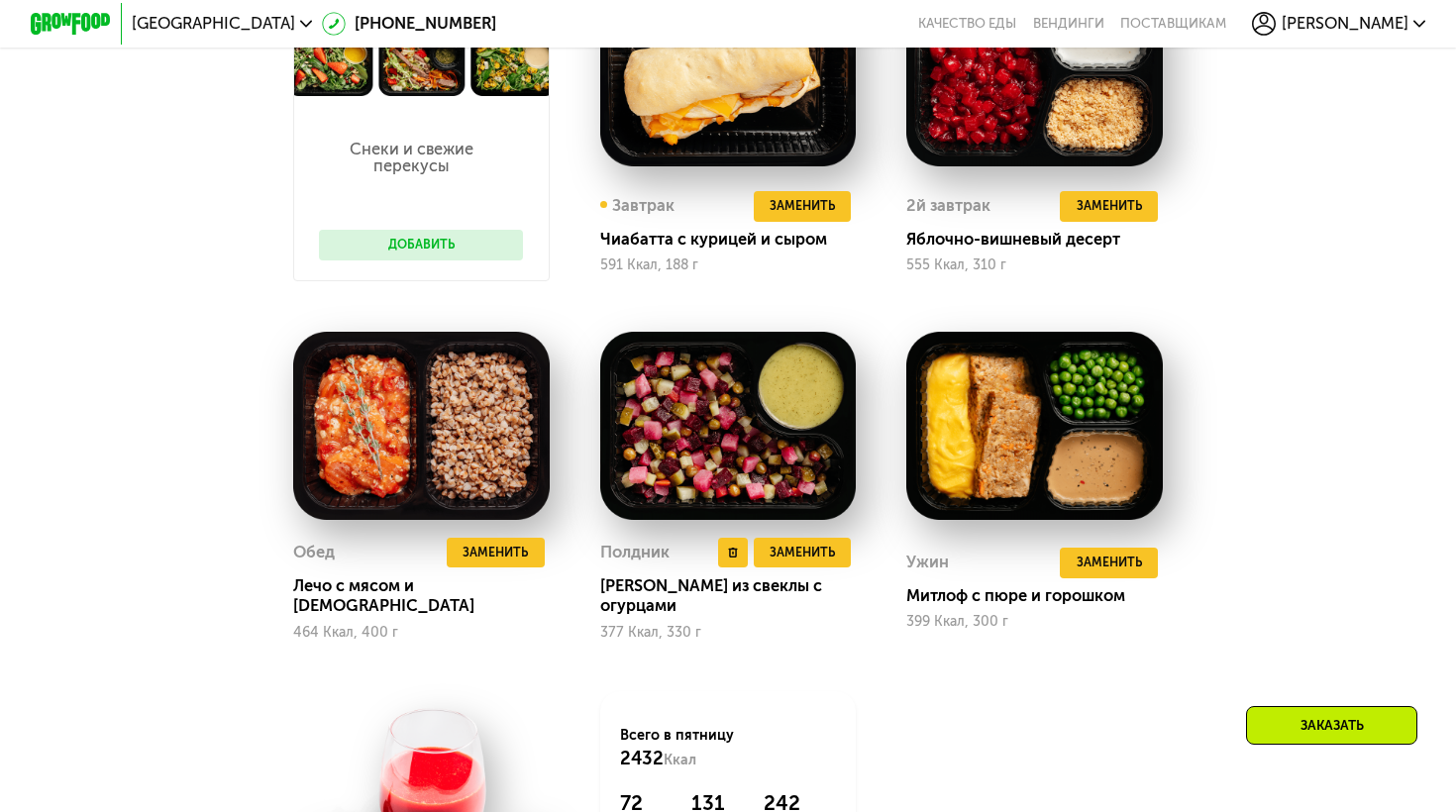 scroll, scrollTop: 1406, scrollLeft: 0, axis: vertical 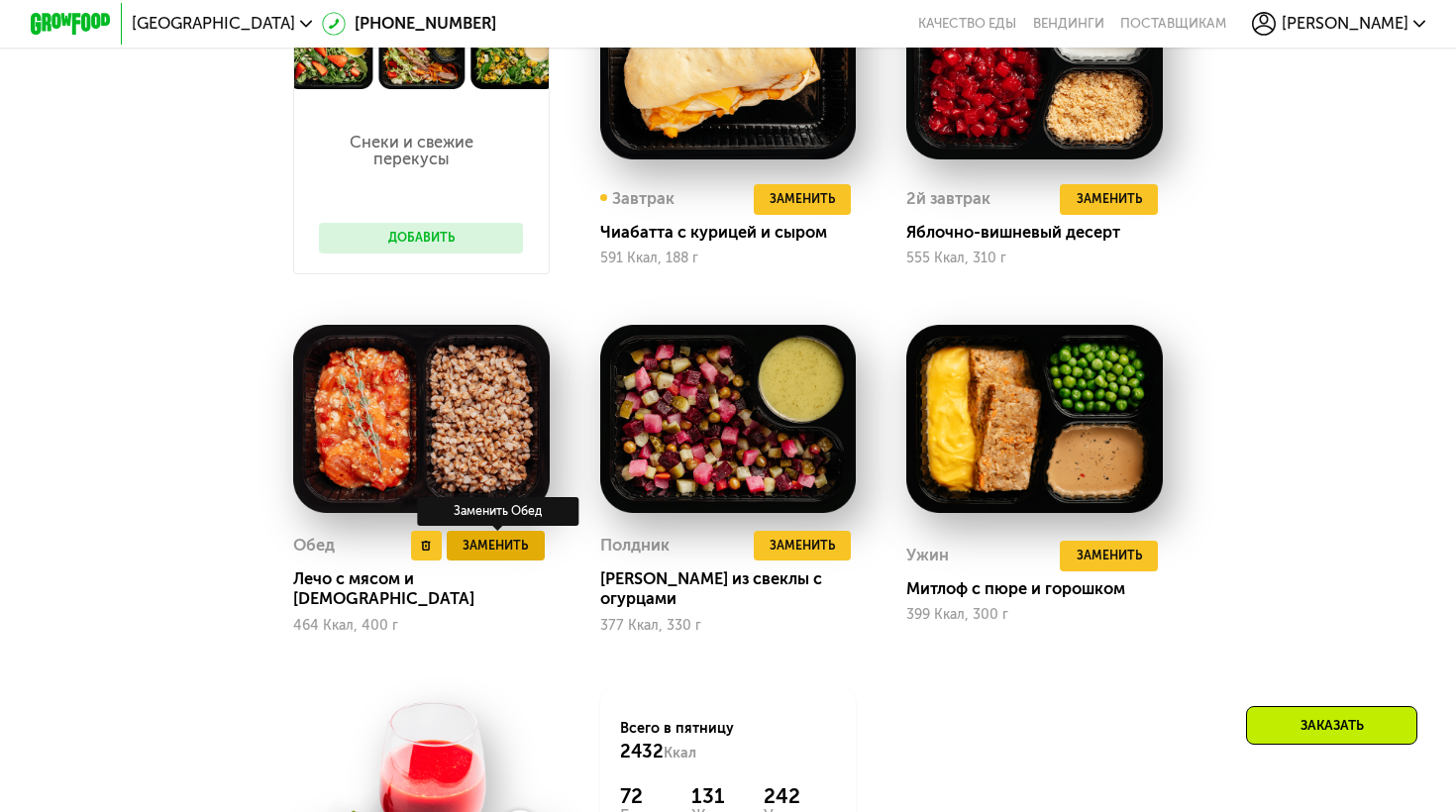 click on "Заменить" at bounding box center [495, 546] 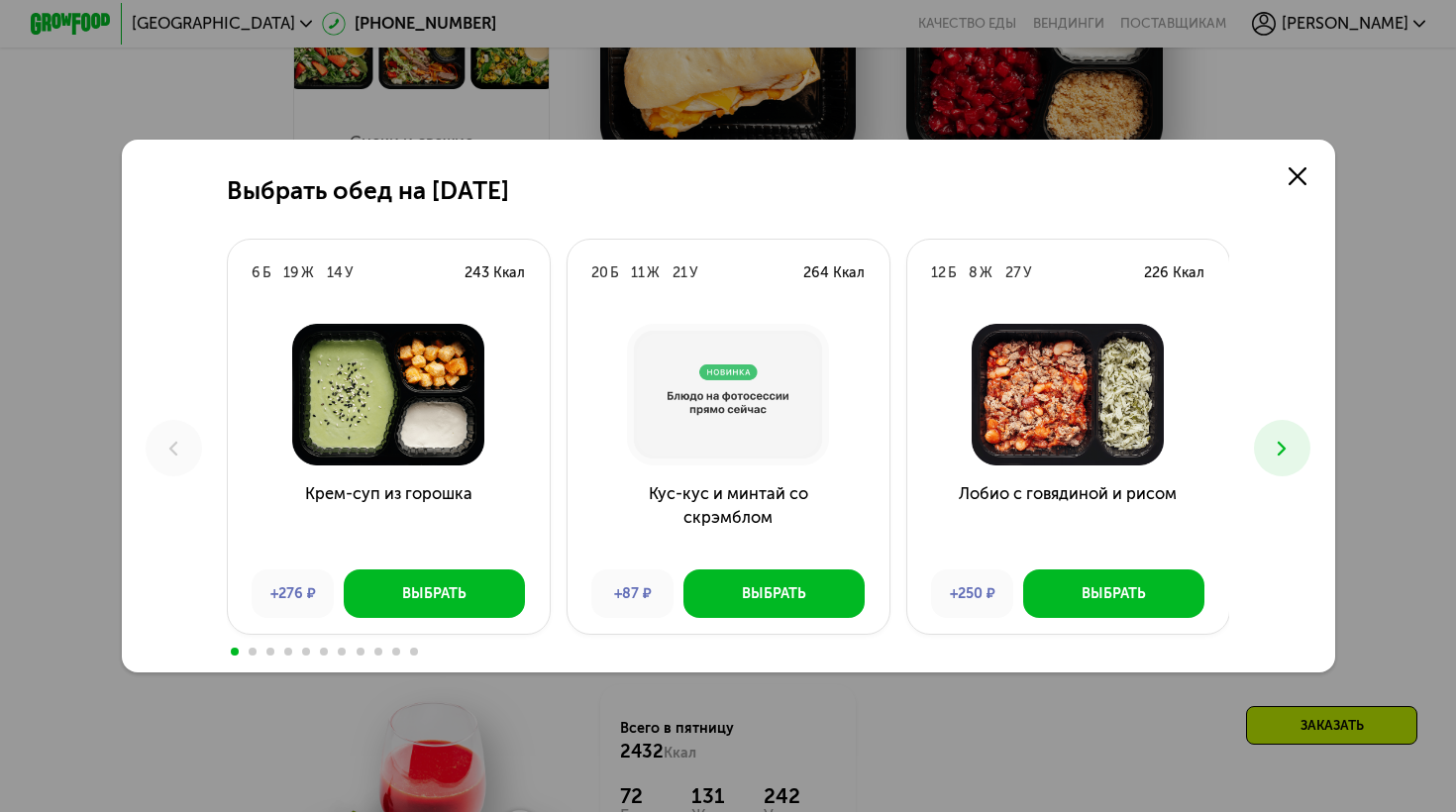 scroll, scrollTop: 0, scrollLeft: 0, axis: both 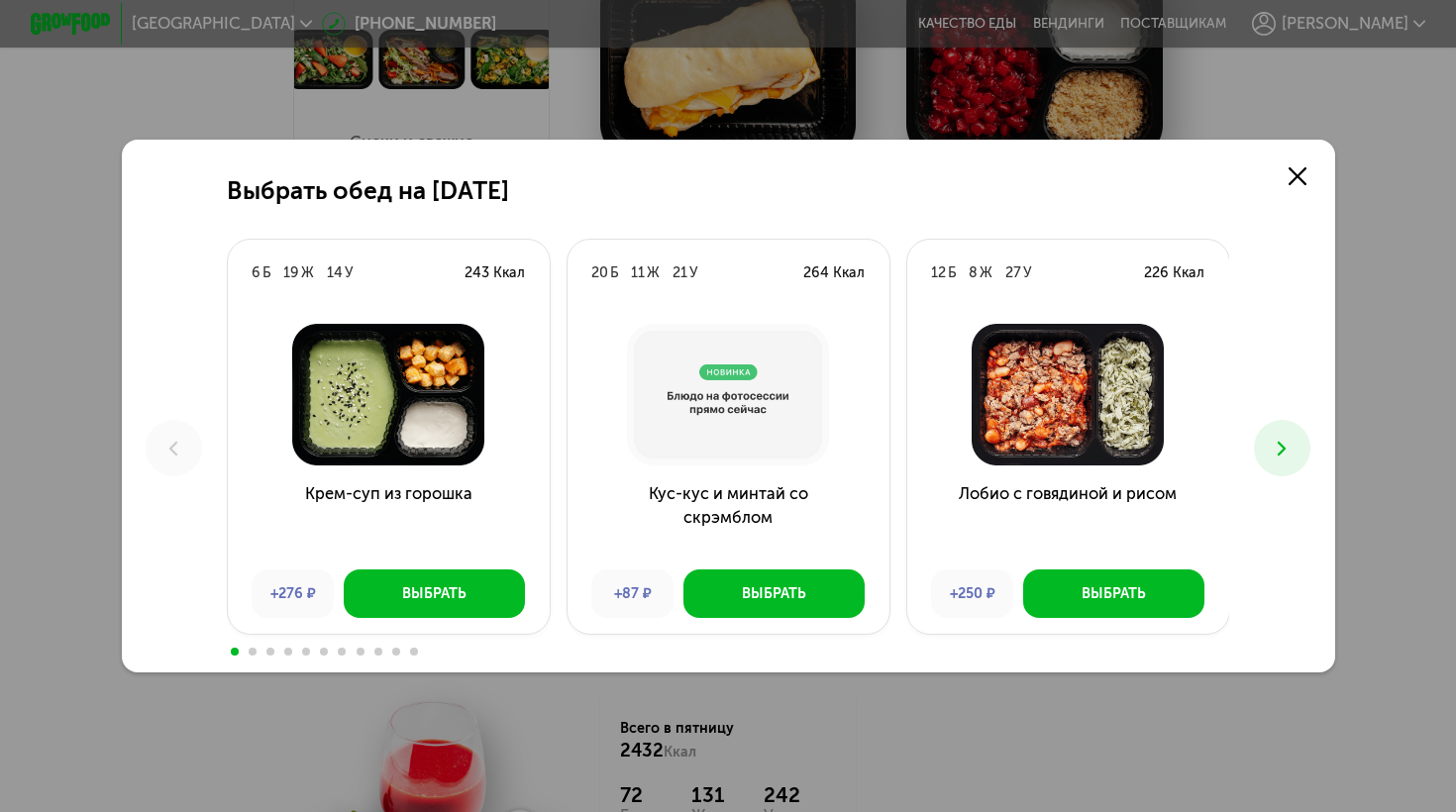 click 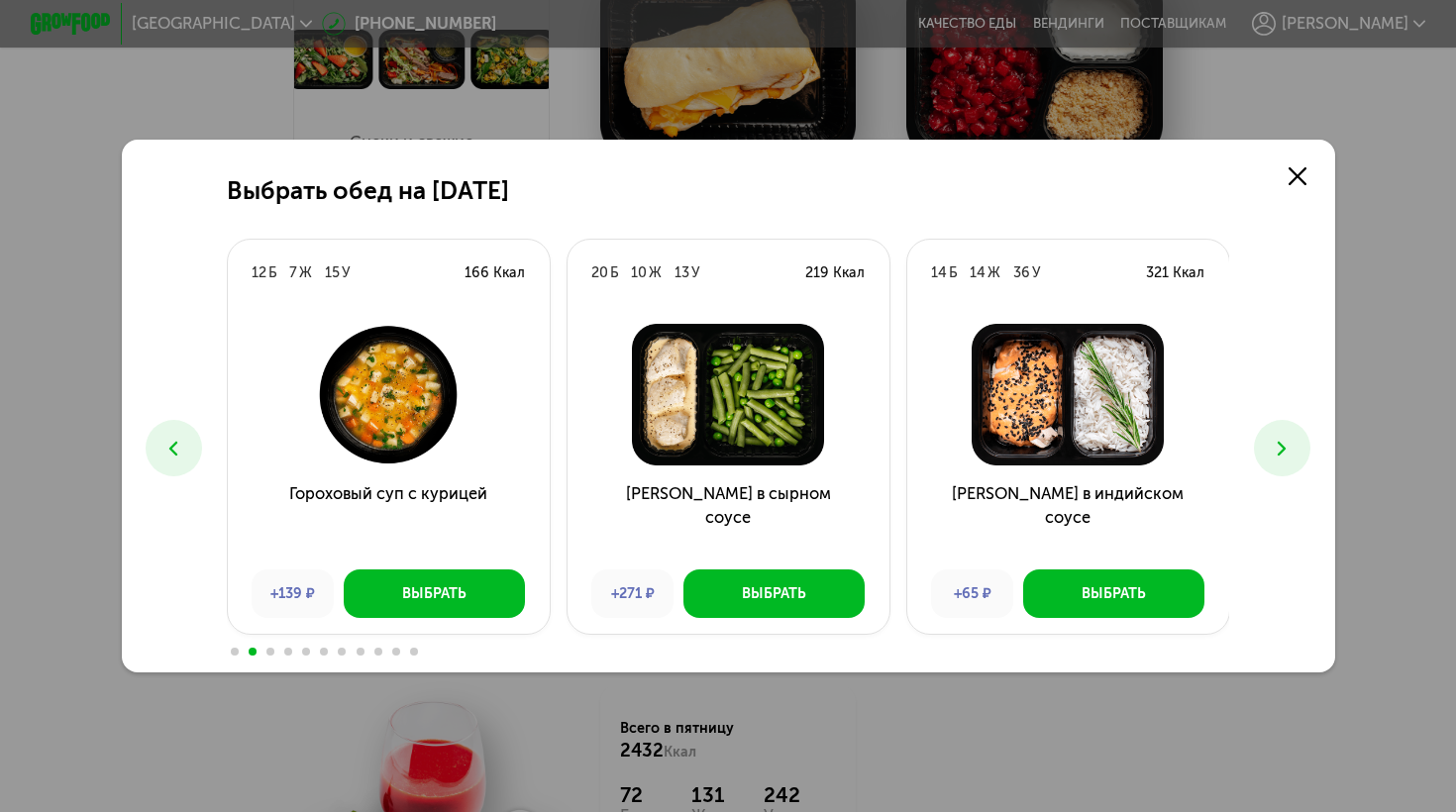click 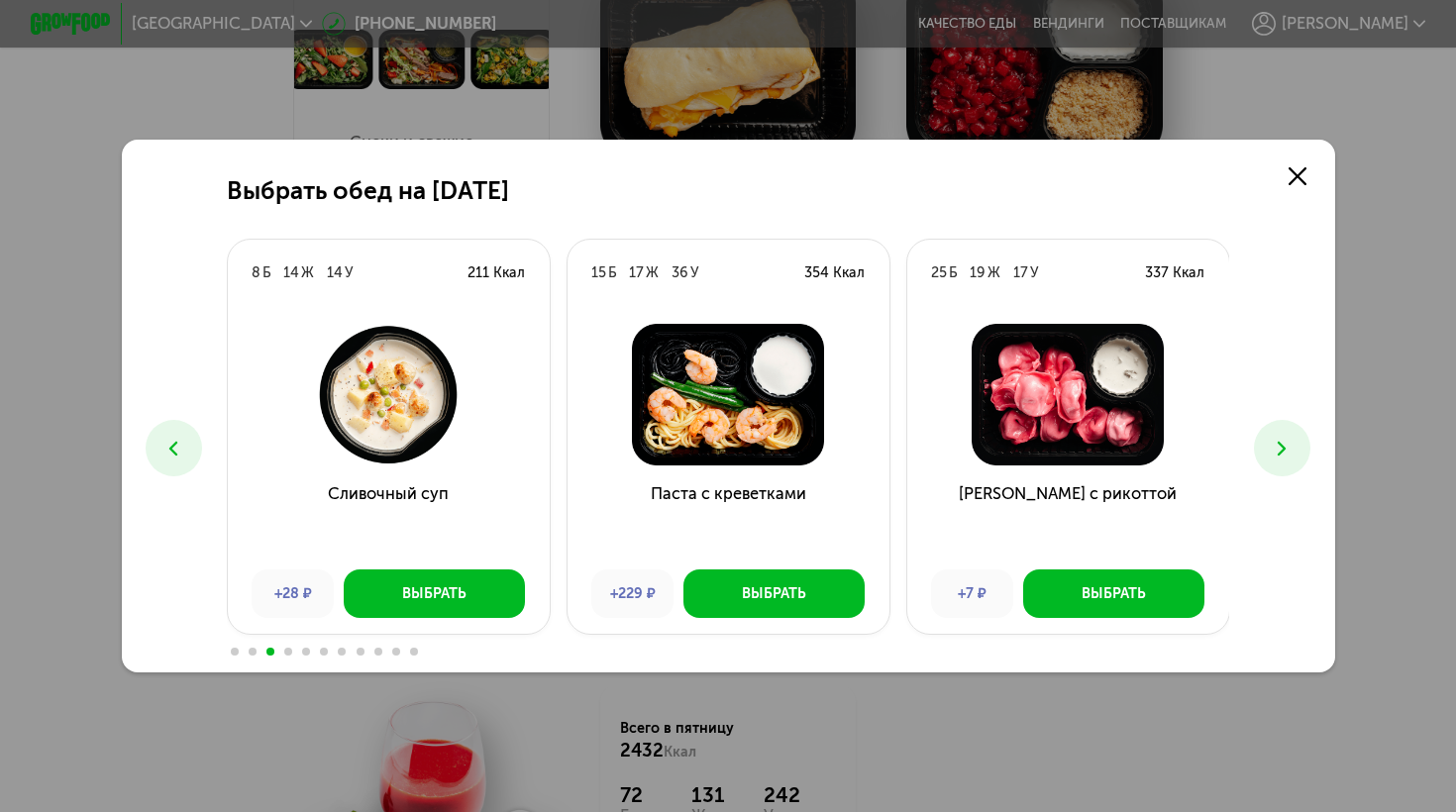 click 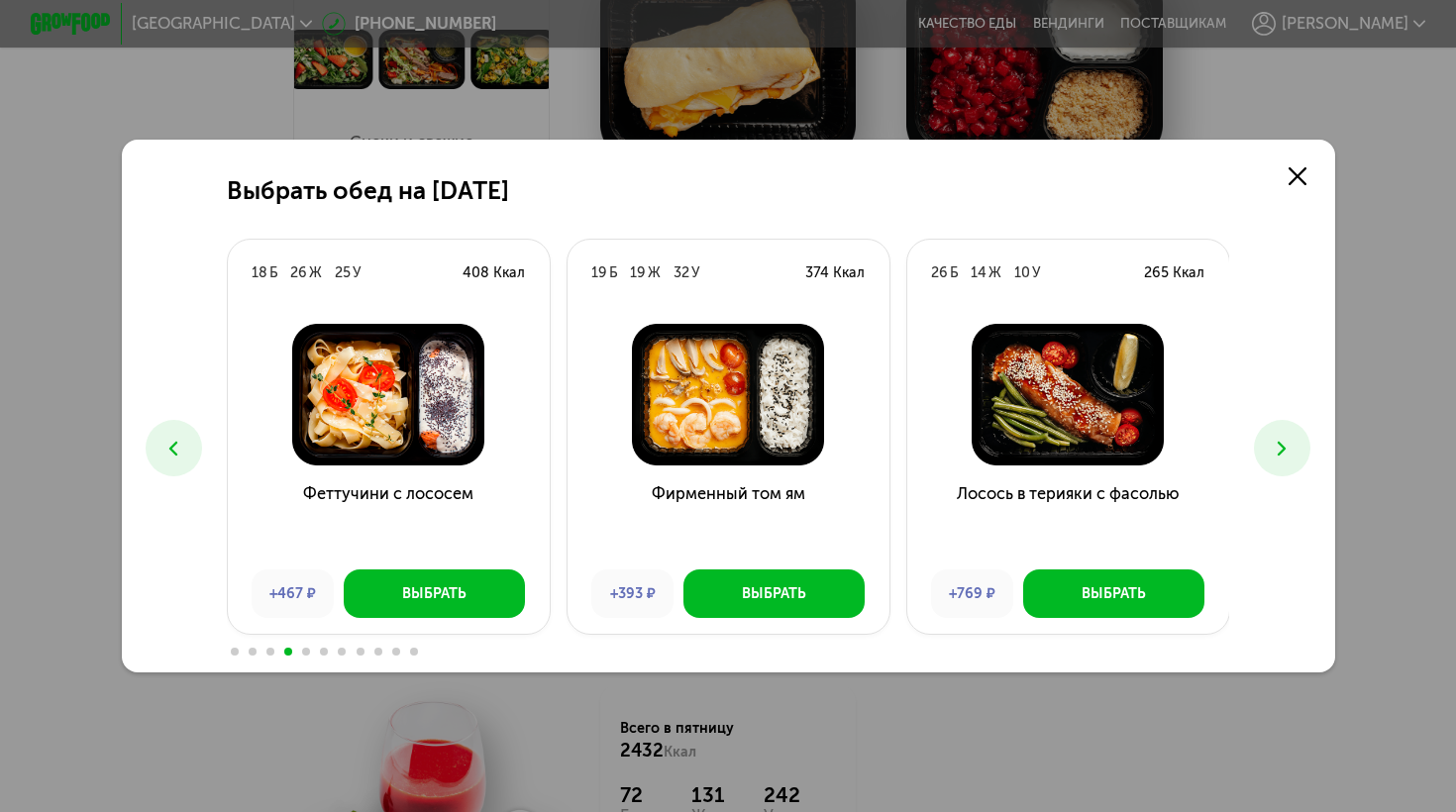 click 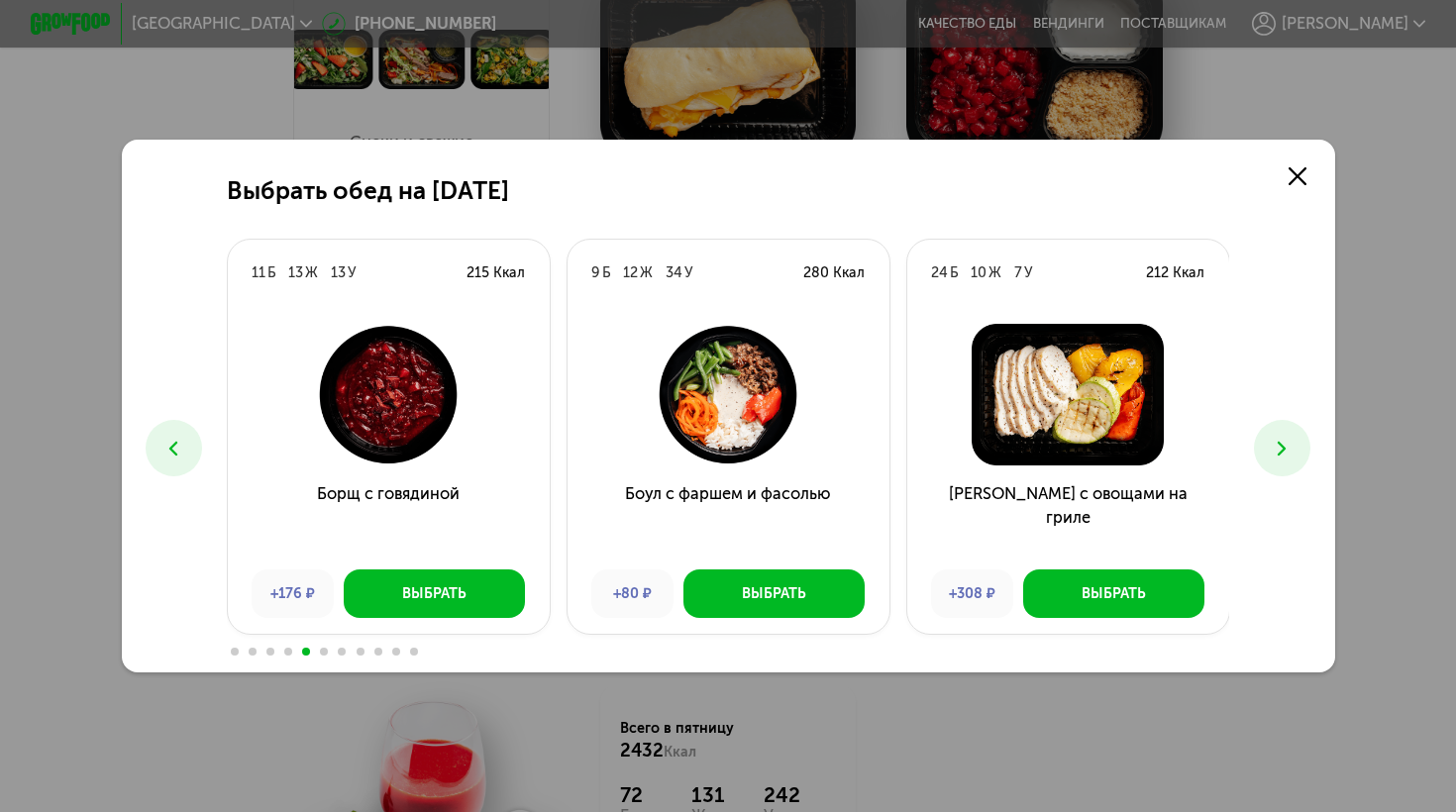 click 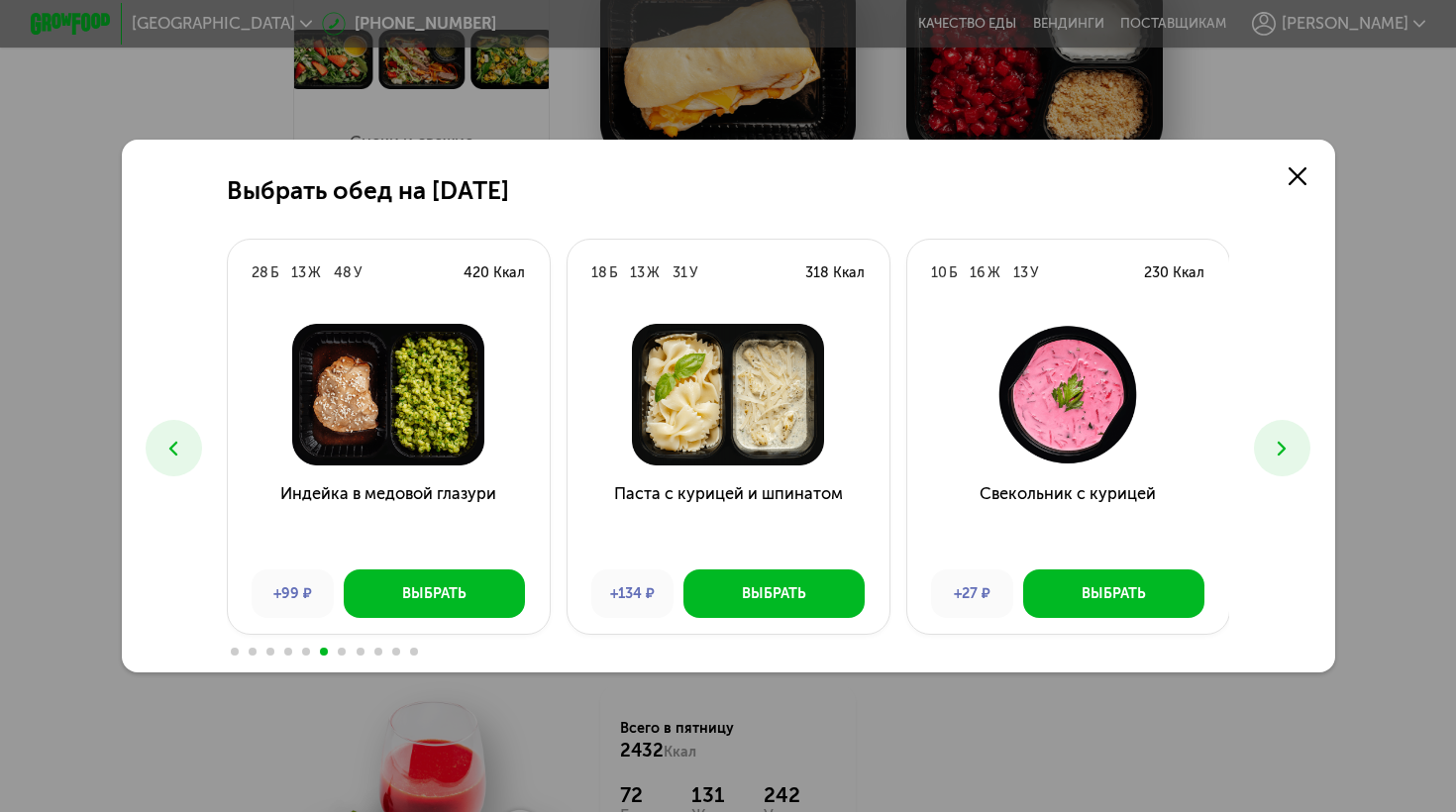 click 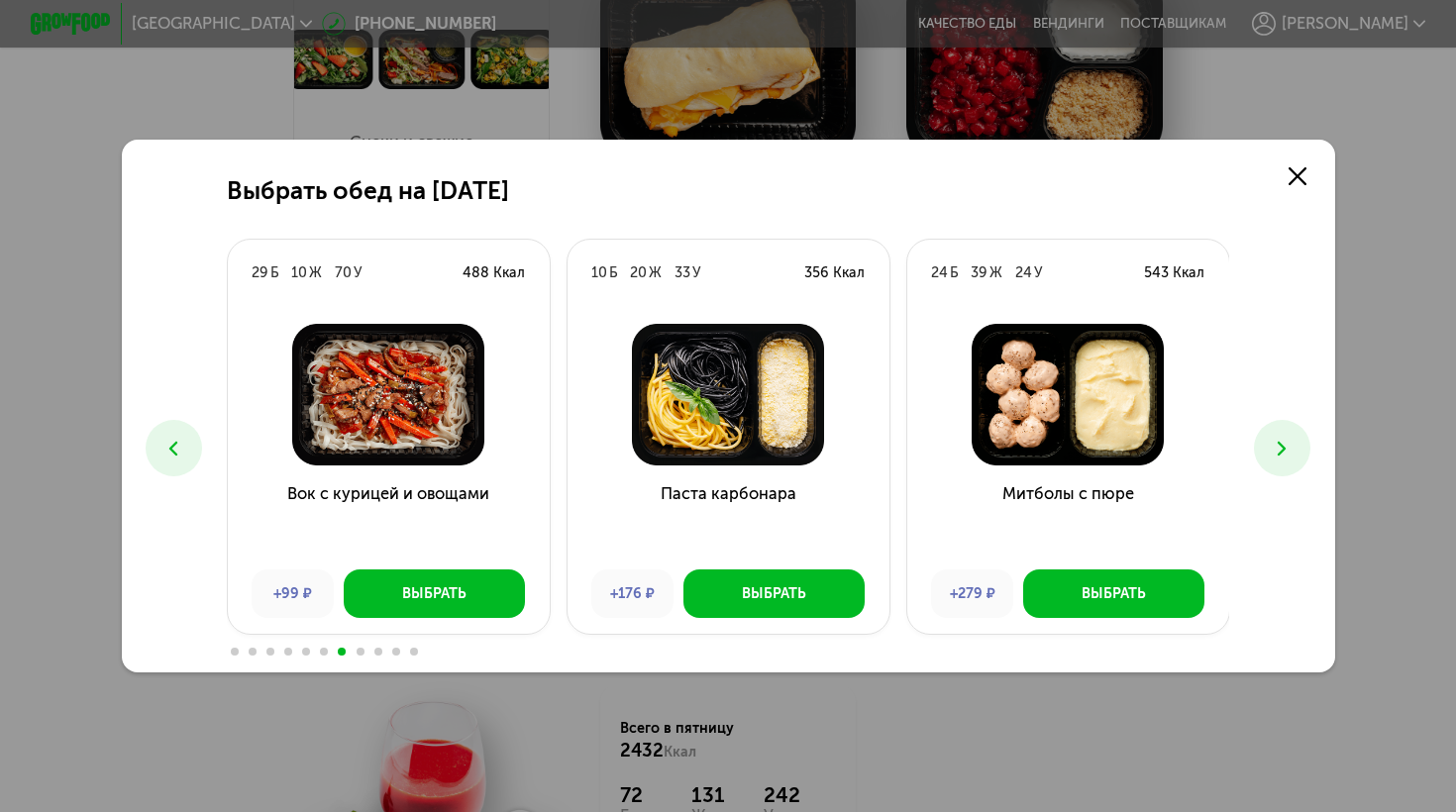 click 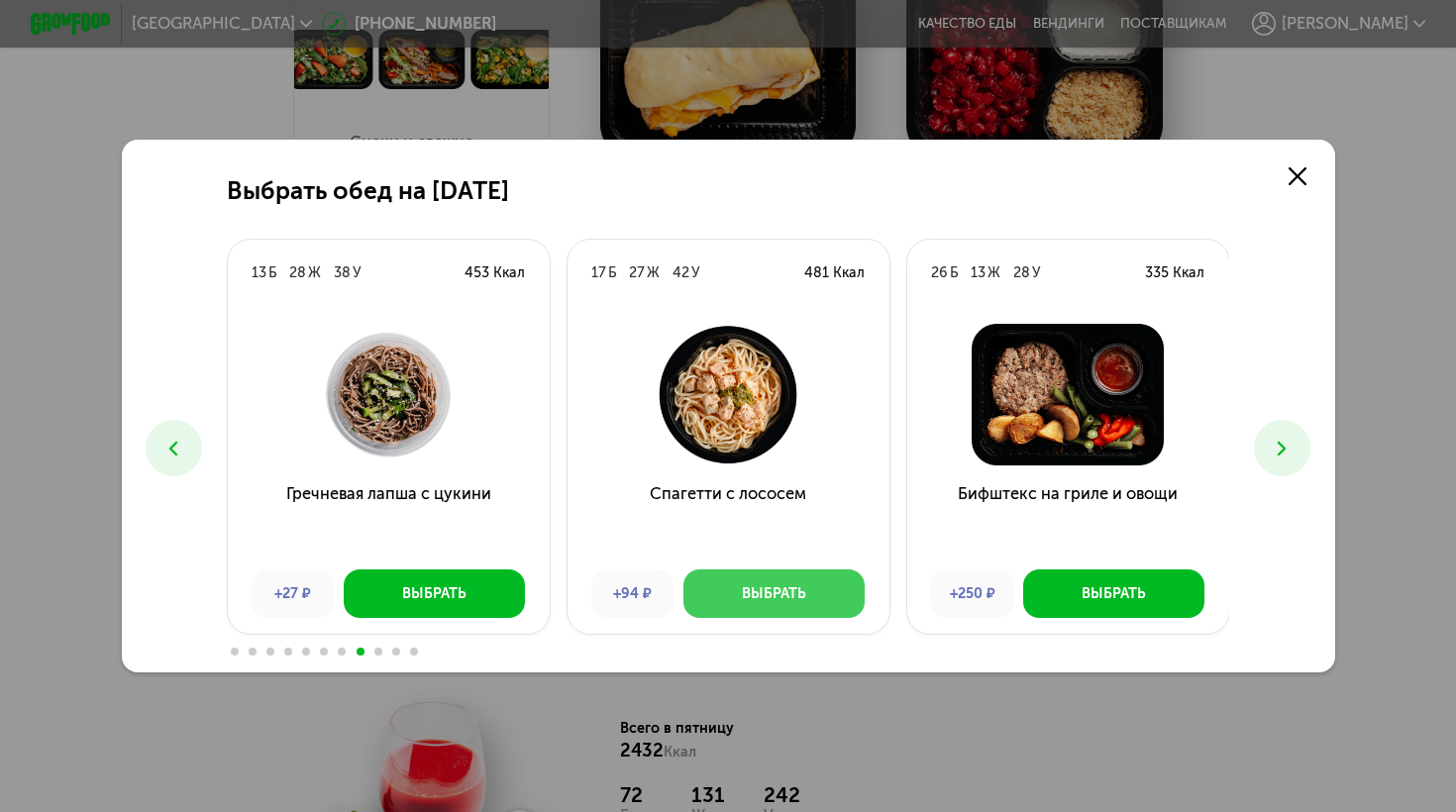 click on "Выбрать" at bounding box center [774, 593] 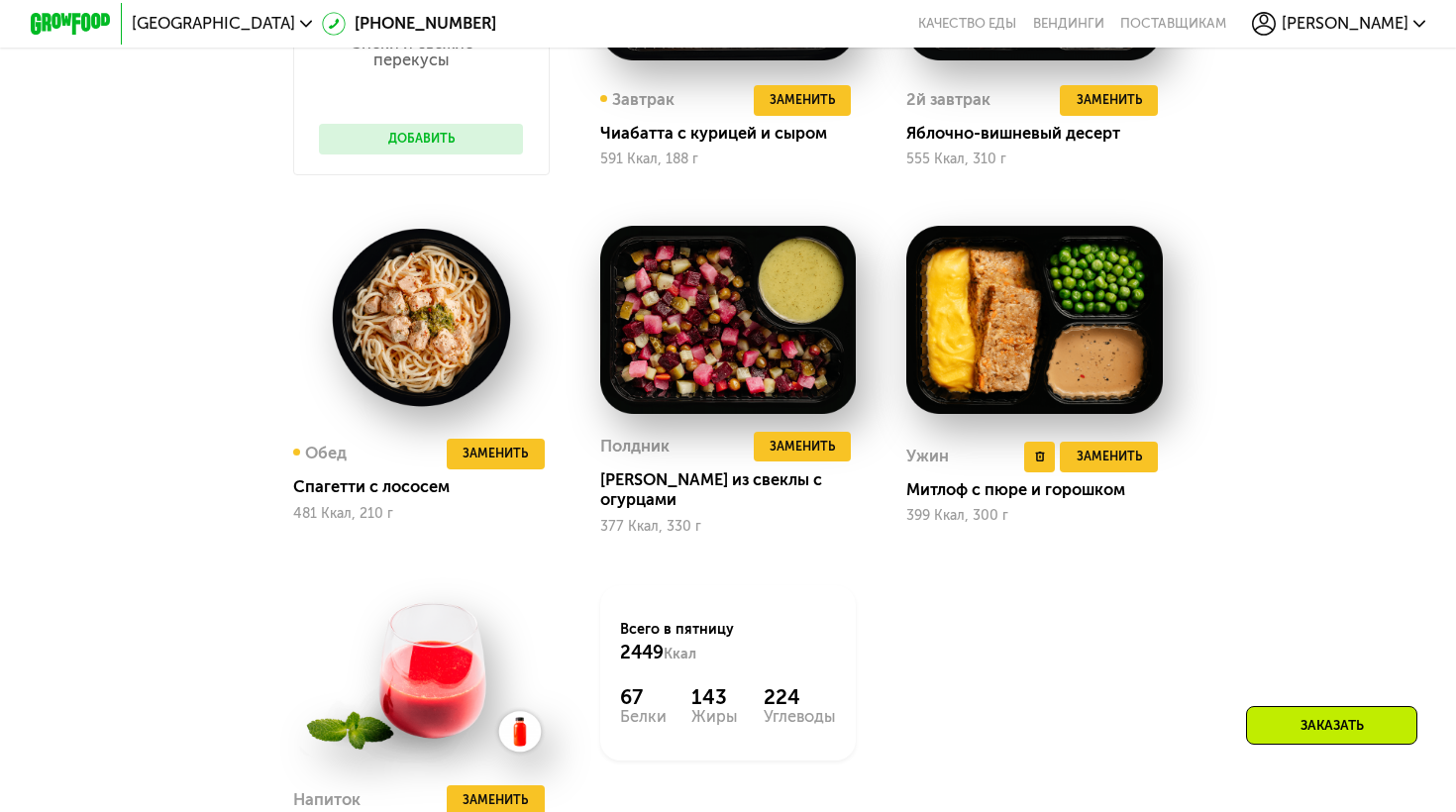 scroll, scrollTop: 1520, scrollLeft: 0, axis: vertical 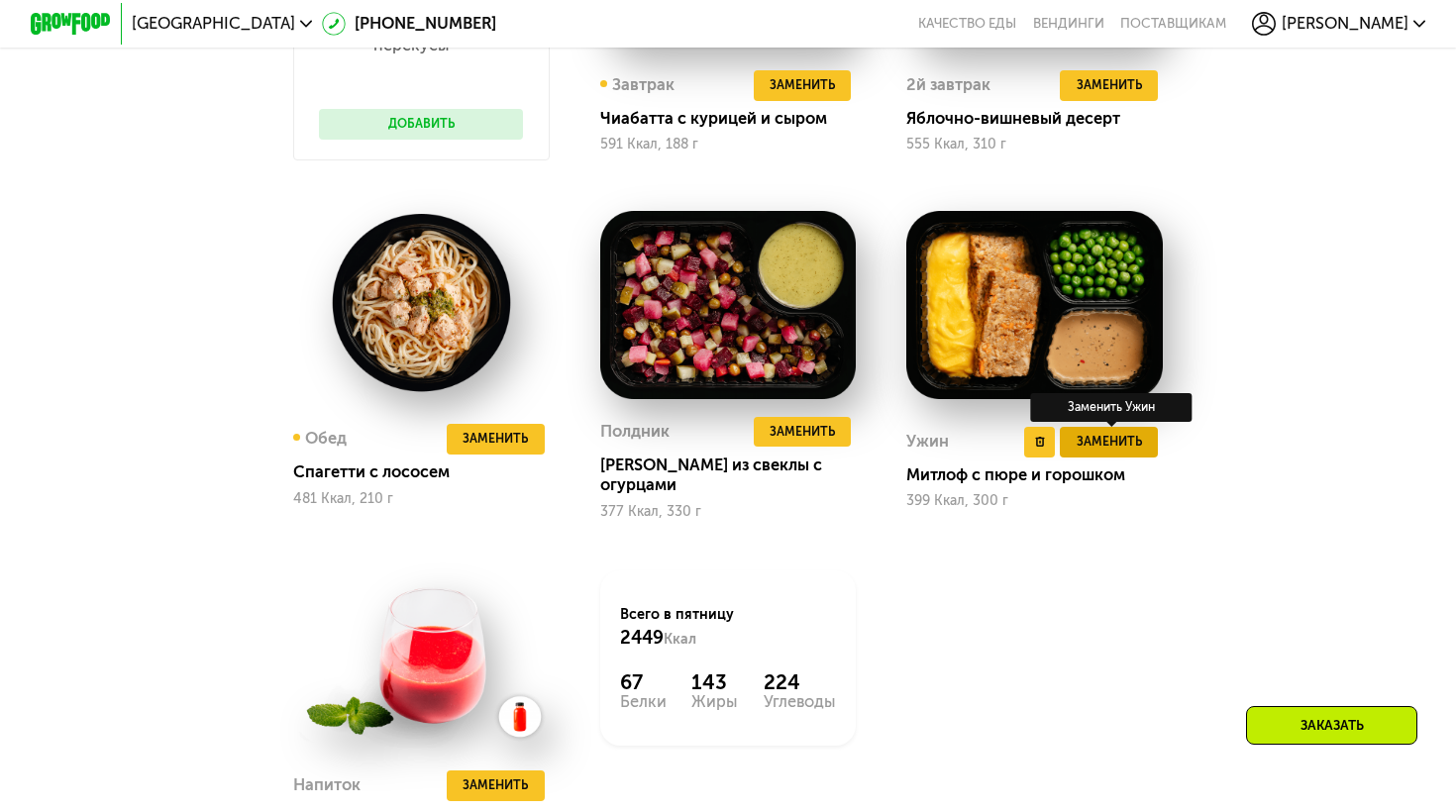 click on "Заменить" at bounding box center [1109, 442] 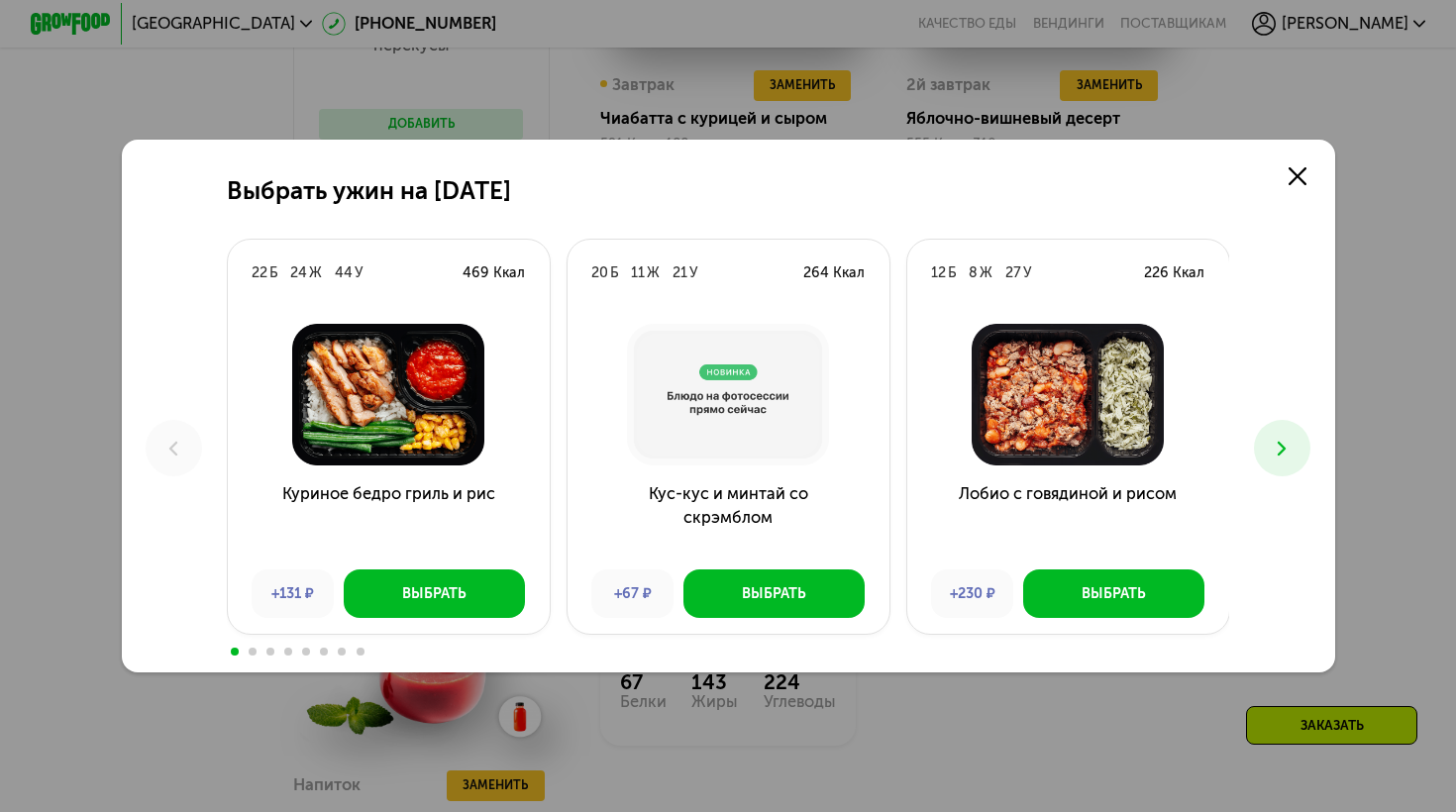 scroll, scrollTop: 0, scrollLeft: 0, axis: both 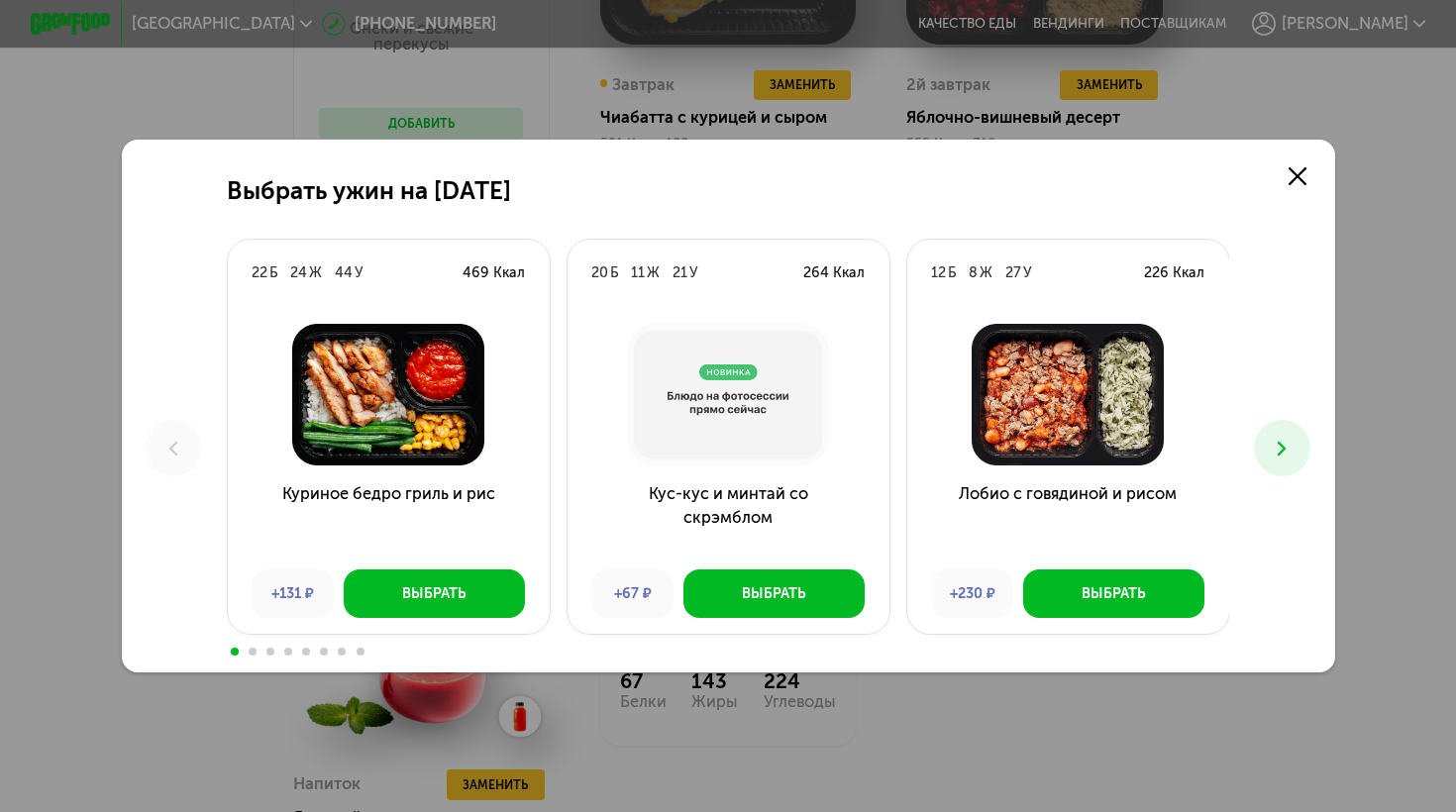 click at bounding box center (1282, 448) 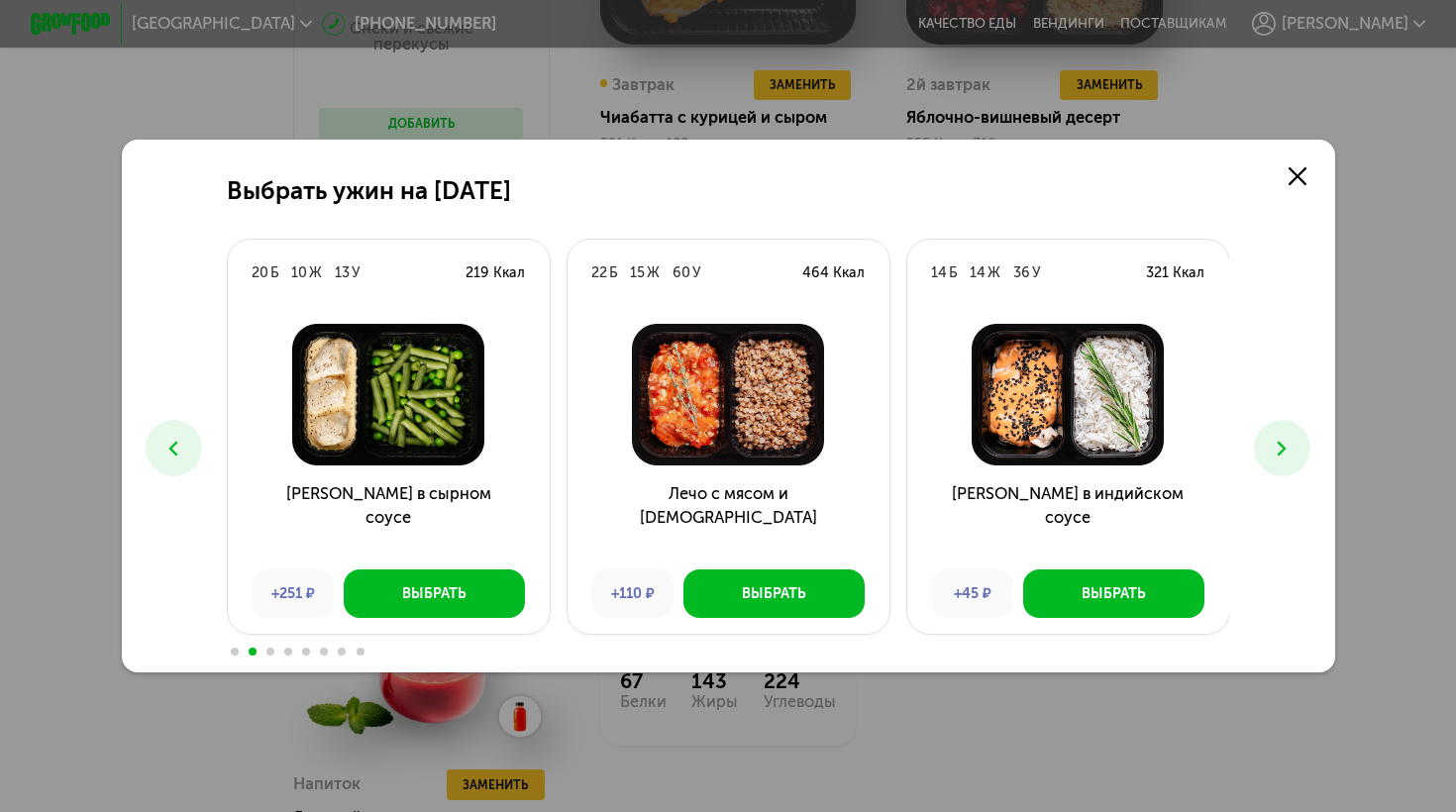 click at bounding box center (1282, 448) 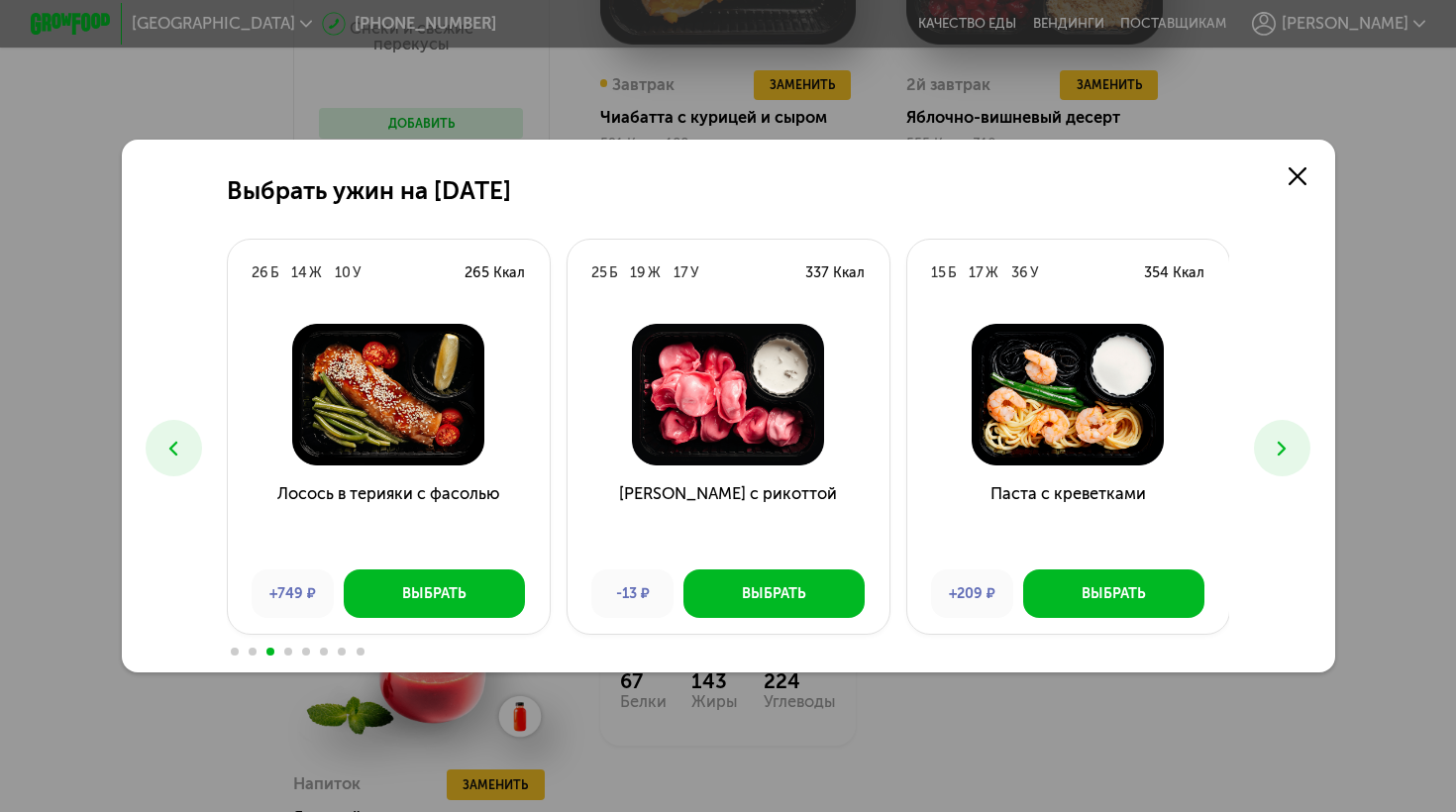 click at bounding box center (1282, 448) 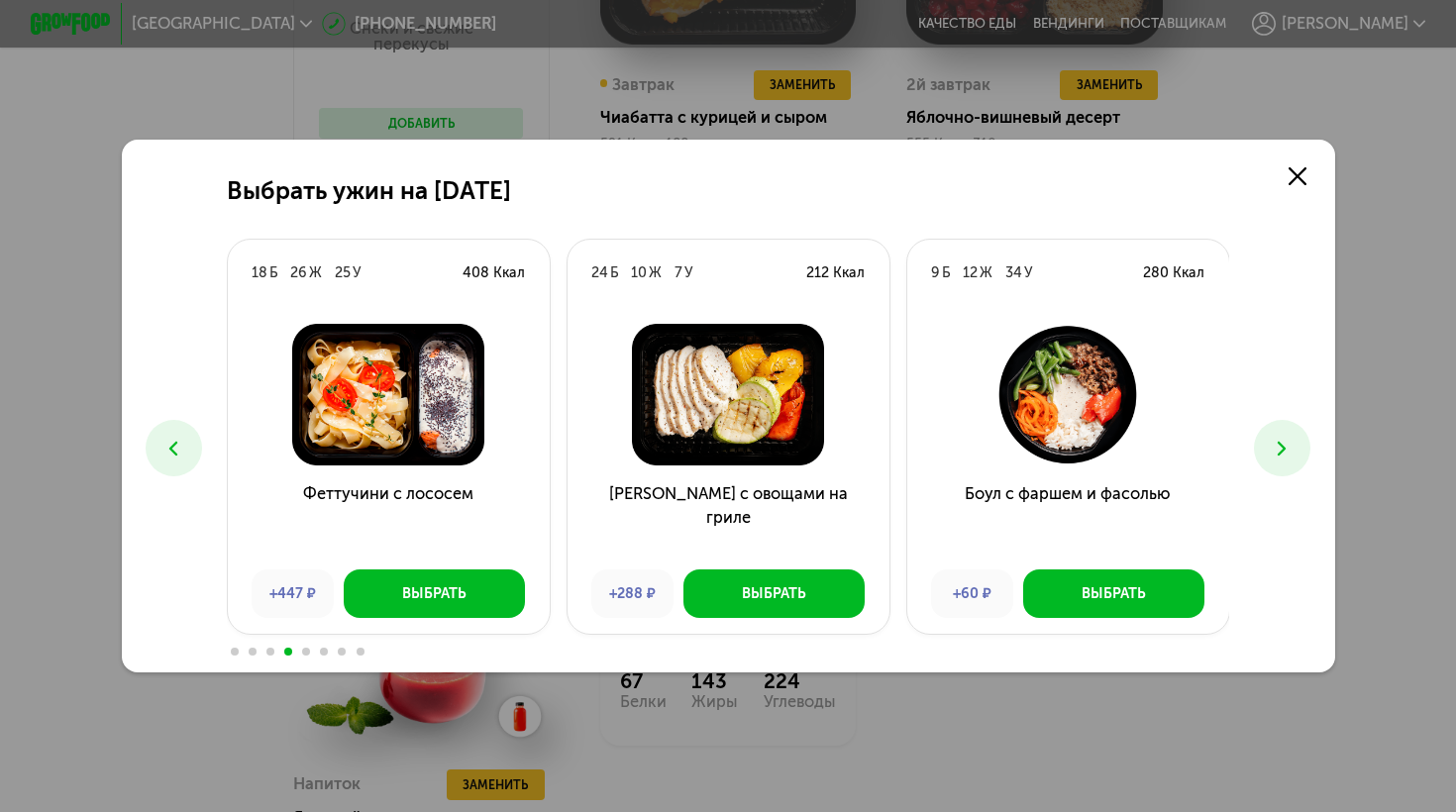 click at bounding box center (1282, 448) 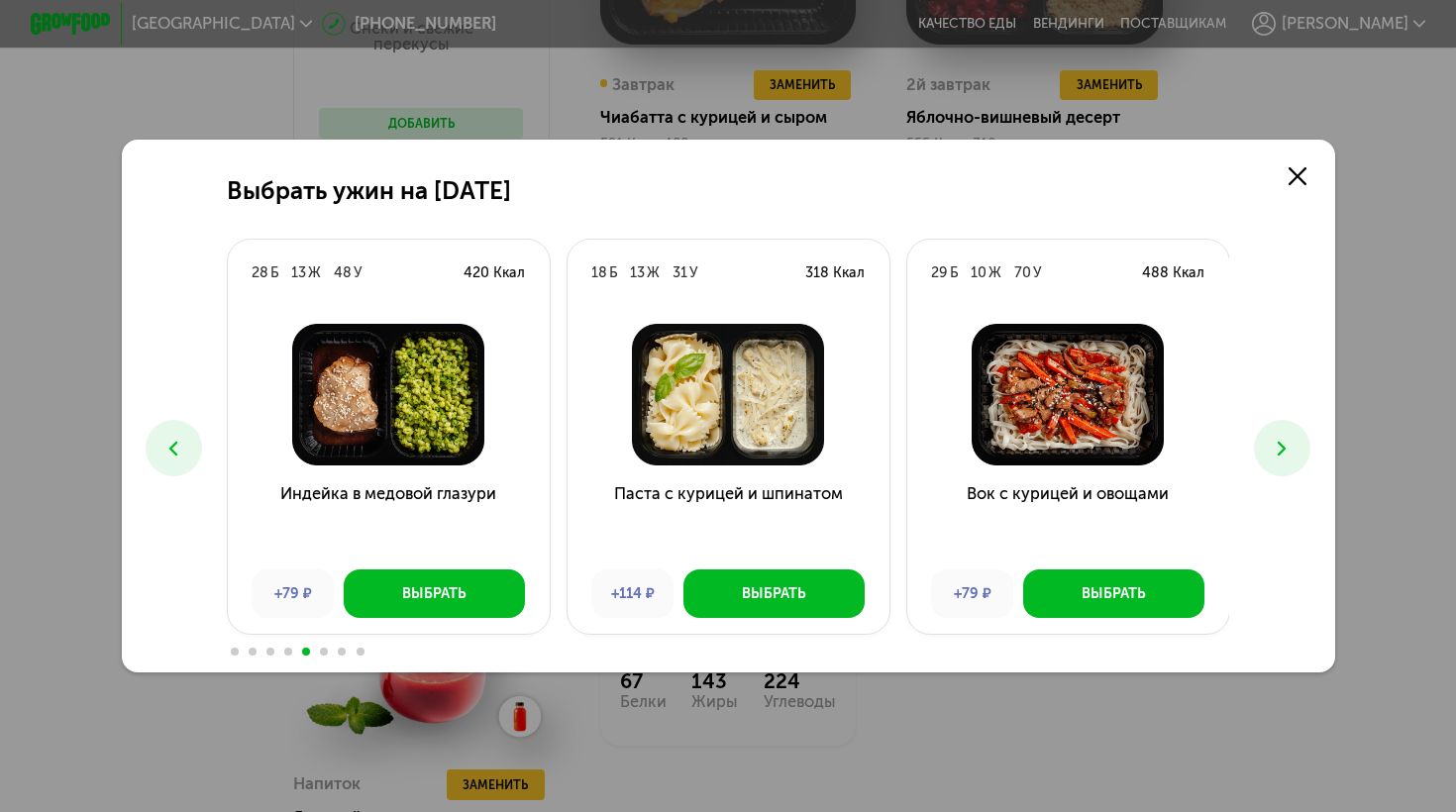 click at bounding box center (1282, 448) 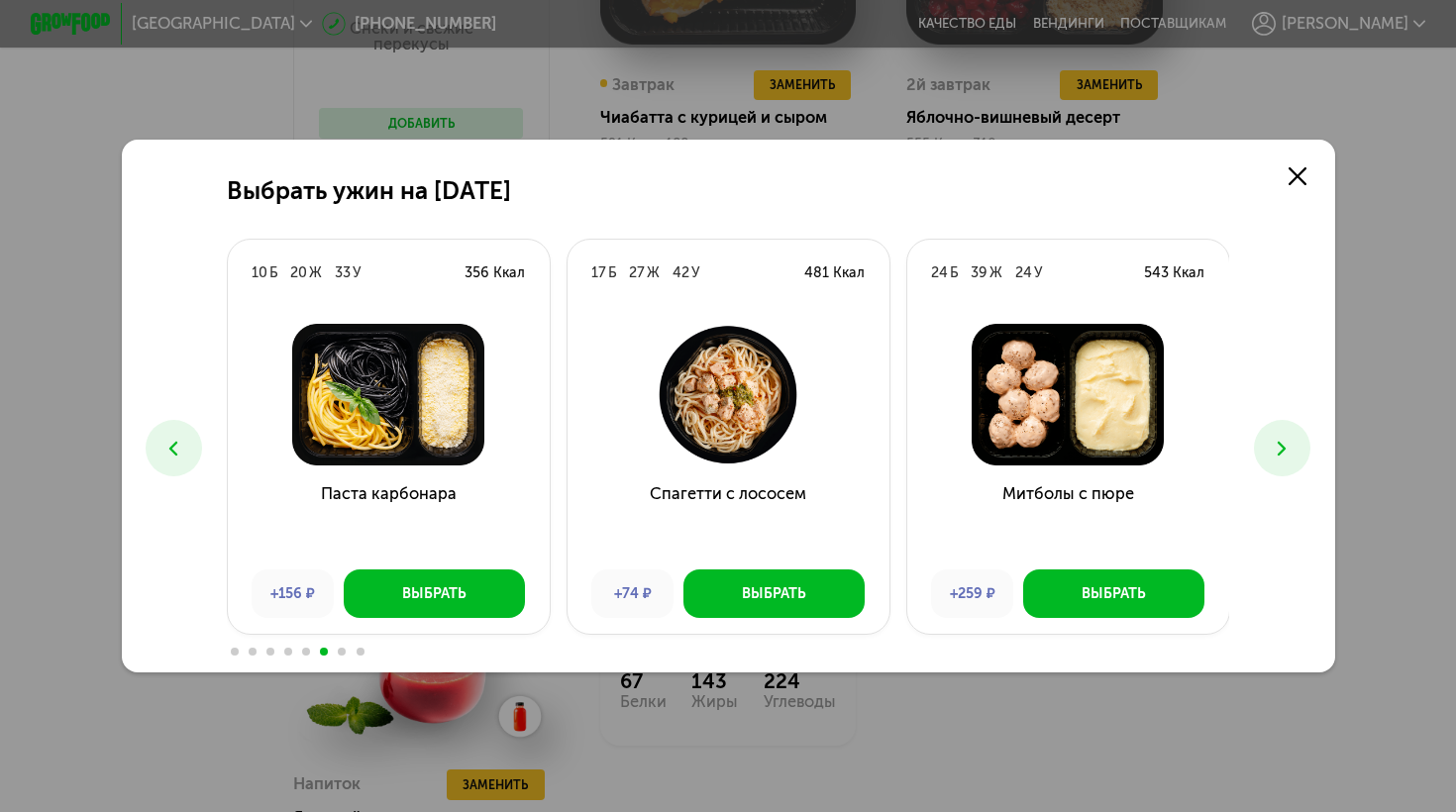 click at bounding box center [1282, 448] 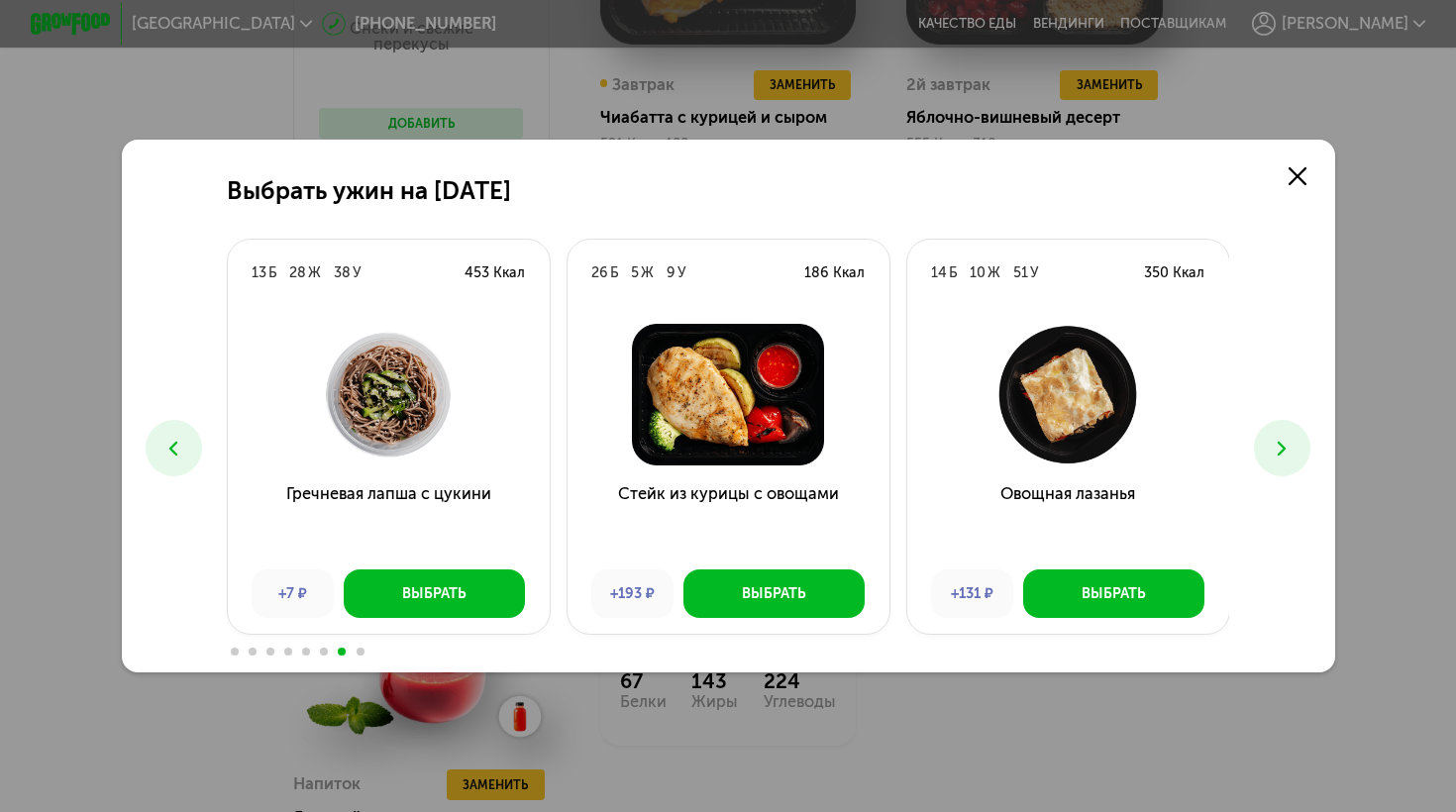 drag, startPoint x: 1273, startPoint y: 430, endPoint x: 1046, endPoint y: 453, distance: 228.16222 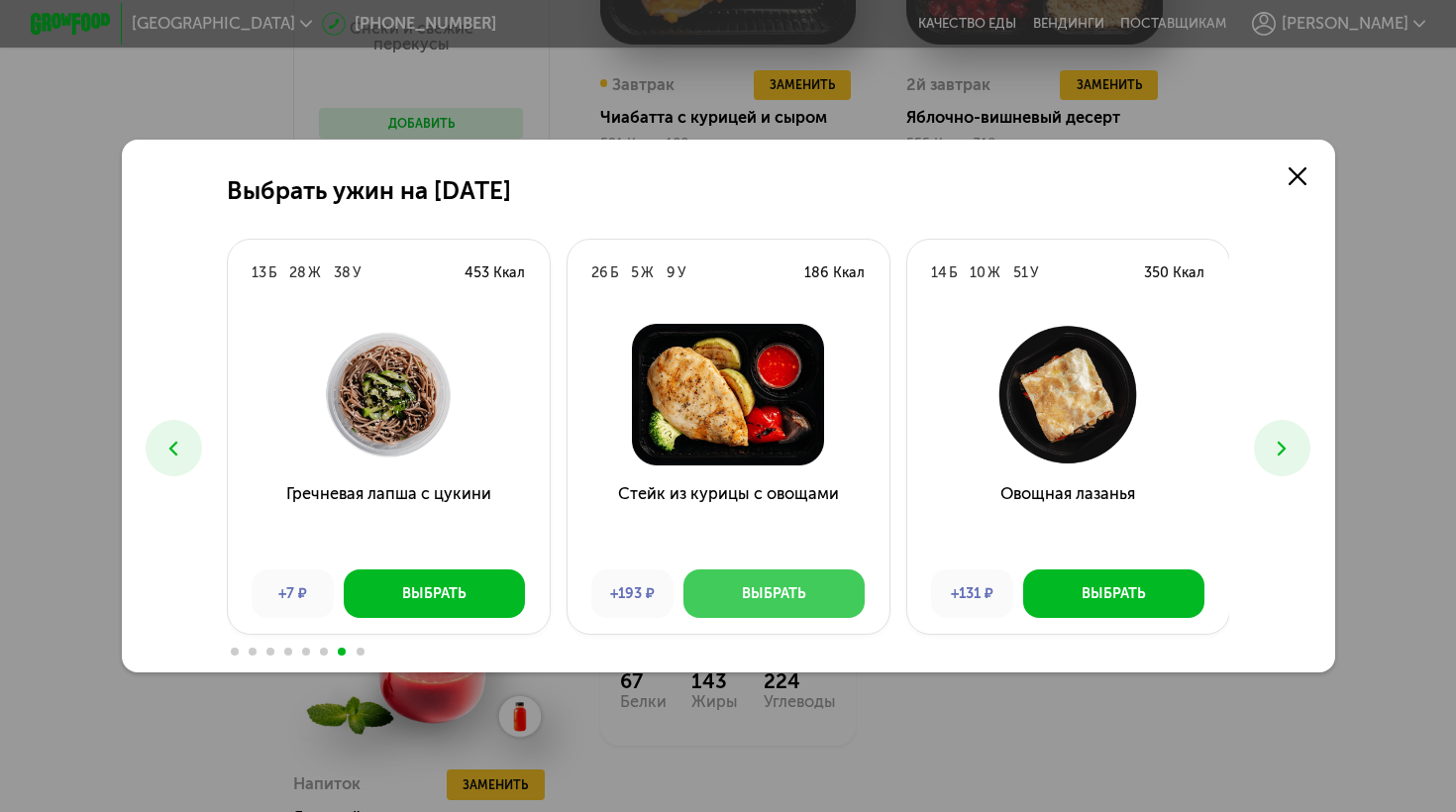 click on "Выбрать" at bounding box center [774, 593] 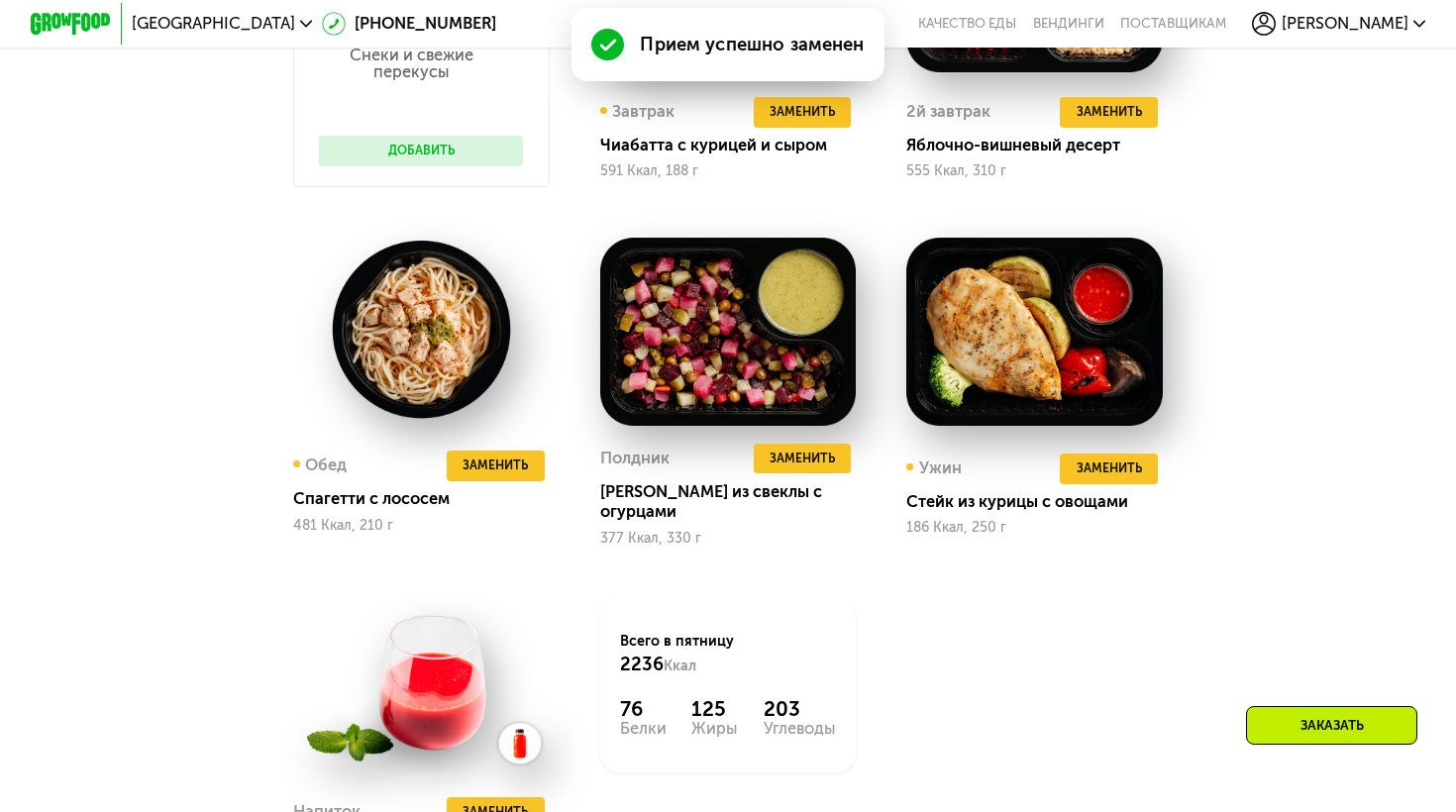 scroll, scrollTop: 1520, scrollLeft: 0, axis: vertical 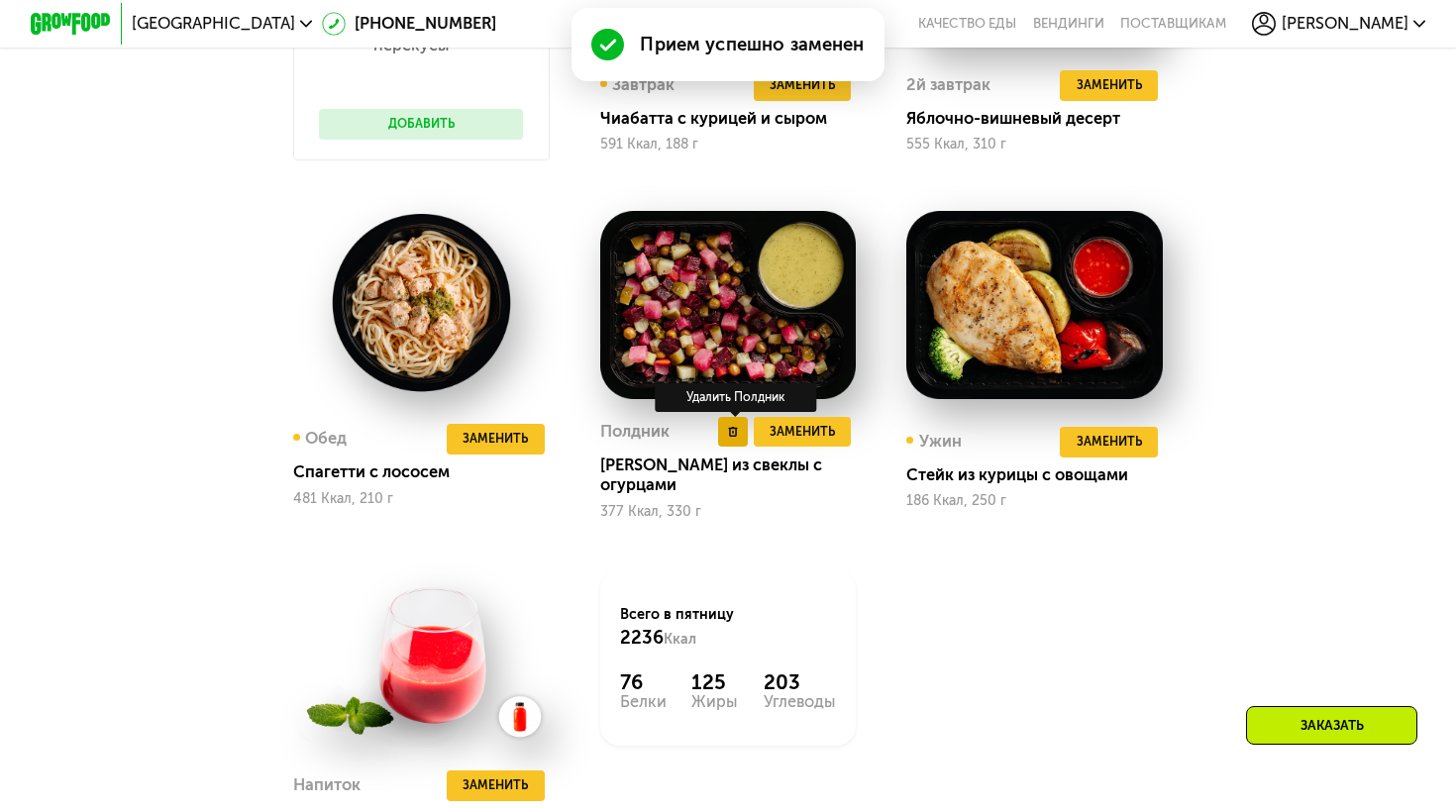 click at bounding box center (733, 432) 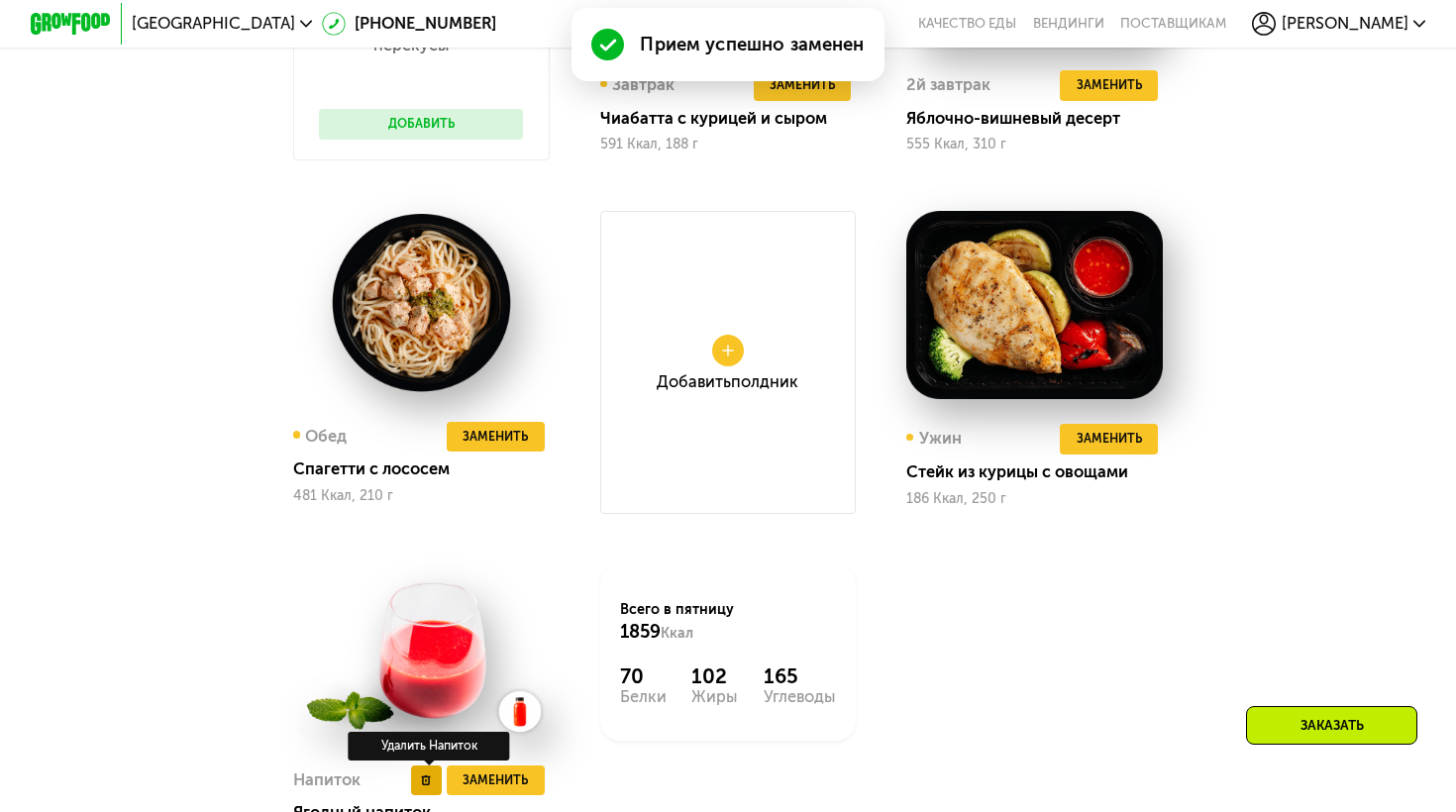 click 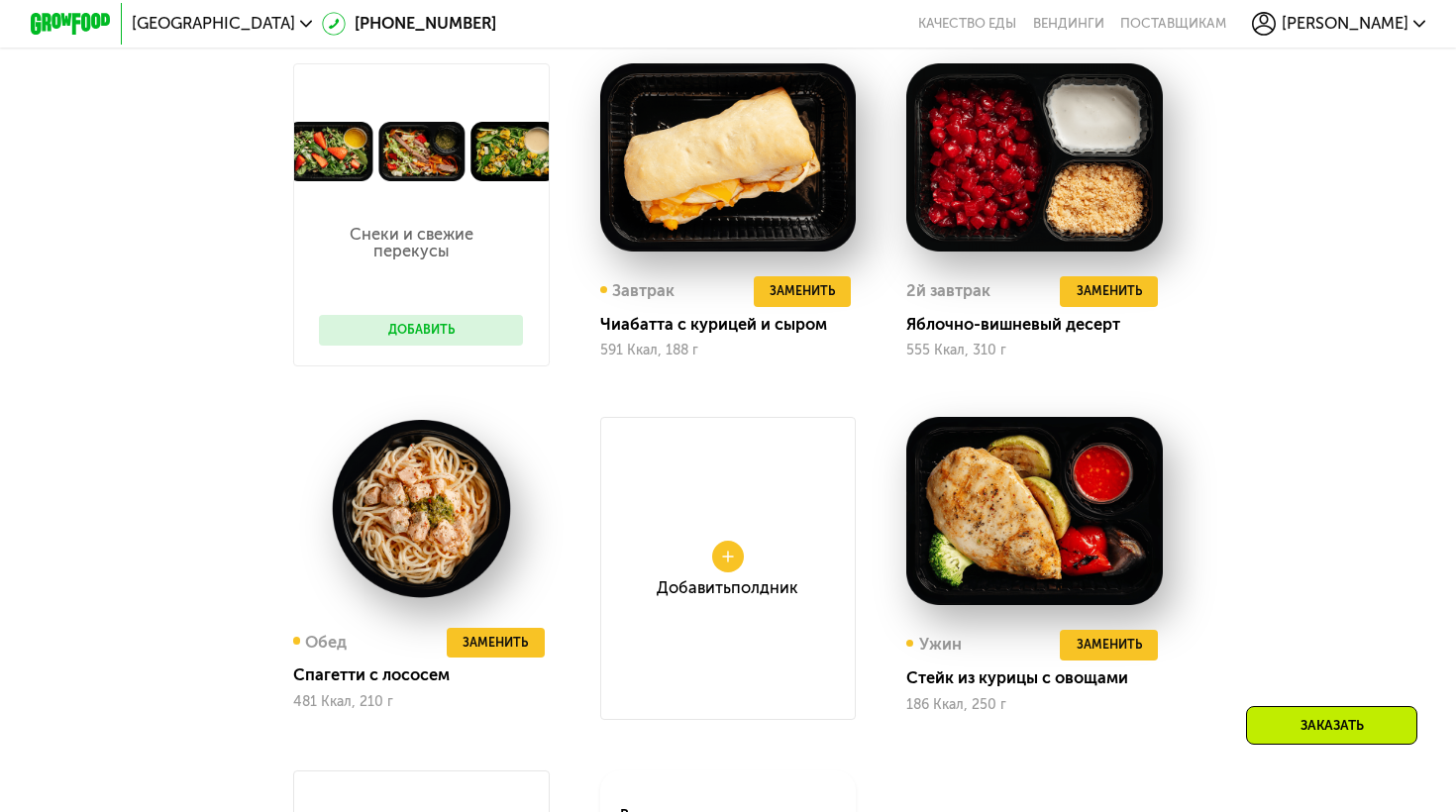 scroll, scrollTop: 1317, scrollLeft: 0, axis: vertical 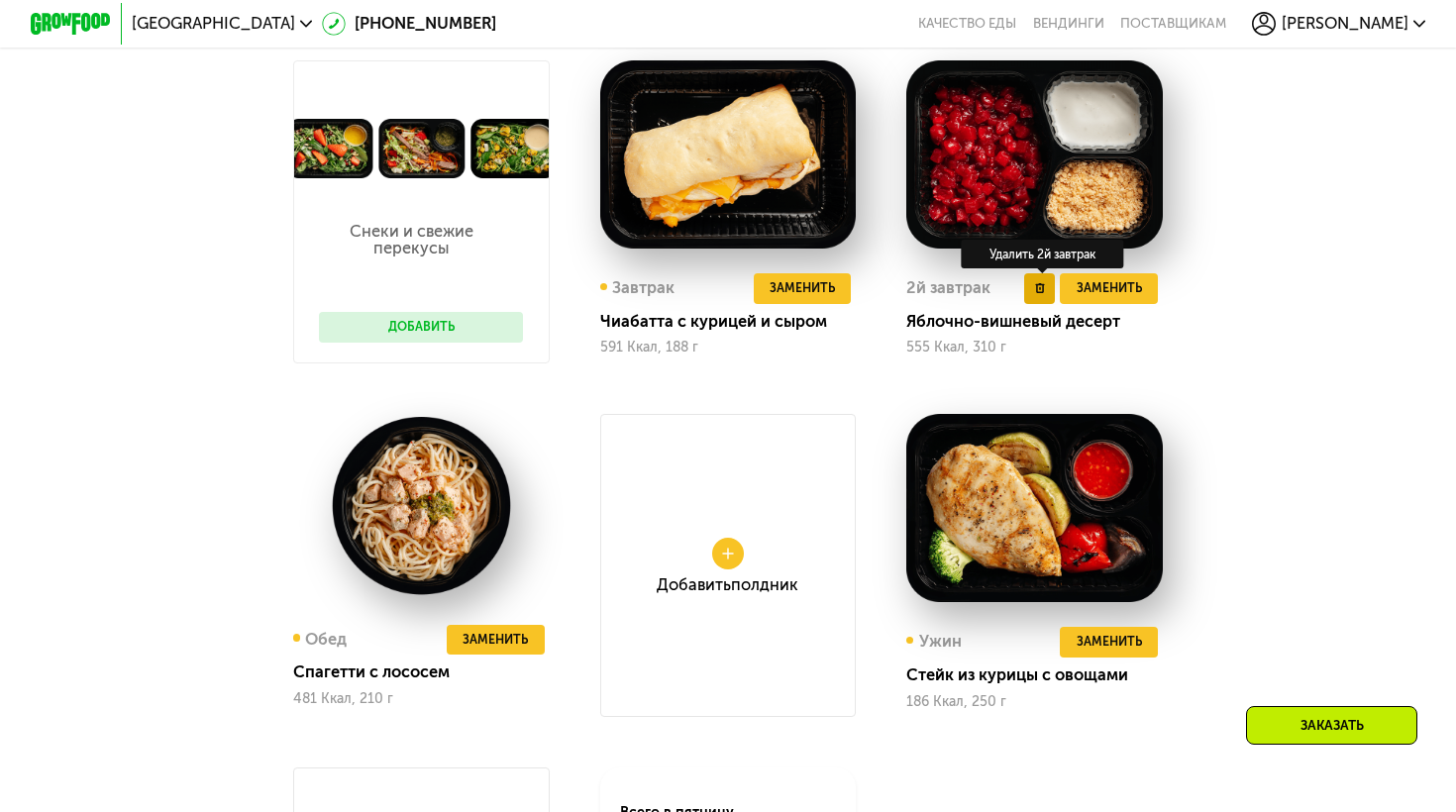 click at bounding box center (1039, 288) 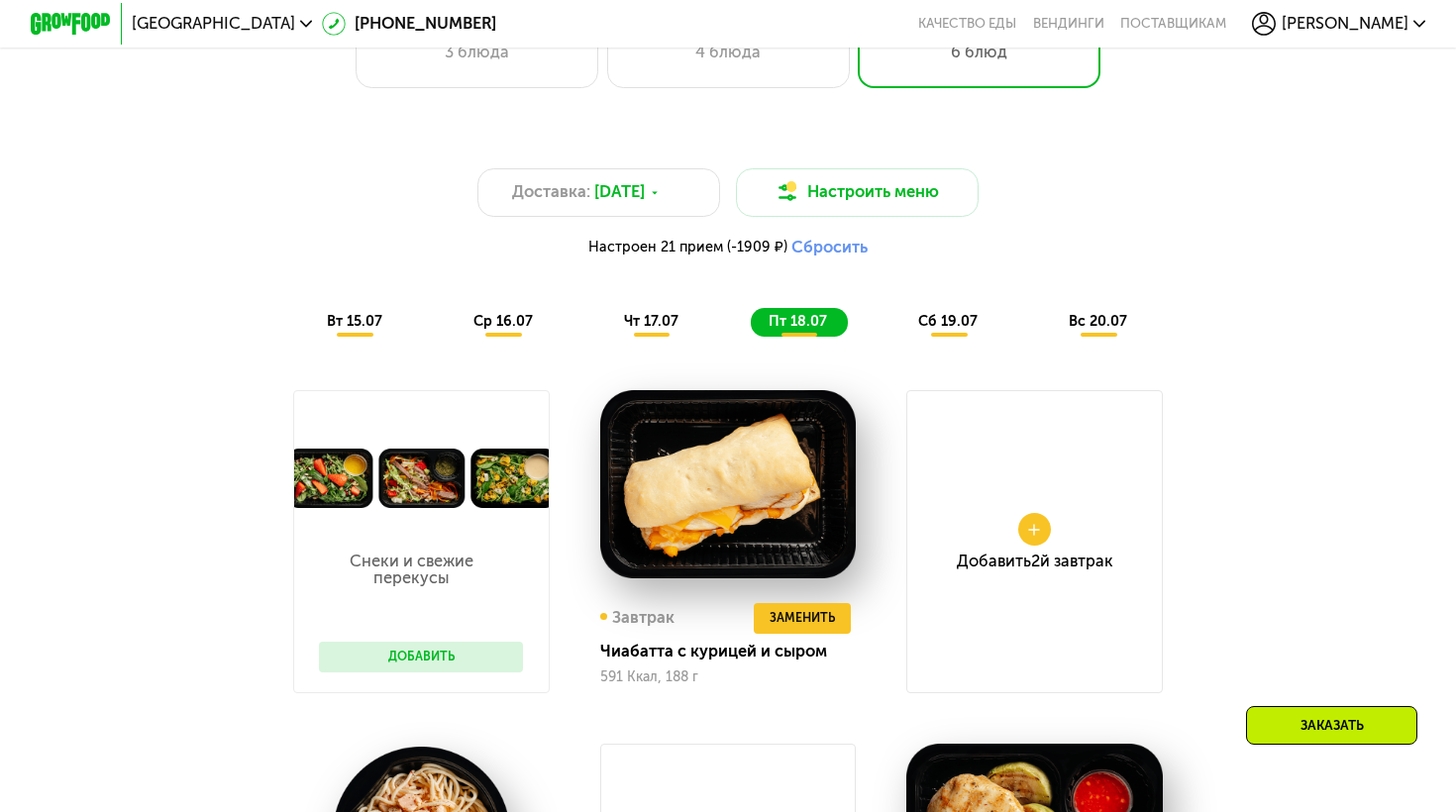 scroll, scrollTop: 990, scrollLeft: 0, axis: vertical 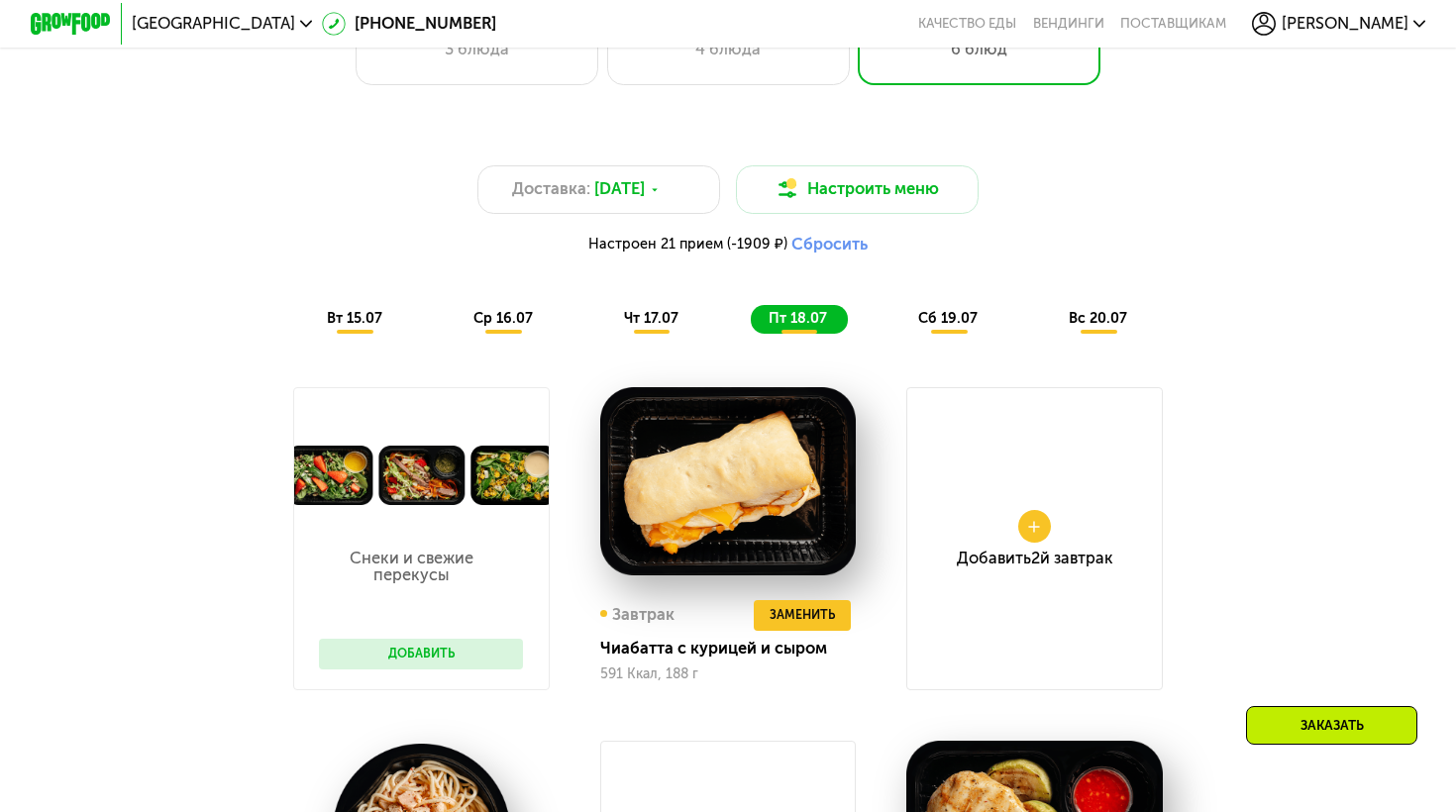click on "сб 19.07" 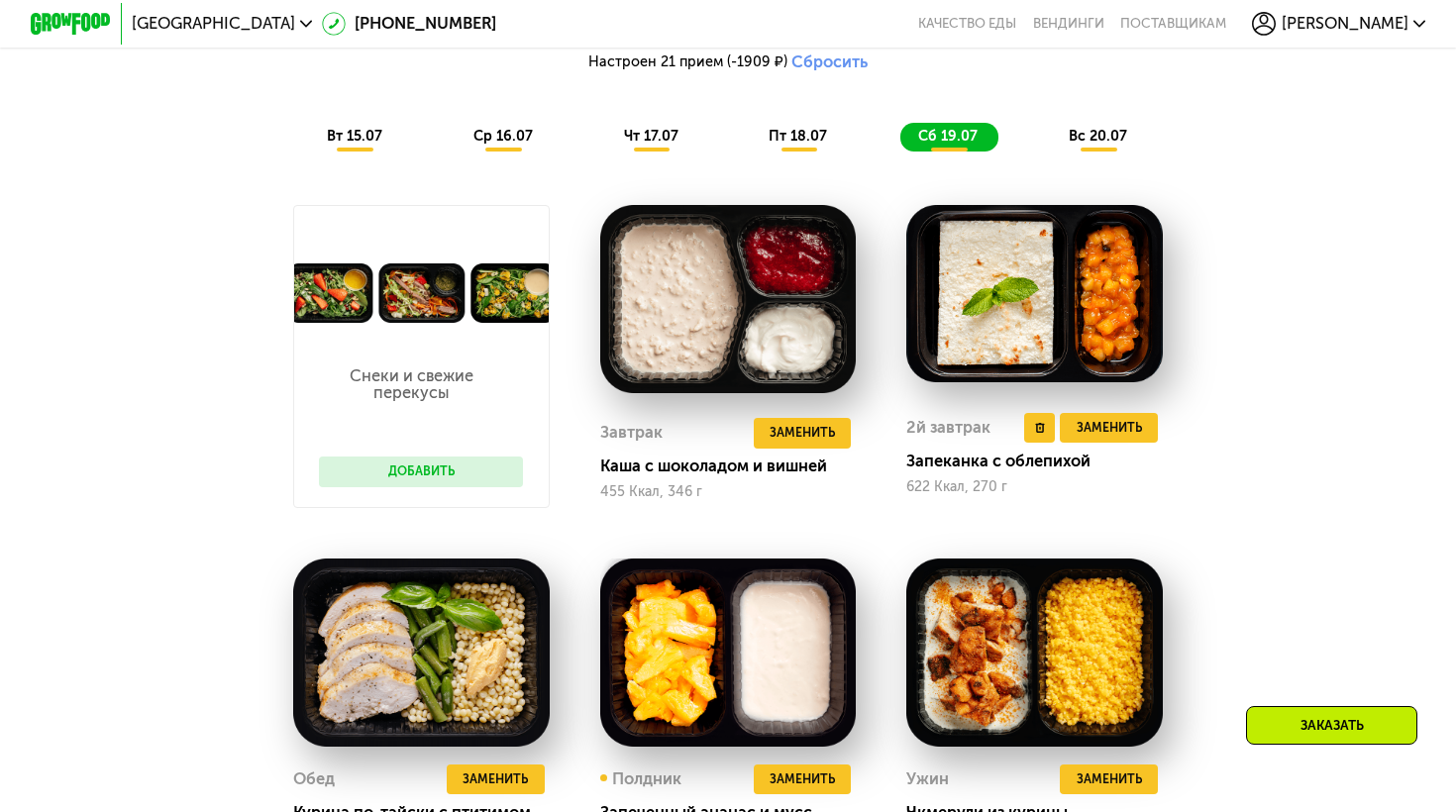 scroll, scrollTop: 1173, scrollLeft: 0, axis: vertical 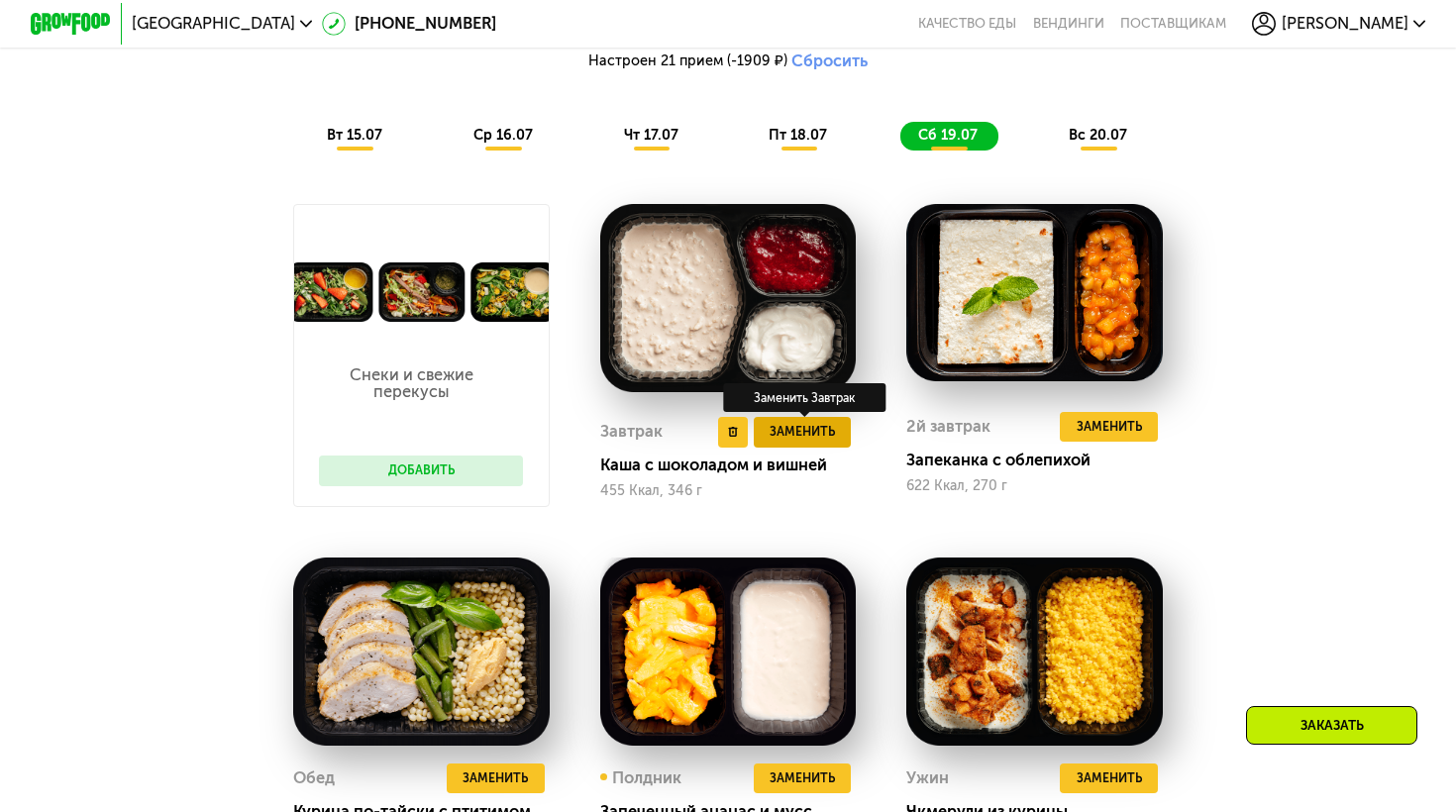 click on "Заменить" at bounding box center [802, 432] 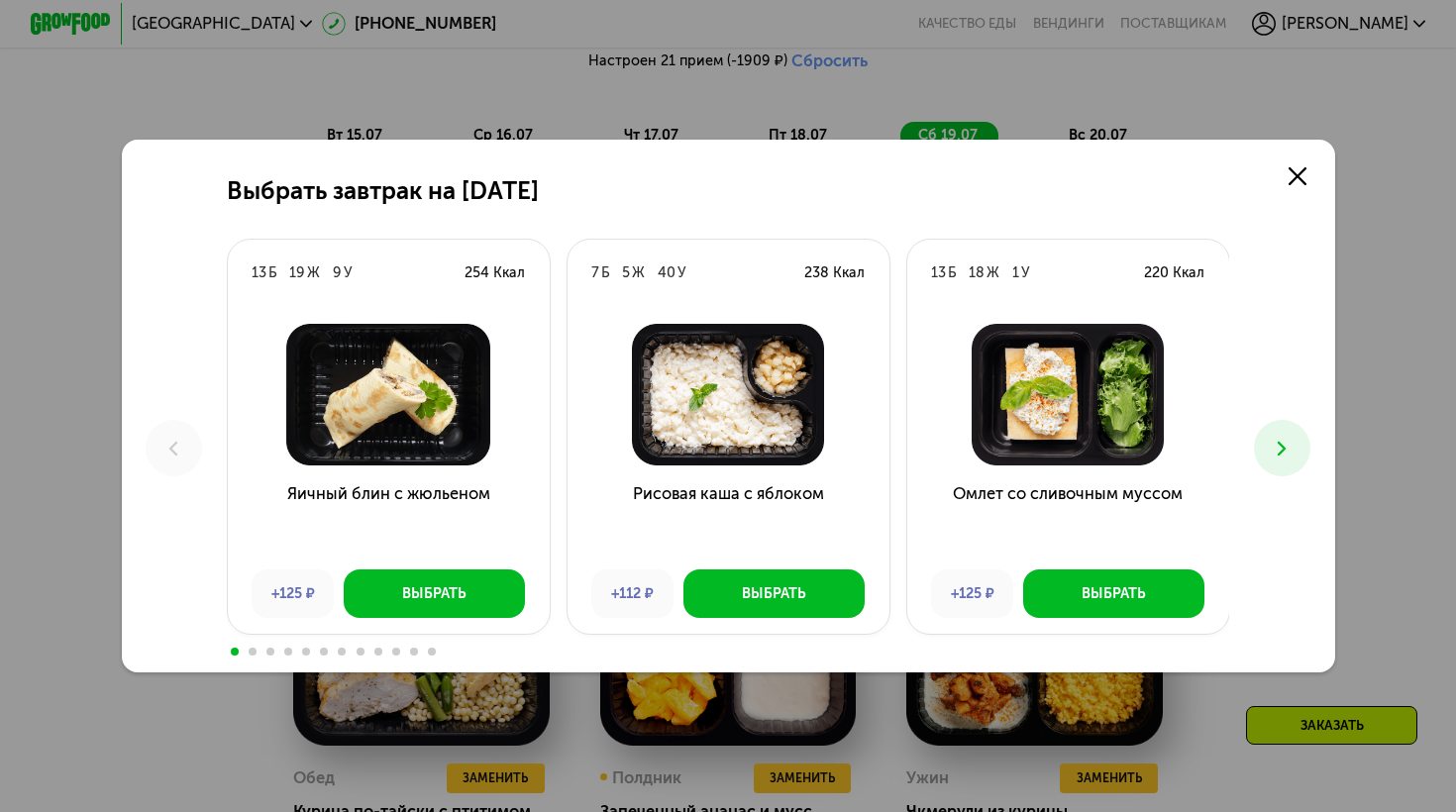 scroll, scrollTop: 0, scrollLeft: 0, axis: both 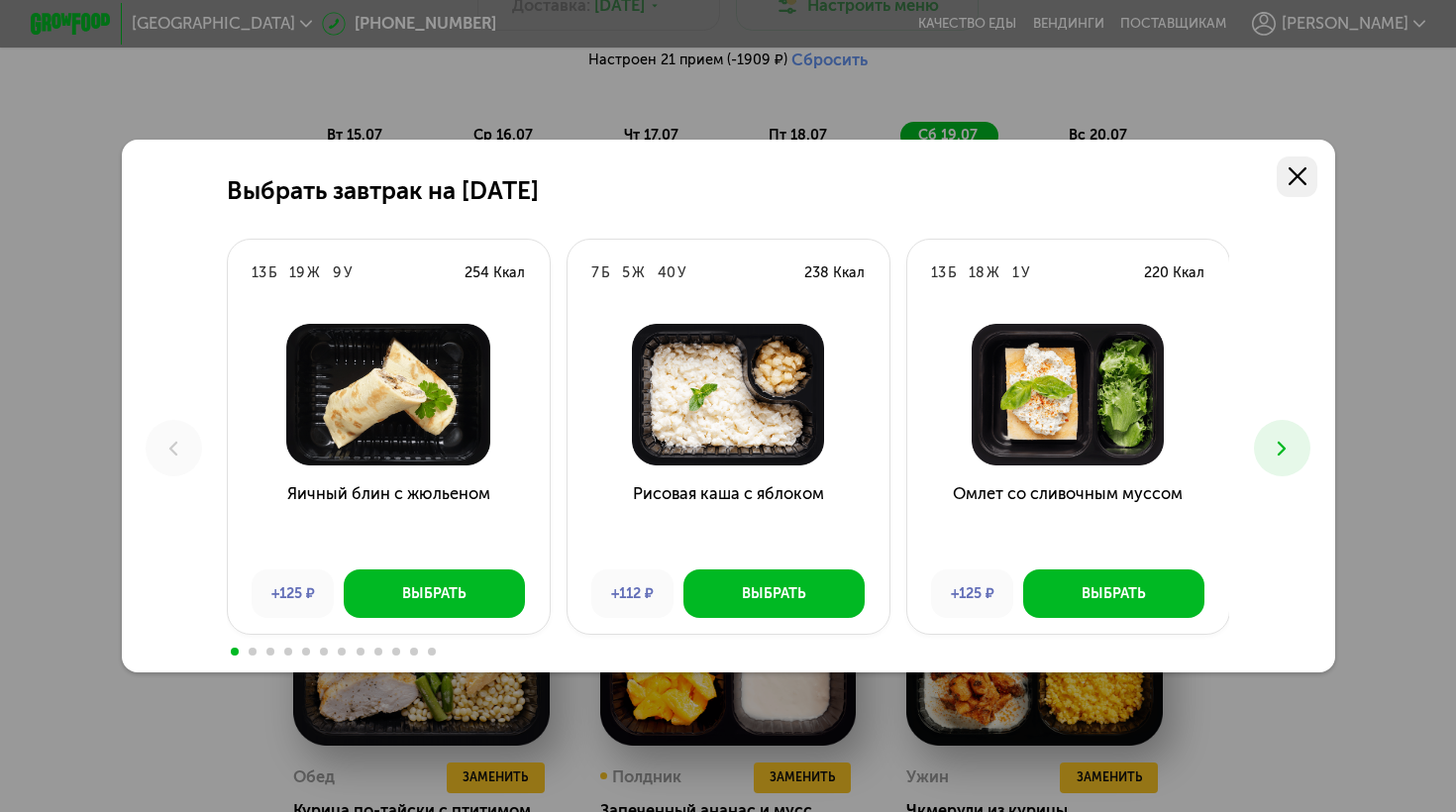 click 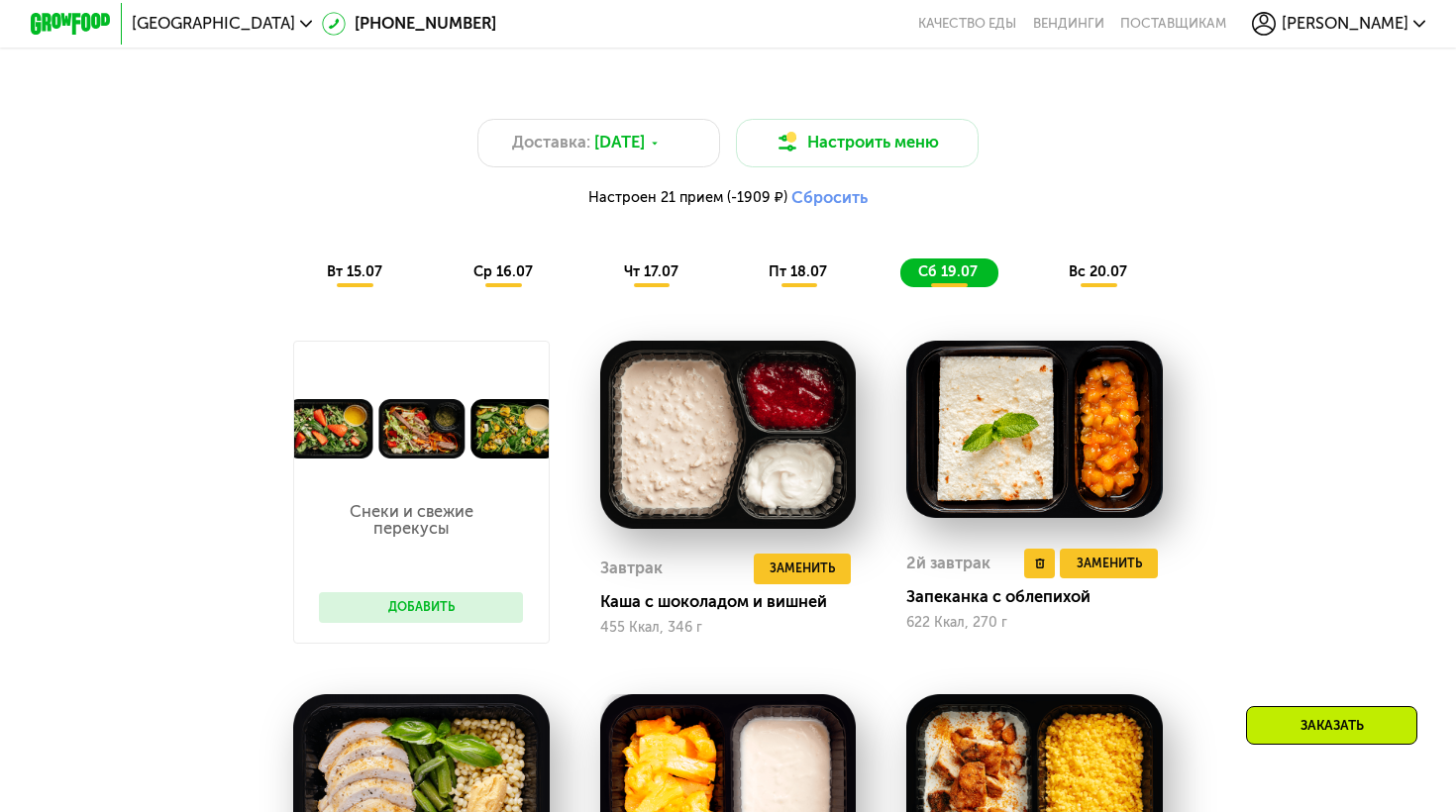 scroll, scrollTop: 1173, scrollLeft: 0, axis: vertical 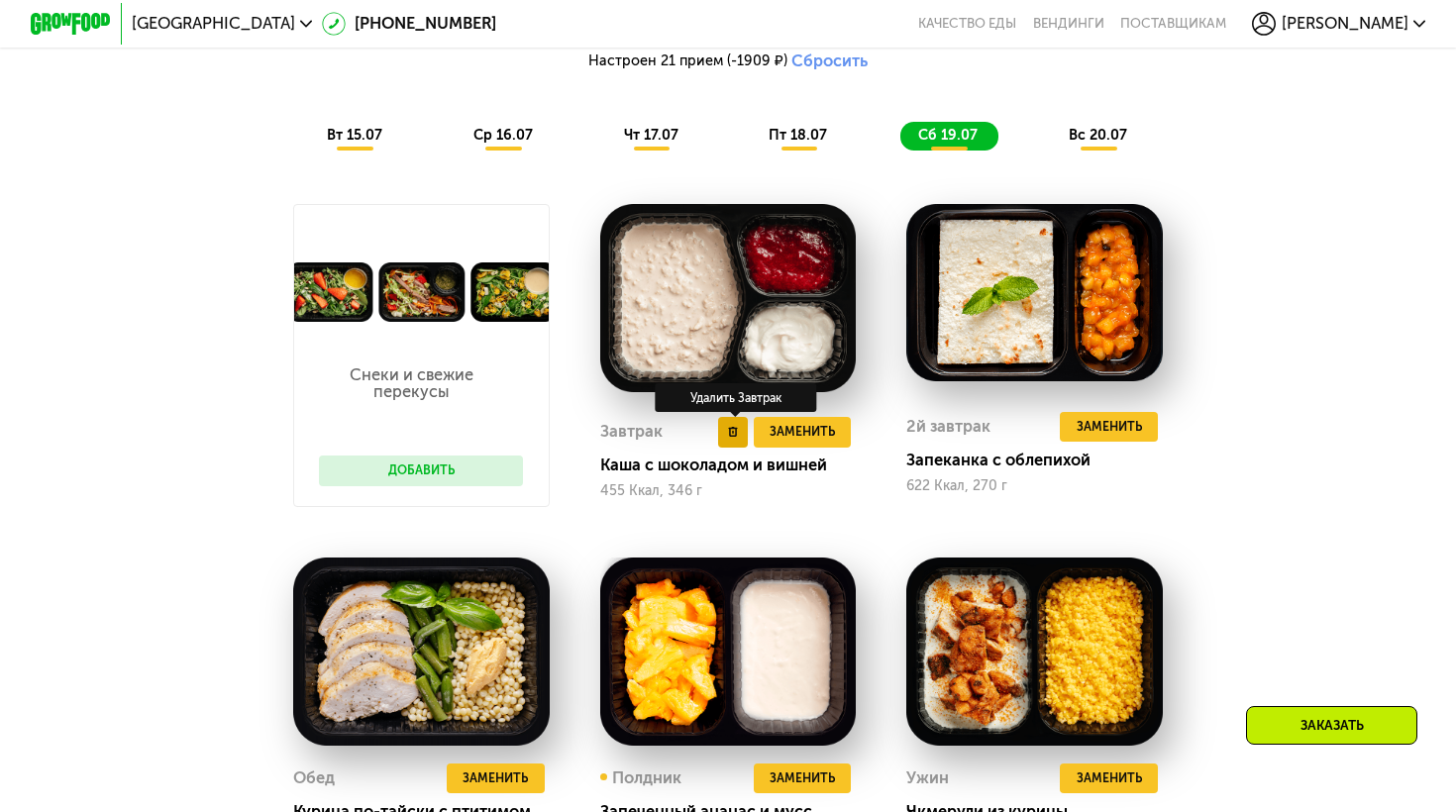 click at bounding box center (733, 432) 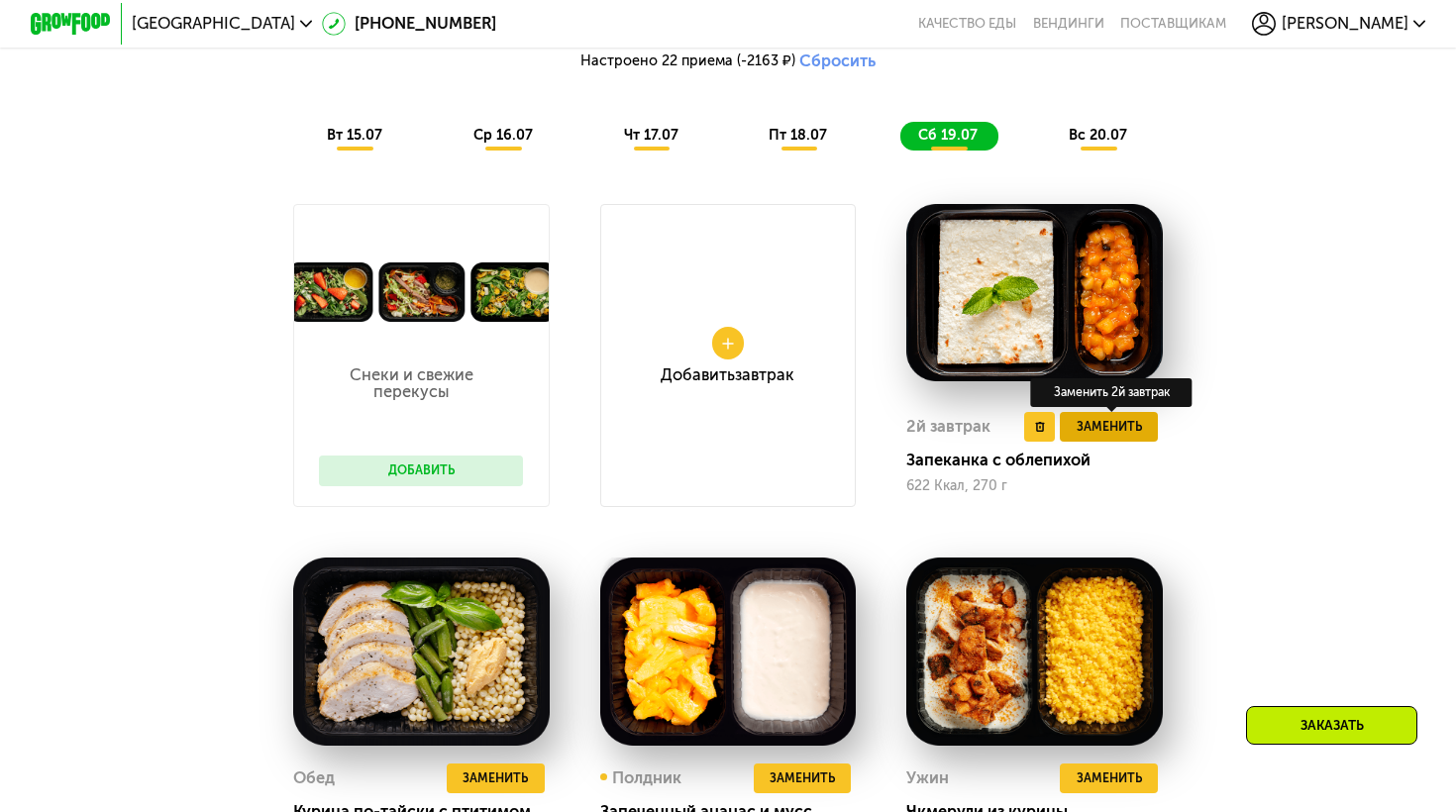 click on "Заменить" at bounding box center (1109, 427) 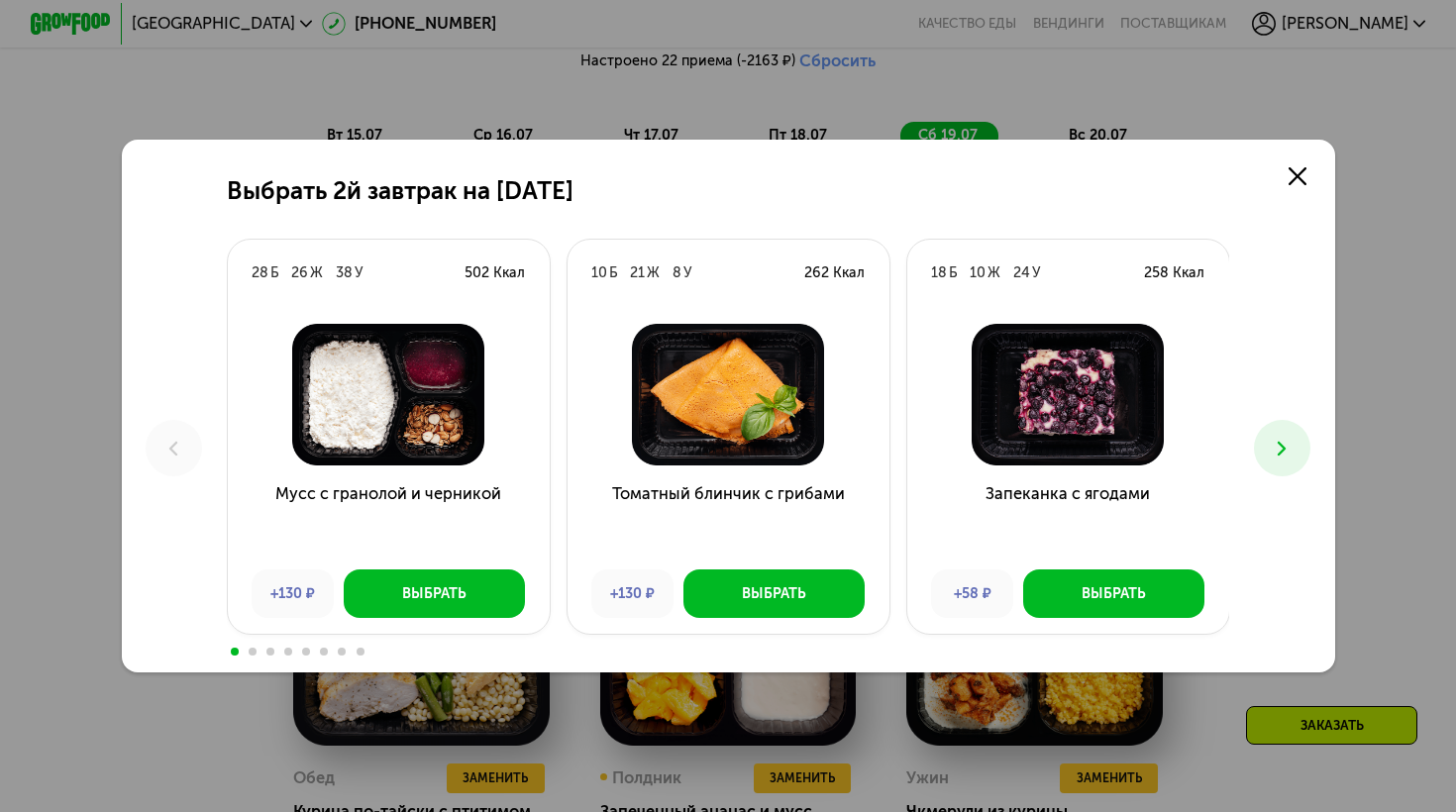 scroll, scrollTop: 0, scrollLeft: 0, axis: both 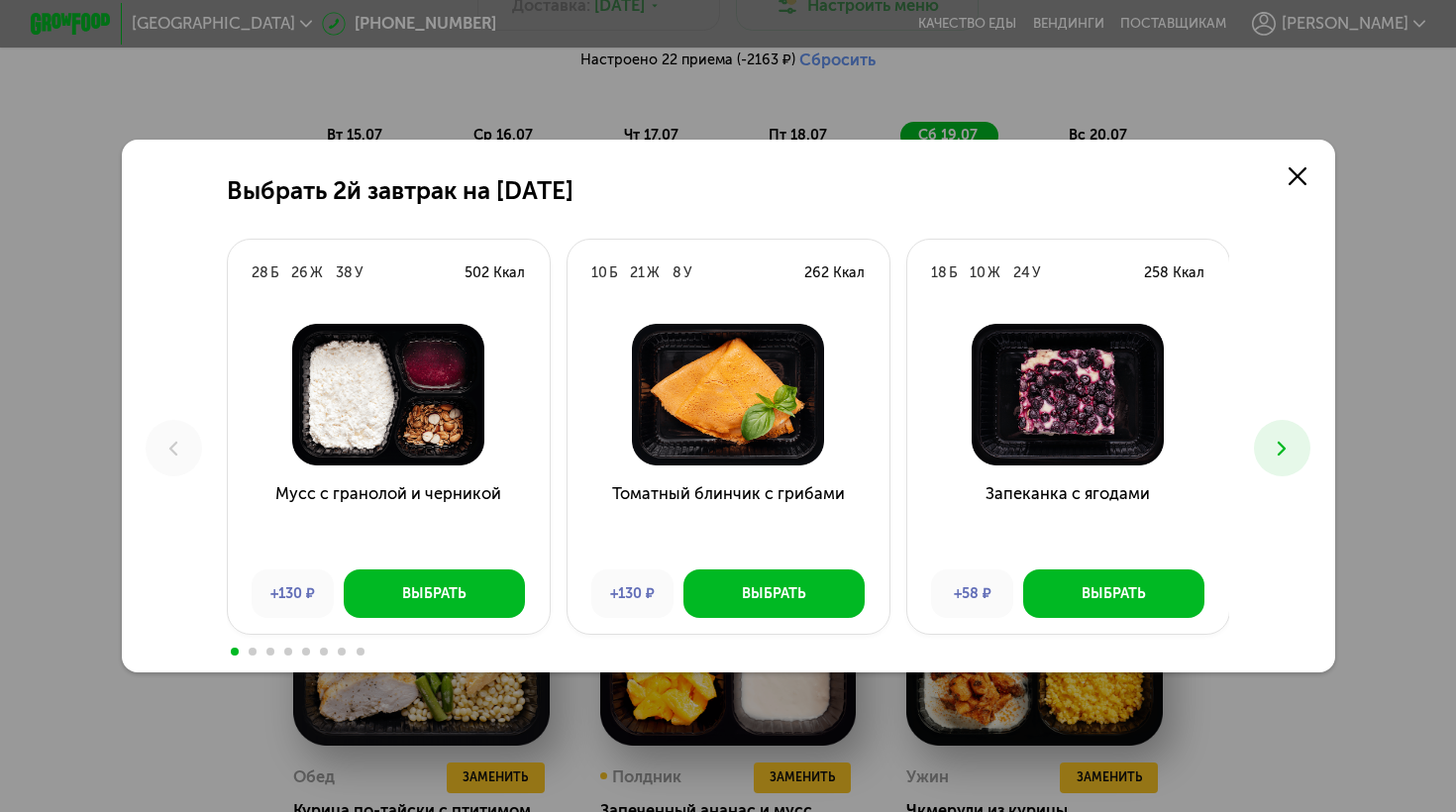 click at bounding box center [1282, 448] 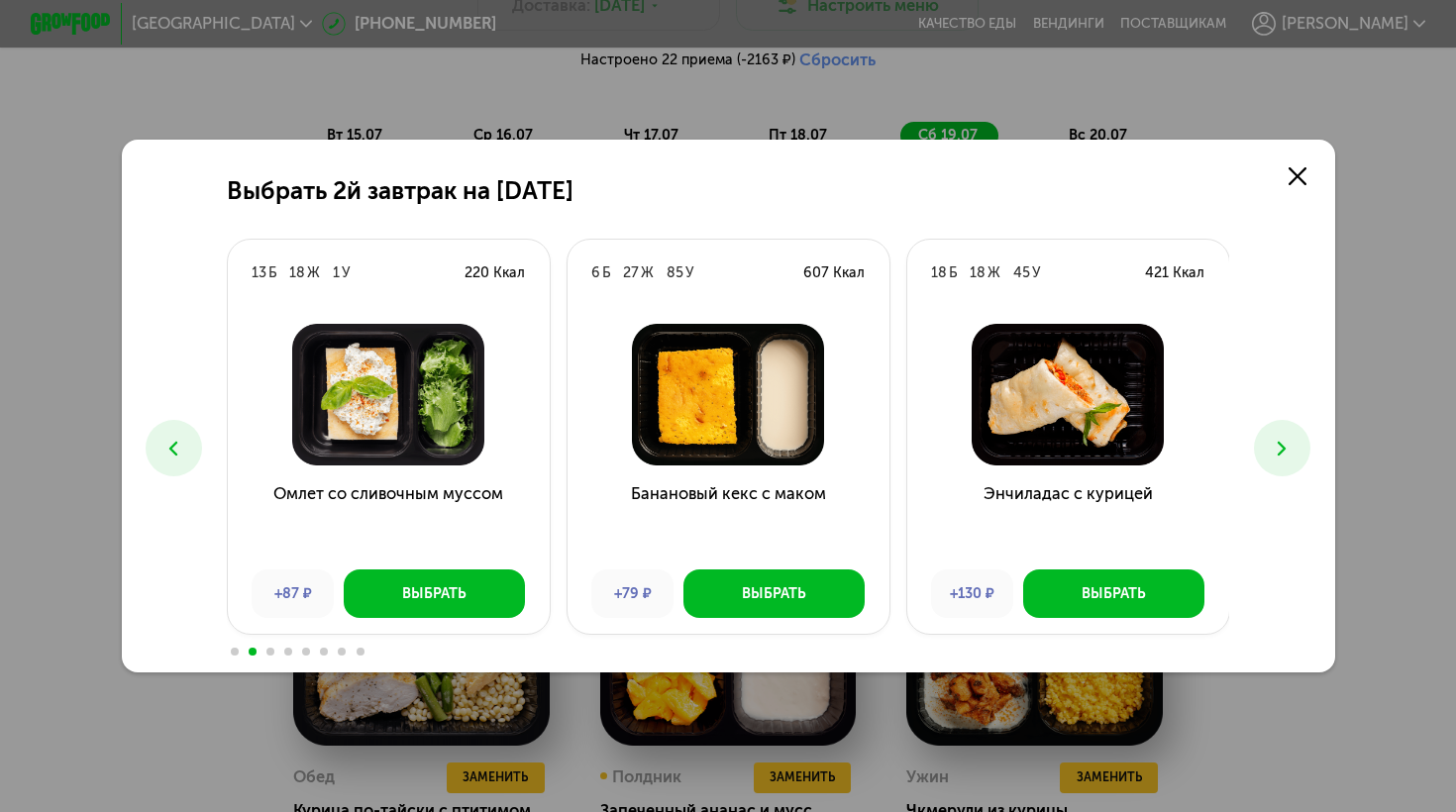 click at bounding box center [1282, 448] 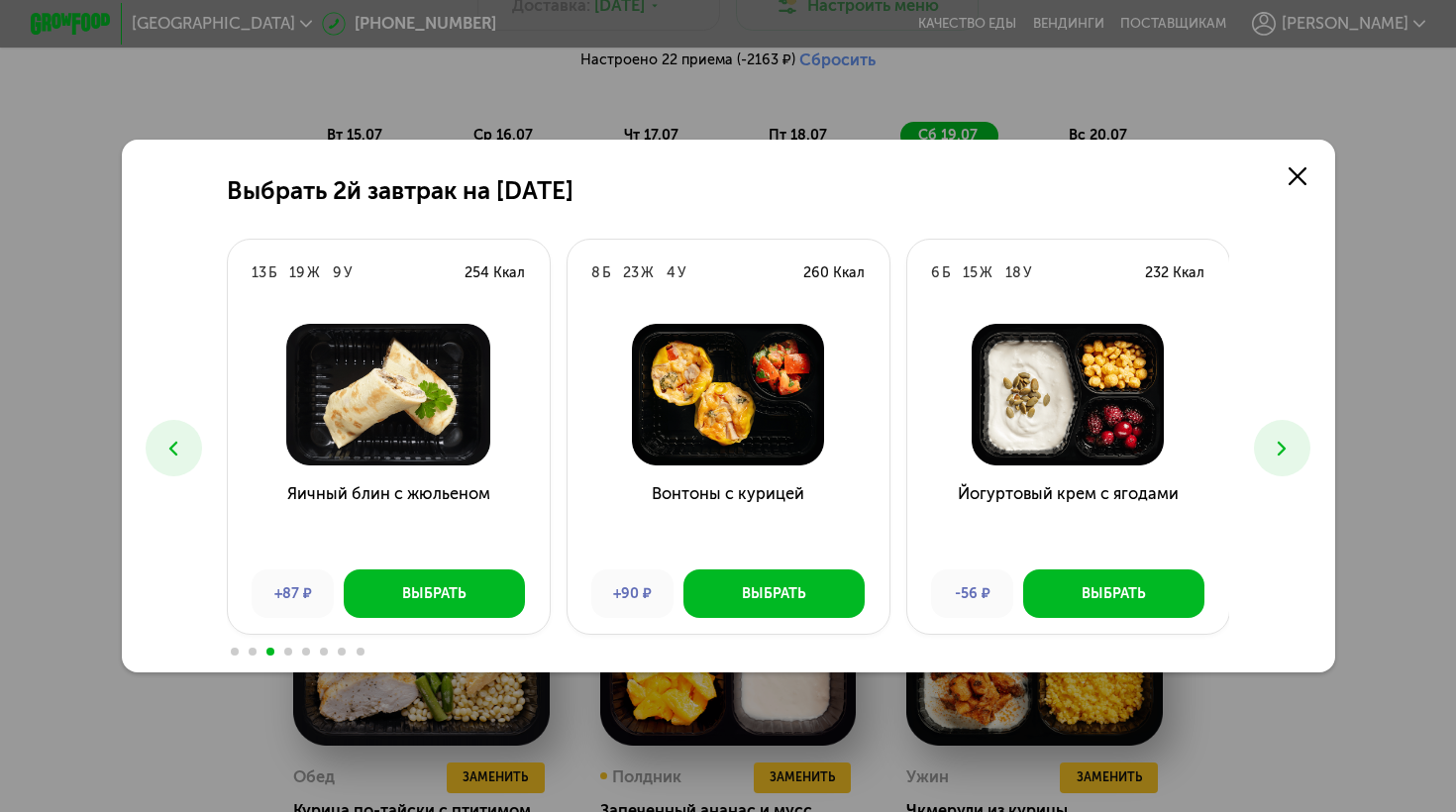 click 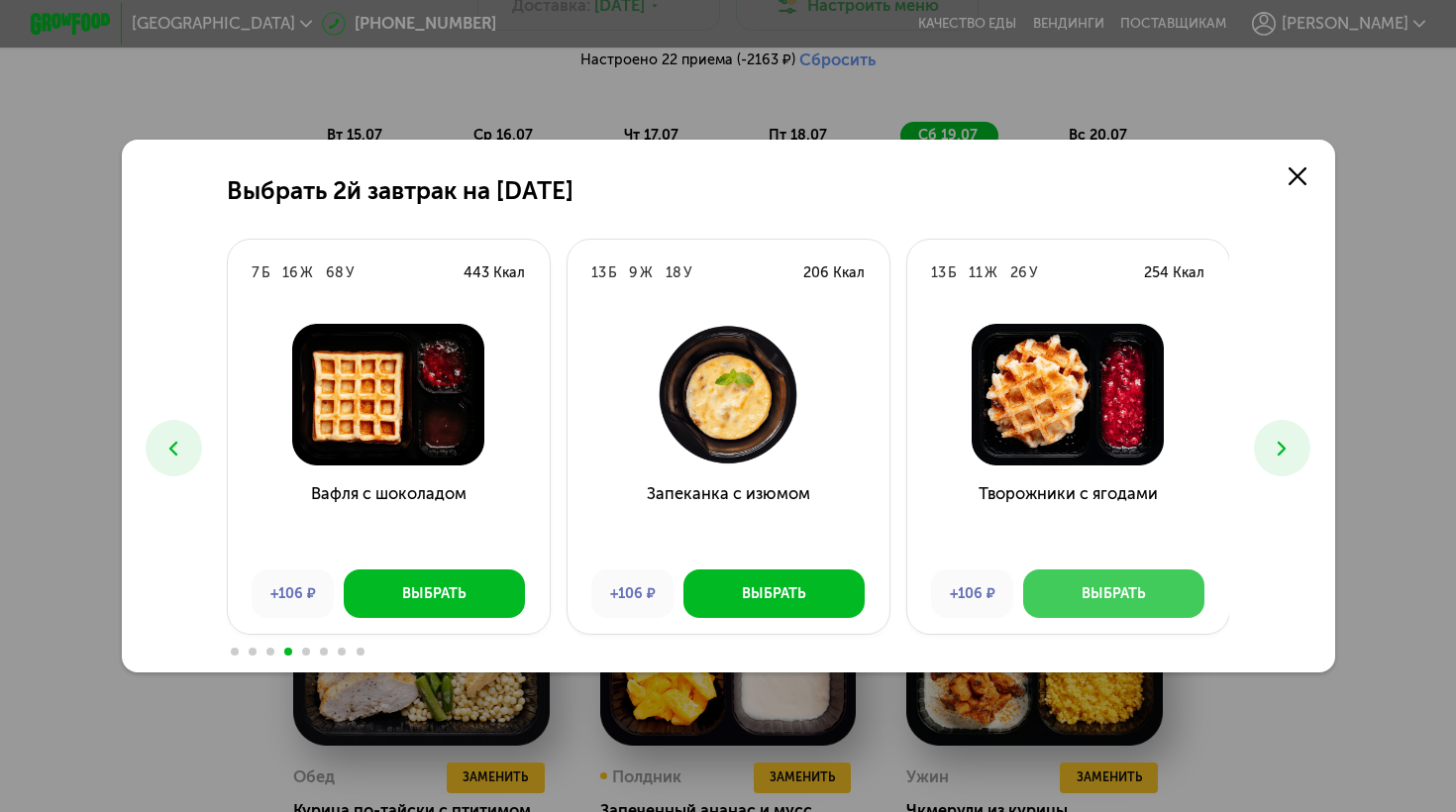 click on "Выбрать" at bounding box center (1113, 593) 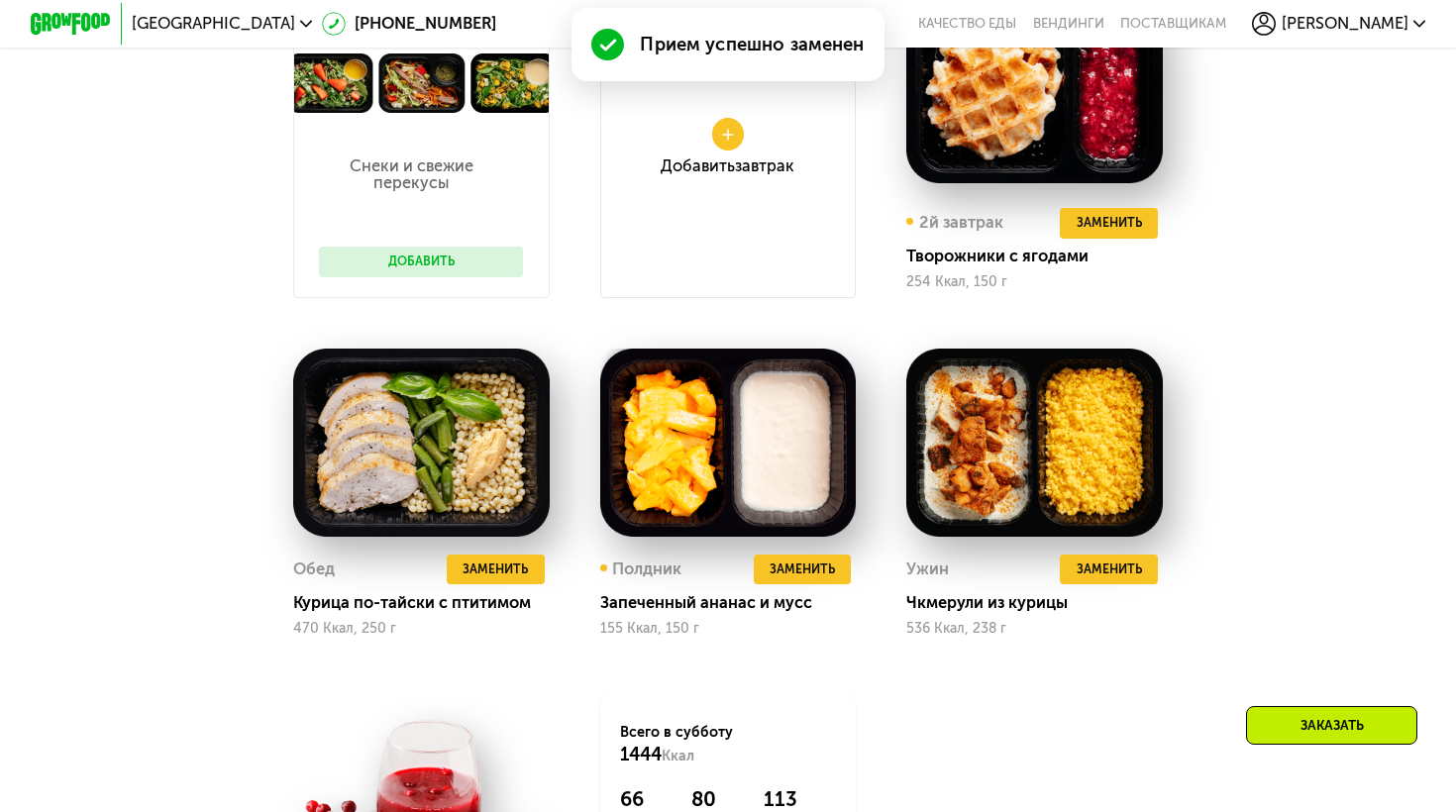 scroll, scrollTop: 1384, scrollLeft: 0, axis: vertical 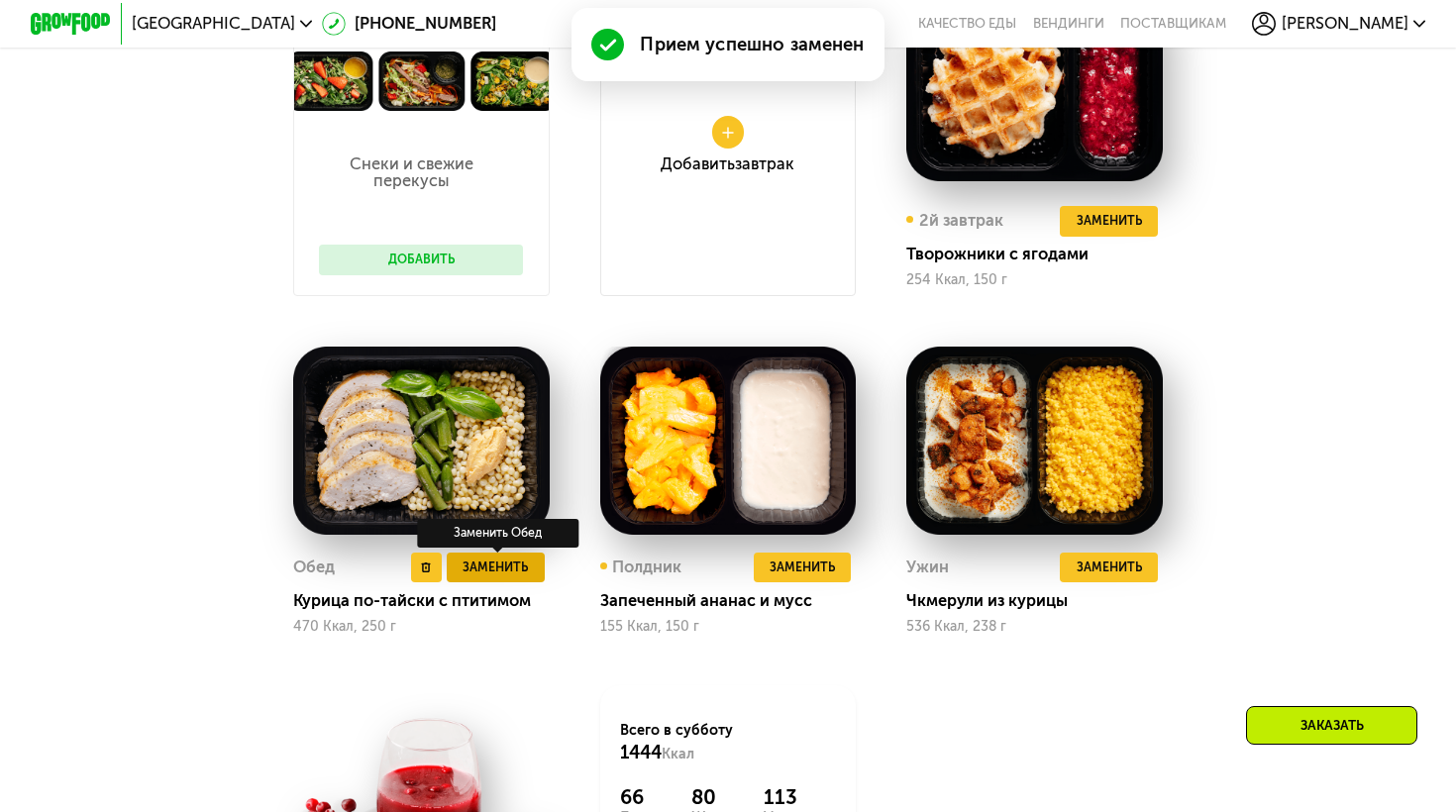 click on "Заменить" at bounding box center (495, 567) 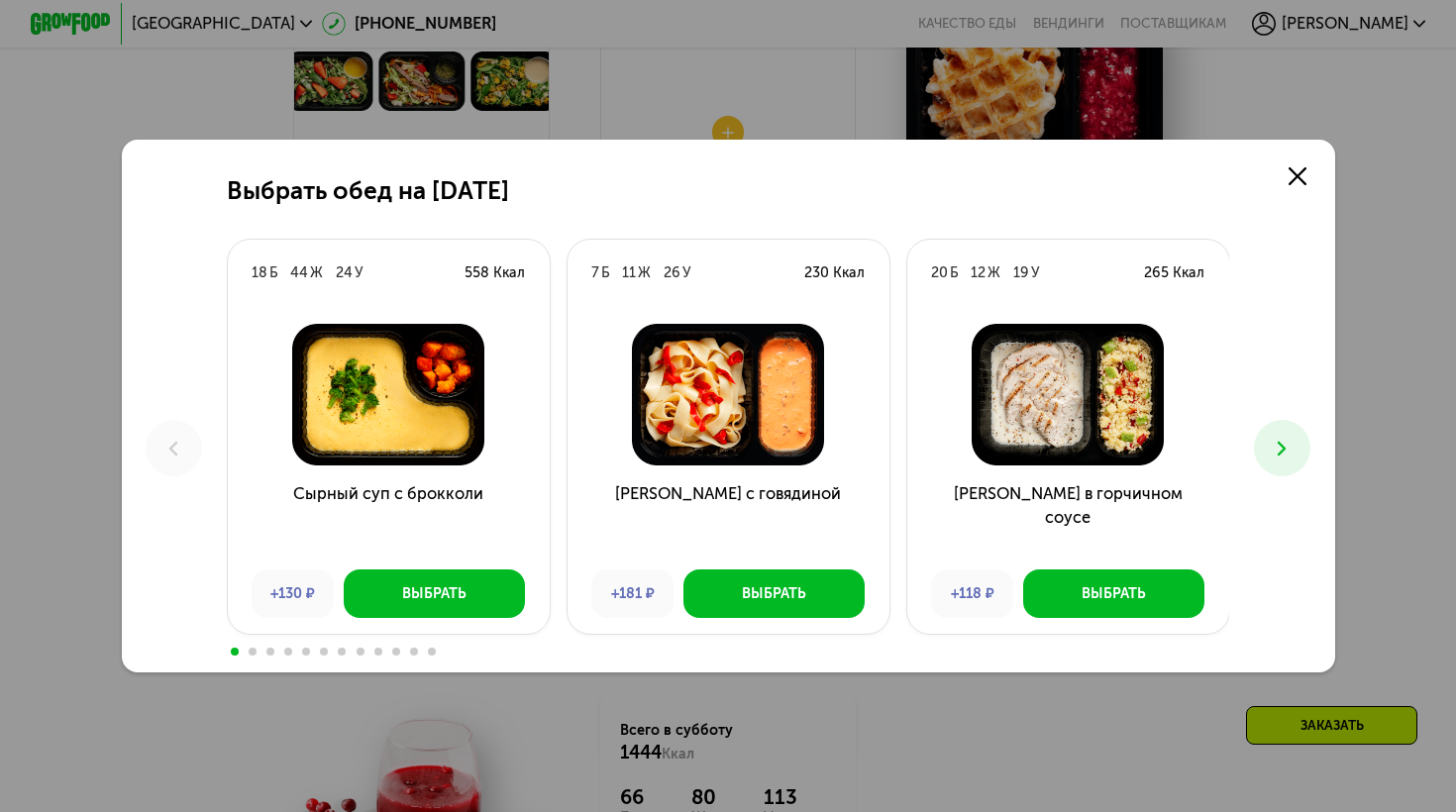 scroll, scrollTop: 0, scrollLeft: 0, axis: both 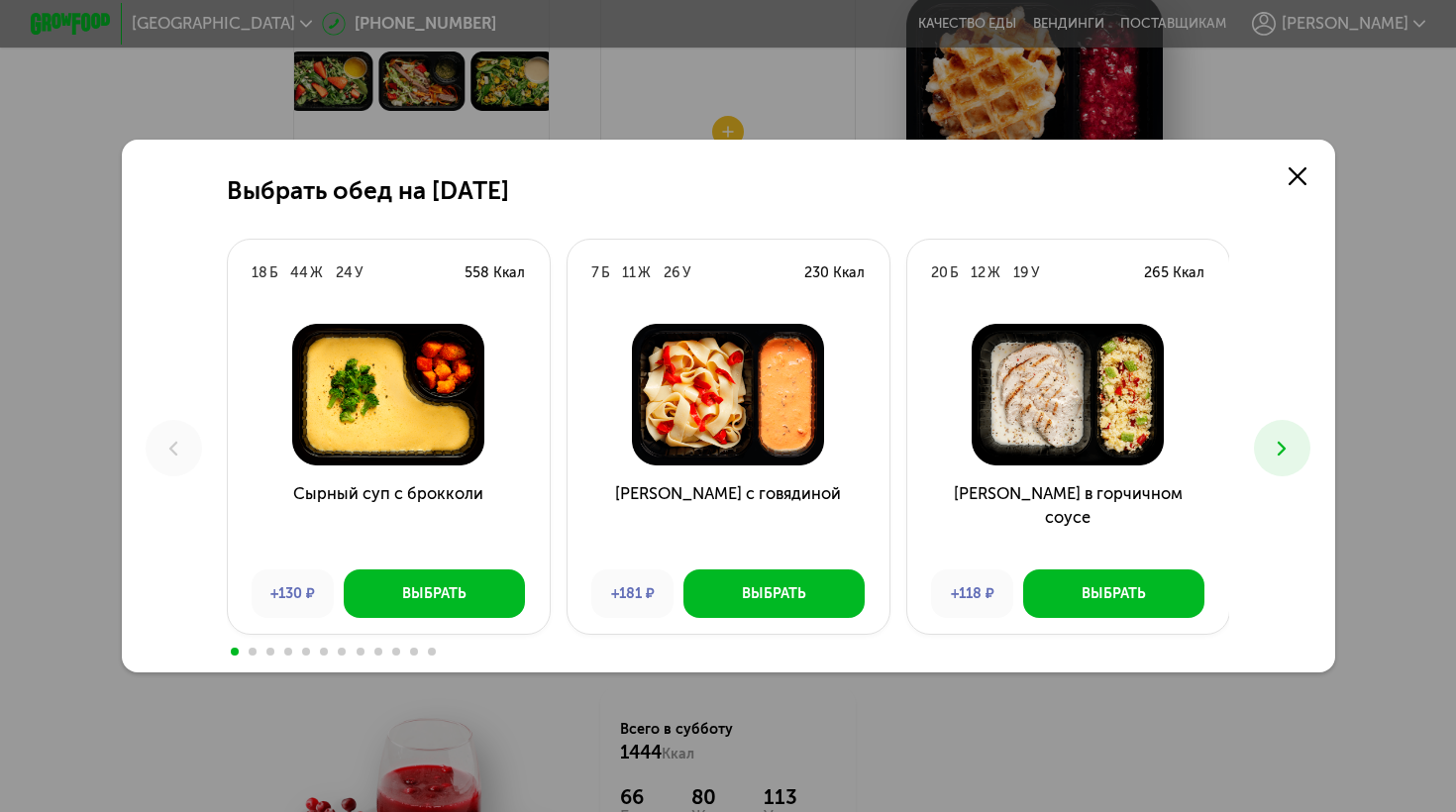 click at bounding box center (1282, 448) 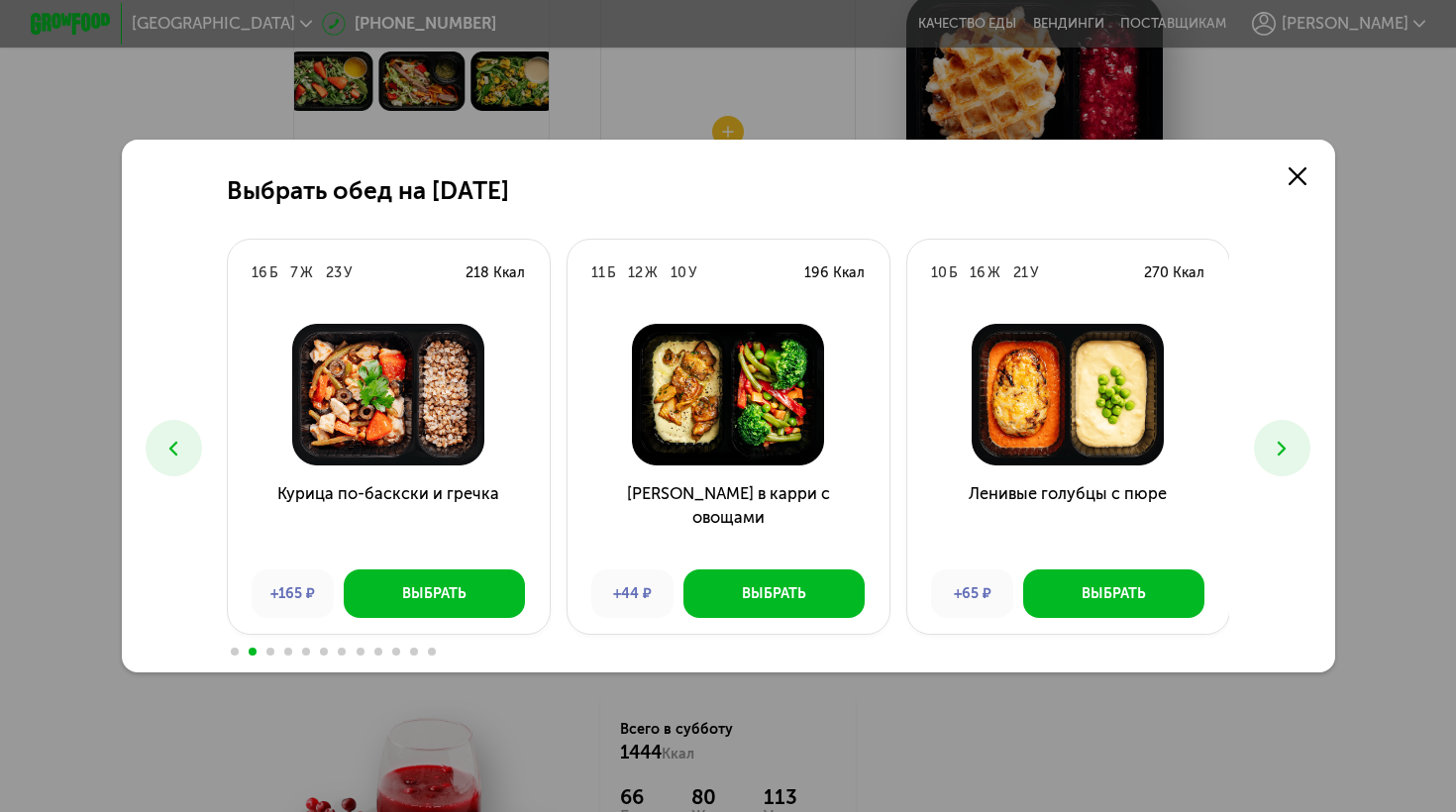 click at bounding box center [1282, 448] 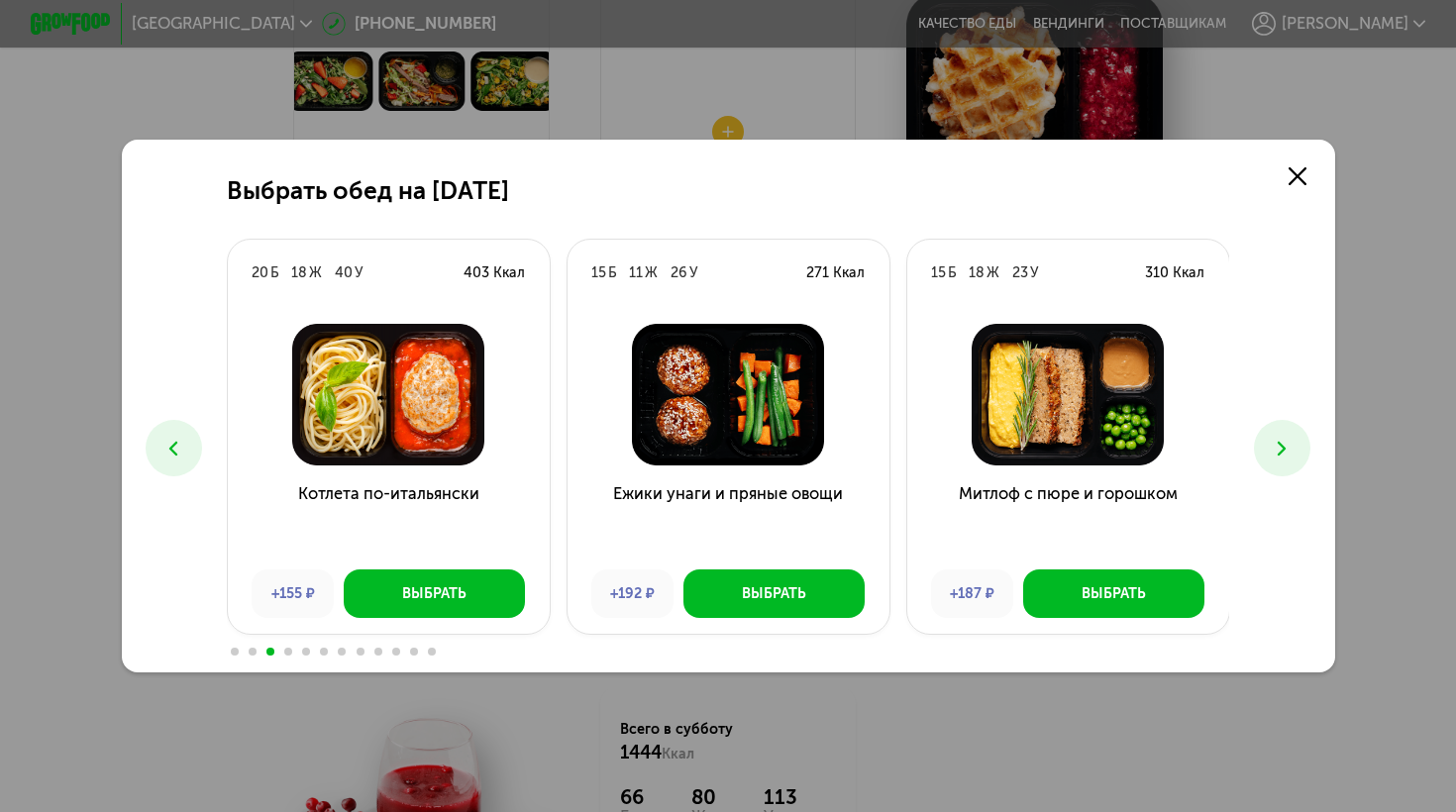 click at bounding box center [1282, 448] 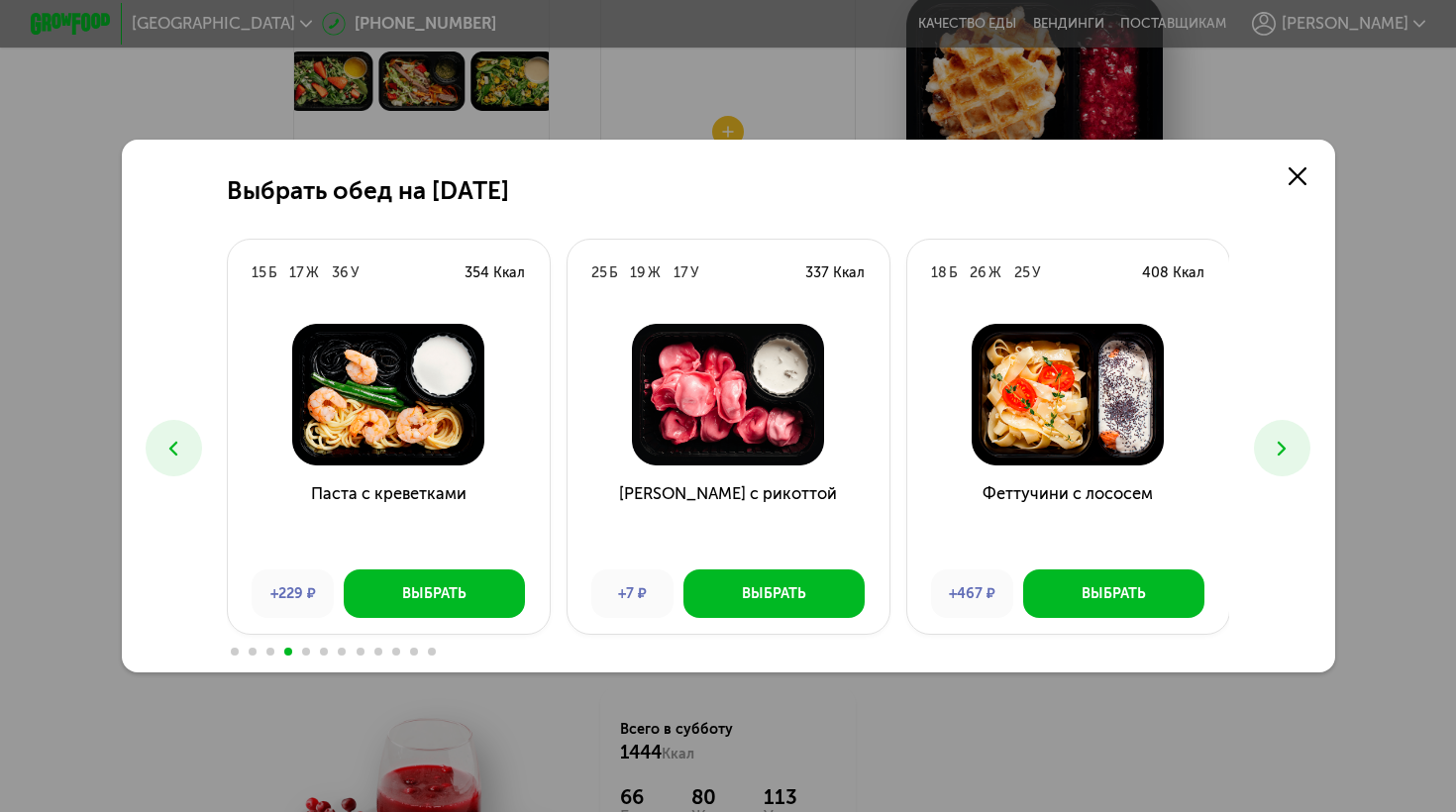 click at bounding box center (1282, 448) 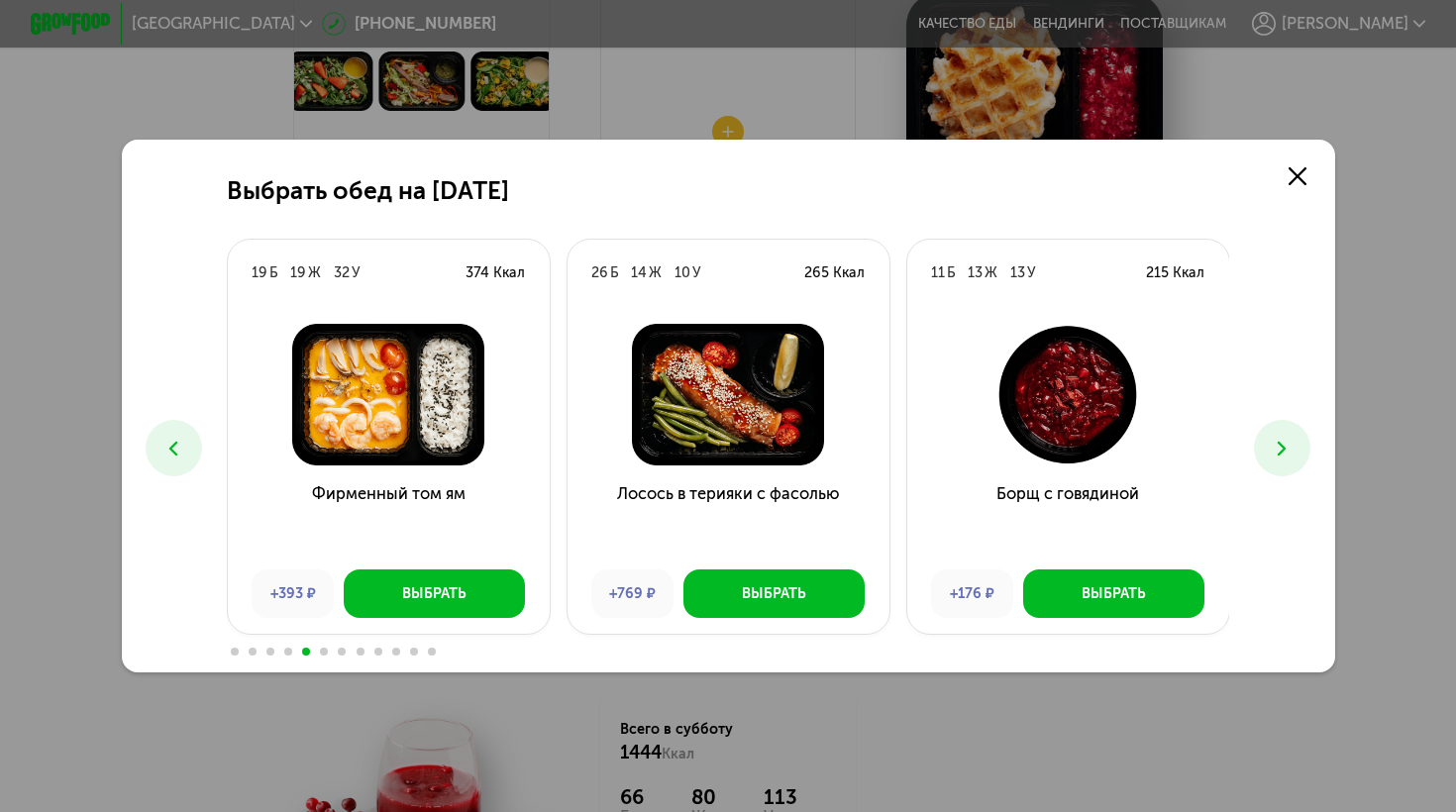 click at bounding box center [1282, 448] 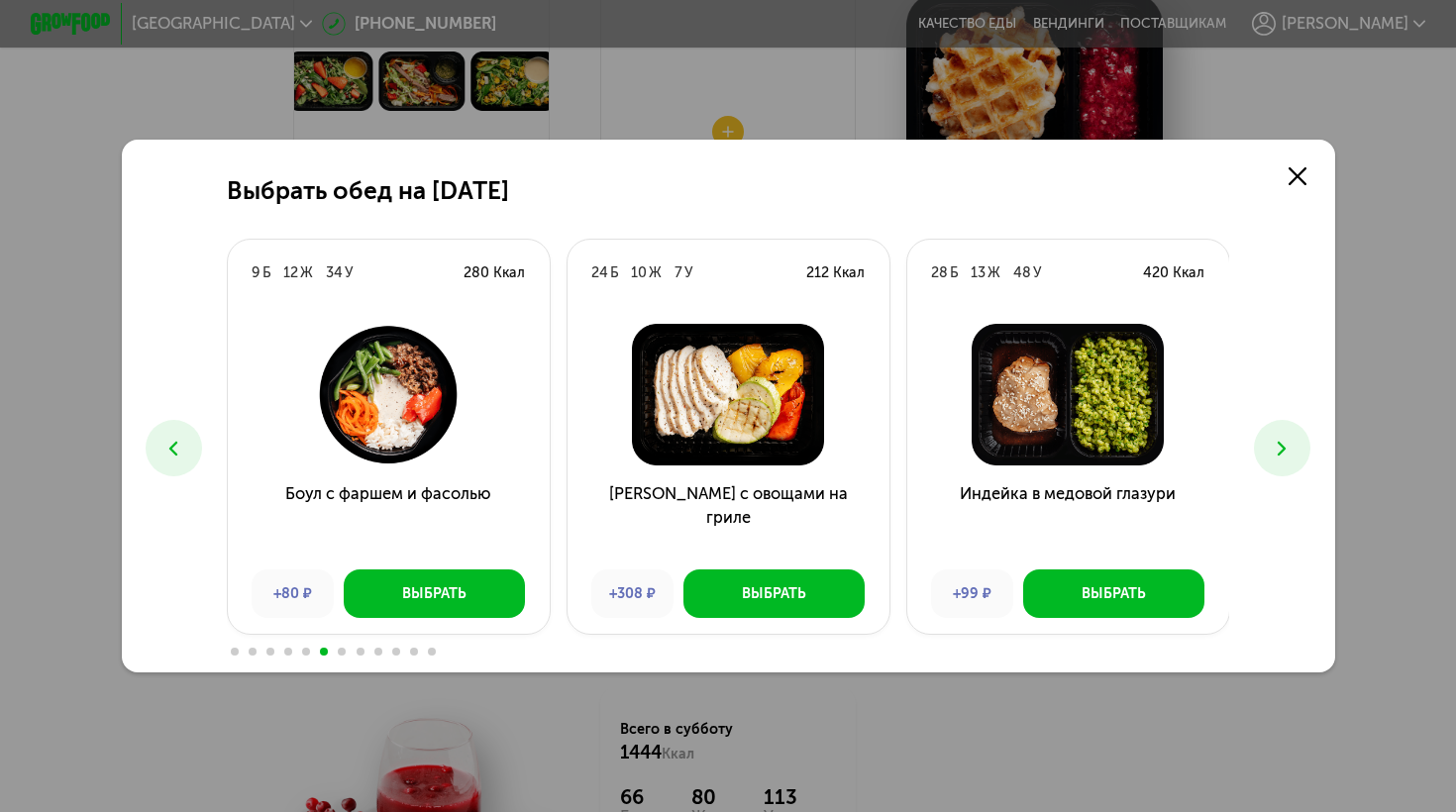click at bounding box center [1282, 448] 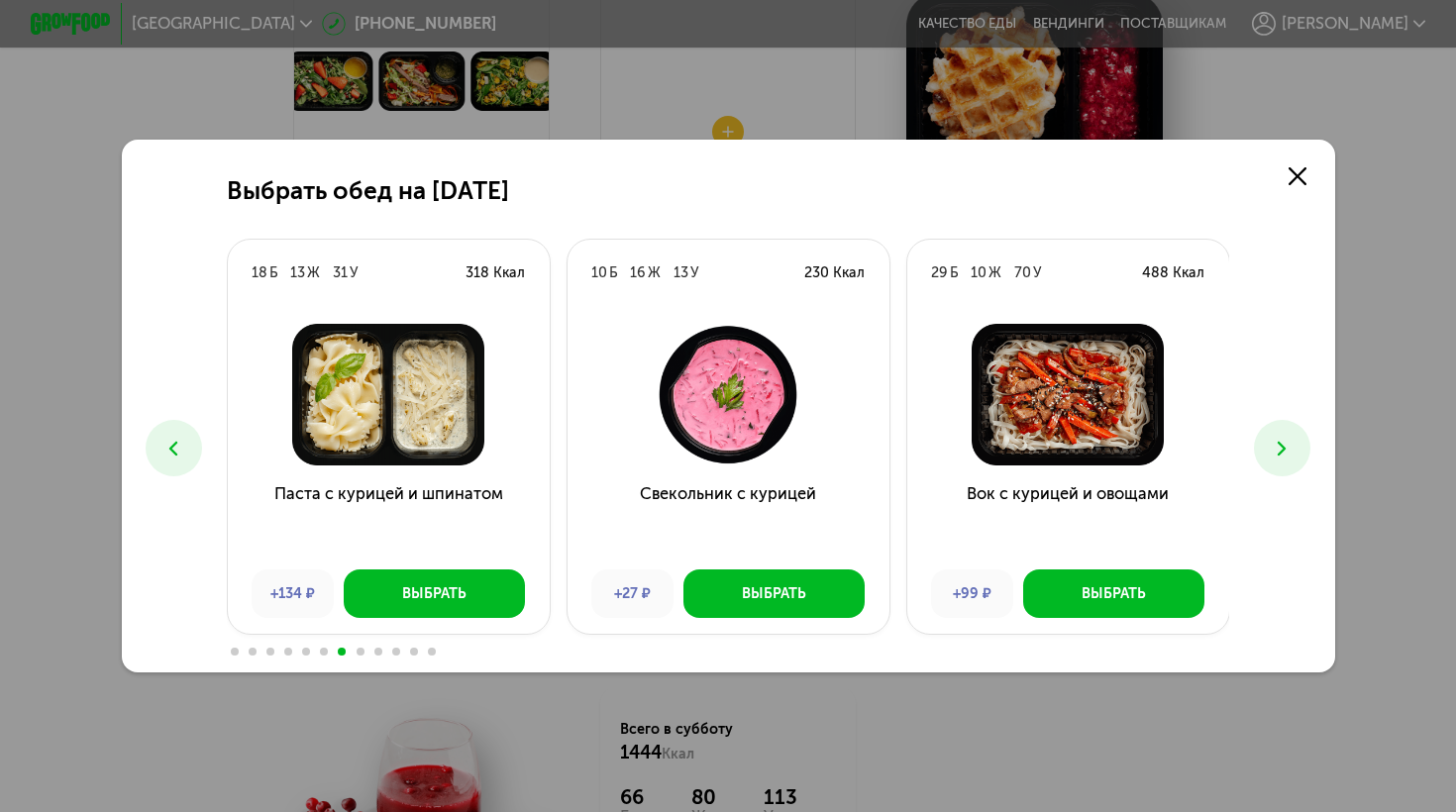click at bounding box center (1282, 448) 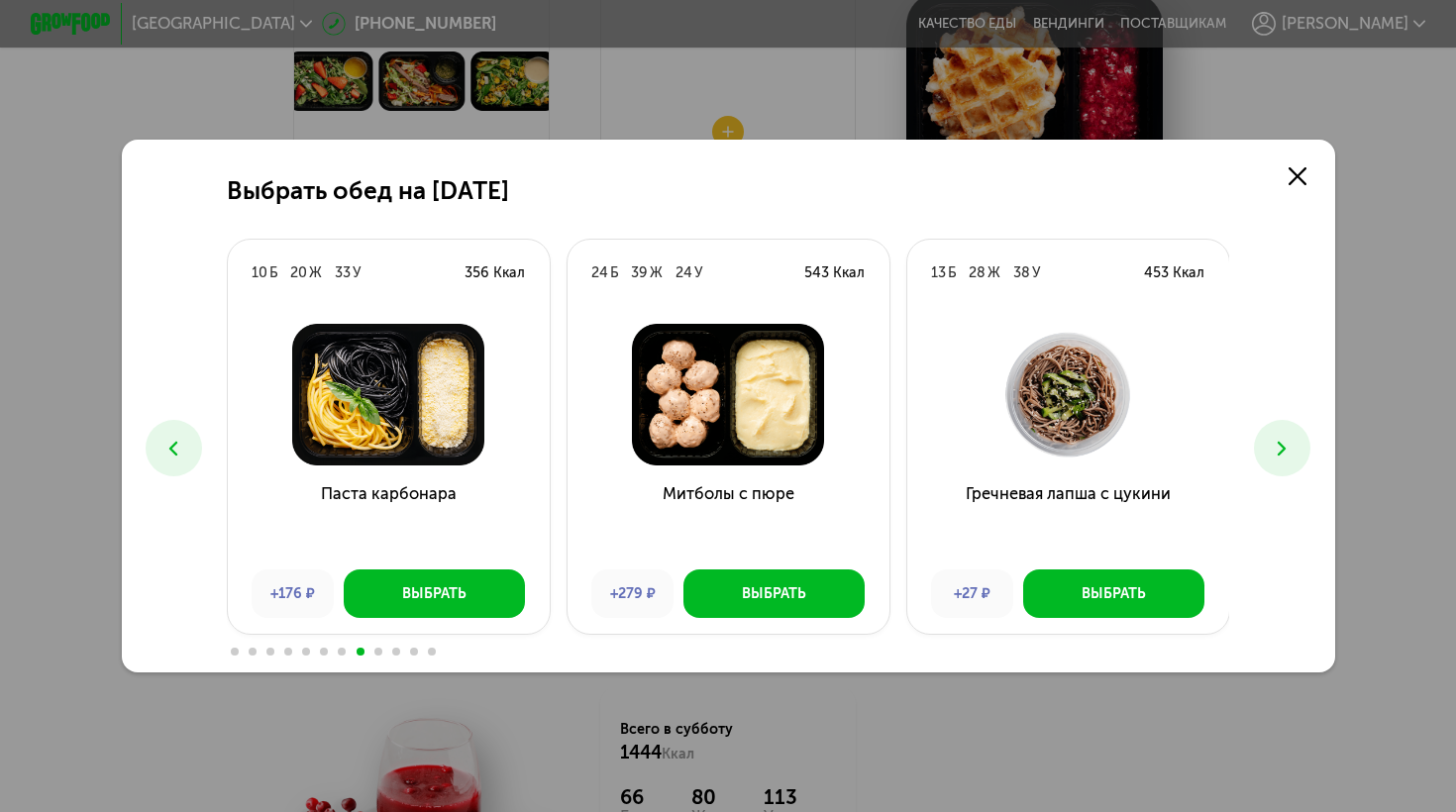 click at bounding box center (1282, 448) 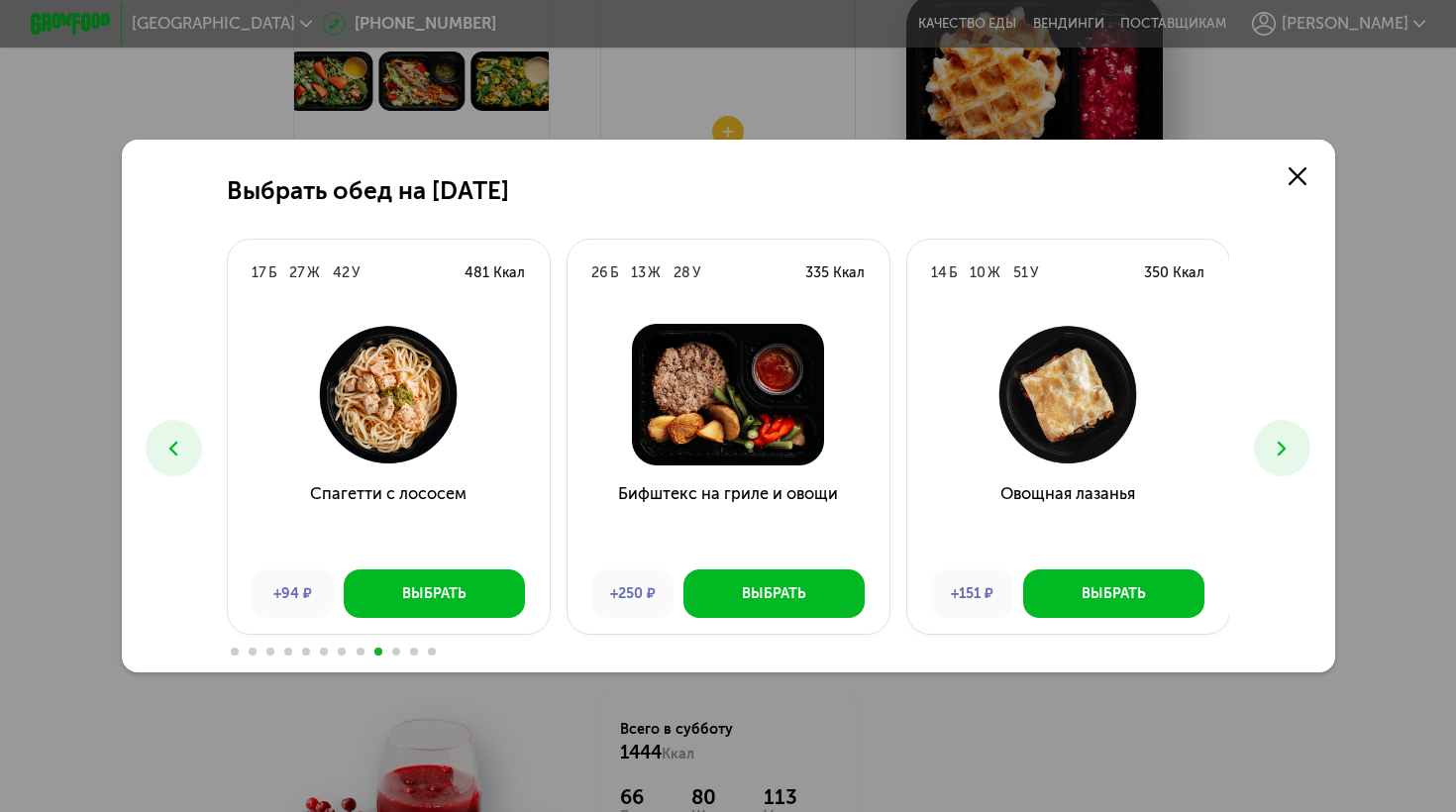 click at bounding box center (1282, 448) 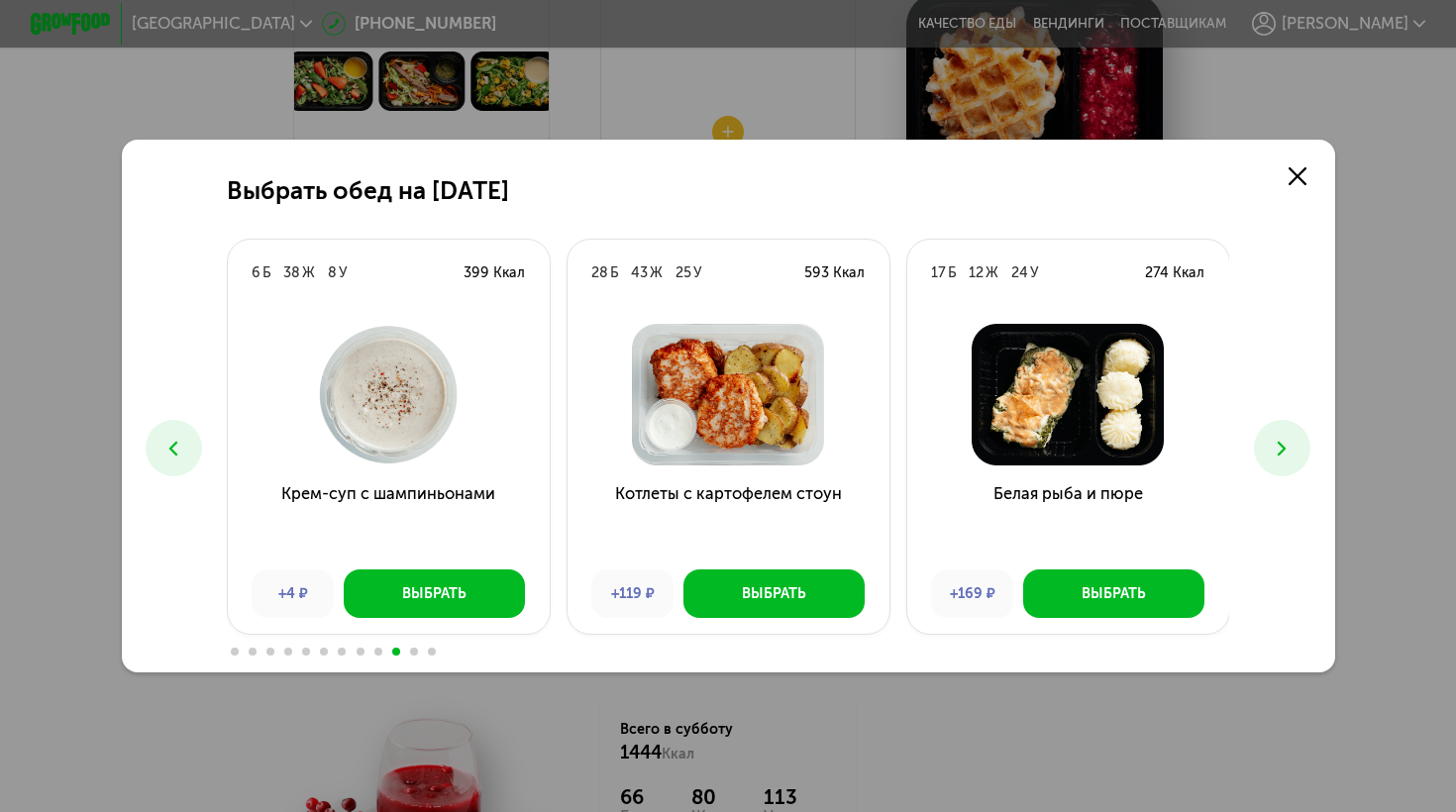 click at bounding box center (1282, 448) 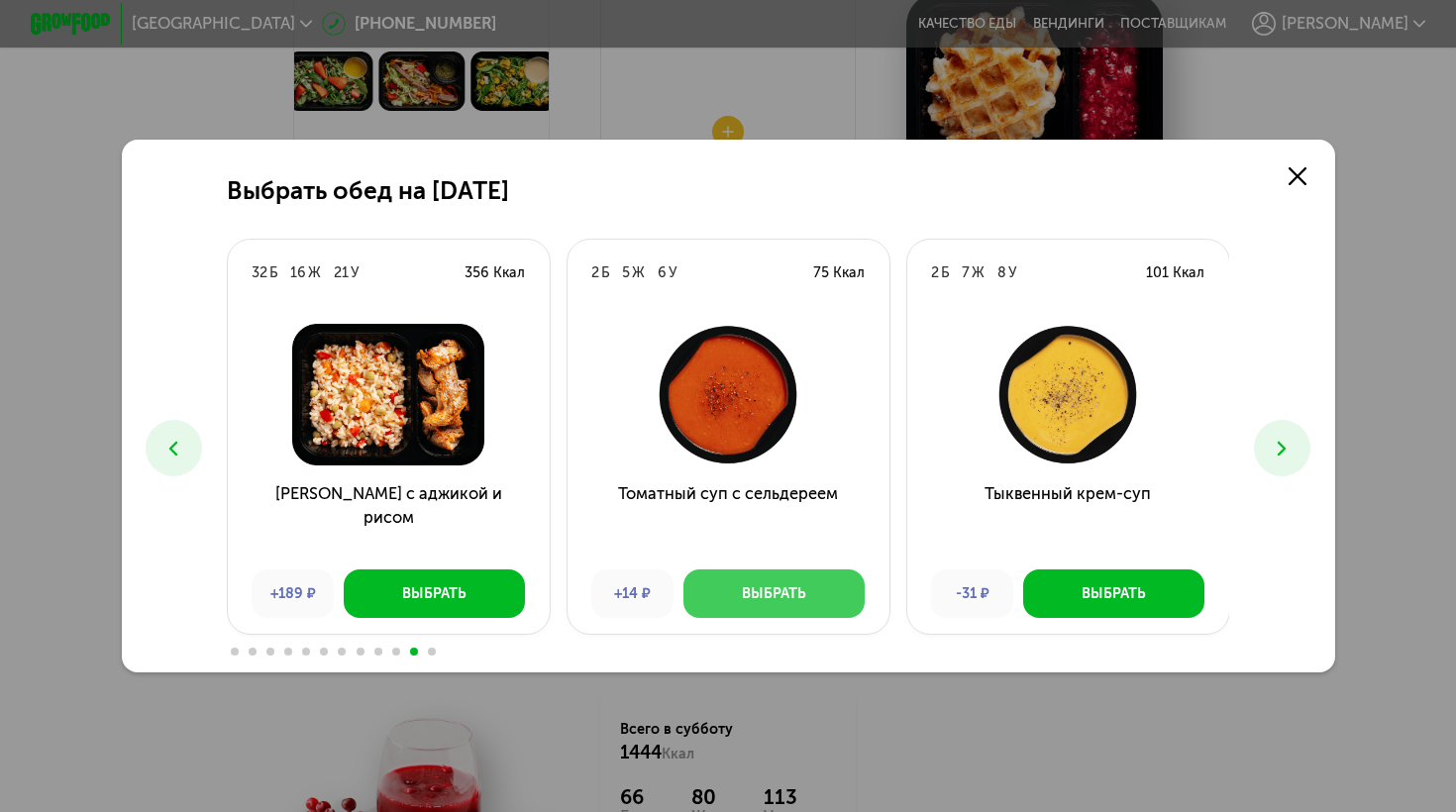 click on "Выбрать" at bounding box center [774, 594] 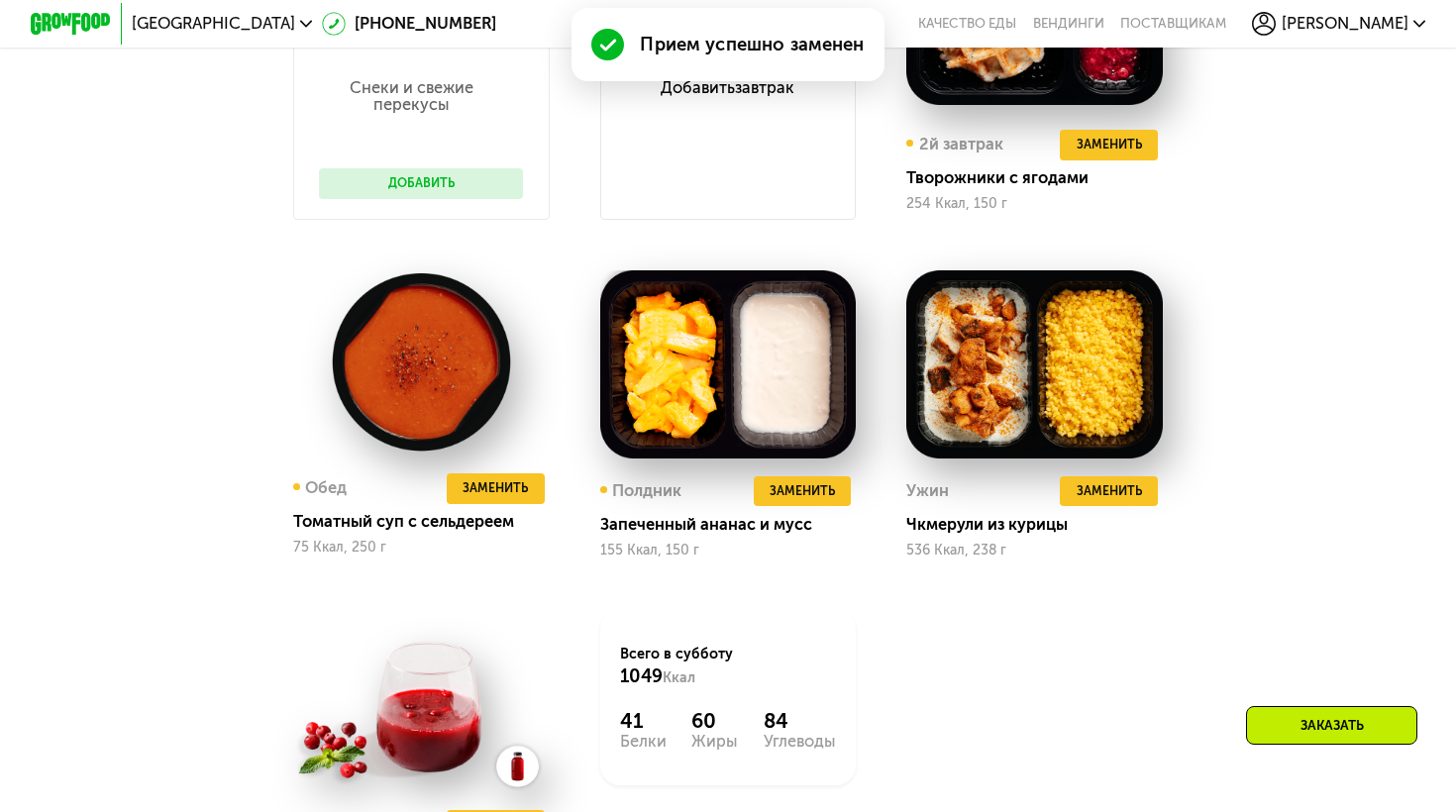 scroll, scrollTop: 1467, scrollLeft: 0, axis: vertical 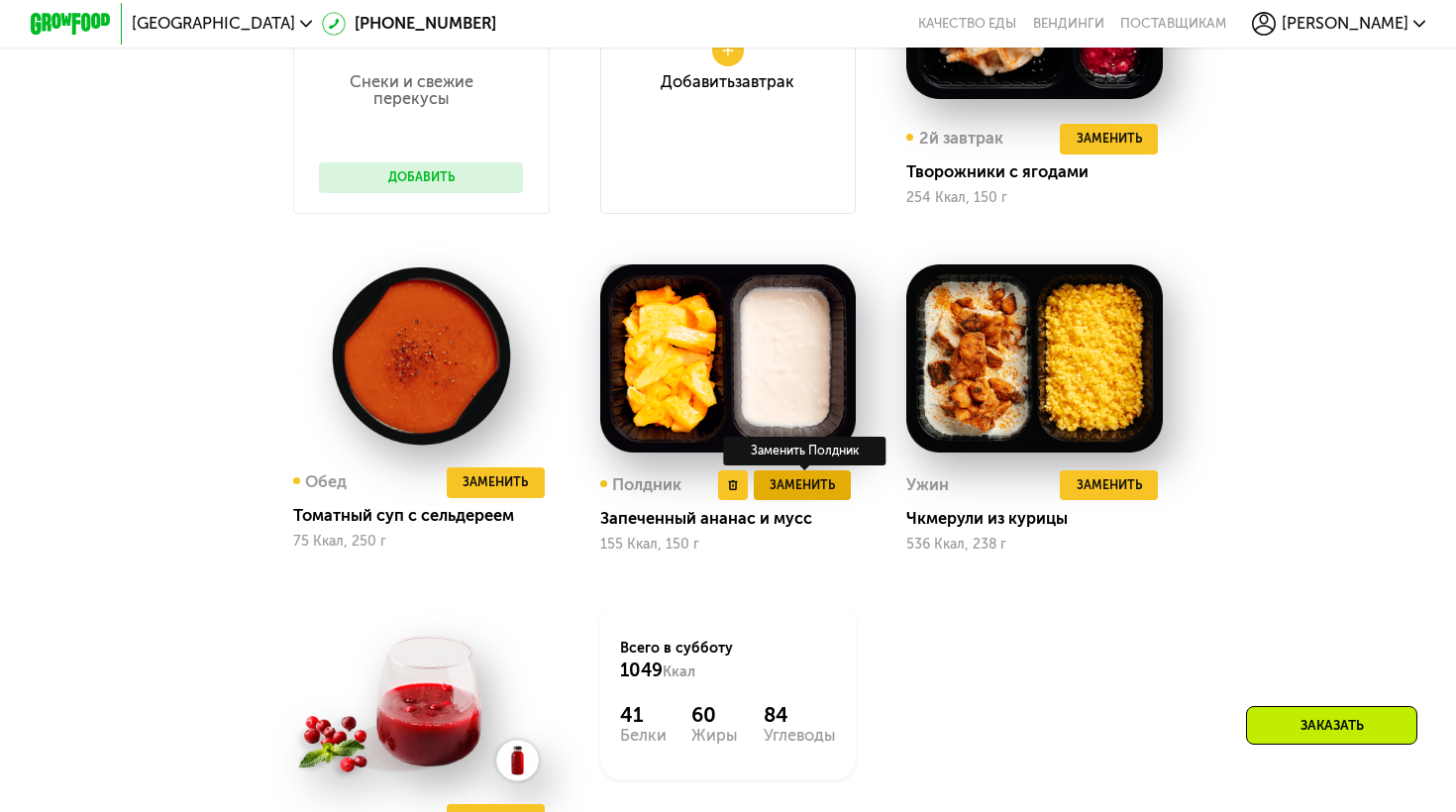 click on "Заменить" at bounding box center [802, 485] 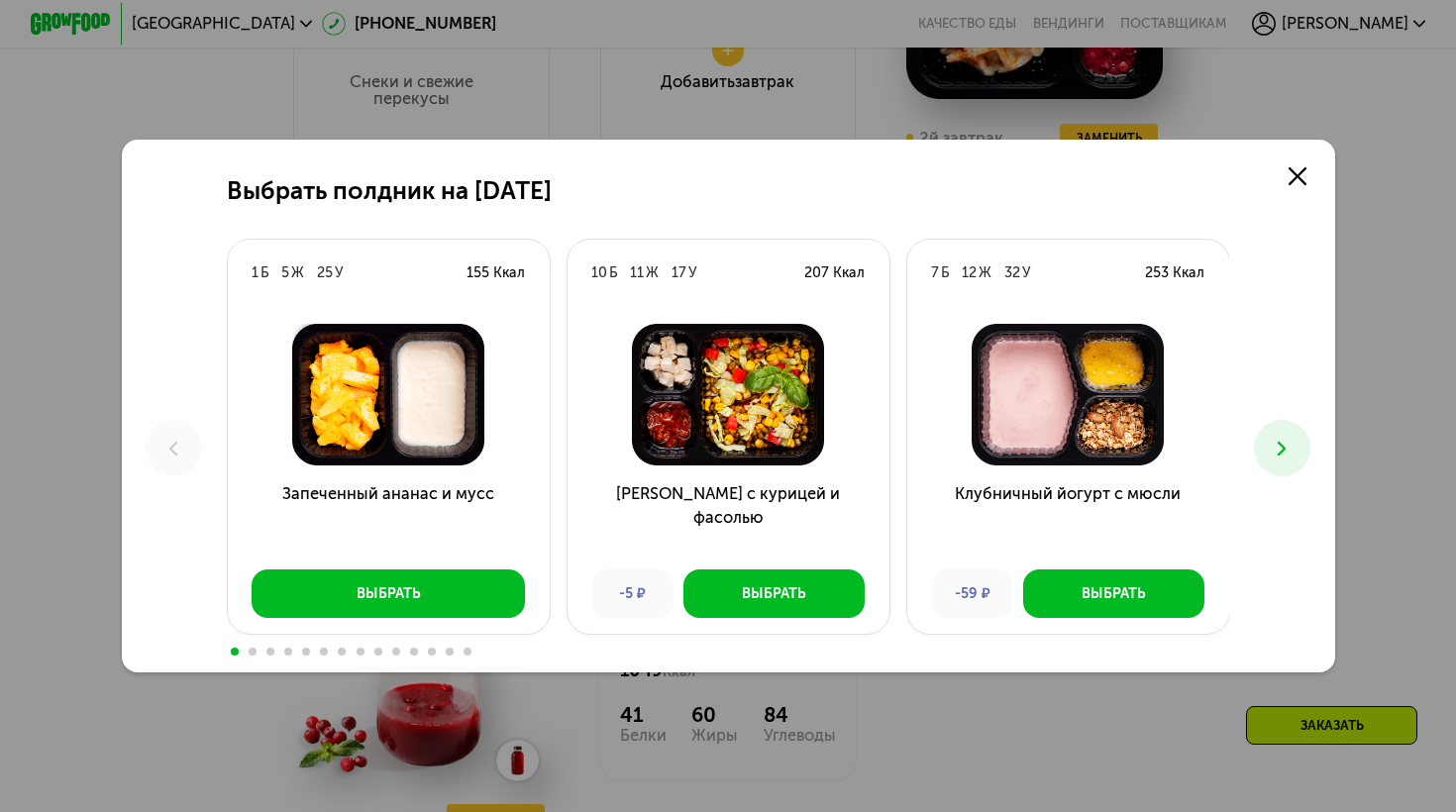 scroll, scrollTop: 0, scrollLeft: 0, axis: both 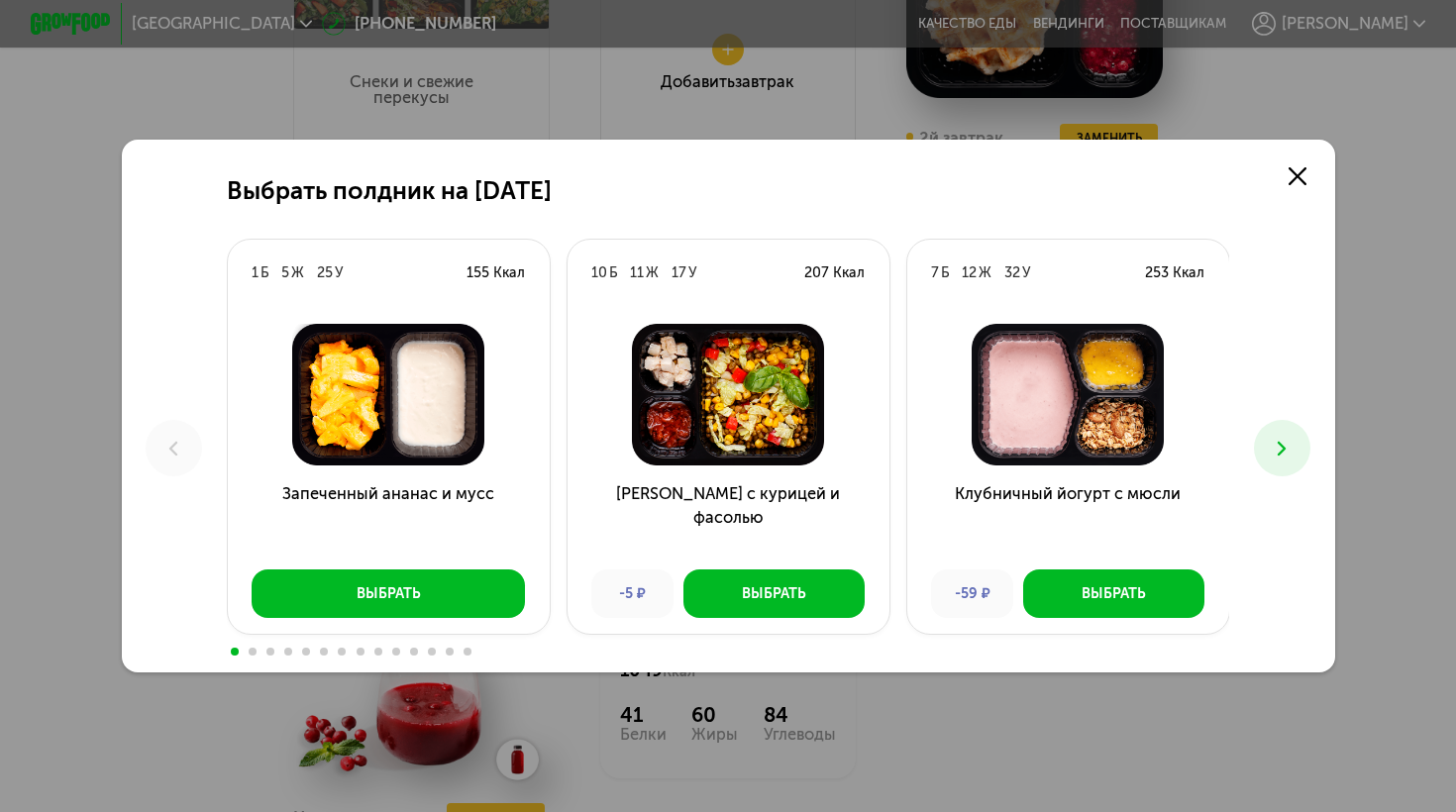 click 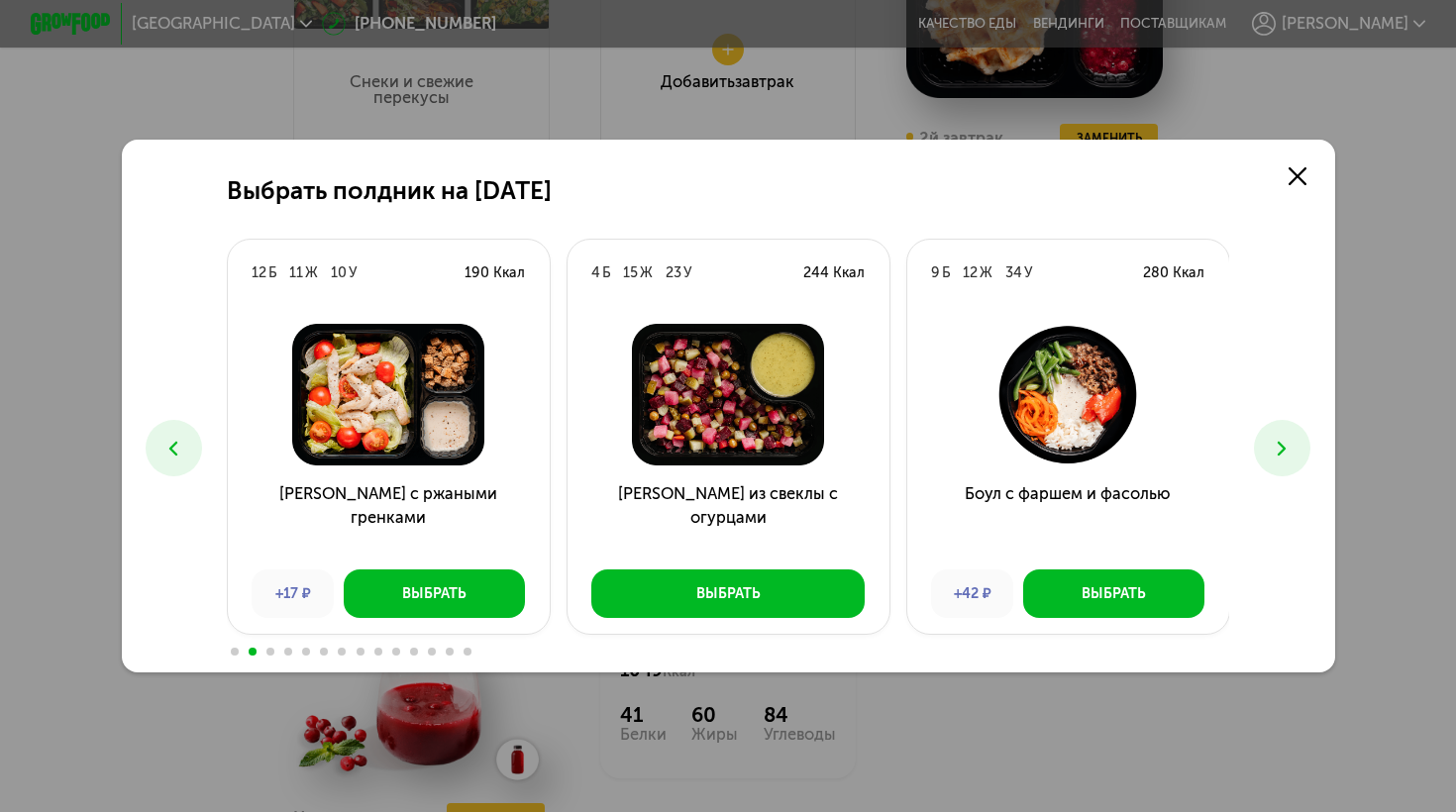 click 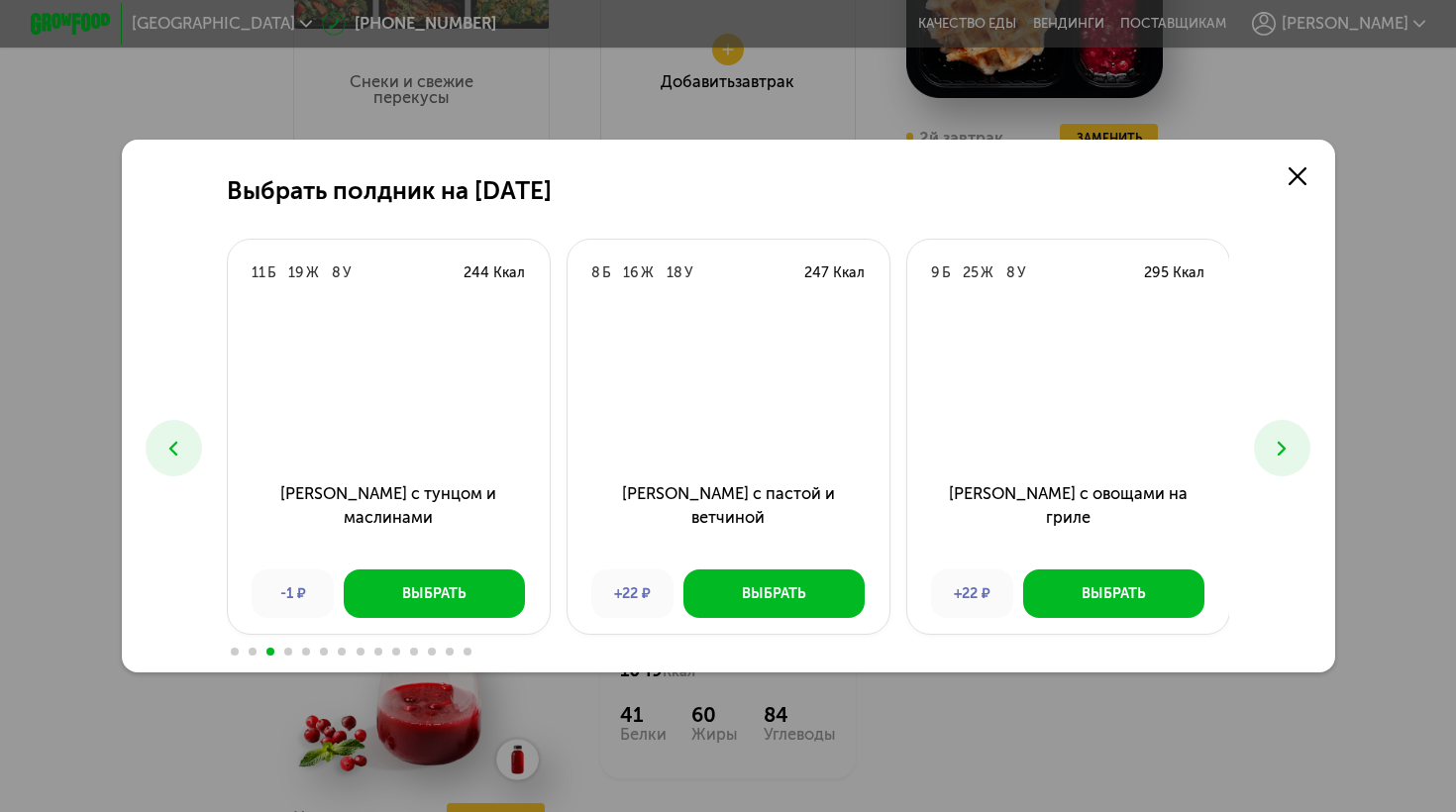 click 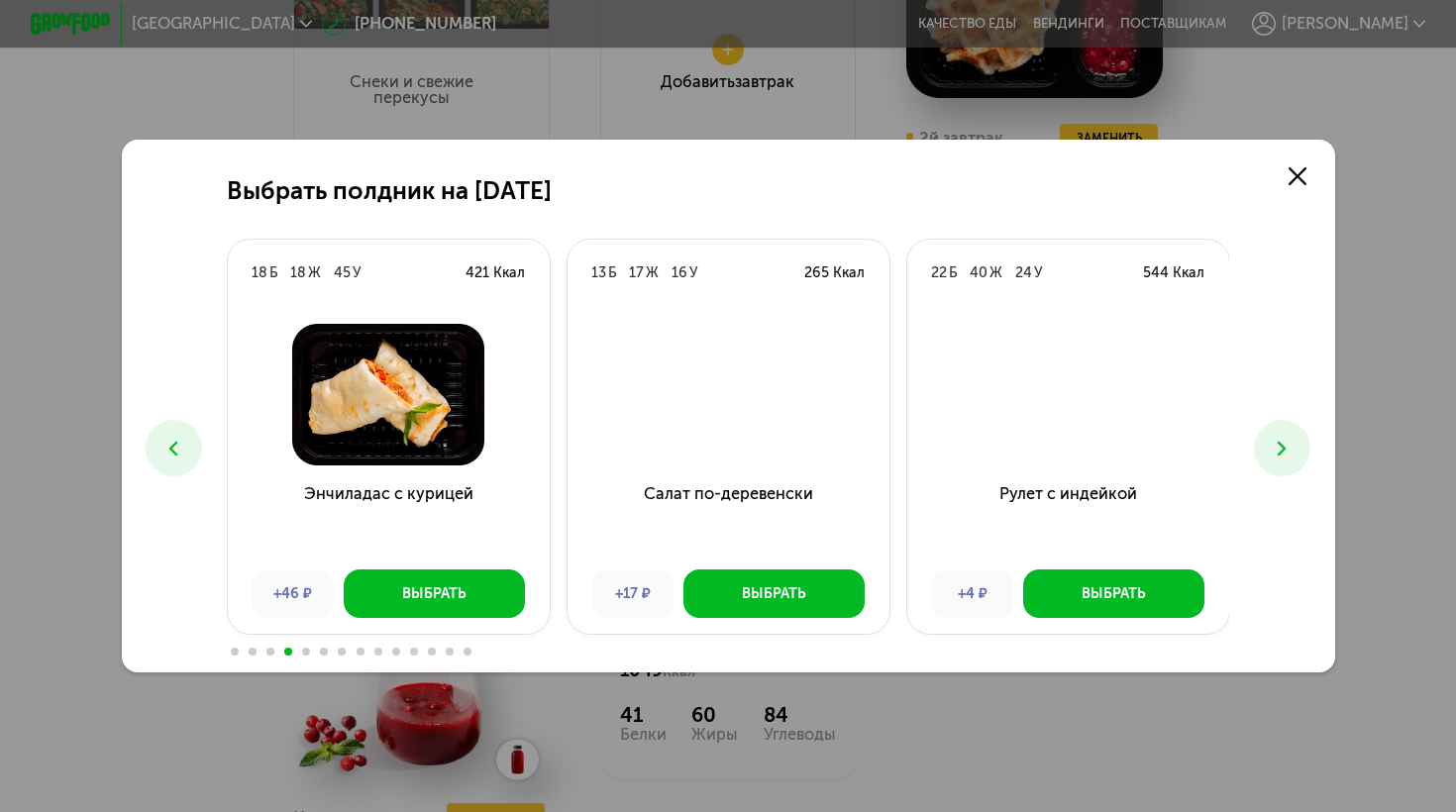 click 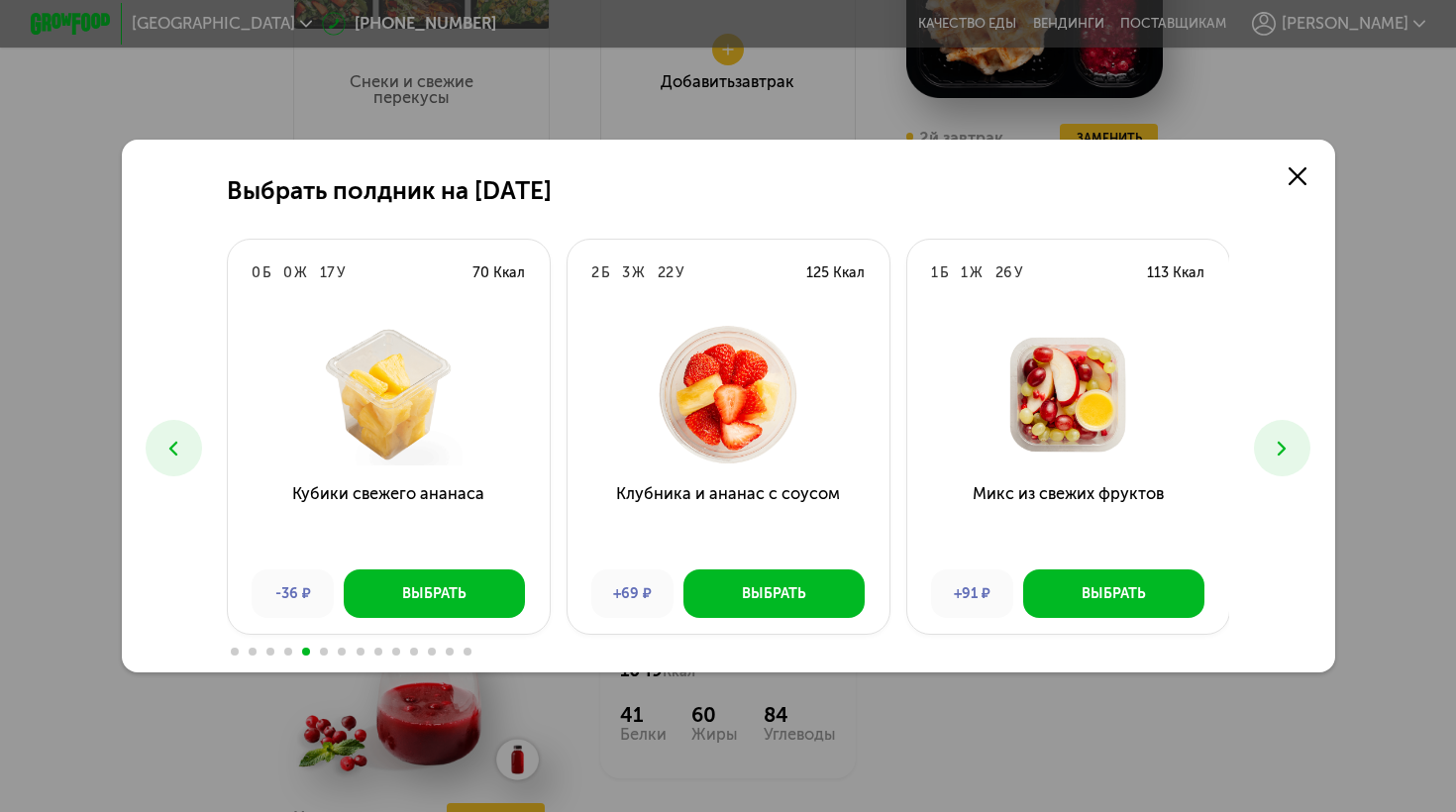 click 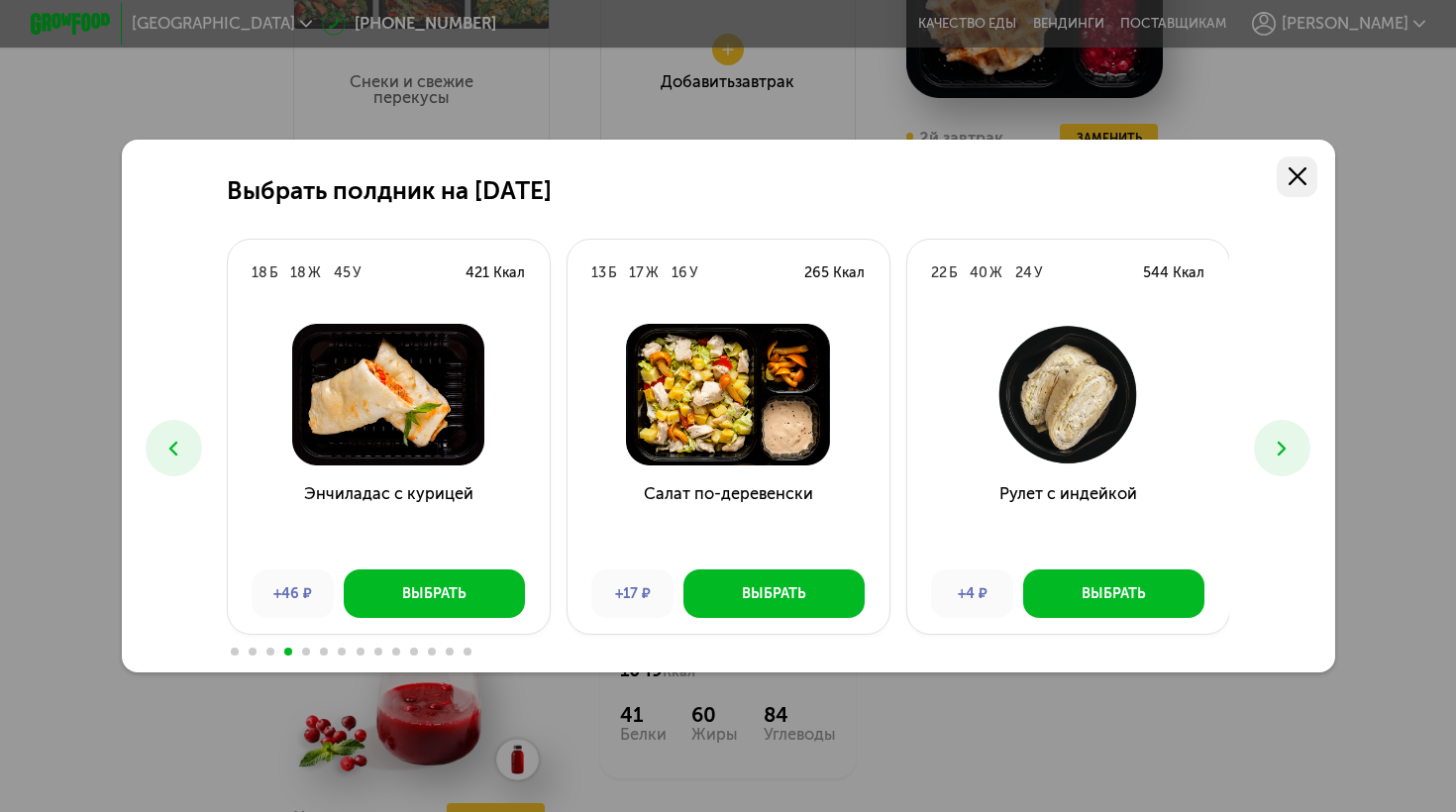 click 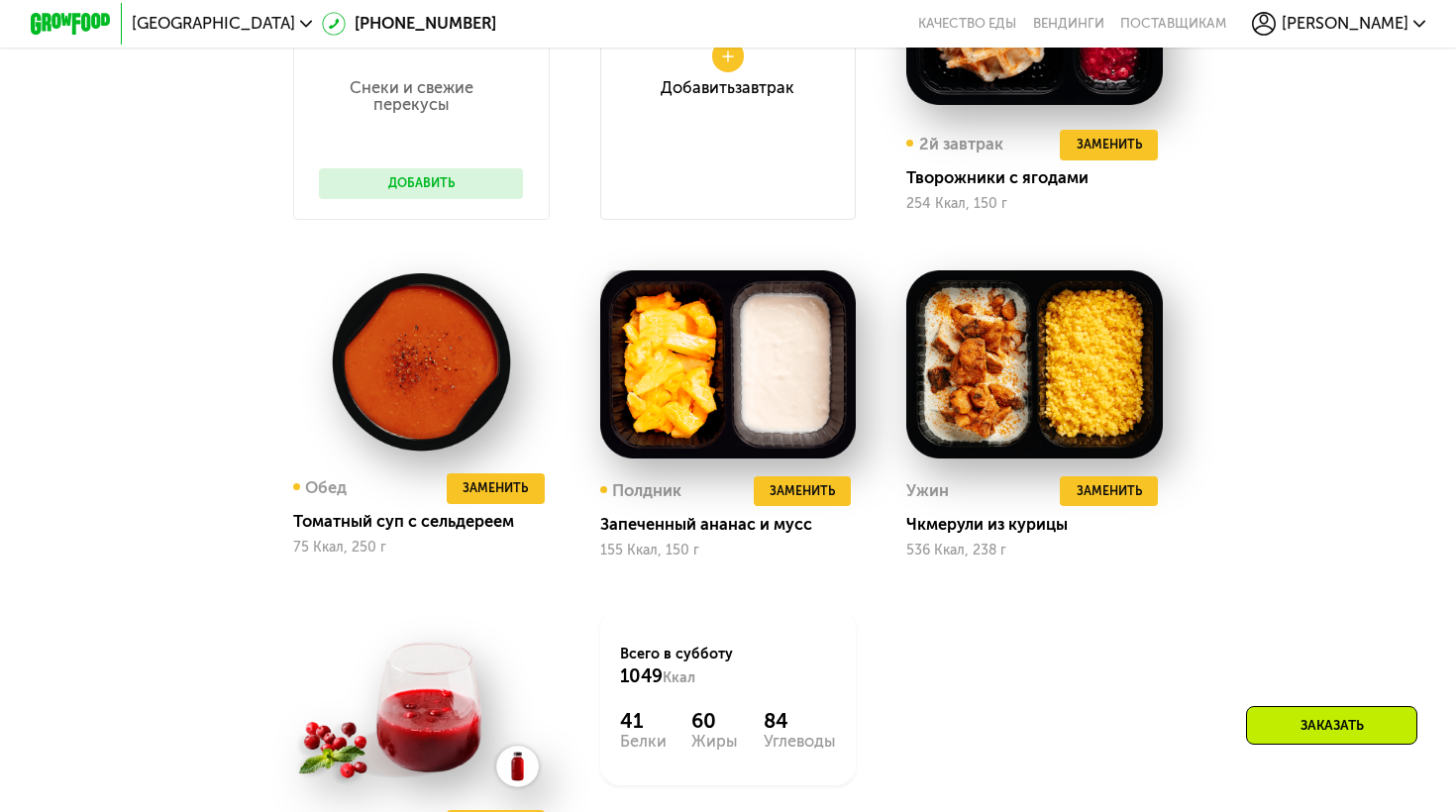 scroll, scrollTop: 1467, scrollLeft: 0, axis: vertical 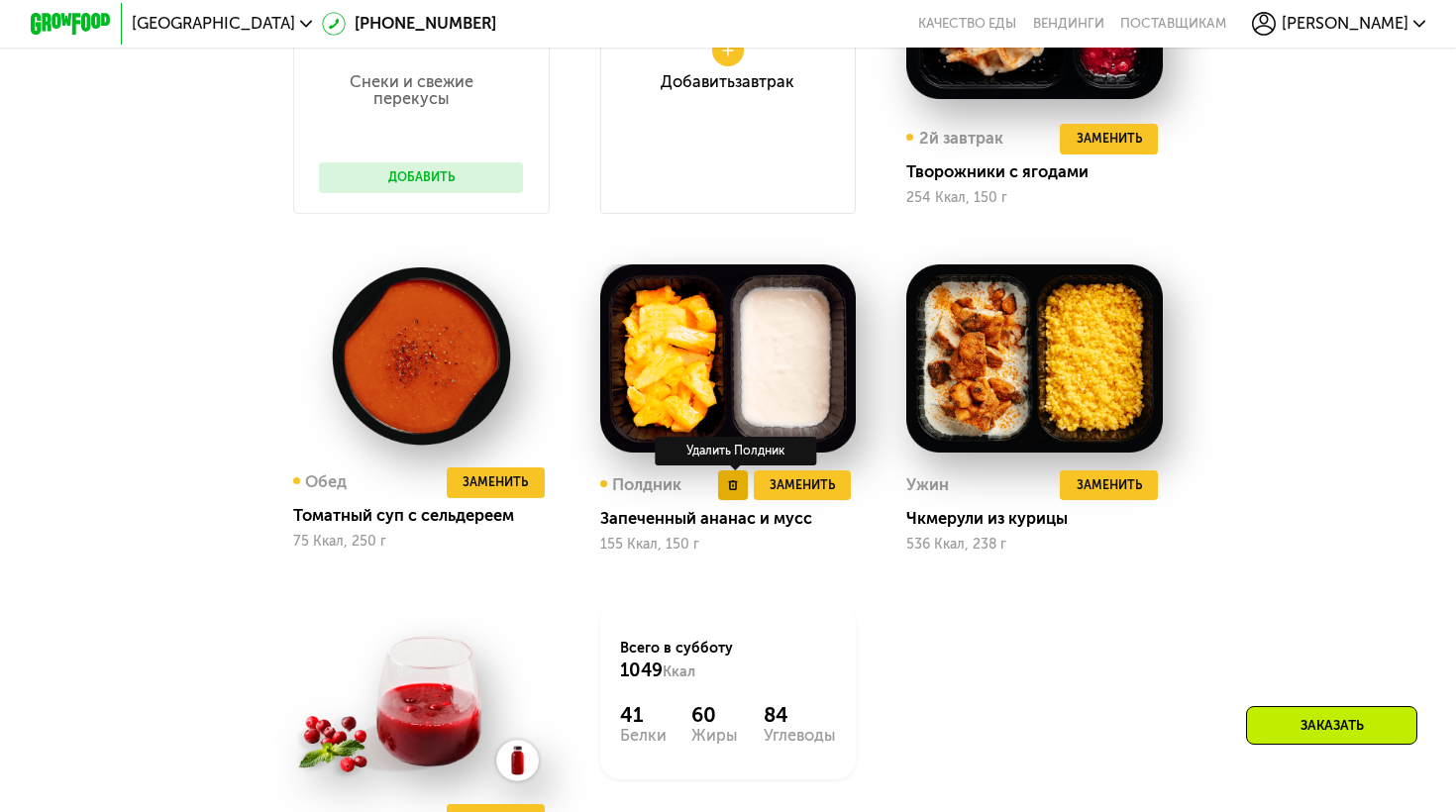 click at bounding box center [733, 485] 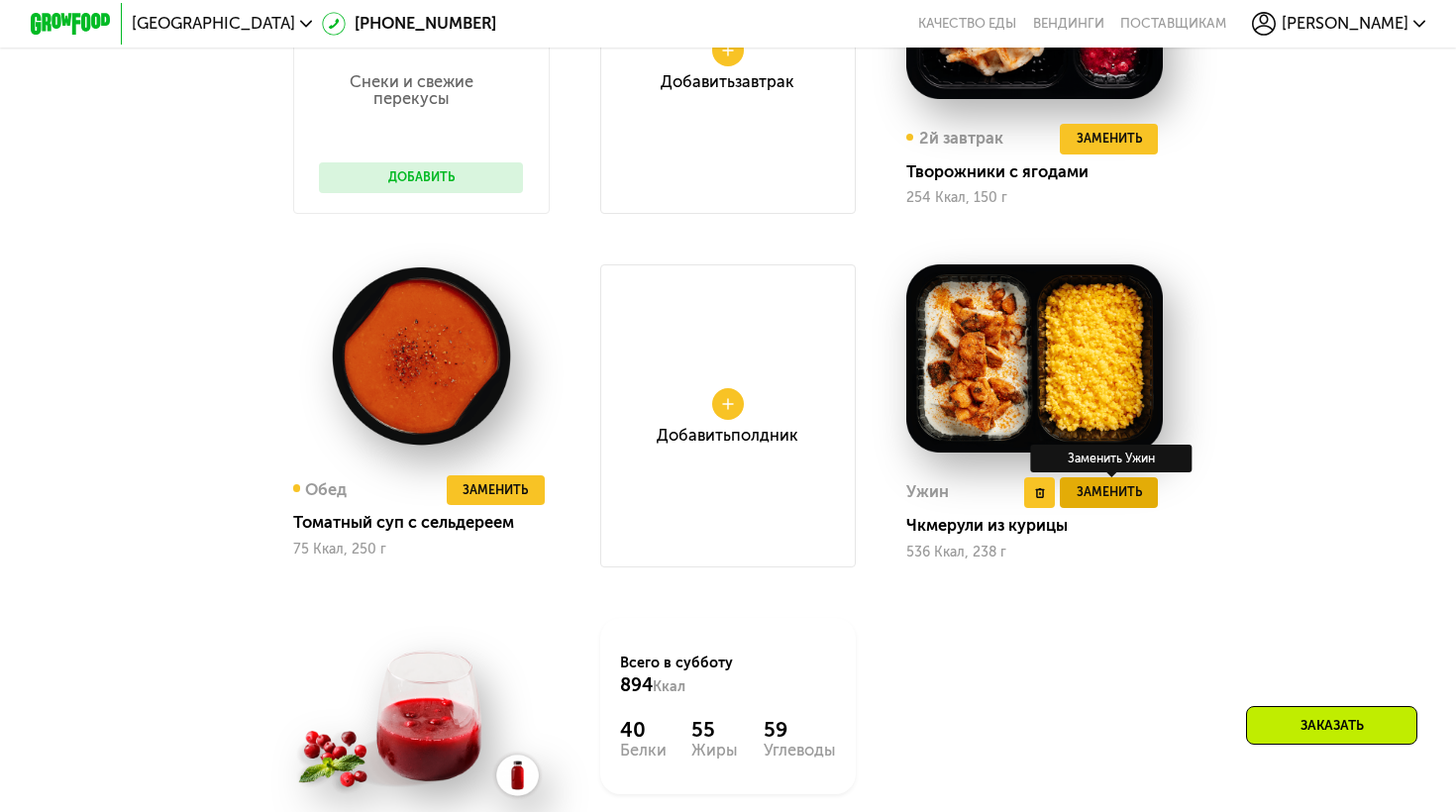 click on "Заменить" at bounding box center [1109, 492] 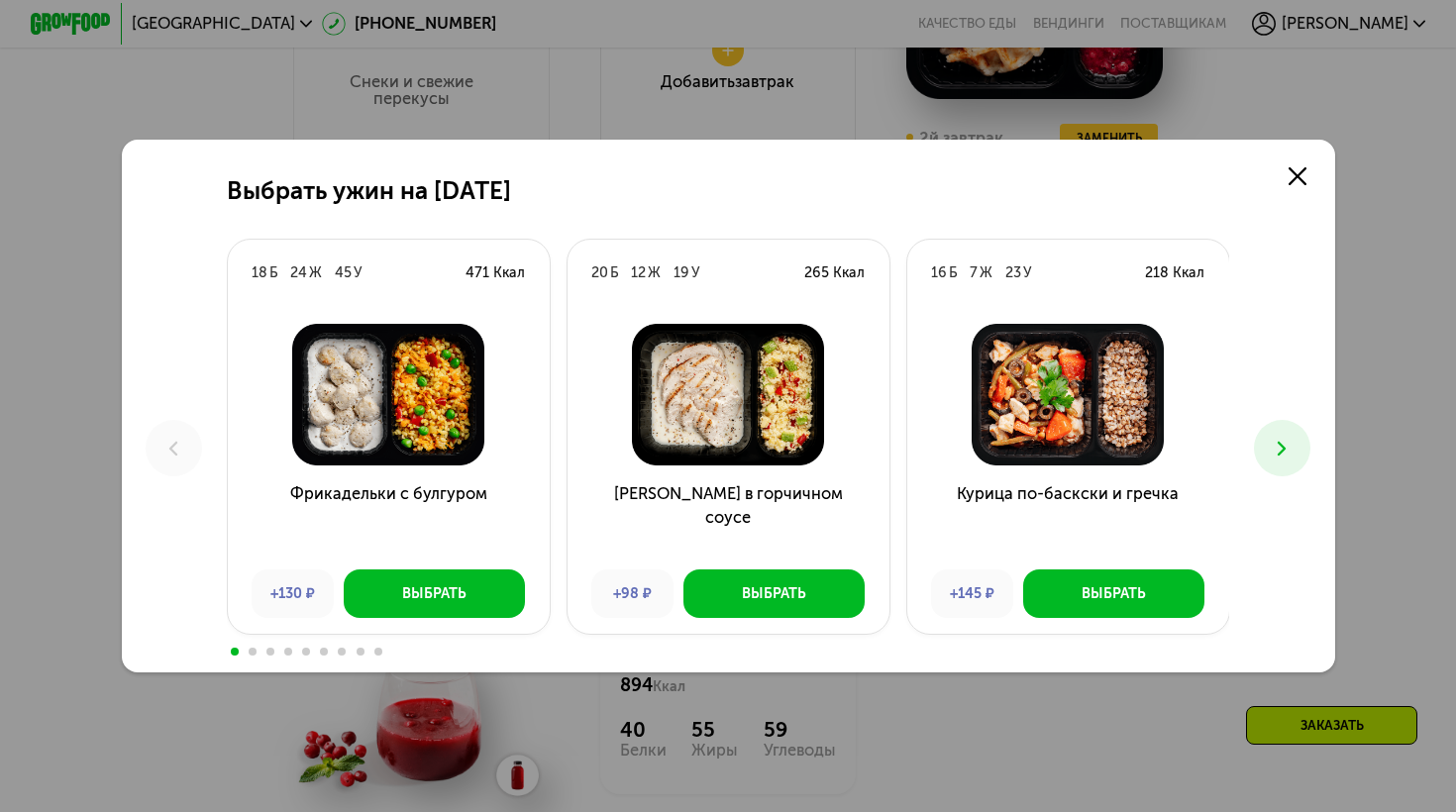 scroll, scrollTop: 0, scrollLeft: 0, axis: both 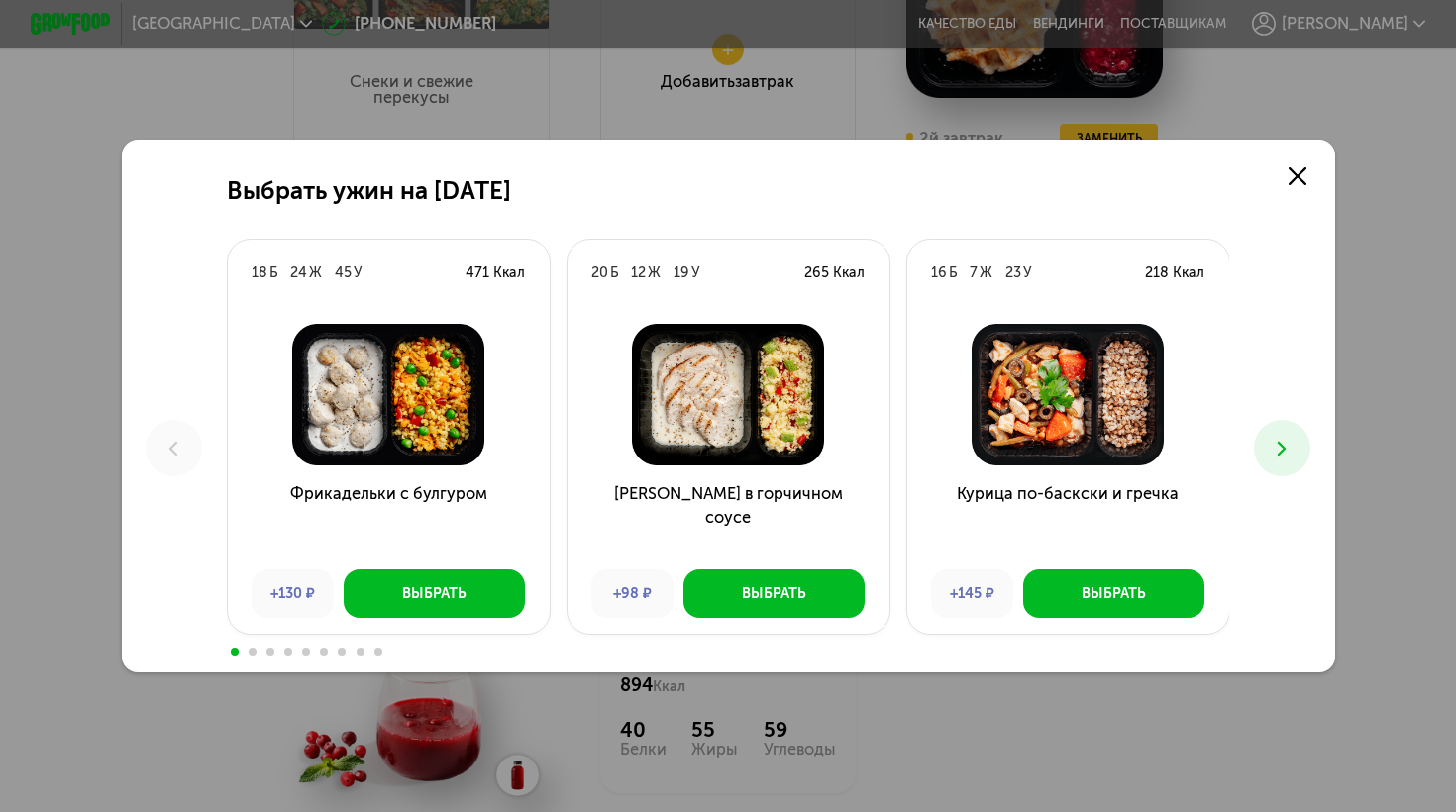 click 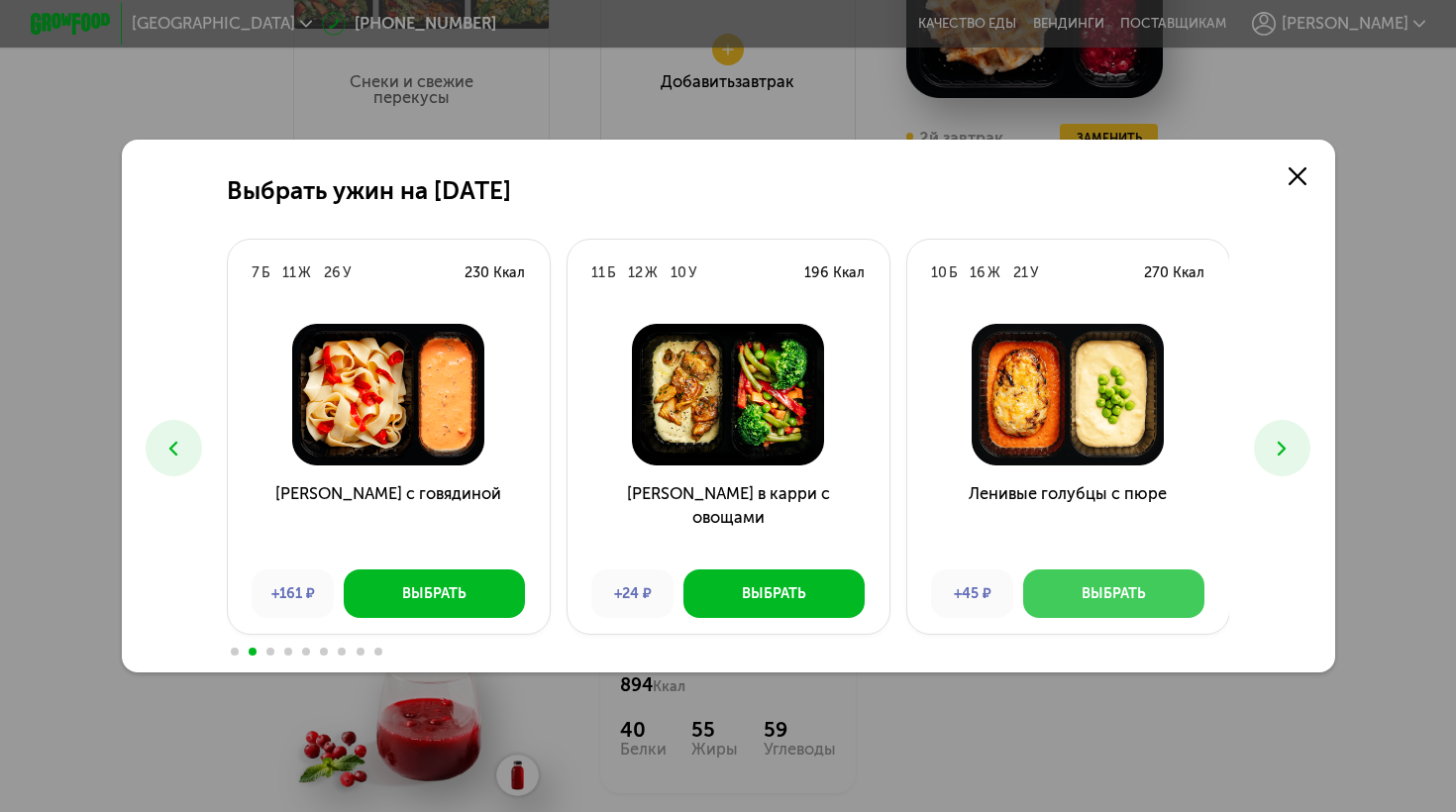 click on "Выбрать" at bounding box center (1113, 593) 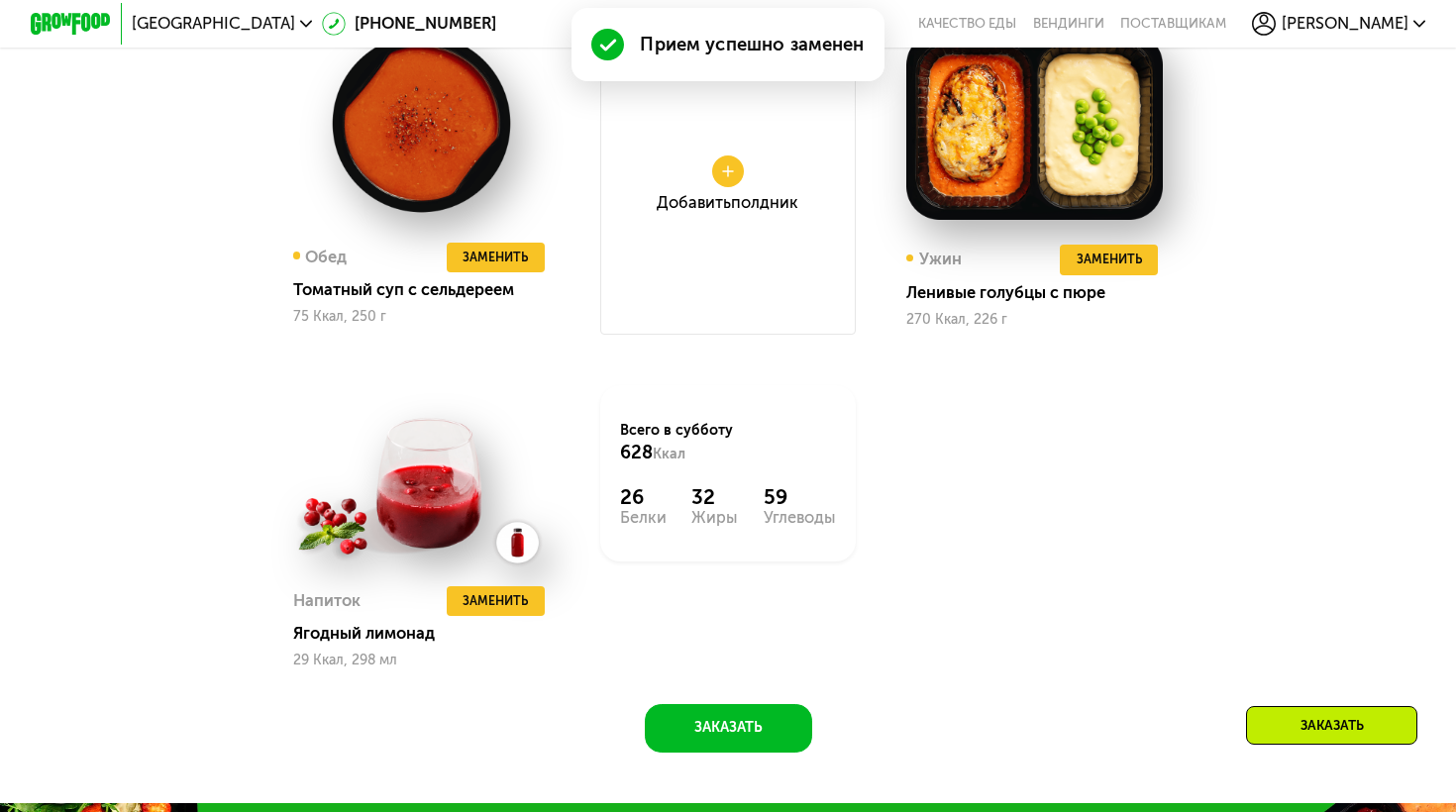 scroll, scrollTop: 1714, scrollLeft: 0, axis: vertical 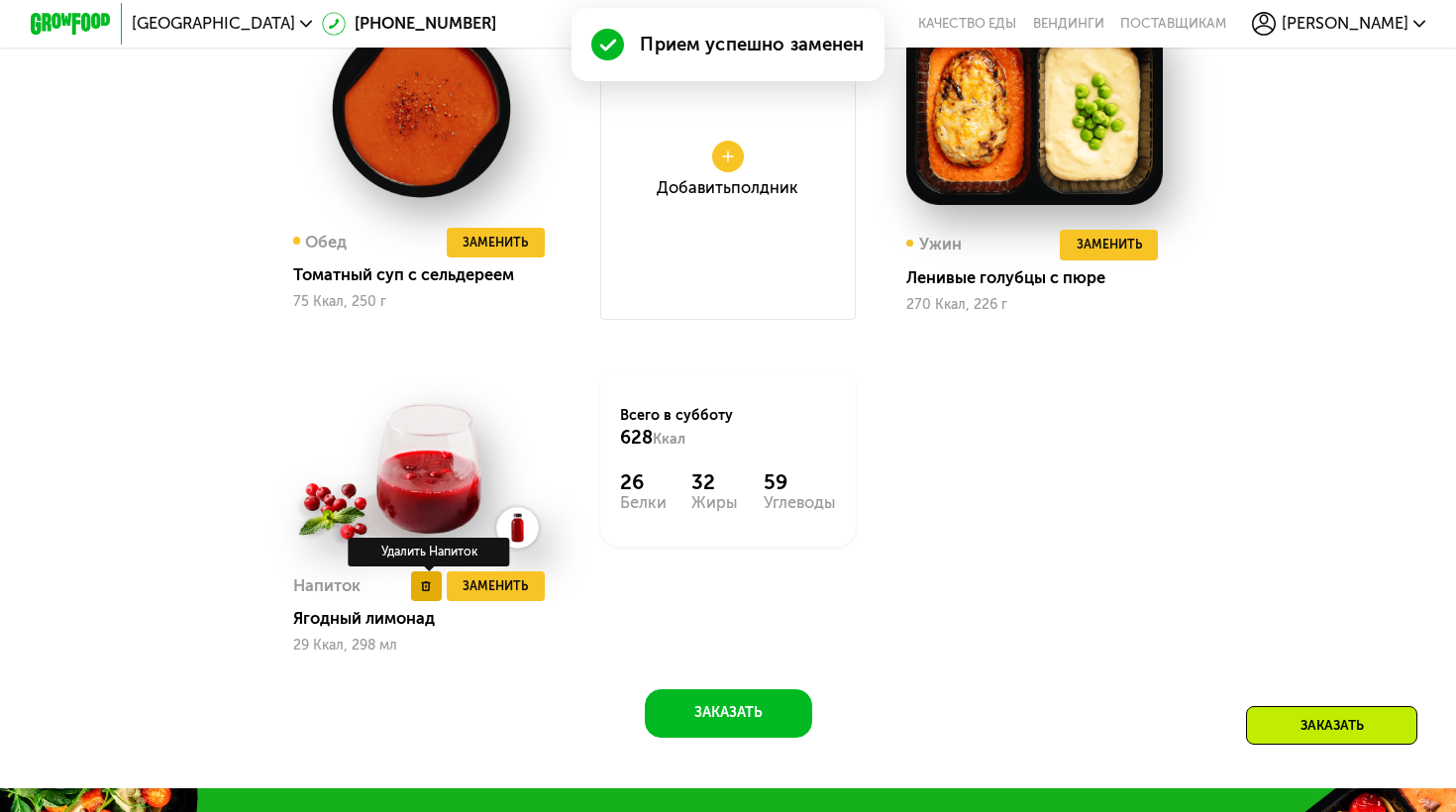 click 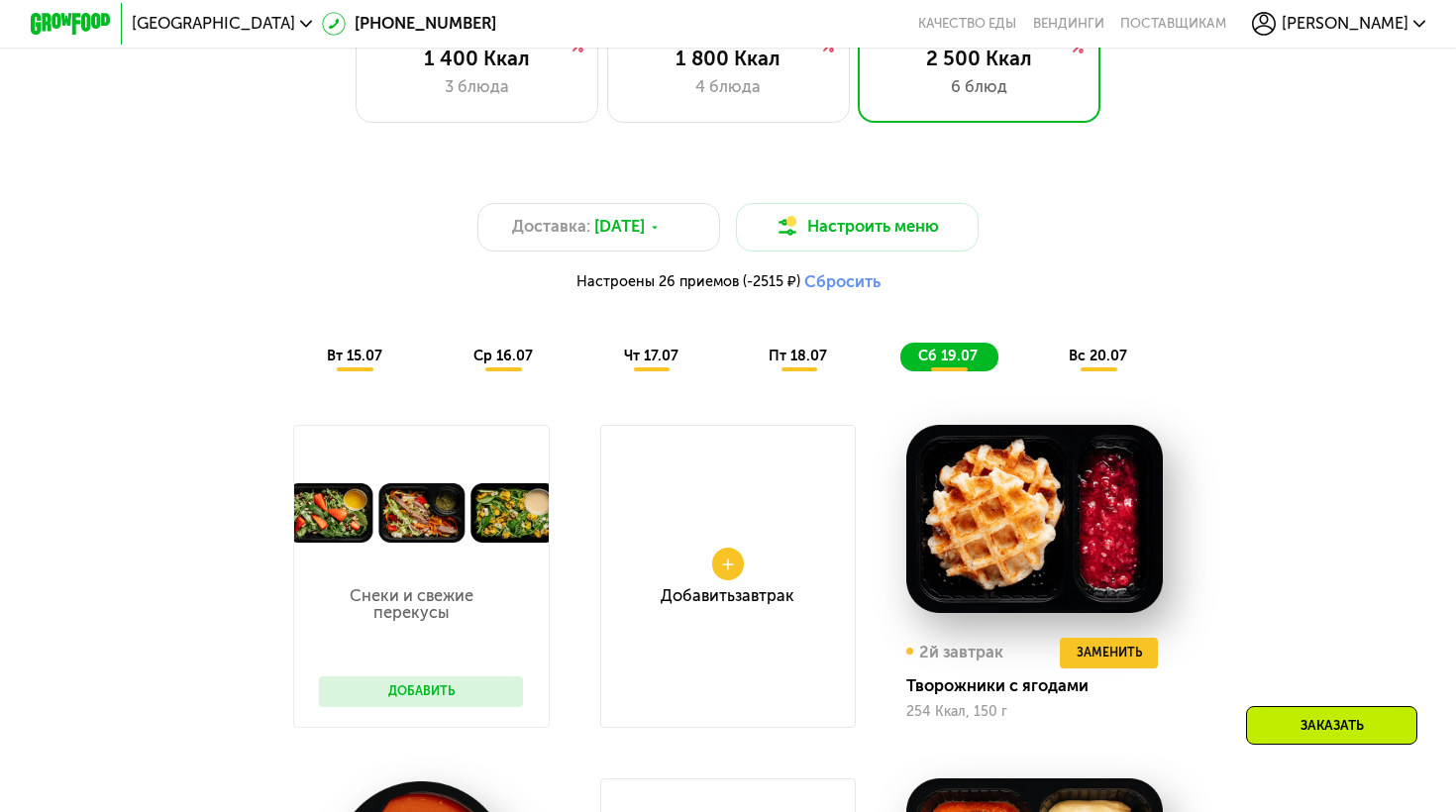 scroll, scrollTop: 952, scrollLeft: 0, axis: vertical 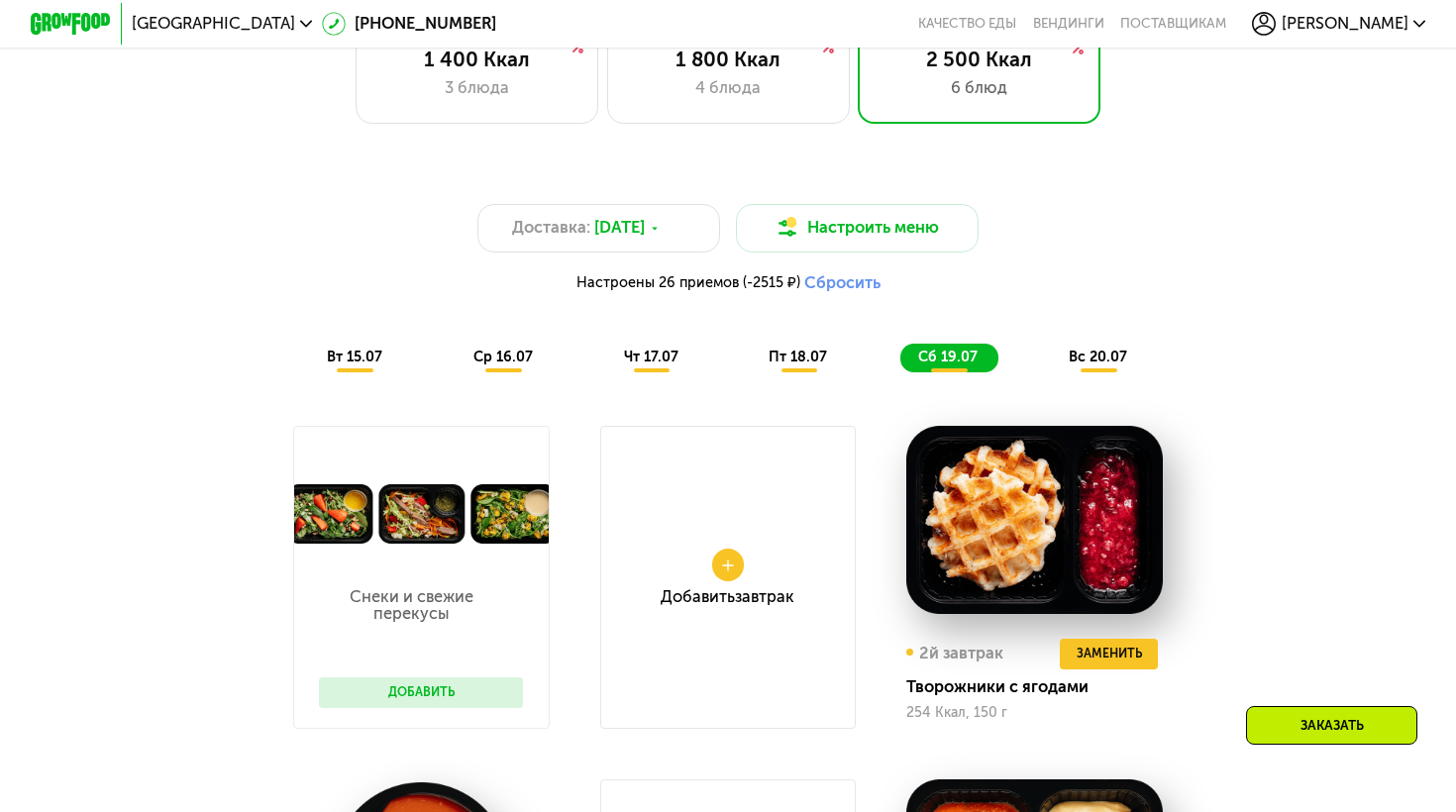 click on "вс 20.07" at bounding box center [1097, 356] 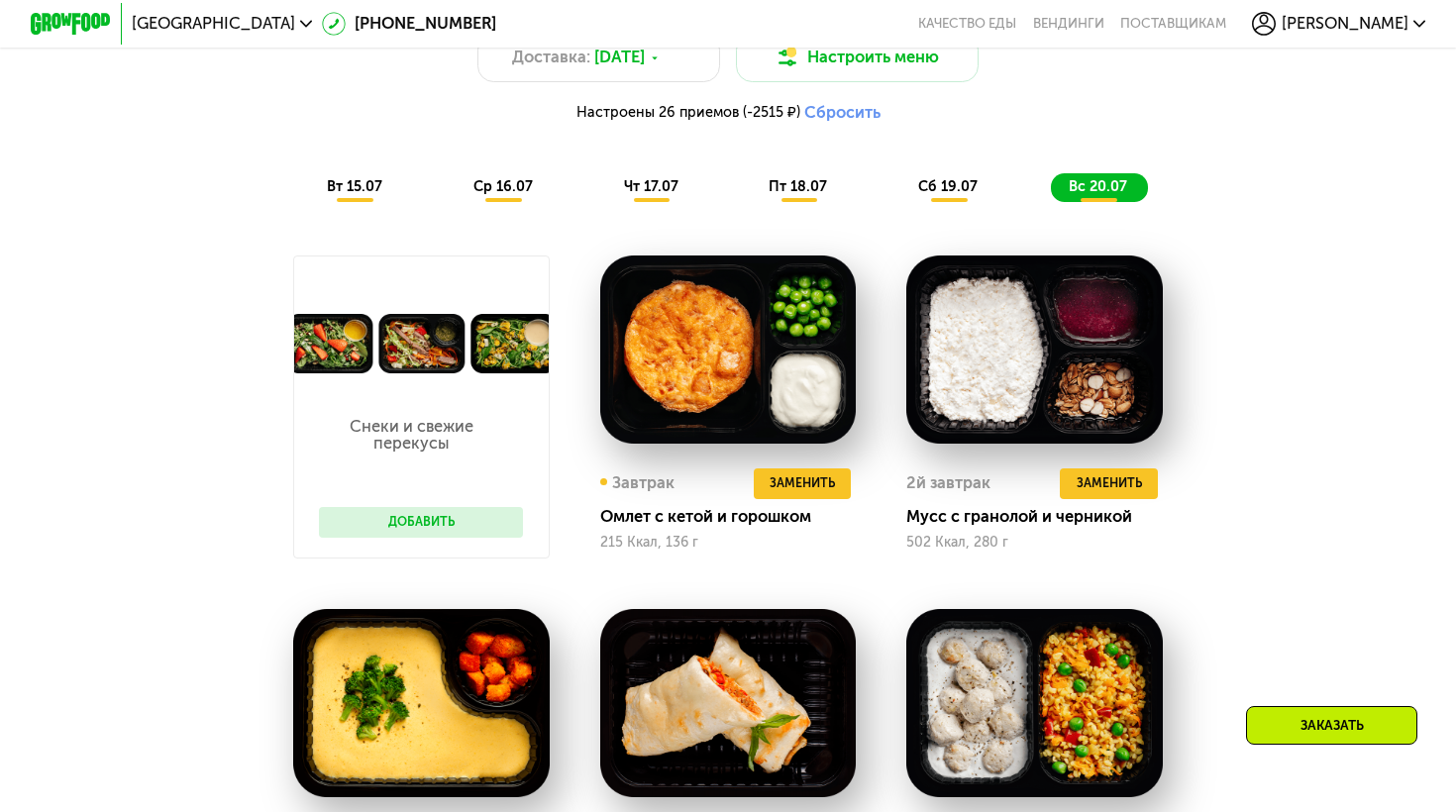 scroll, scrollTop: 1121, scrollLeft: 0, axis: vertical 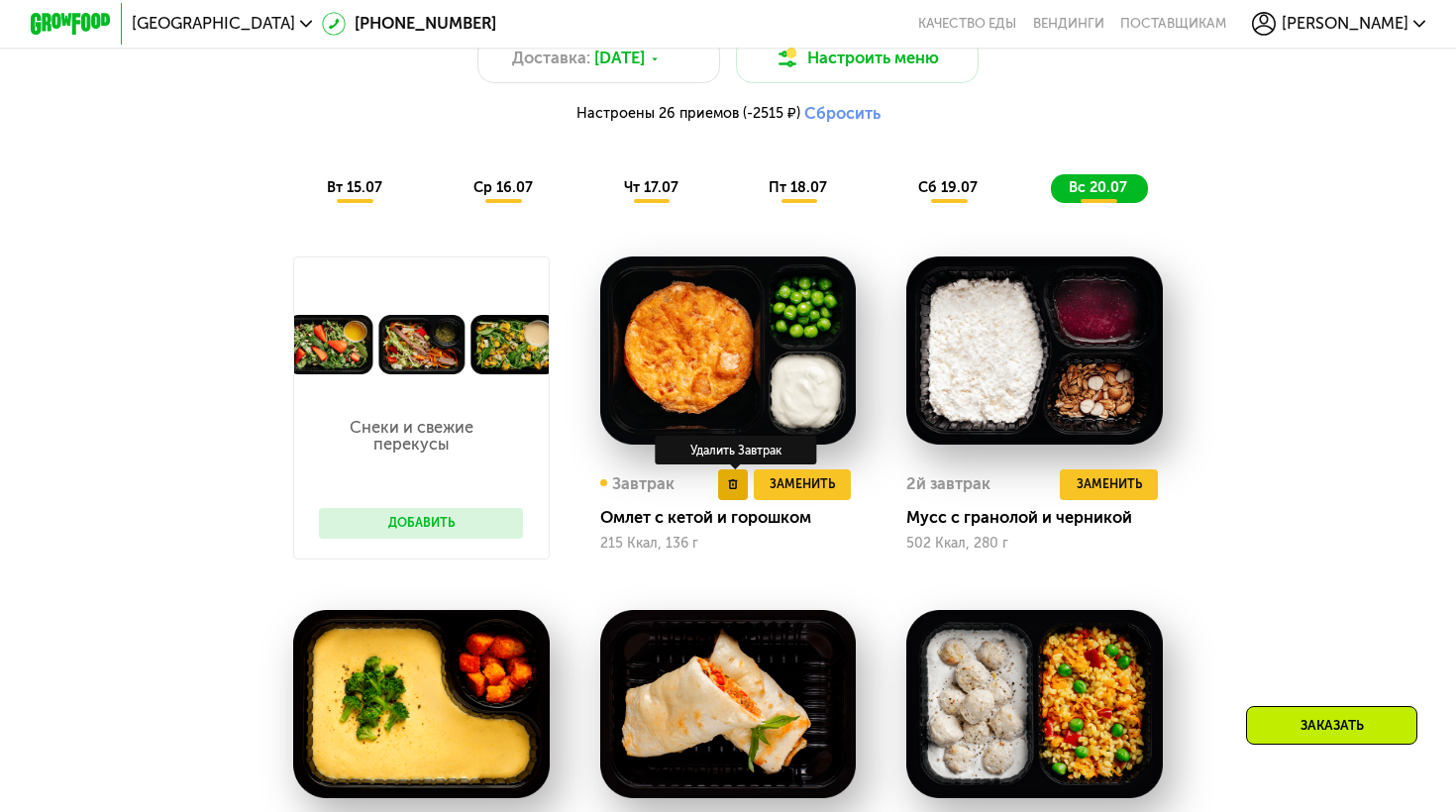 click at bounding box center [733, 484] 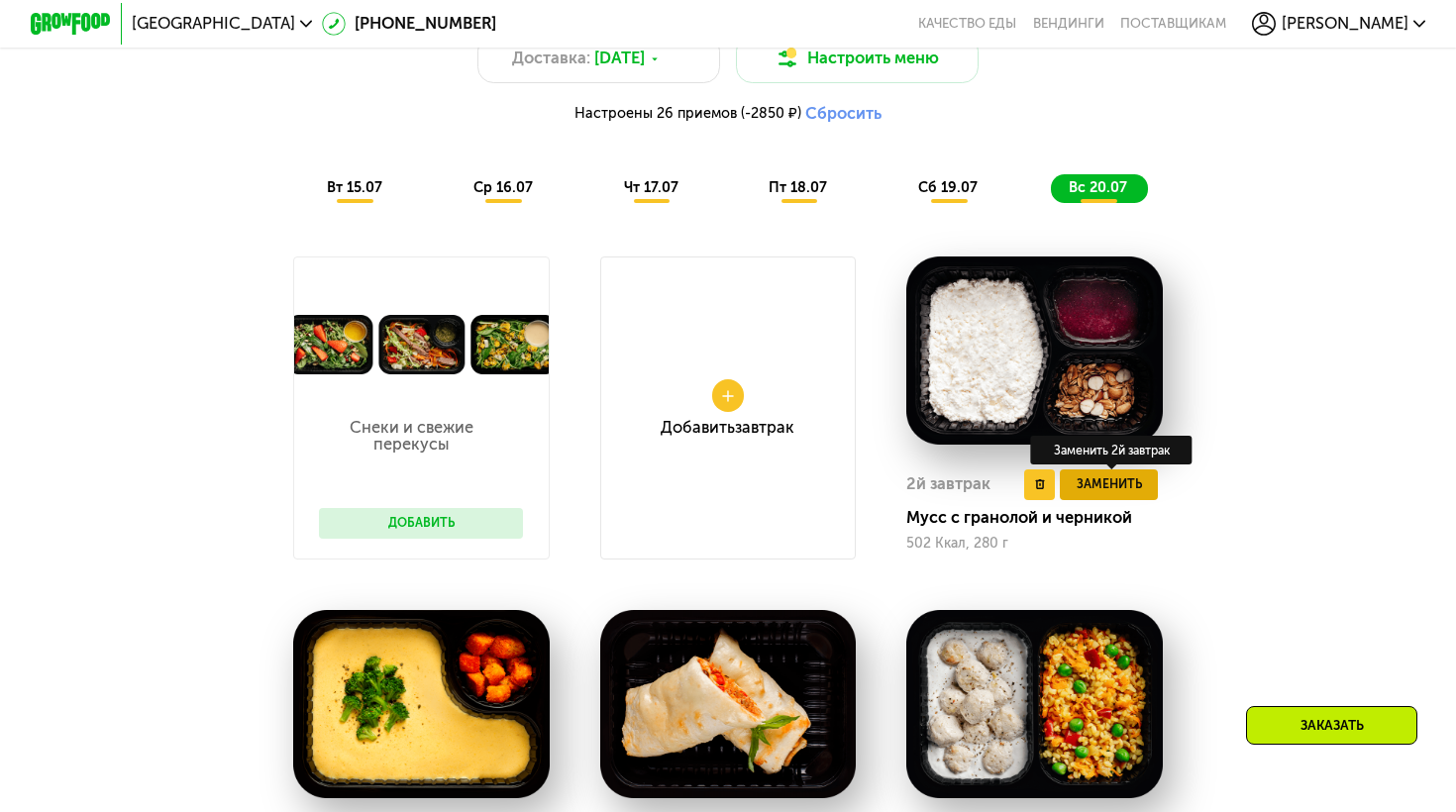 click on "Заменить" at bounding box center (1109, 484) 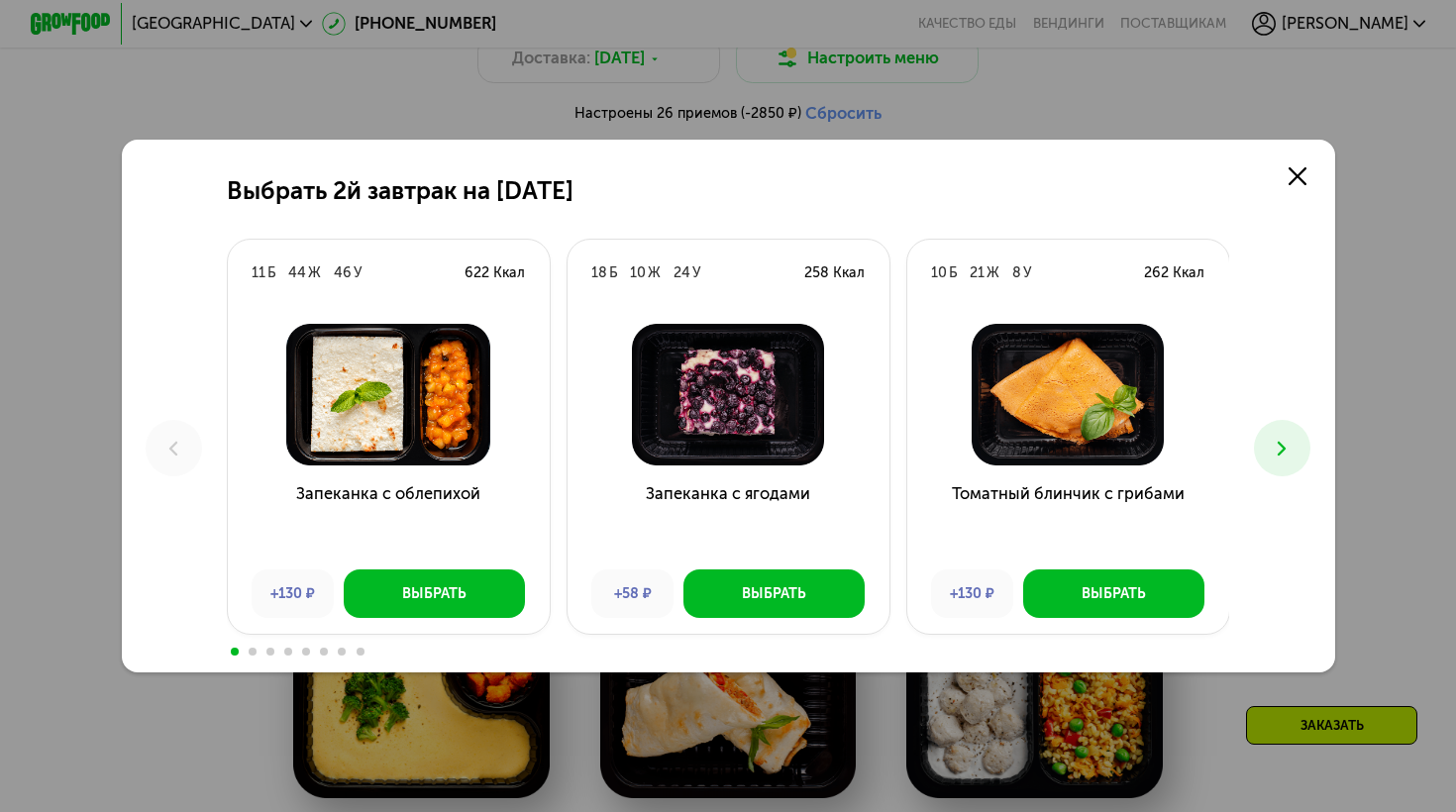 scroll, scrollTop: 0, scrollLeft: 0, axis: both 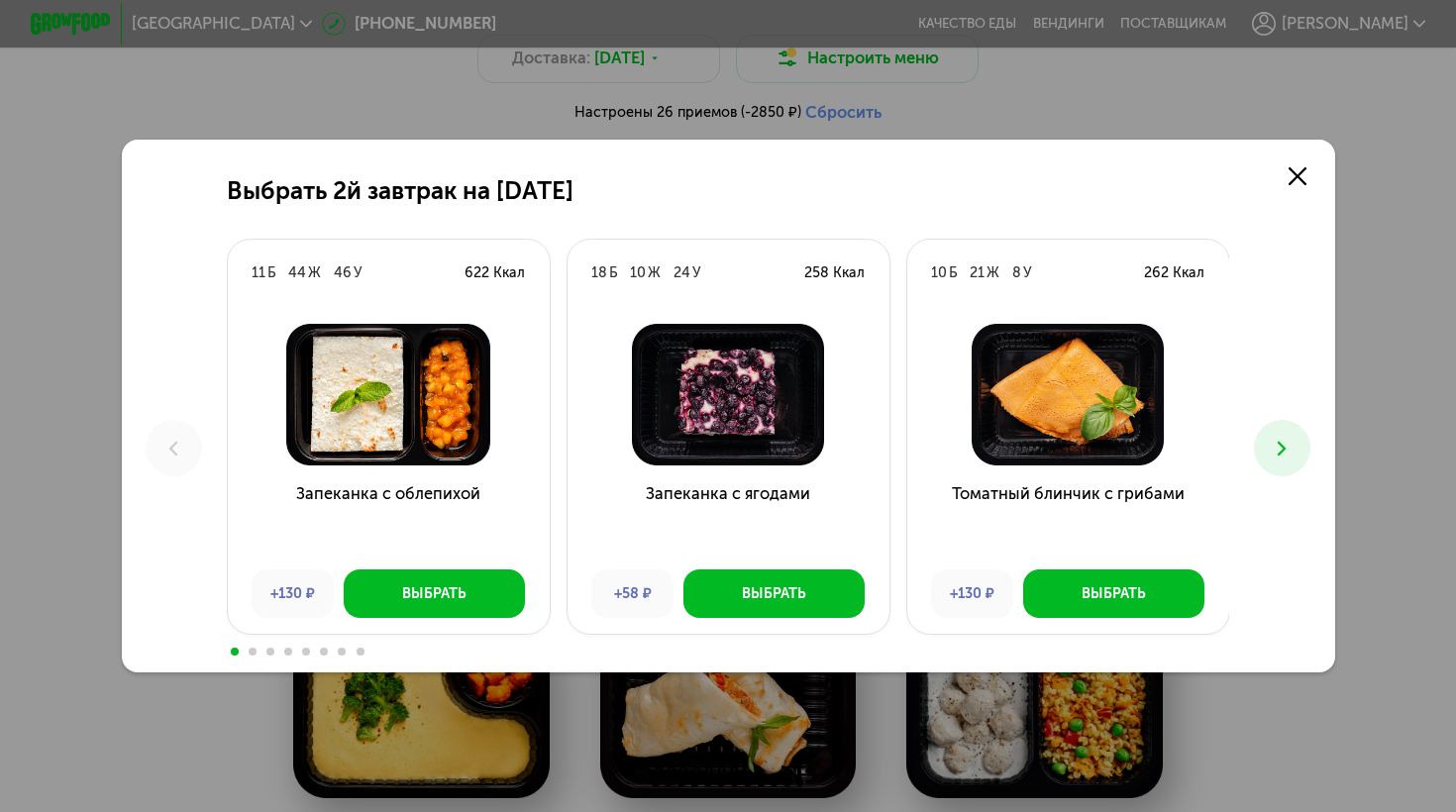 click at bounding box center [1282, 448] 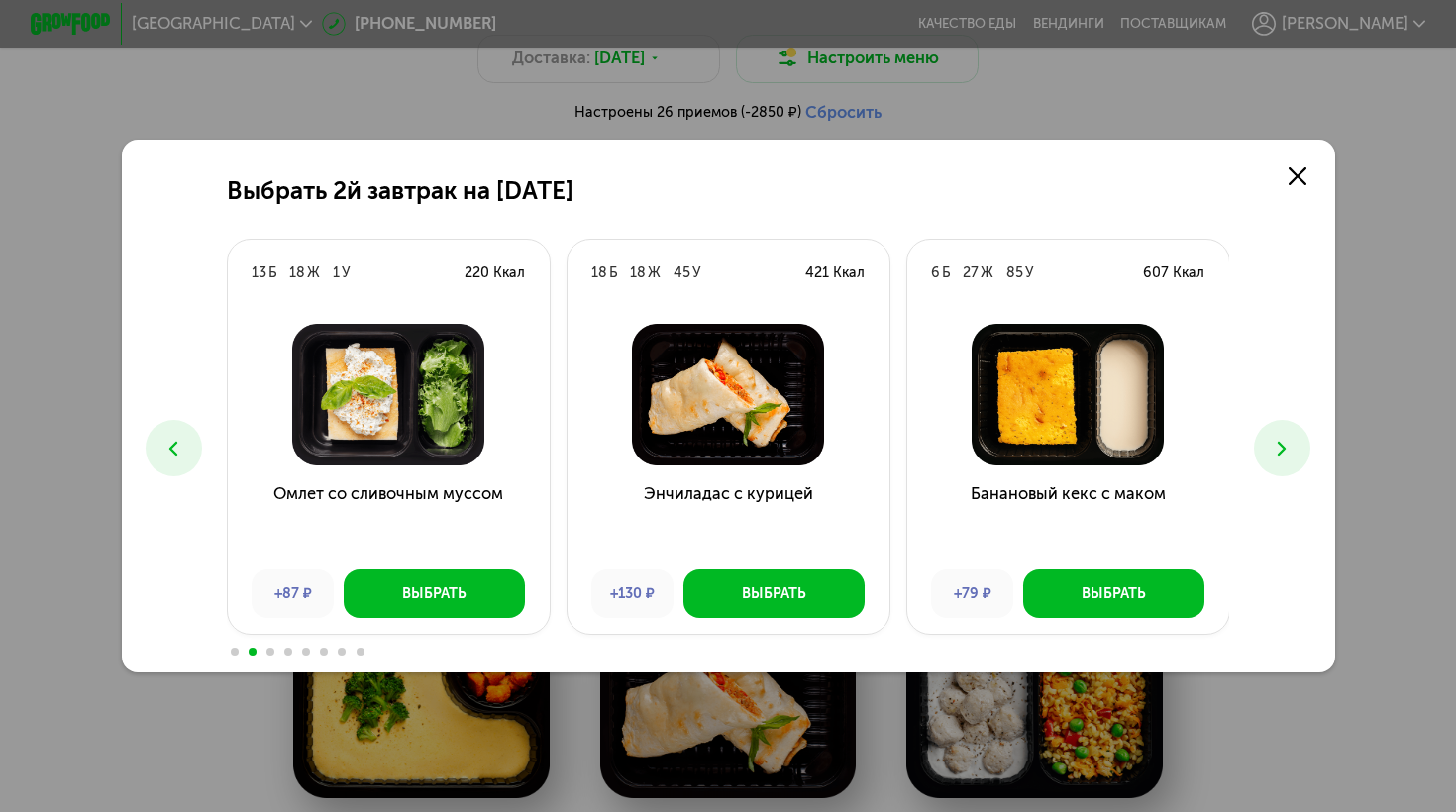 click at bounding box center [1282, 448] 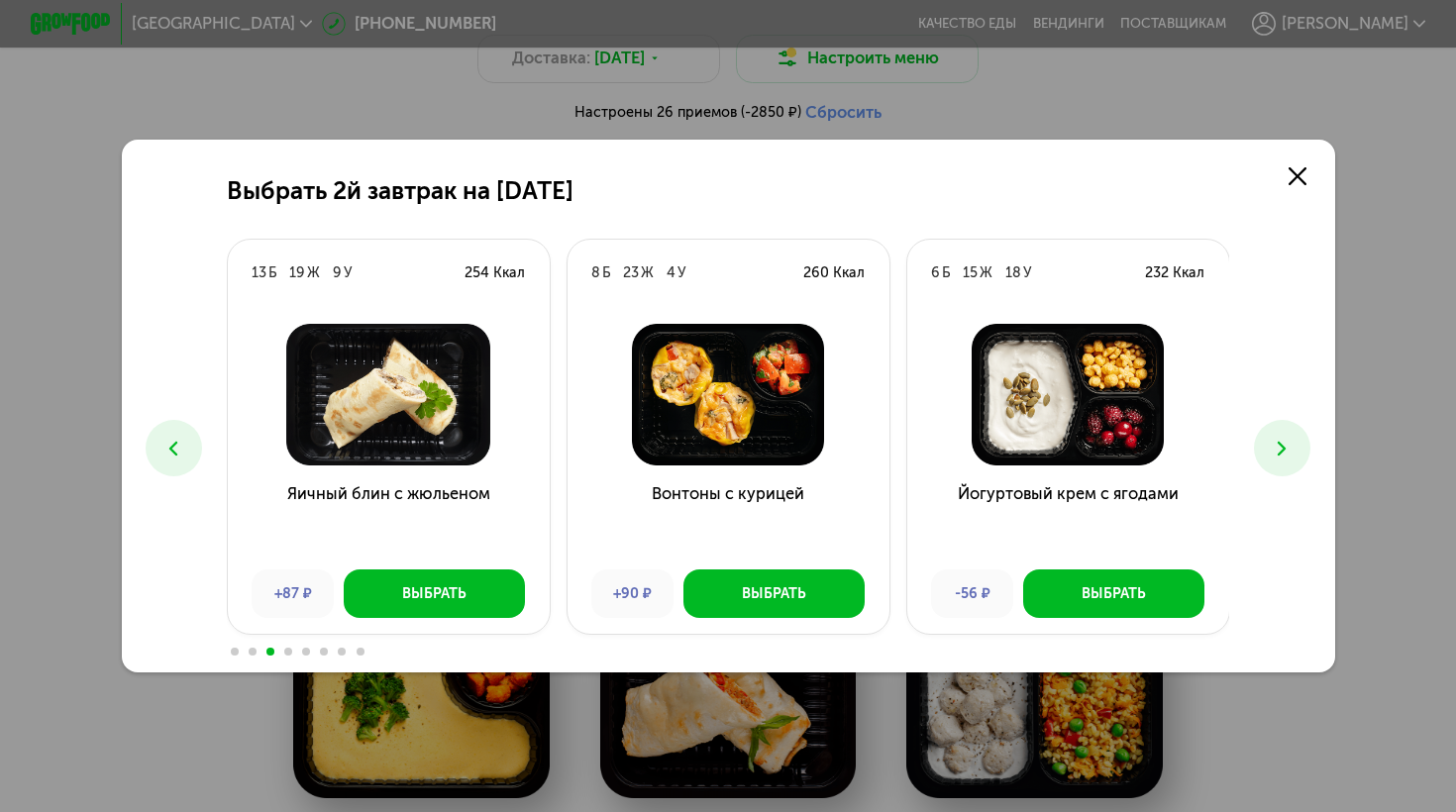 click at bounding box center (1282, 448) 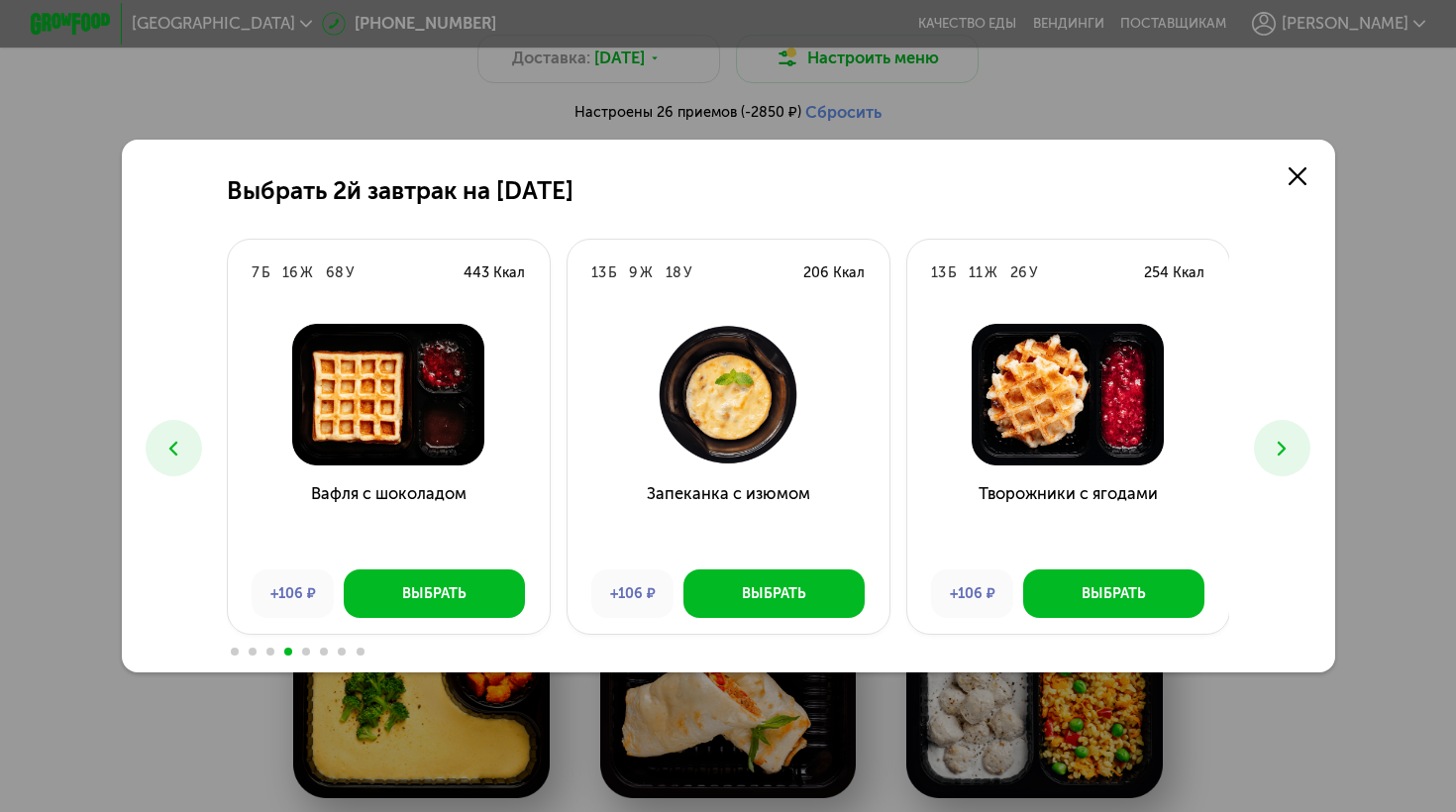 click at bounding box center (1282, 448) 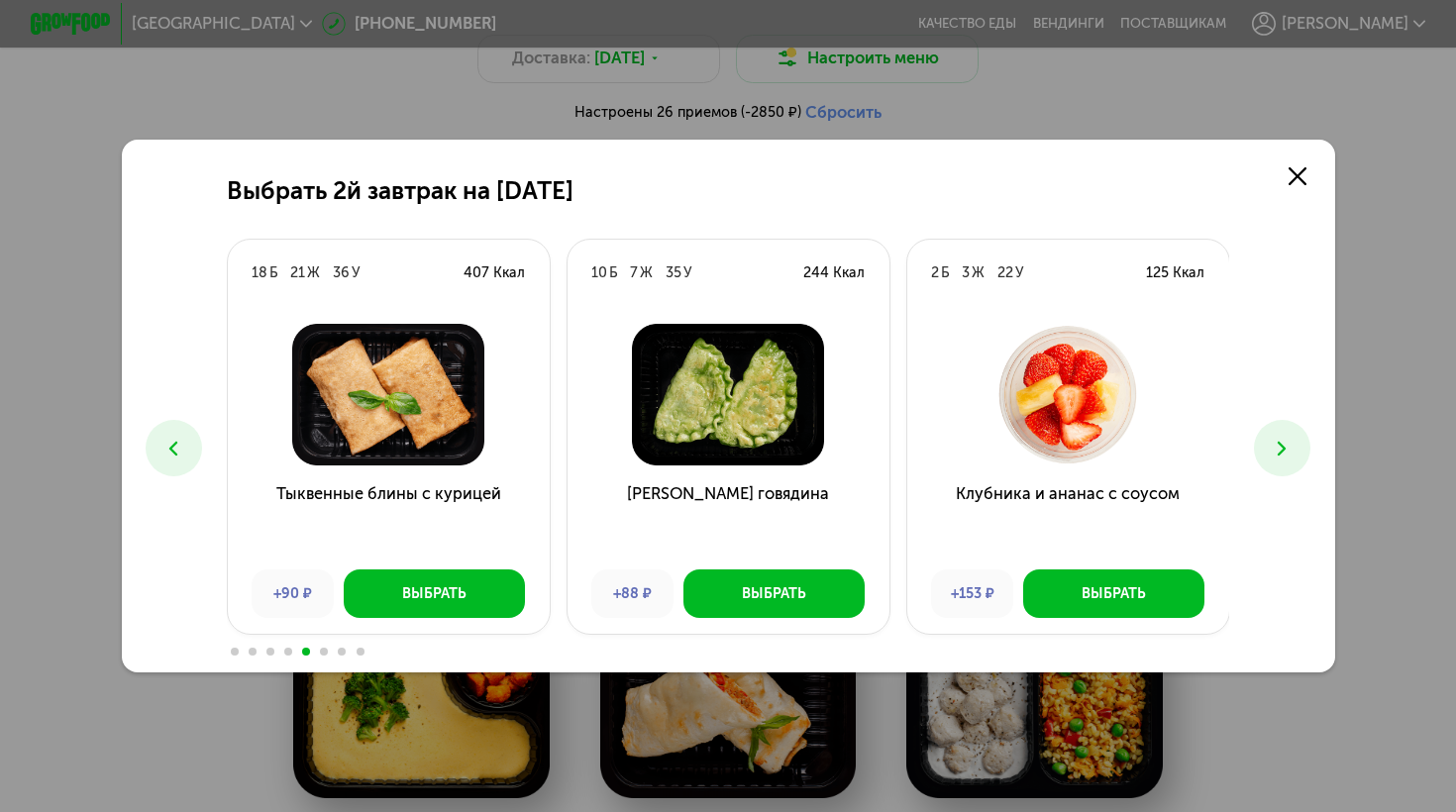 click at bounding box center (1282, 448) 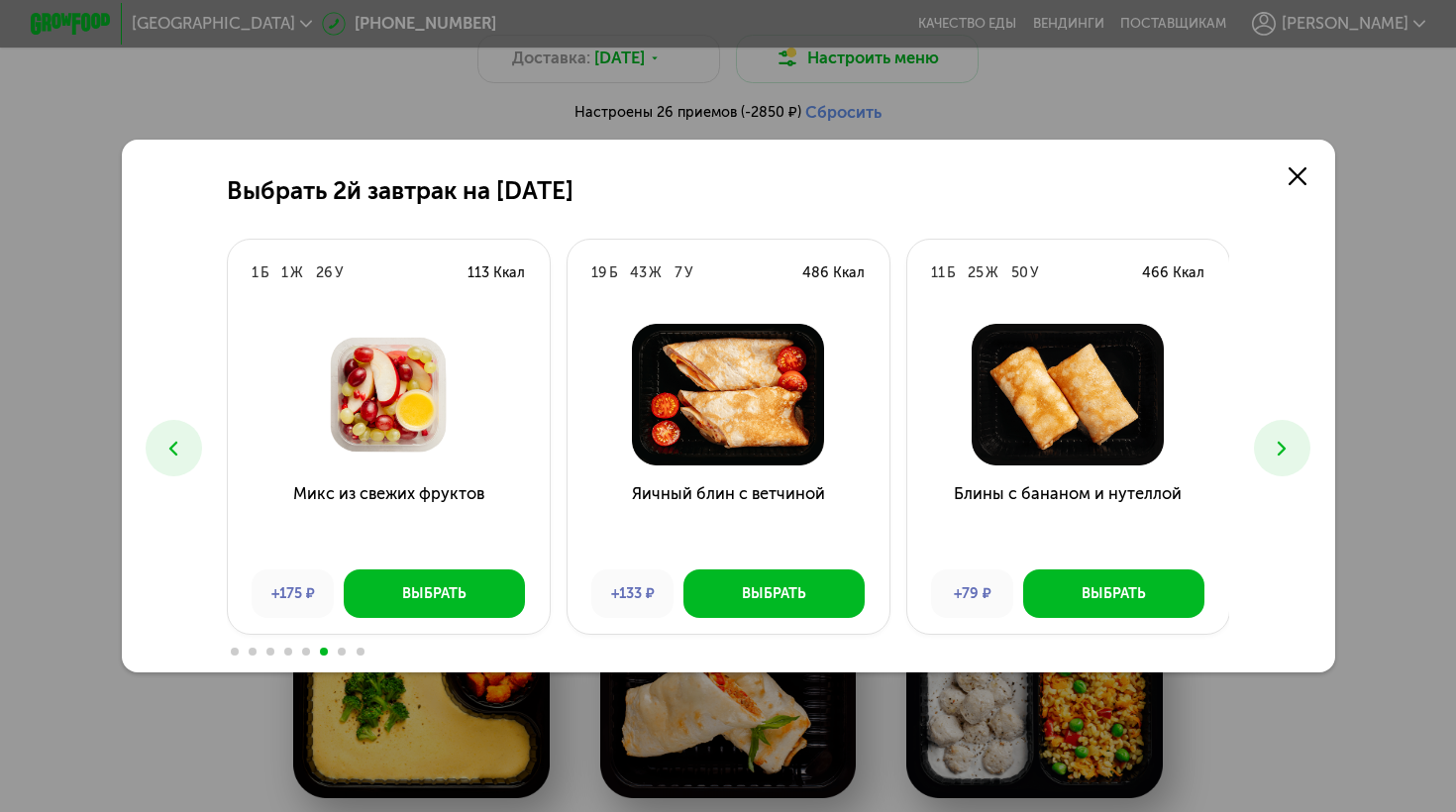 click at bounding box center [1282, 448] 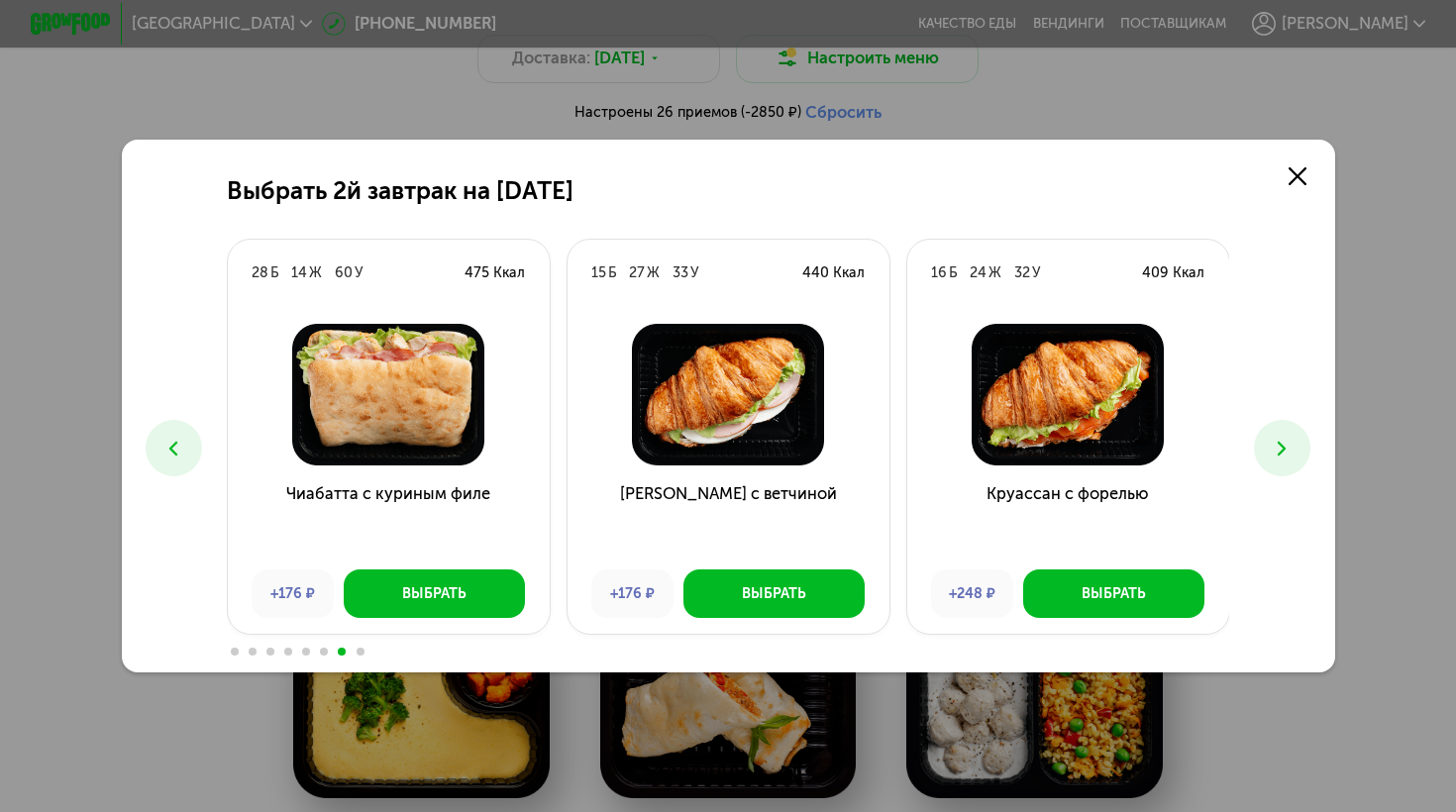 click 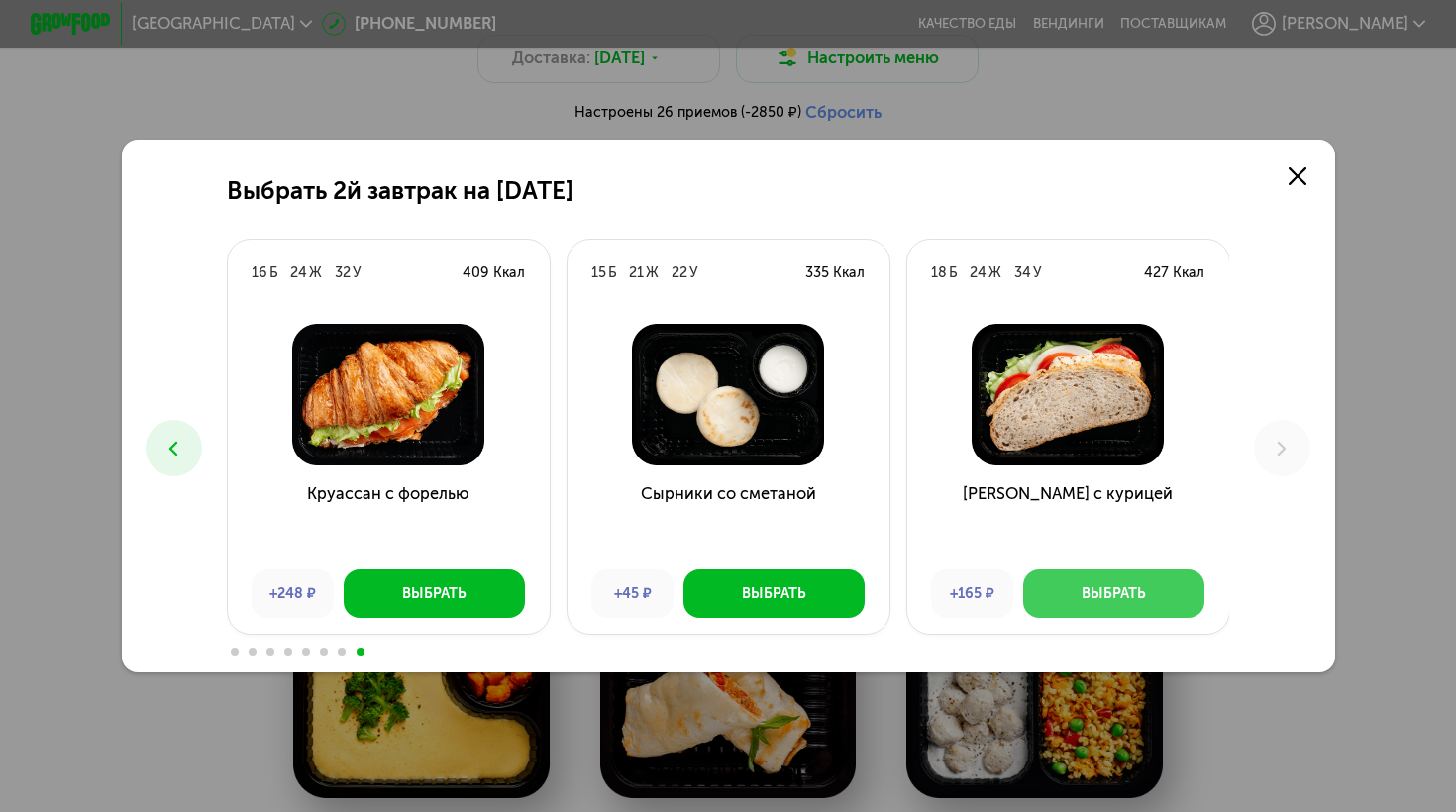 click on "Выбрать" at bounding box center (1113, 593) 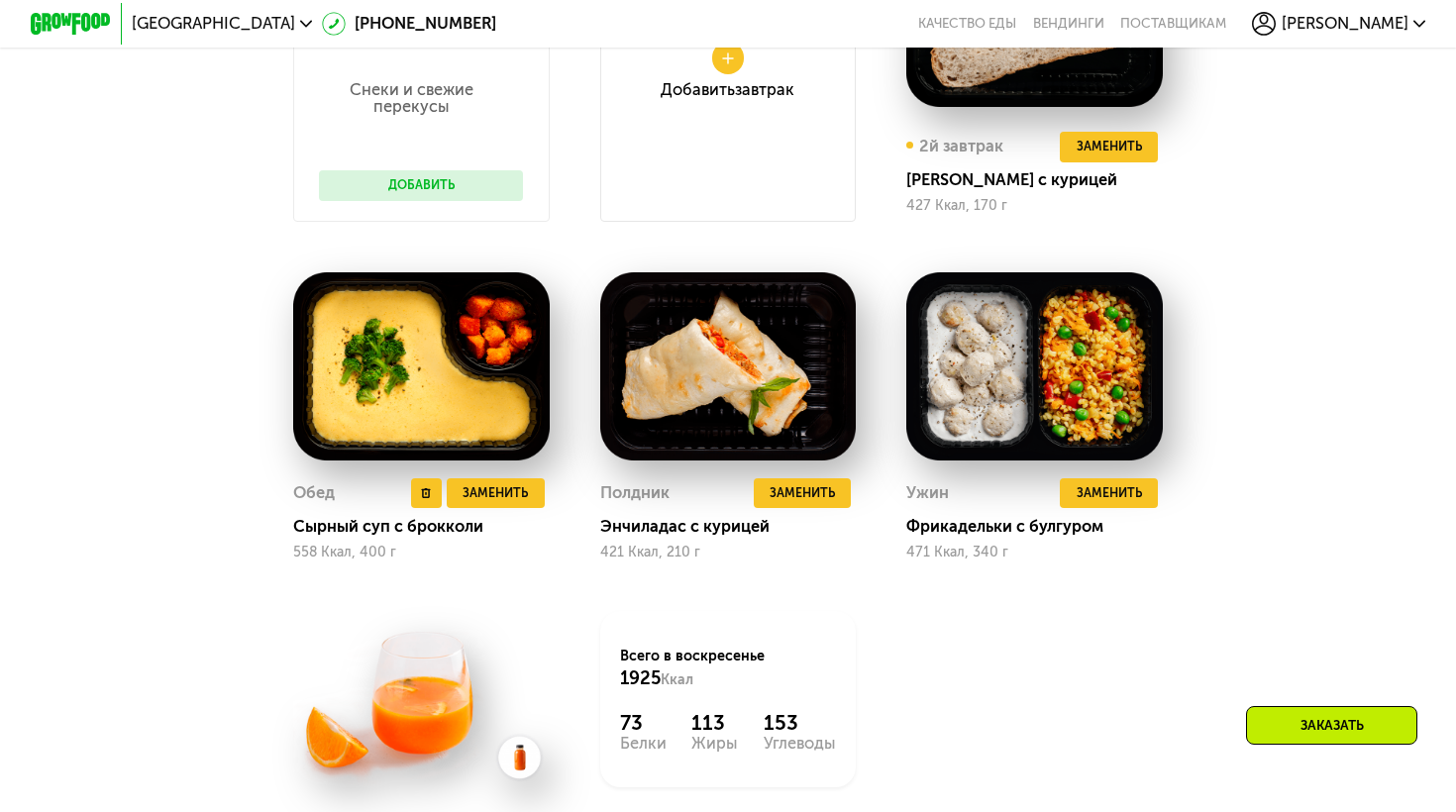 scroll, scrollTop: 1460, scrollLeft: 0, axis: vertical 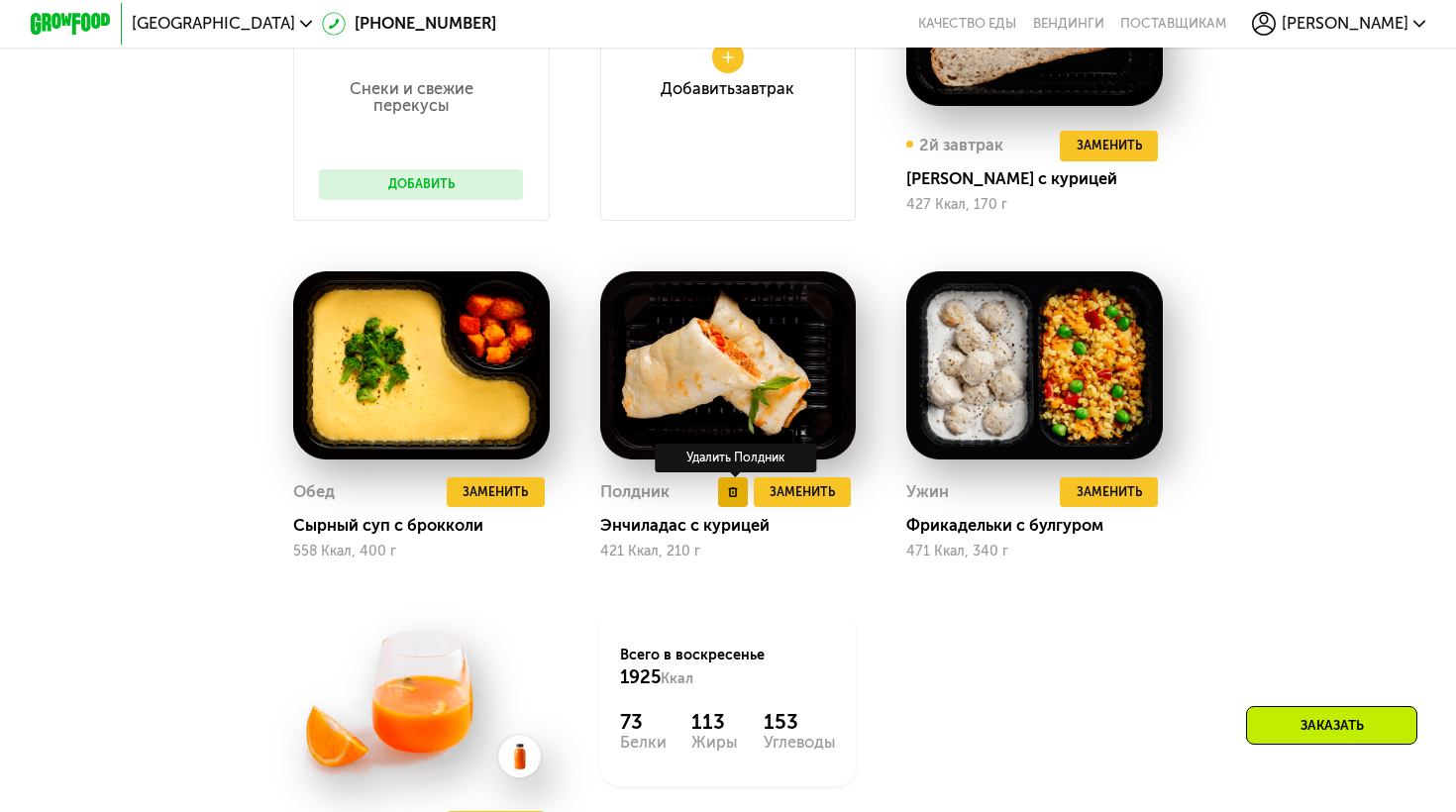 click at bounding box center (733, 492) 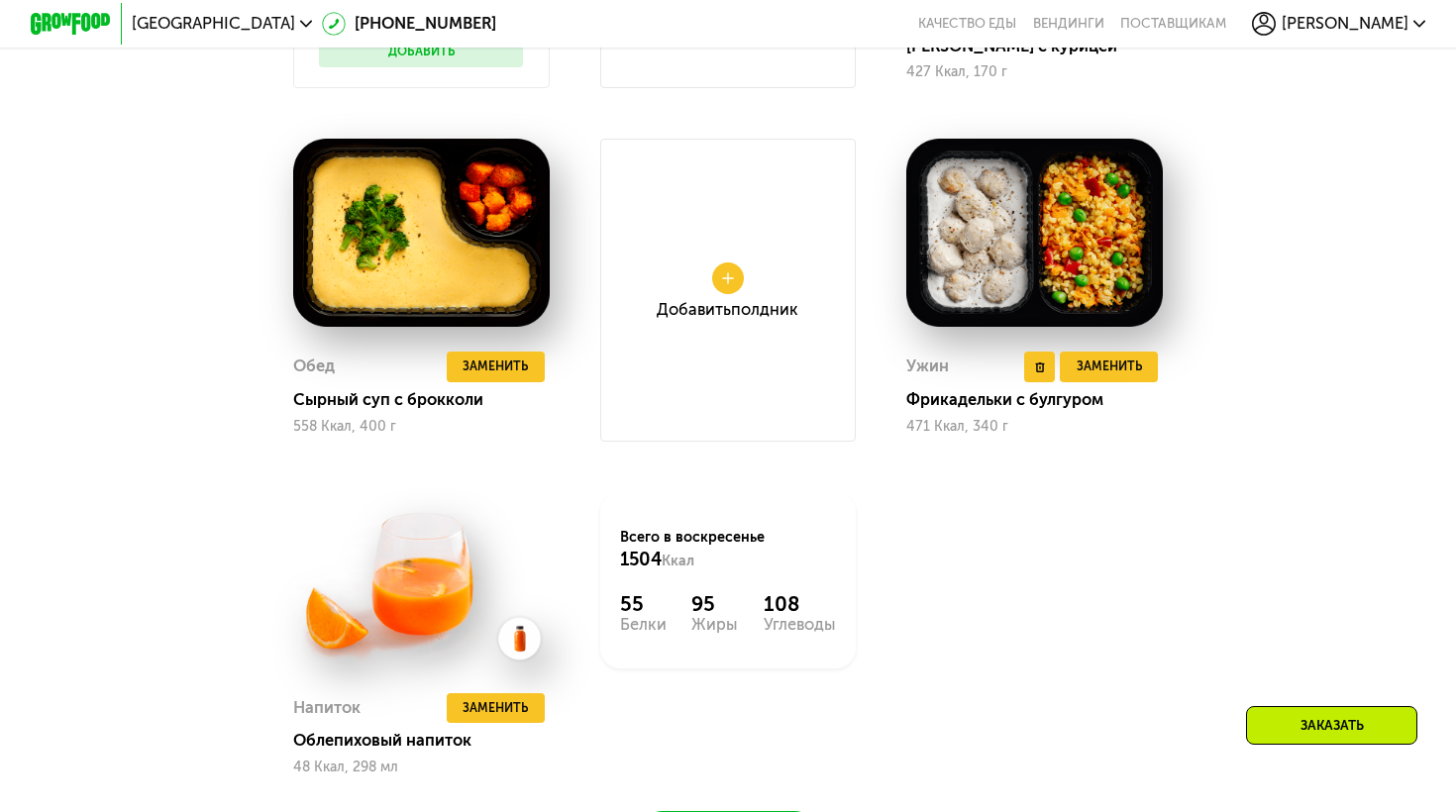 scroll, scrollTop: 1653, scrollLeft: 0, axis: vertical 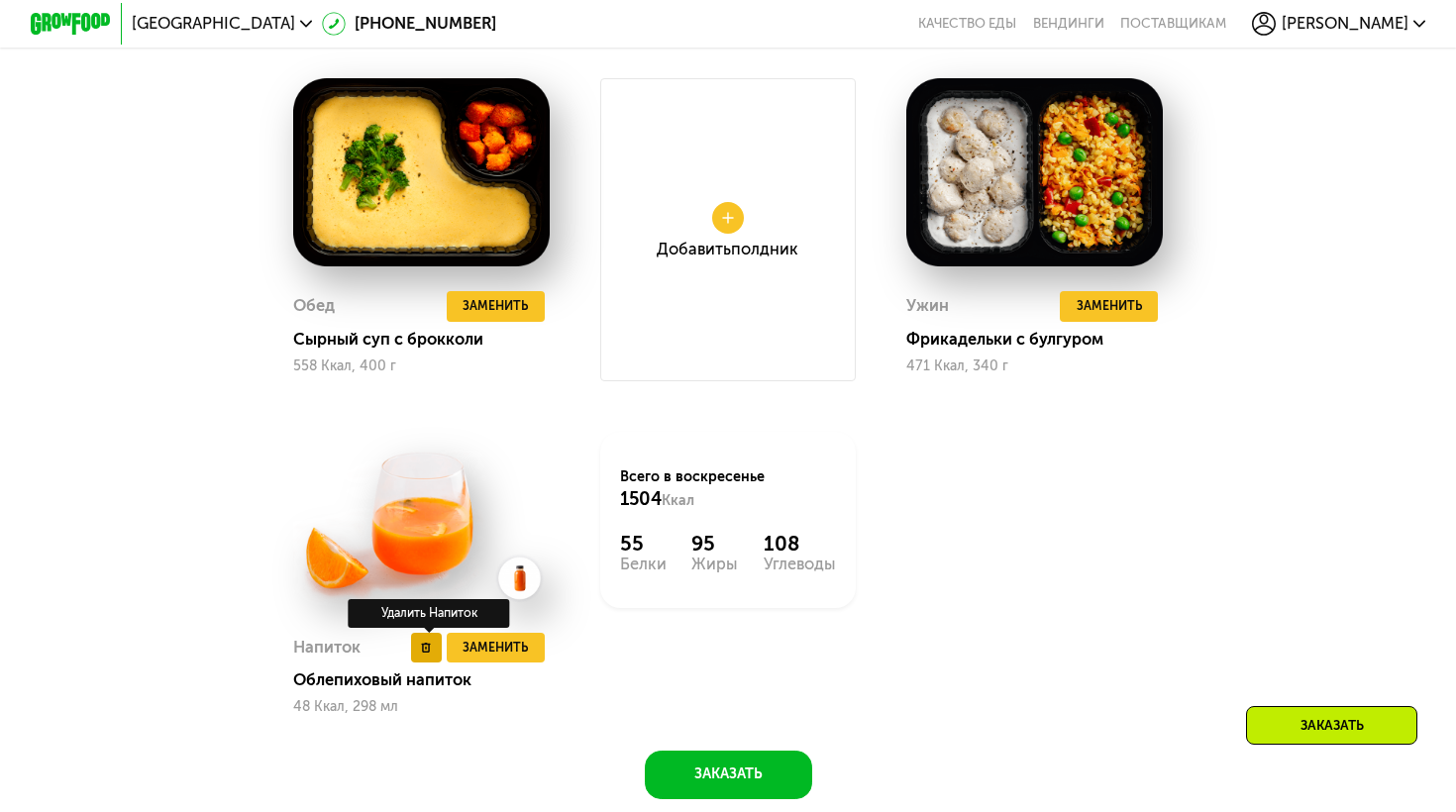 click at bounding box center [426, 648] 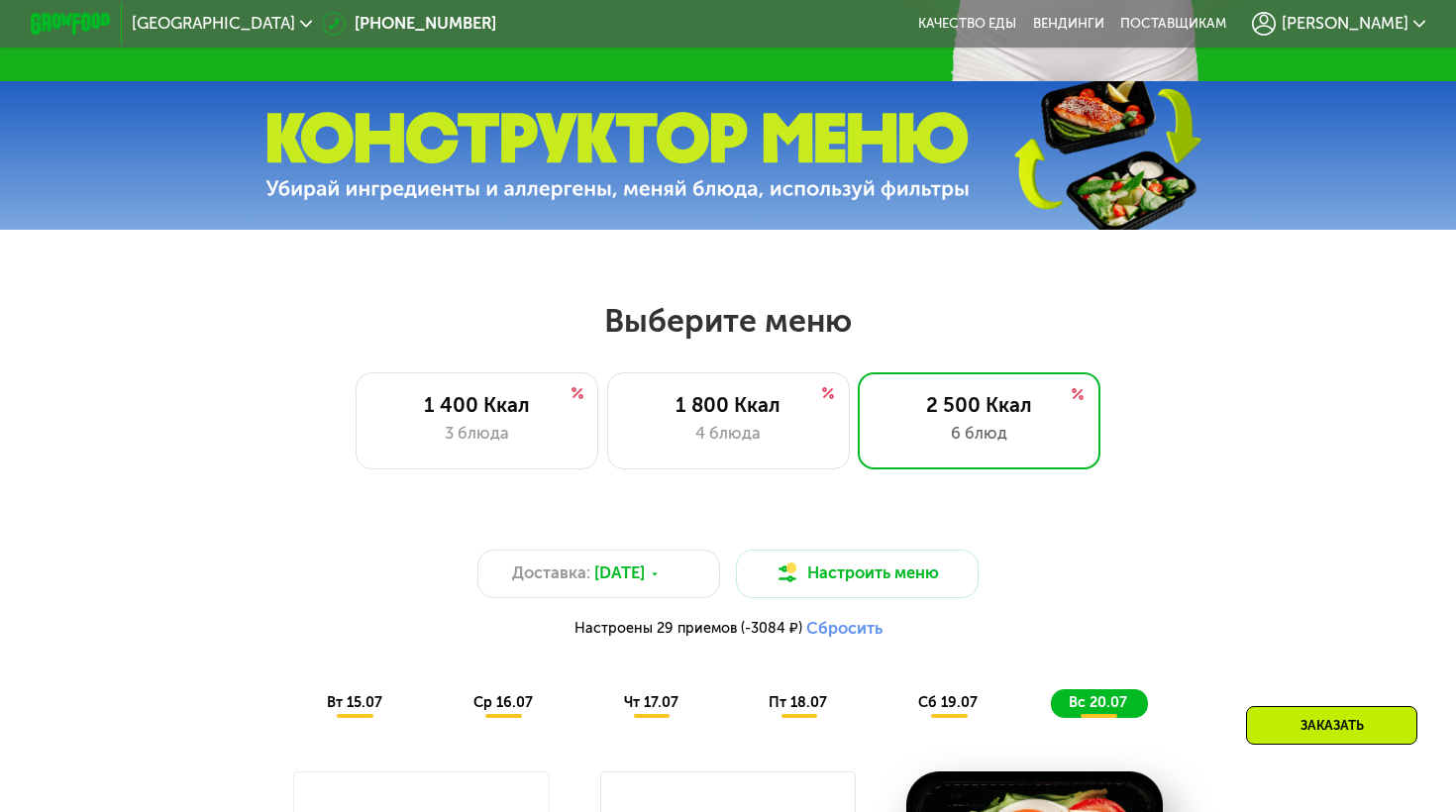 scroll, scrollTop: 608, scrollLeft: 0, axis: vertical 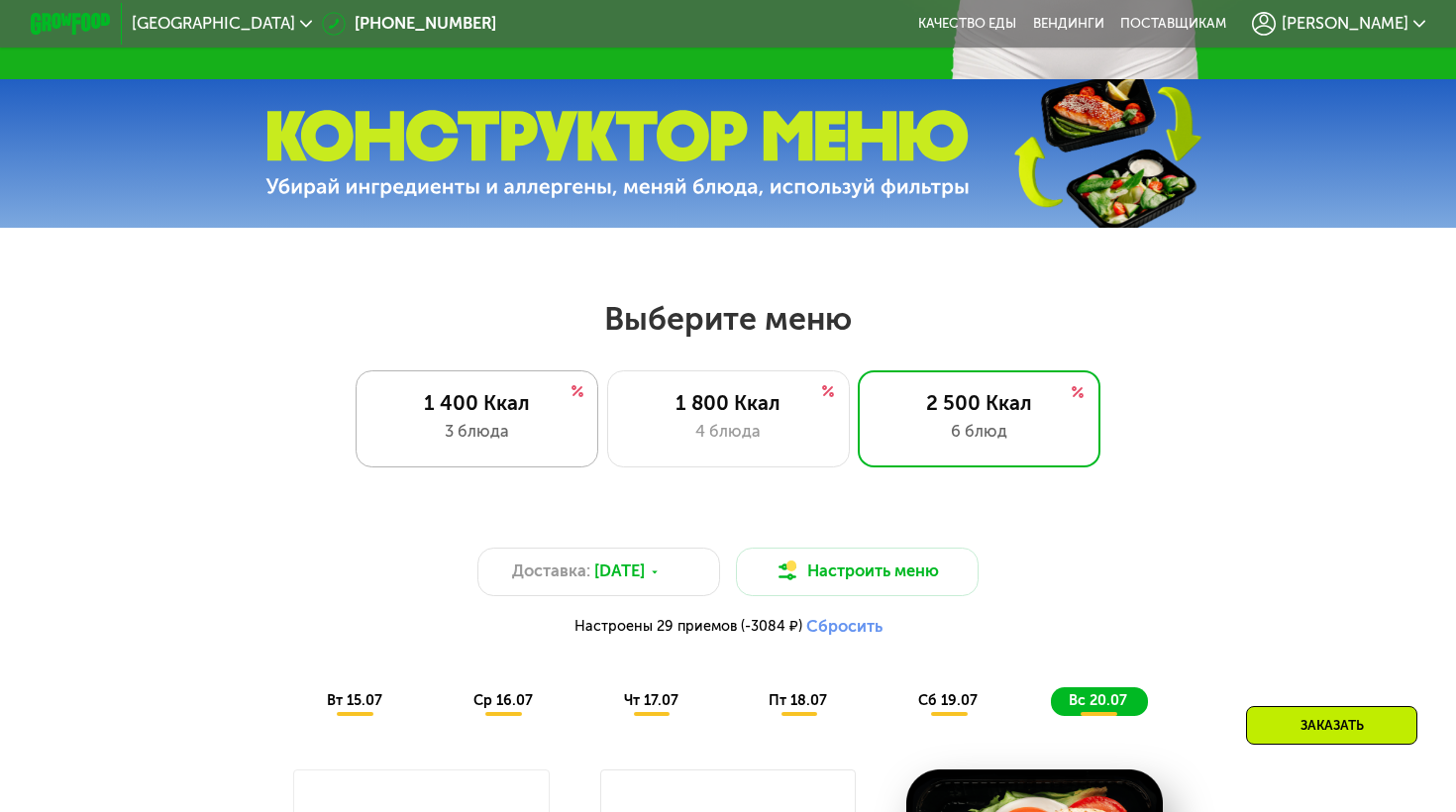 click on "3 блюда" at bounding box center [477, 432] 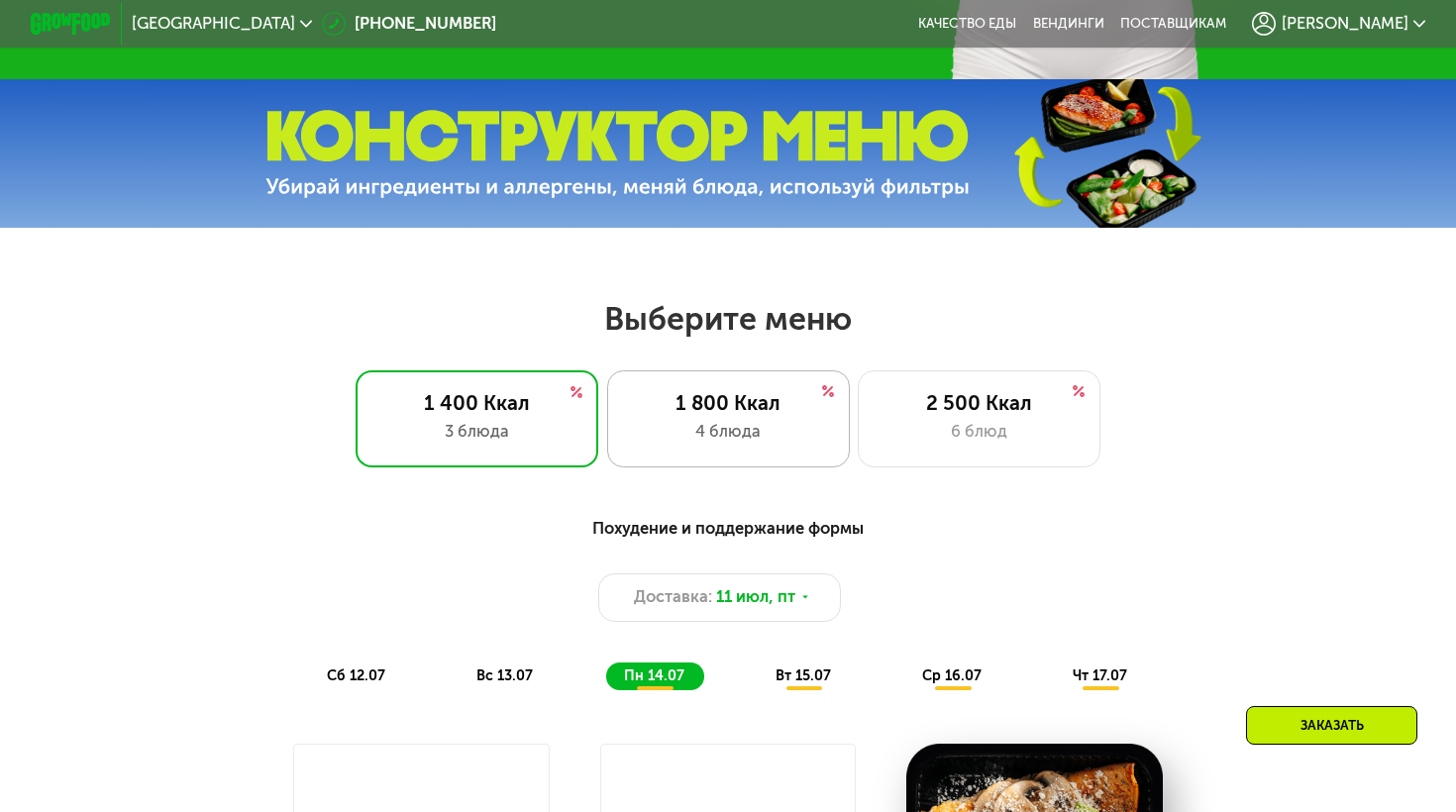 click on "4 блюда" at bounding box center [728, 432] 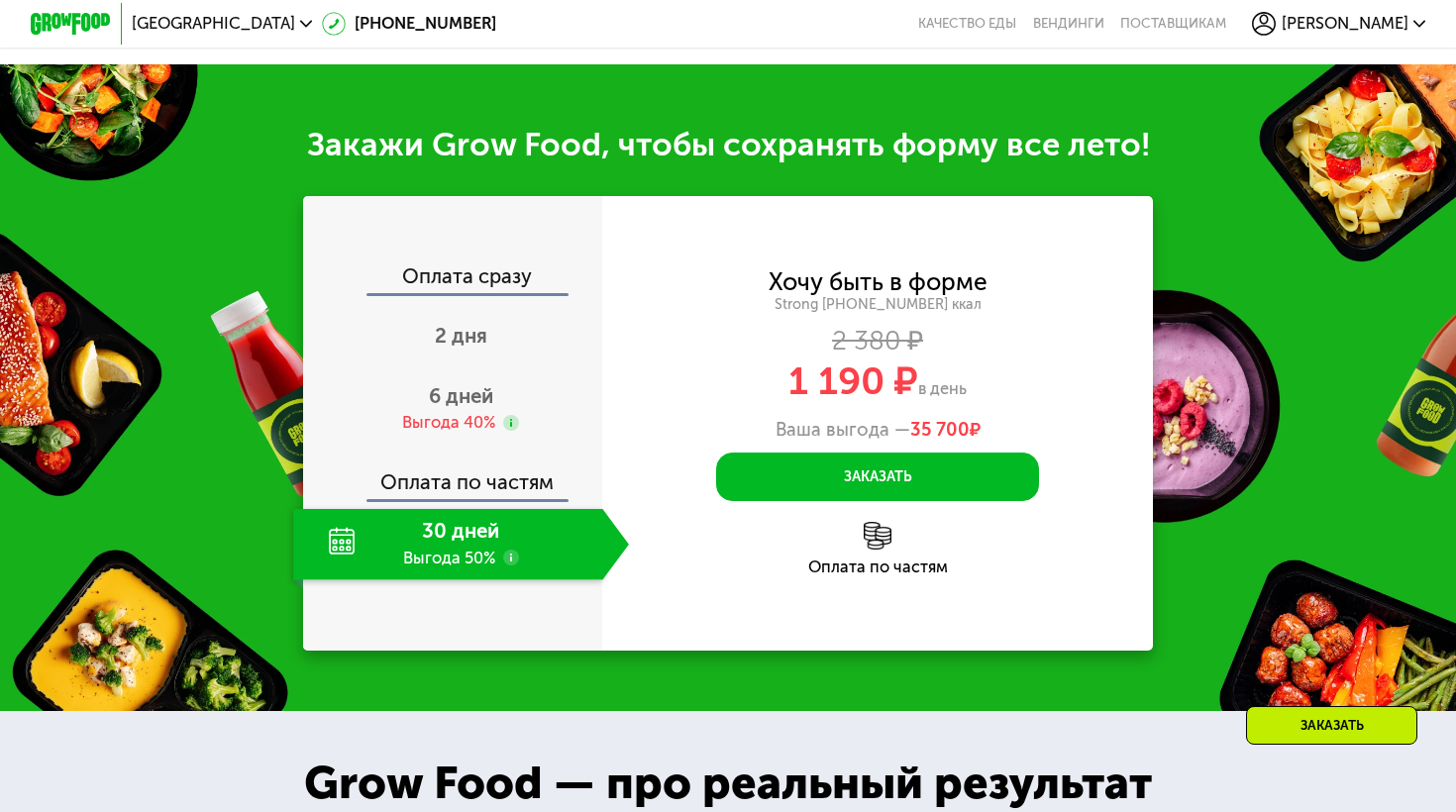 scroll, scrollTop: 2313, scrollLeft: 0, axis: vertical 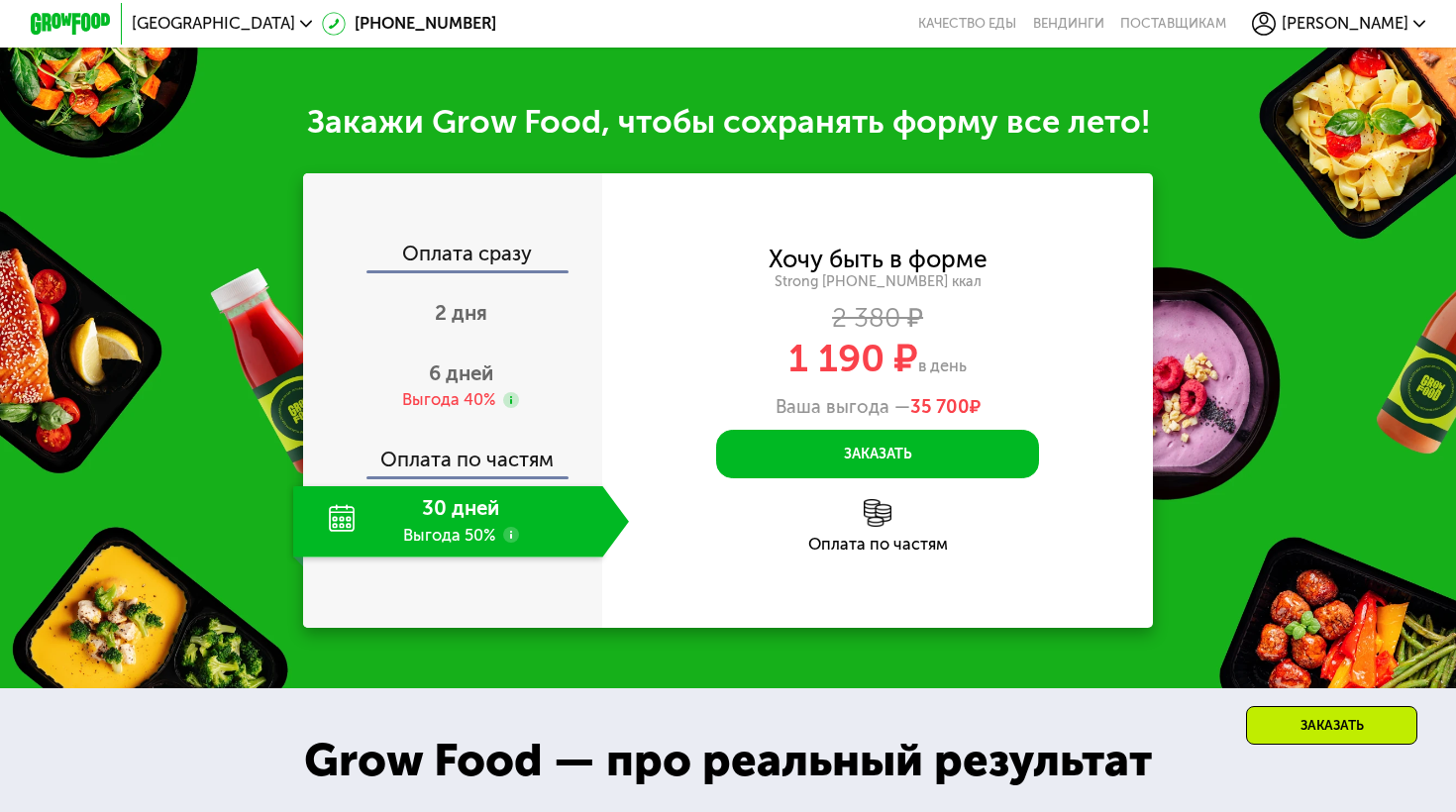 click 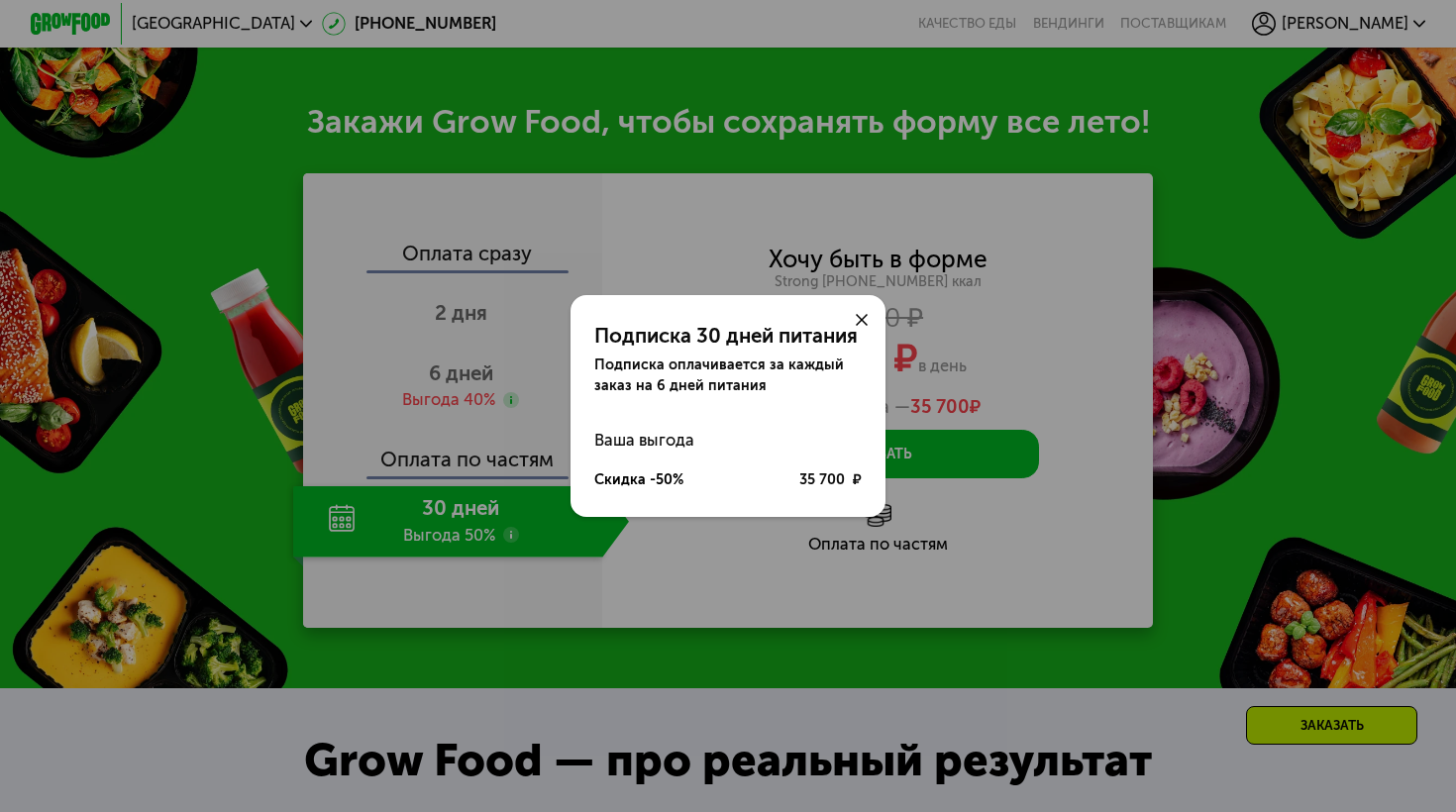 scroll, scrollTop: 0, scrollLeft: 0, axis: both 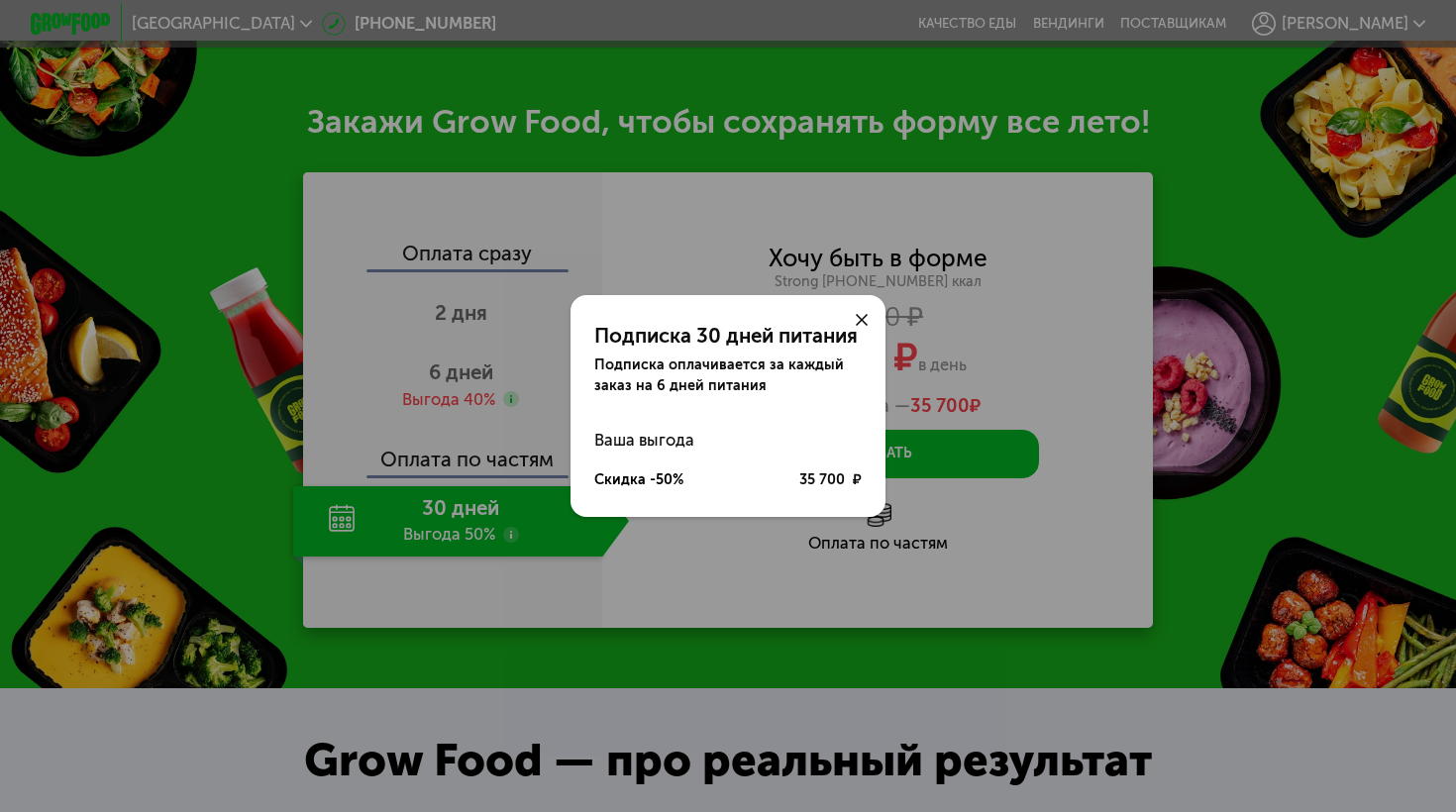 click 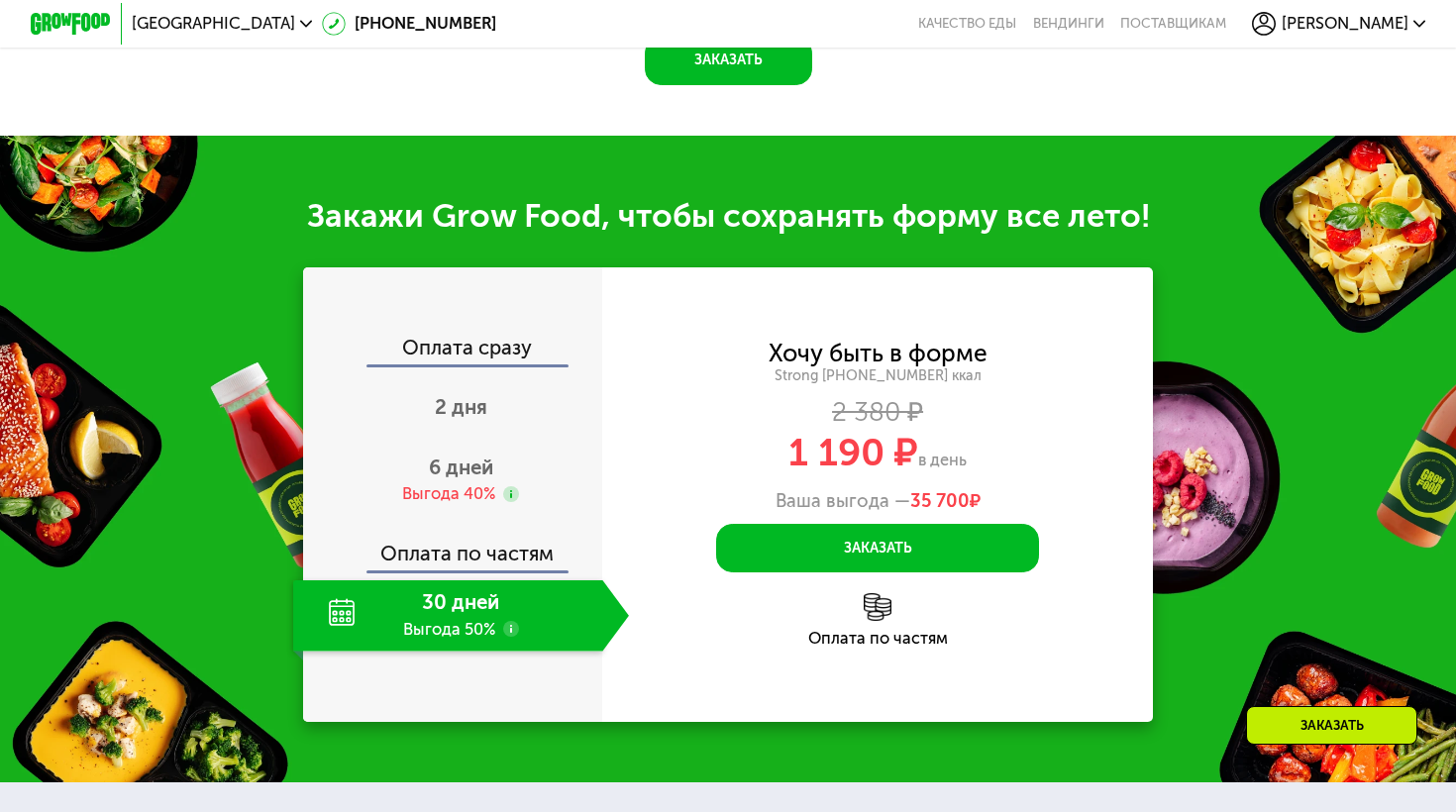 scroll, scrollTop: 2313, scrollLeft: 0, axis: vertical 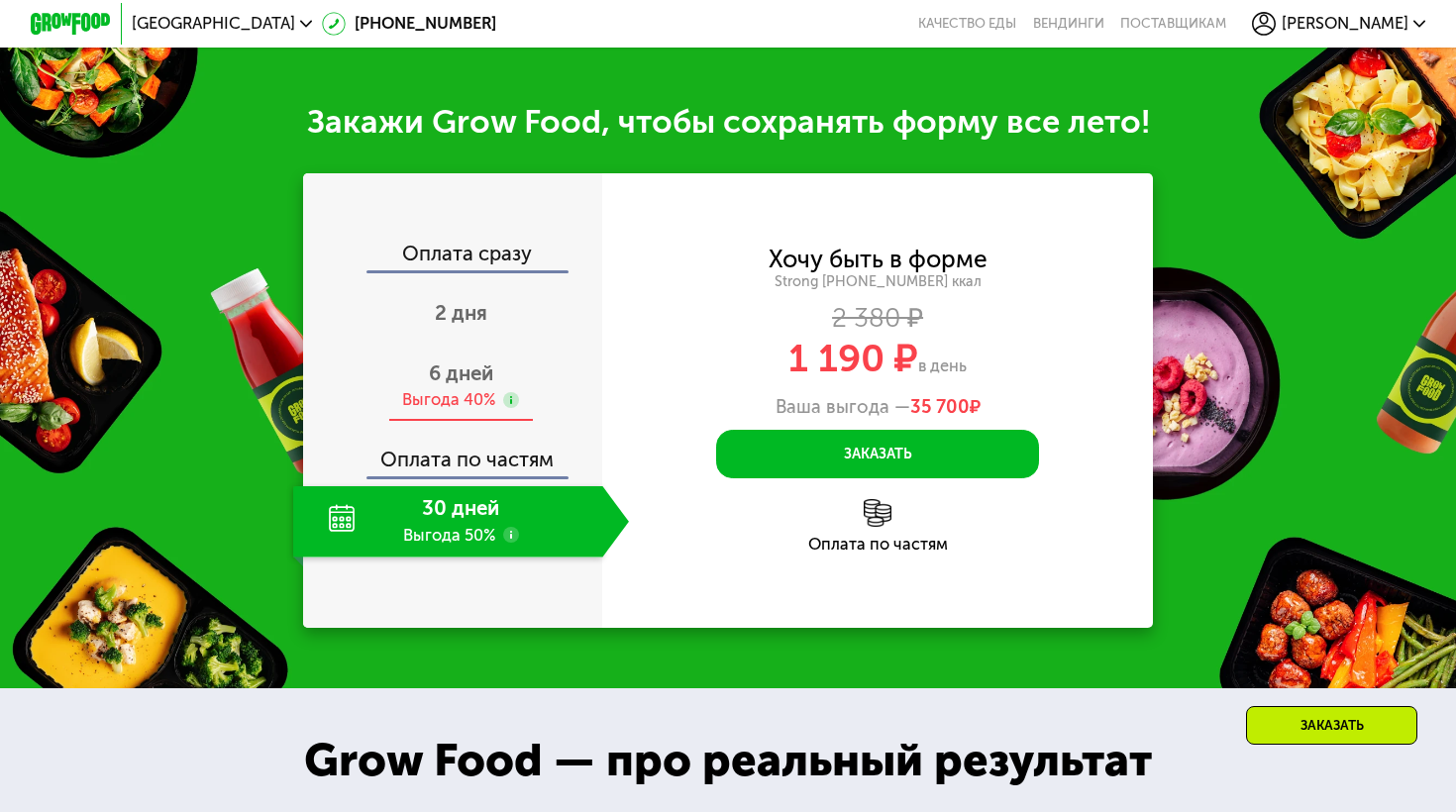 click on "6 дней" at bounding box center (461, 373) 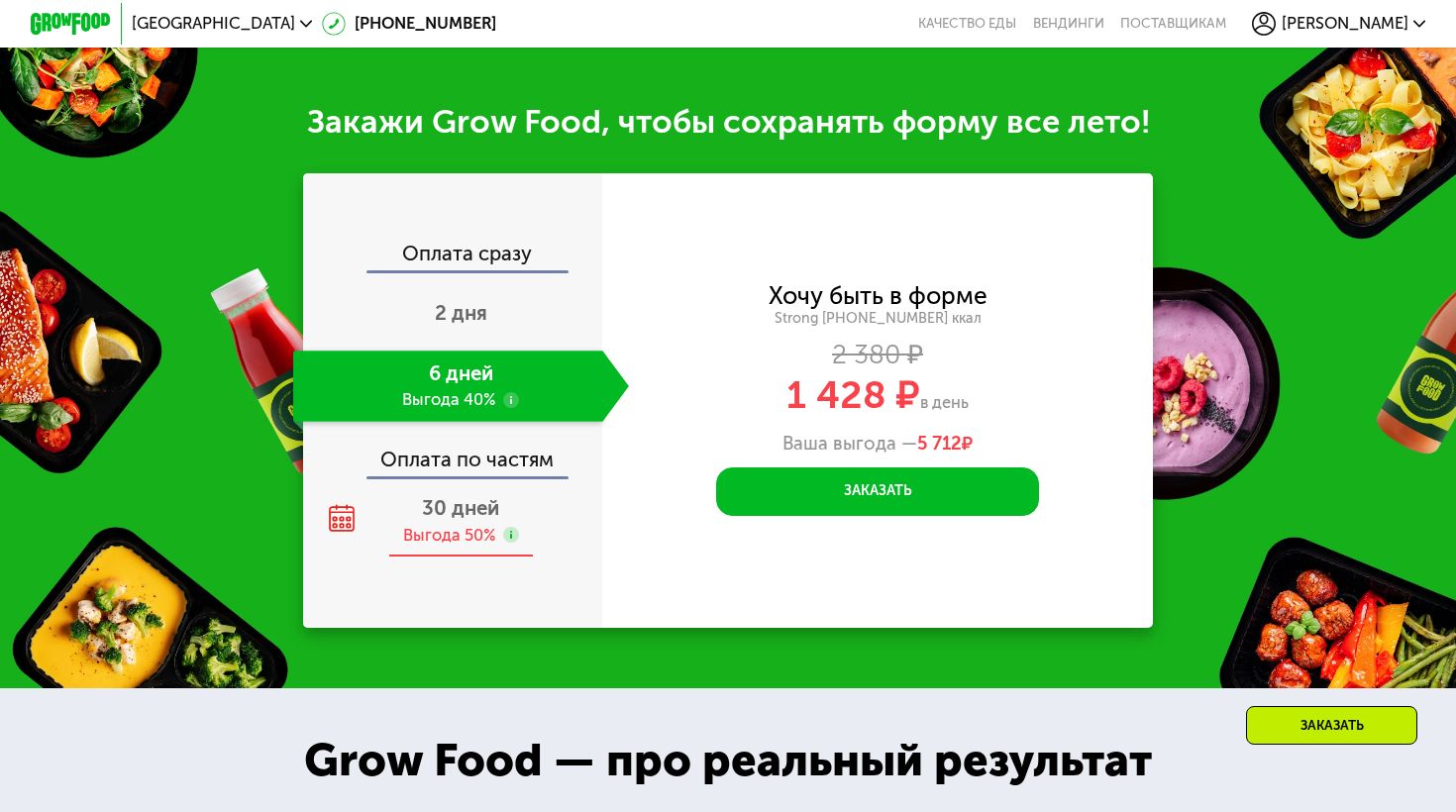 click on "Выгода 50%" at bounding box center (449, 536) 